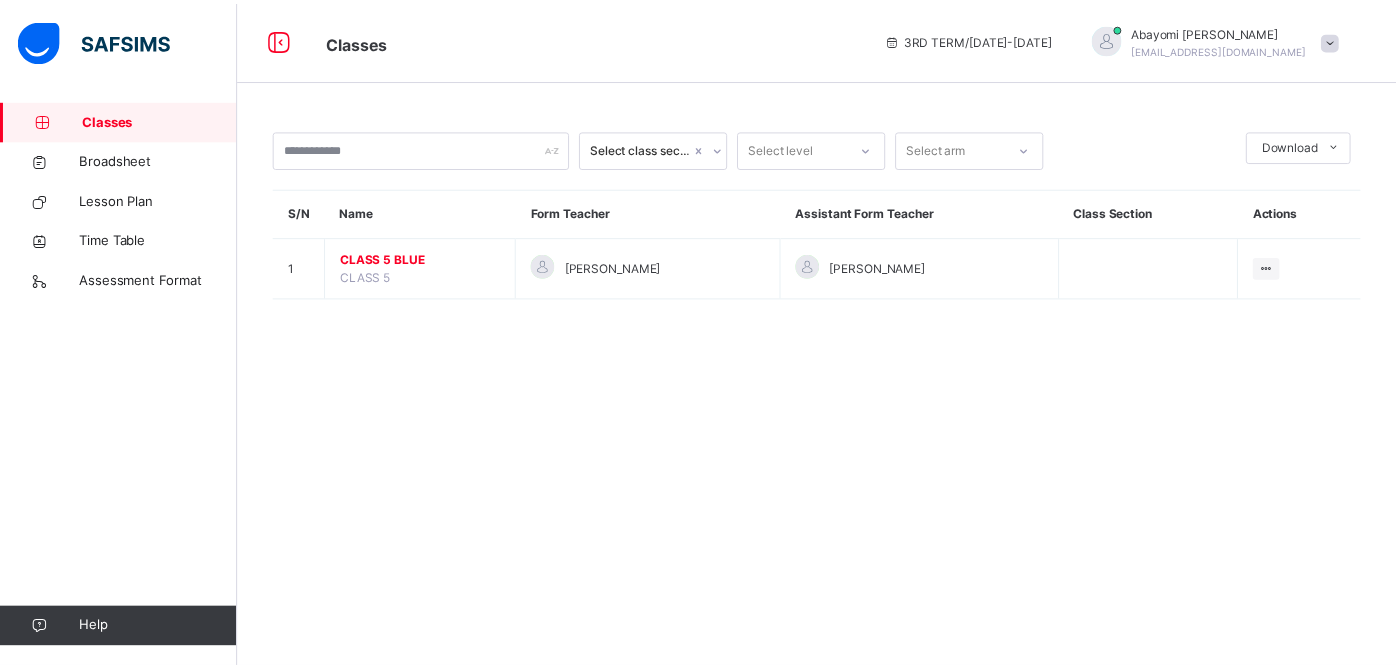 scroll, scrollTop: 0, scrollLeft: 0, axis: both 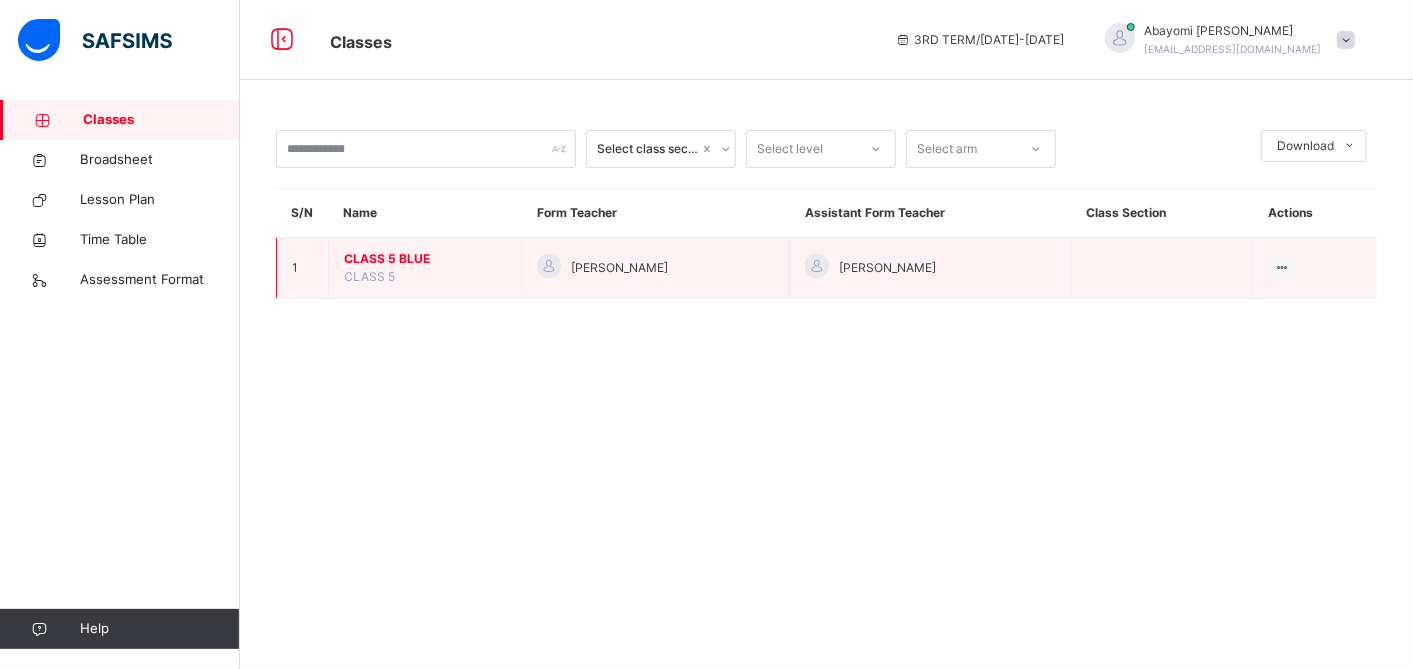 click on "CLASS 5   BLUE" at bounding box center (425, 259) 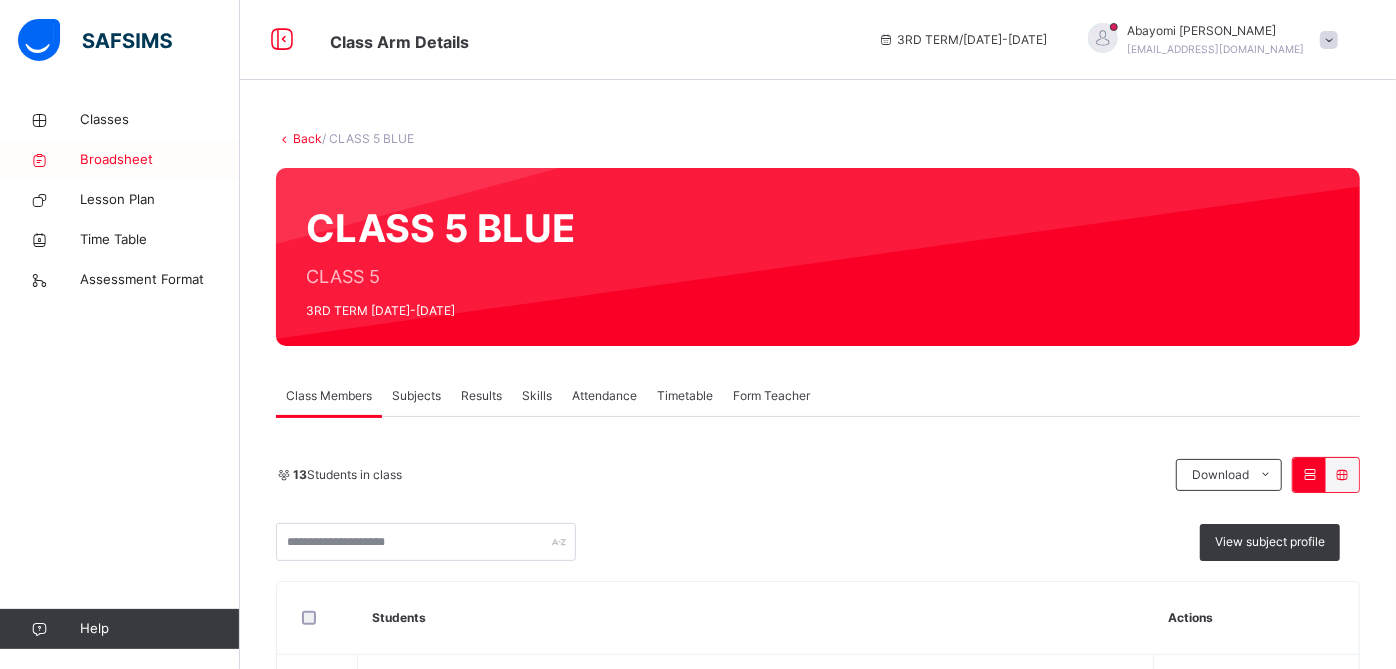 click on "Broadsheet" at bounding box center [160, 160] 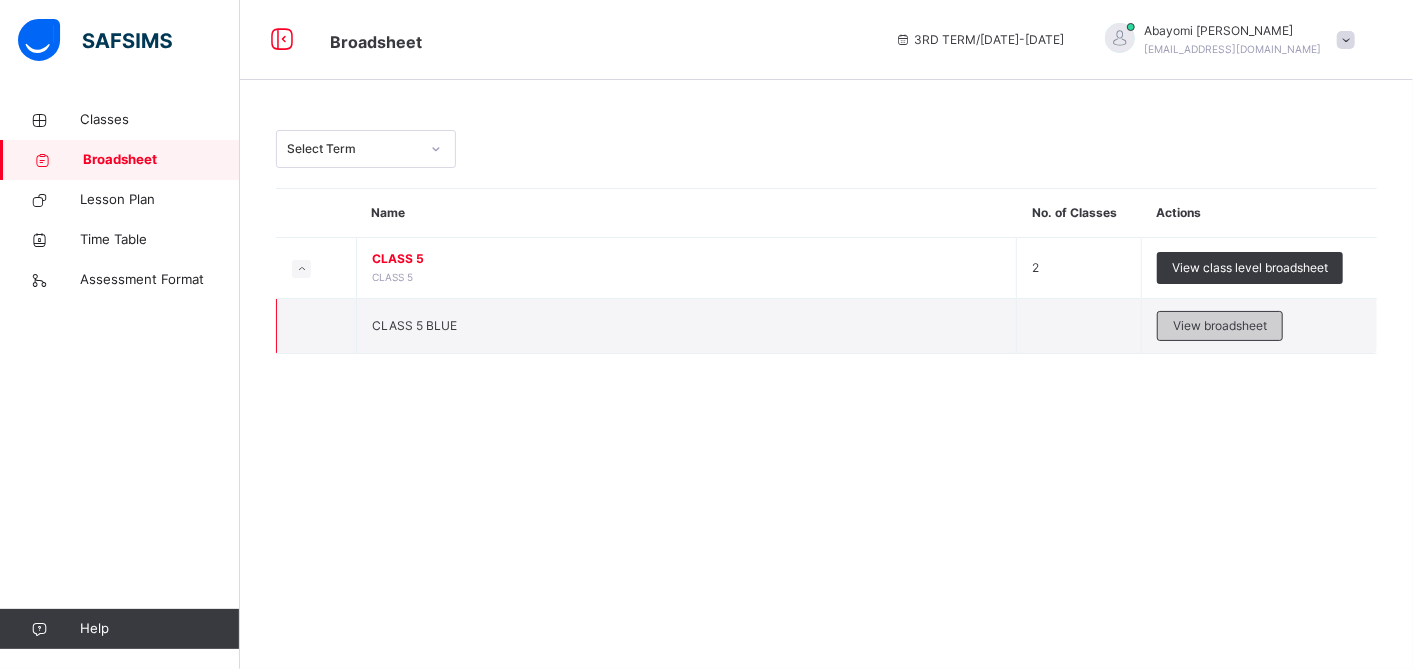 click on "View broadsheet" at bounding box center [1220, 326] 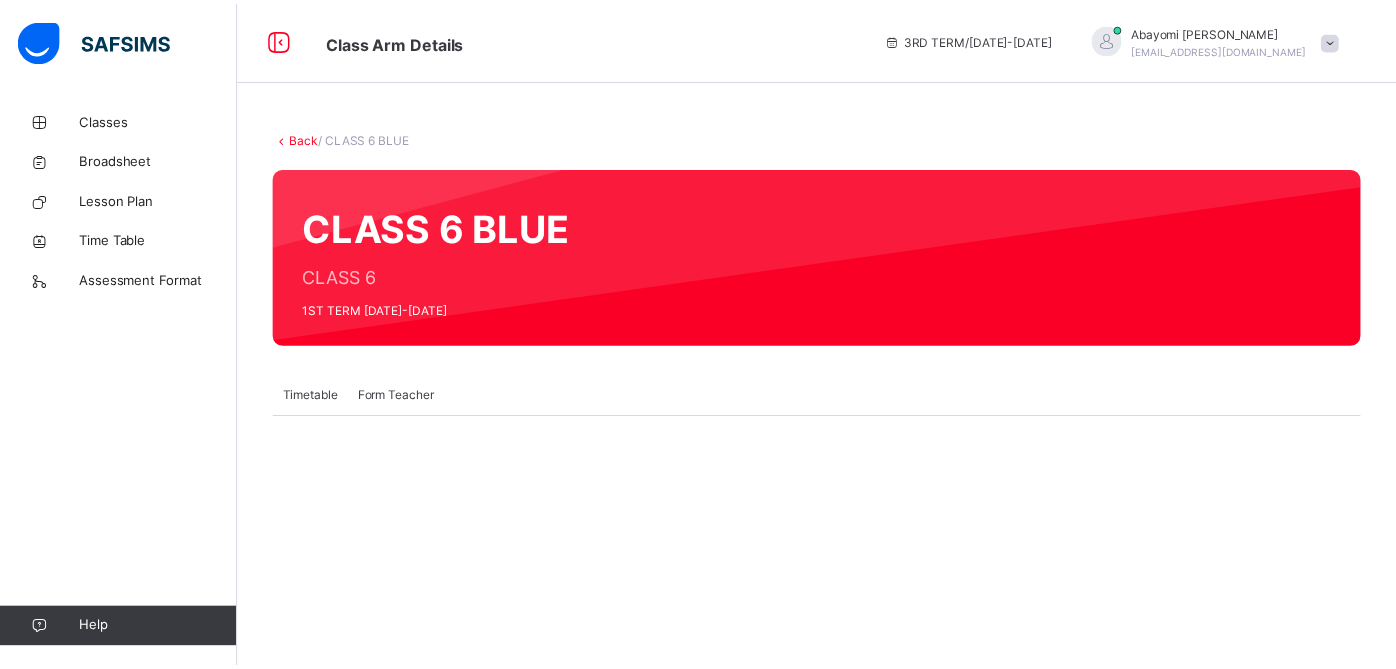 scroll, scrollTop: 0, scrollLeft: 0, axis: both 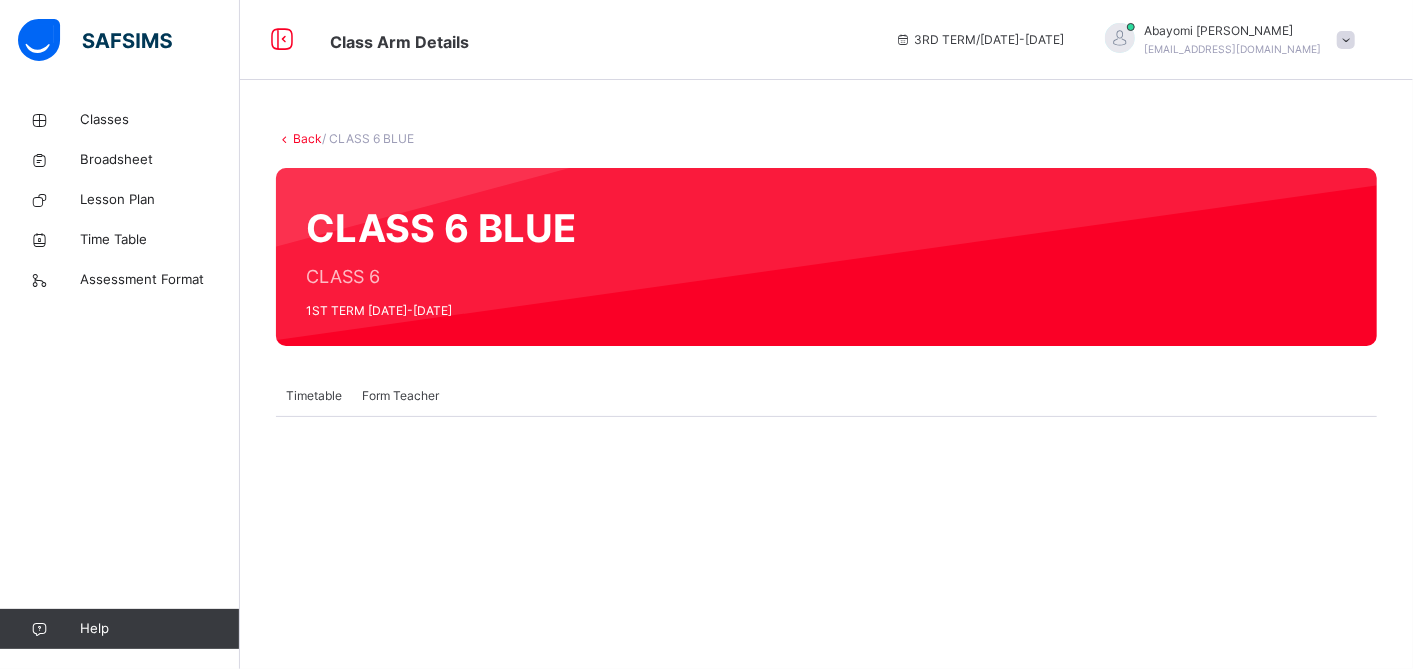 click on "Back" at bounding box center [307, 138] 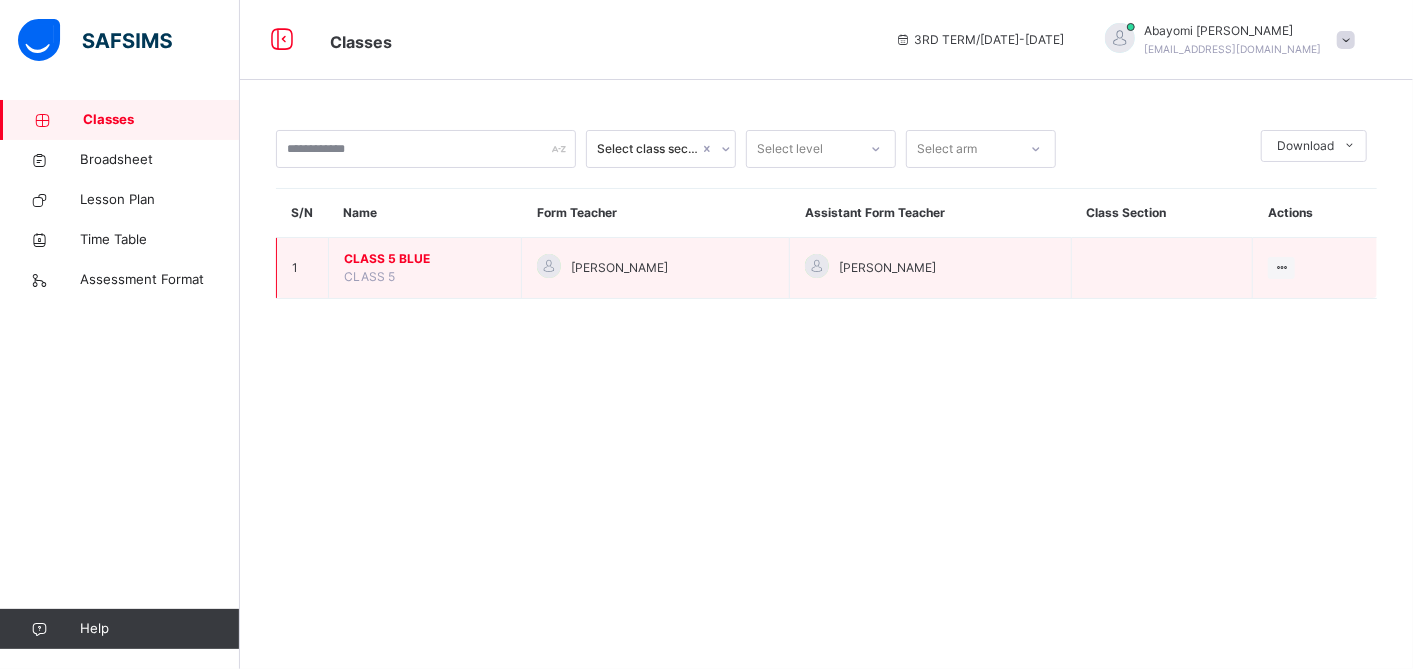 click on "CLASS 5   BLUE" at bounding box center [425, 259] 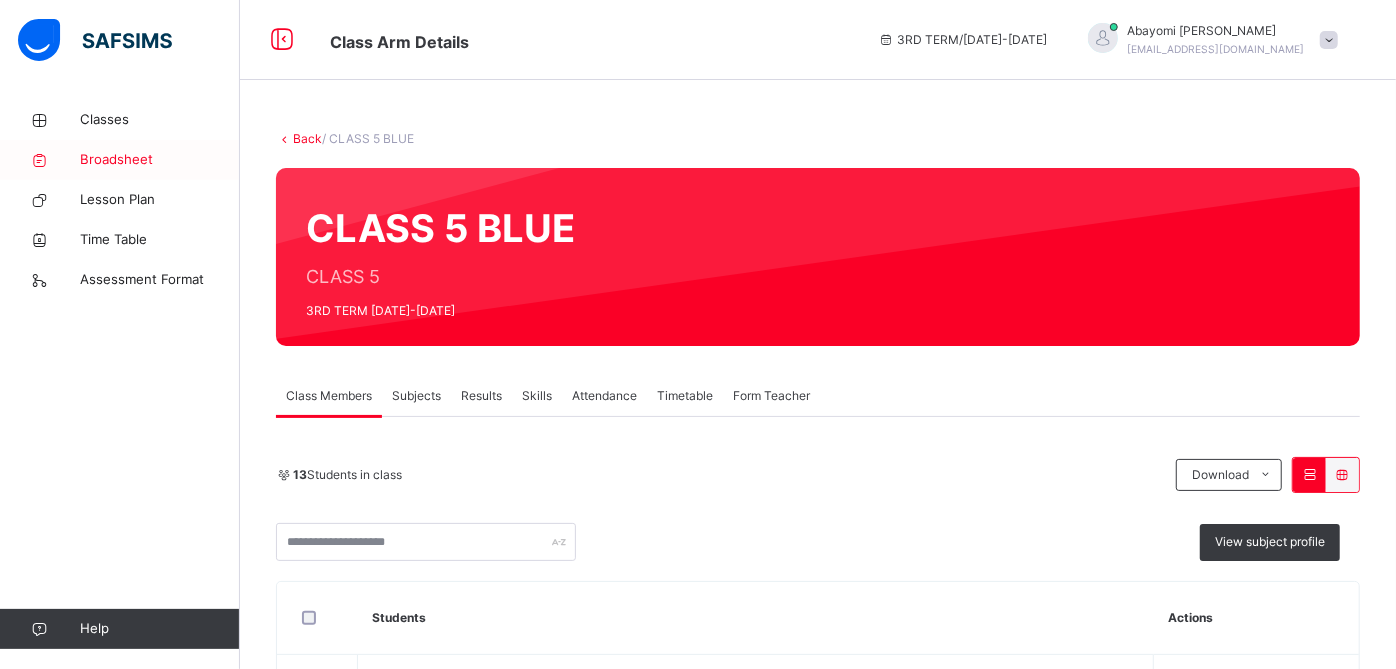 click on "Broadsheet" at bounding box center (160, 160) 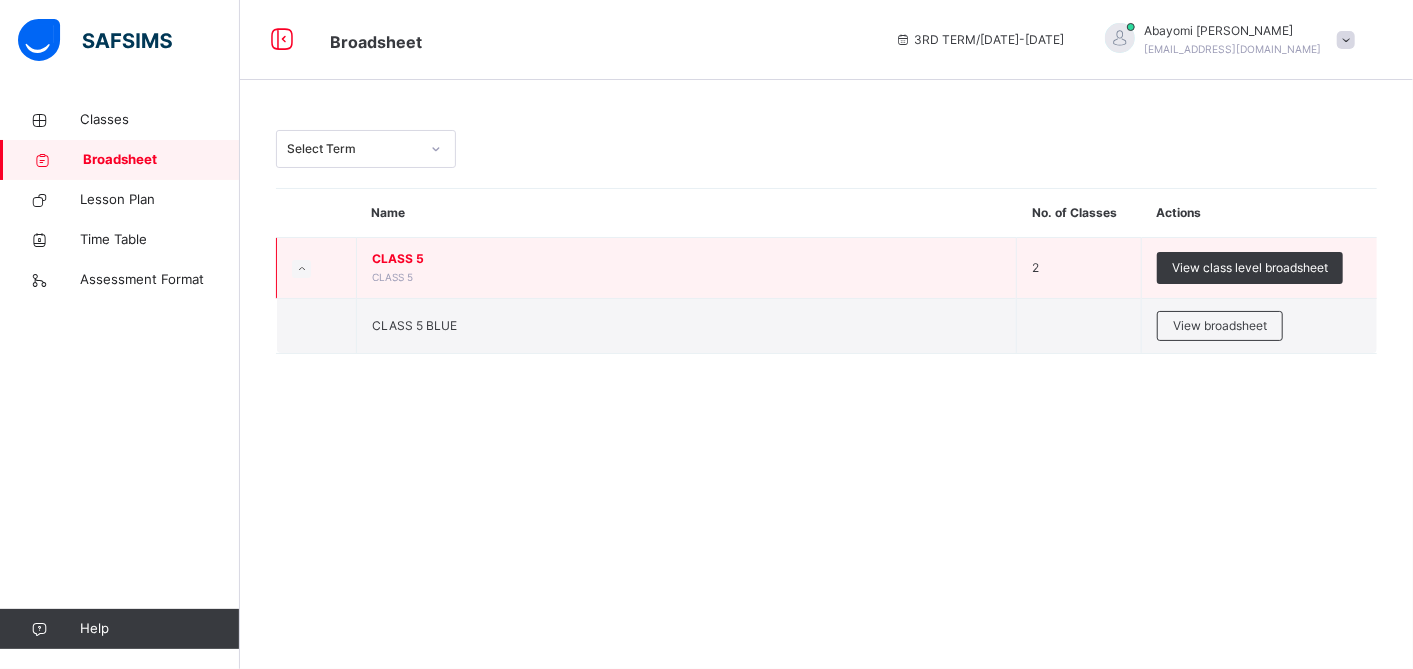 click on "CLASS 5" at bounding box center (686, 259) 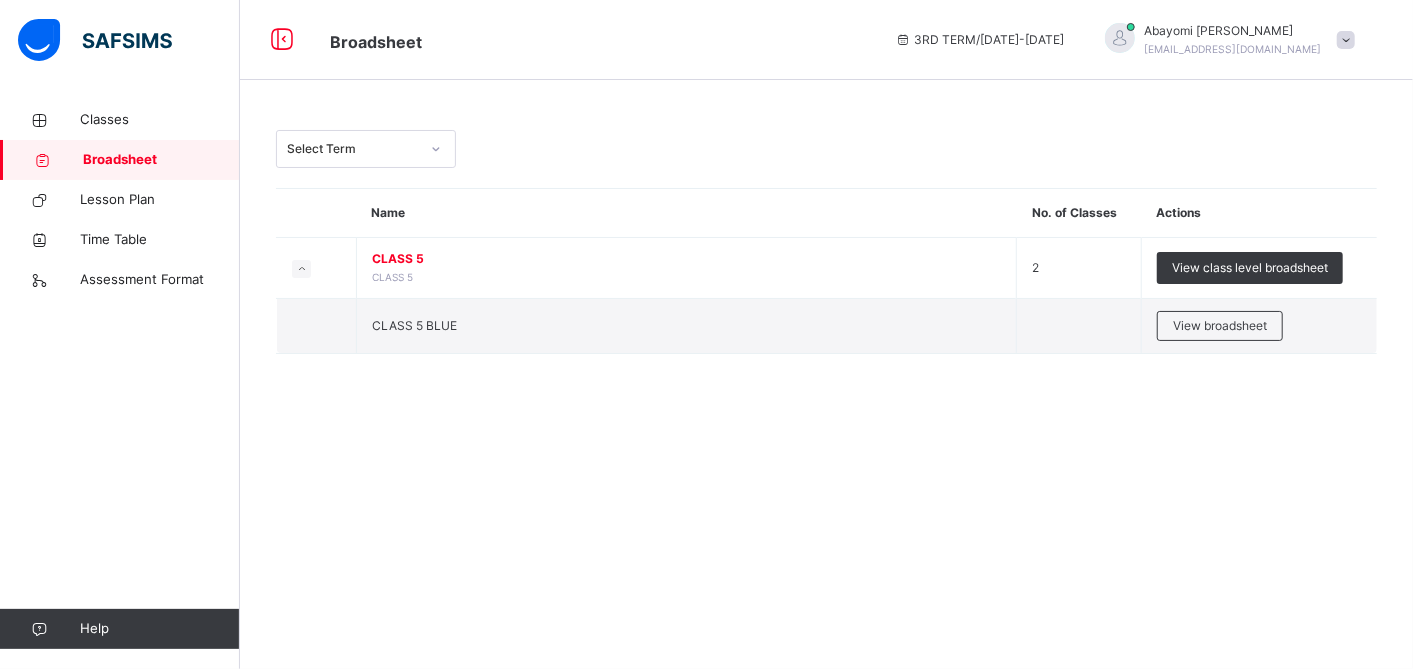 click 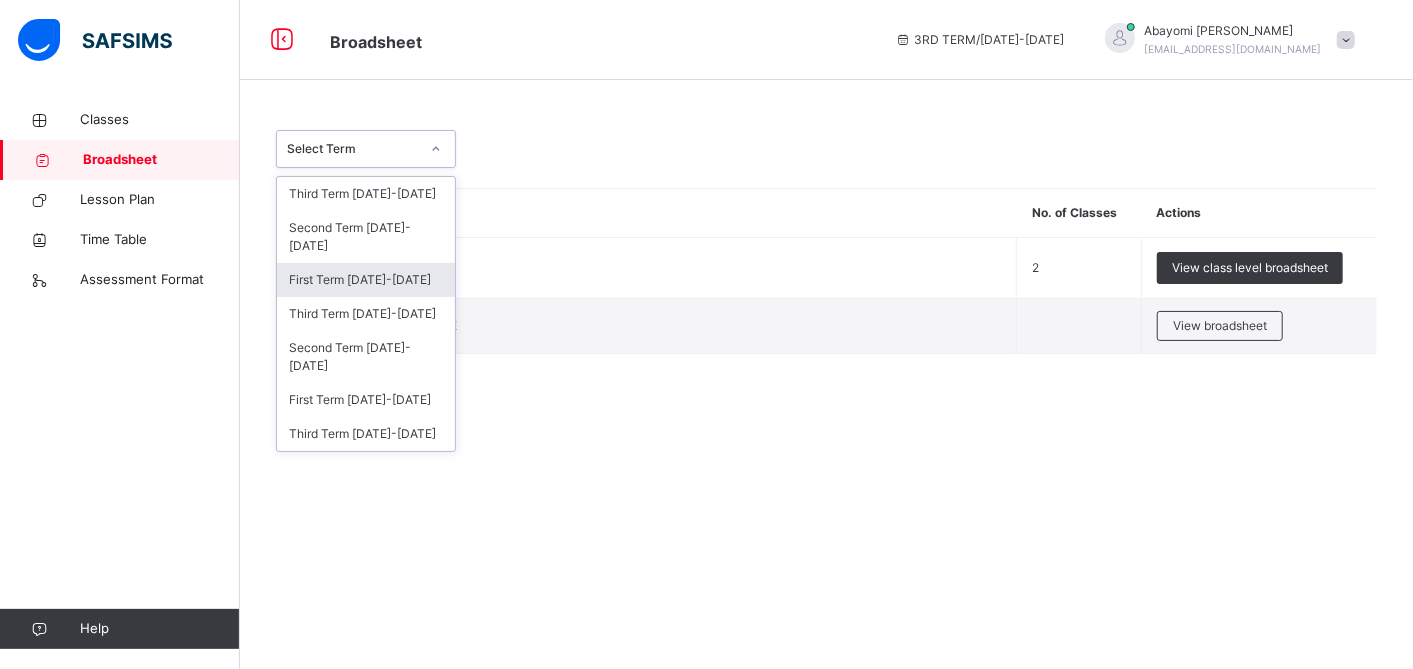 click on "First Term 2024-2025" at bounding box center (366, 280) 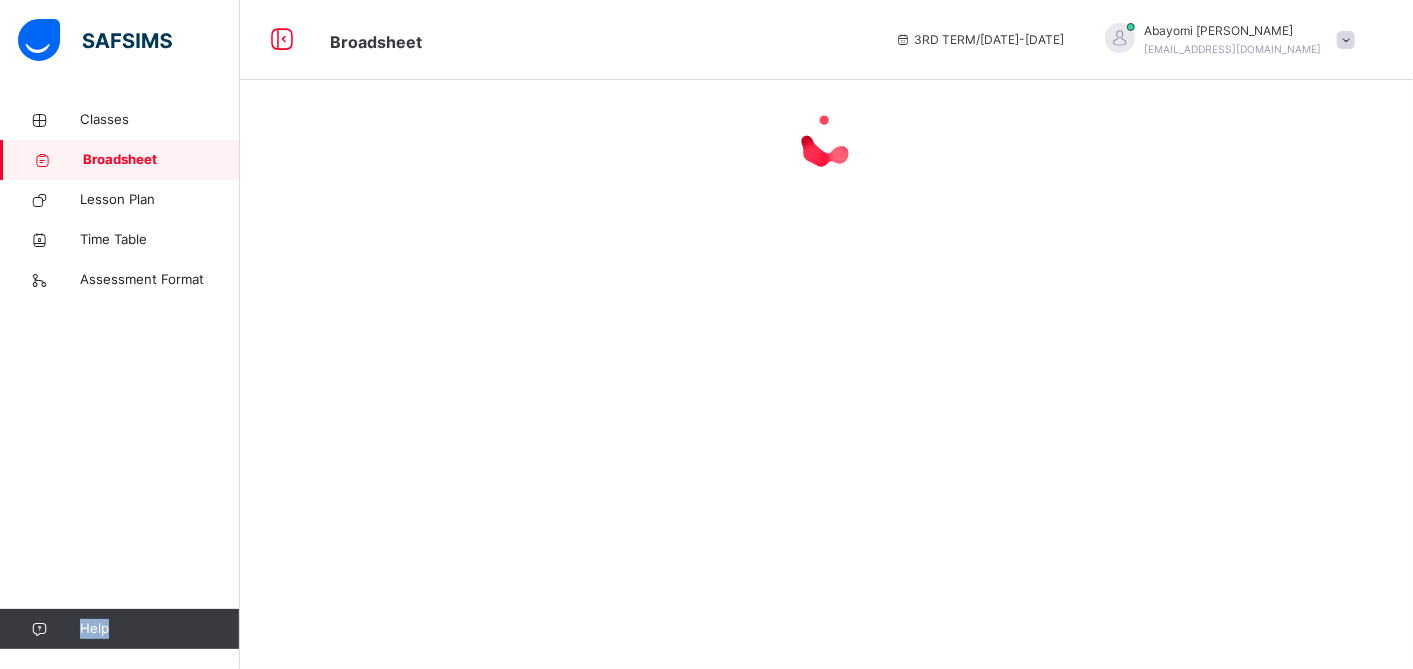 click at bounding box center (826, 334) 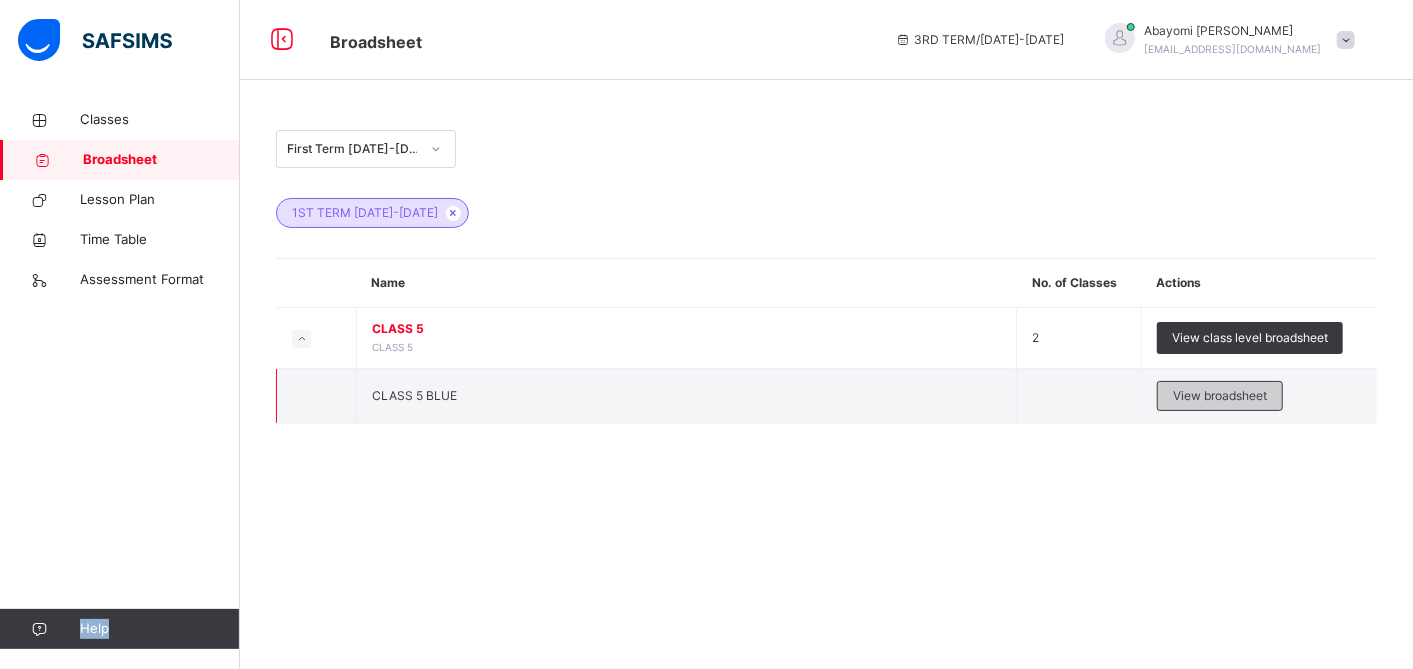 click on "View broadsheet" at bounding box center [1220, 396] 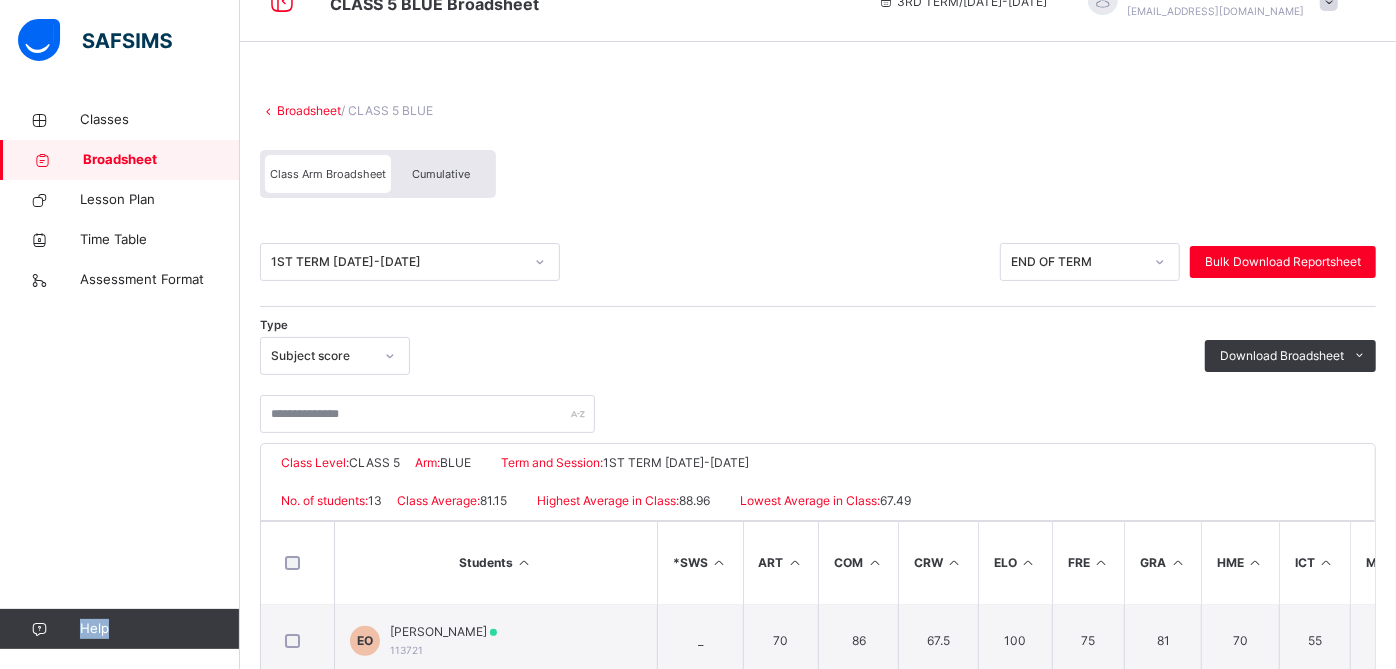 scroll, scrollTop: 37, scrollLeft: 0, axis: vertical 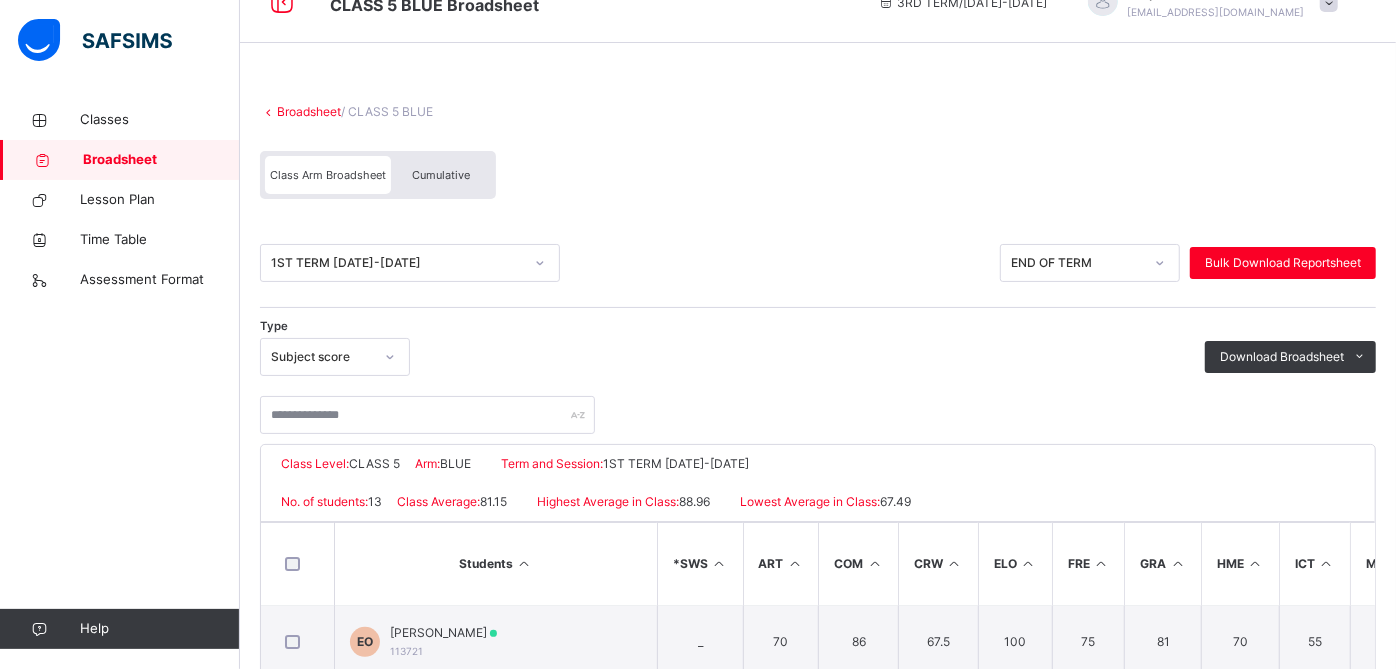 click 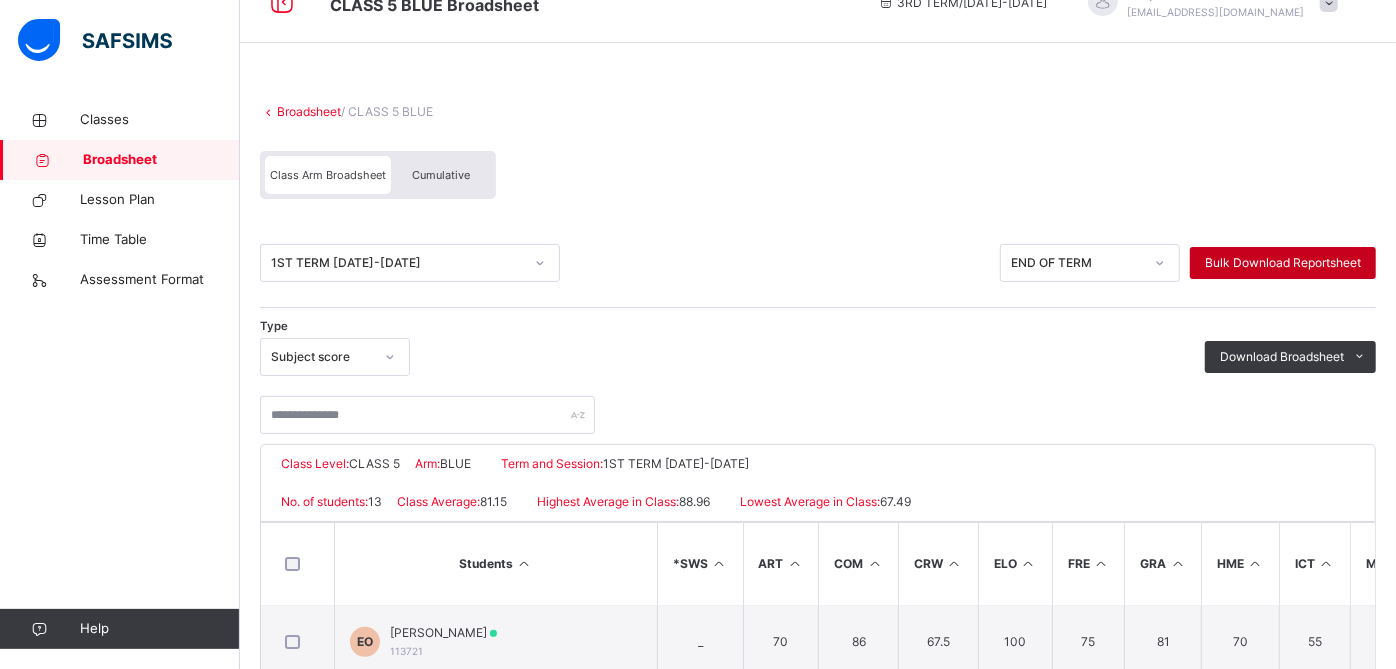 click on "Bulk Download Reportsheet" at bounding box center (1283, 263) 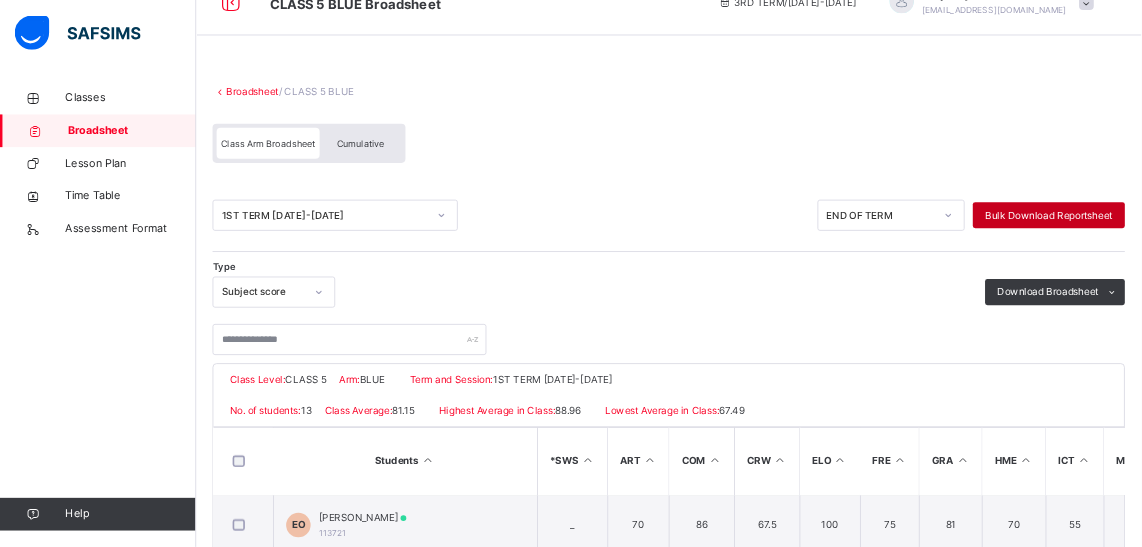 scroll, scrollTop: 36, scrollLeft: 0, axis: vertical 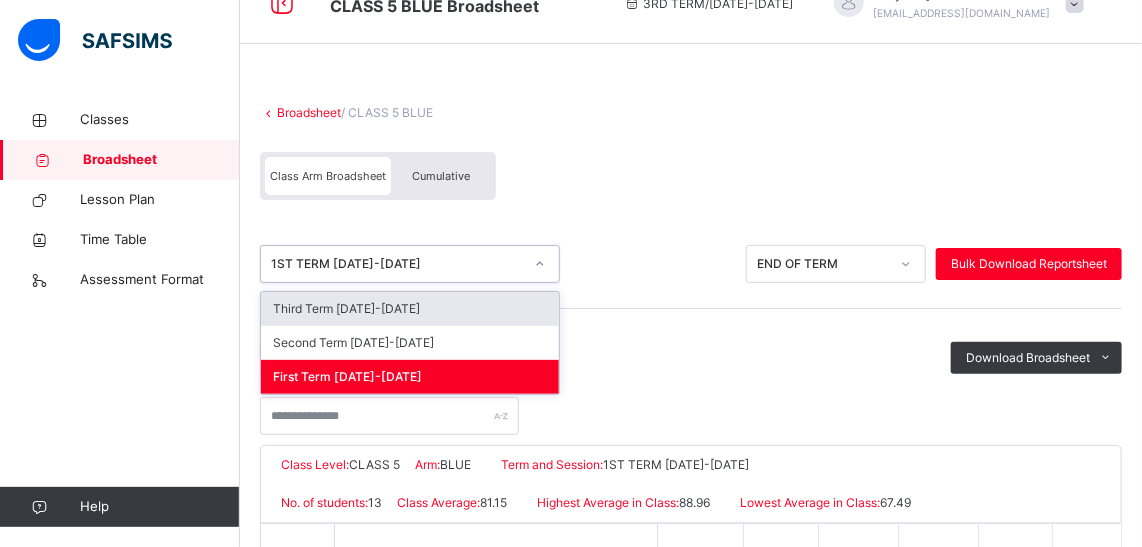 click 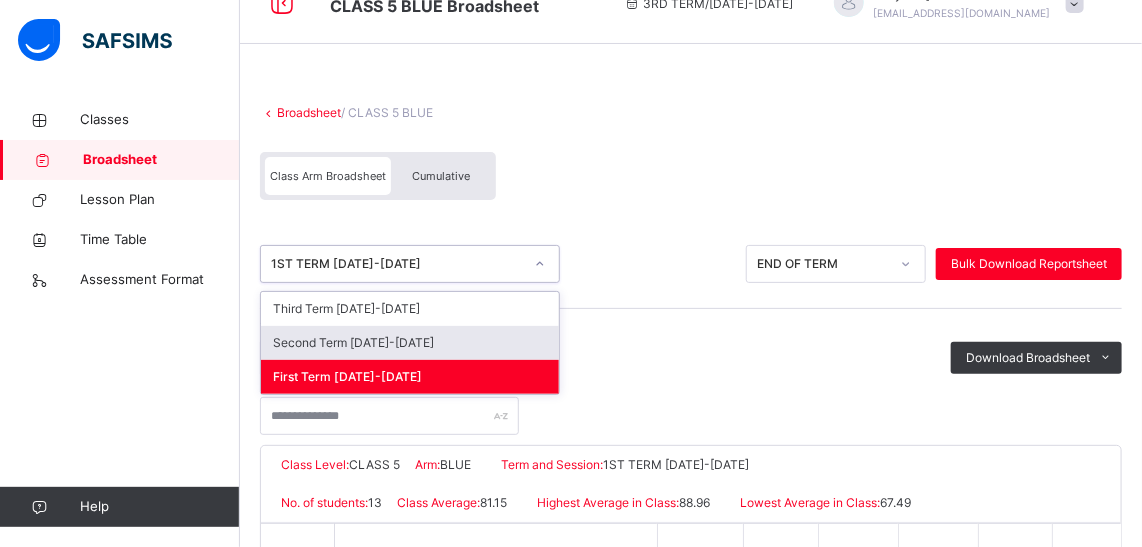 click on "Second Term 2024-2025" at bounding box center [410, 343] 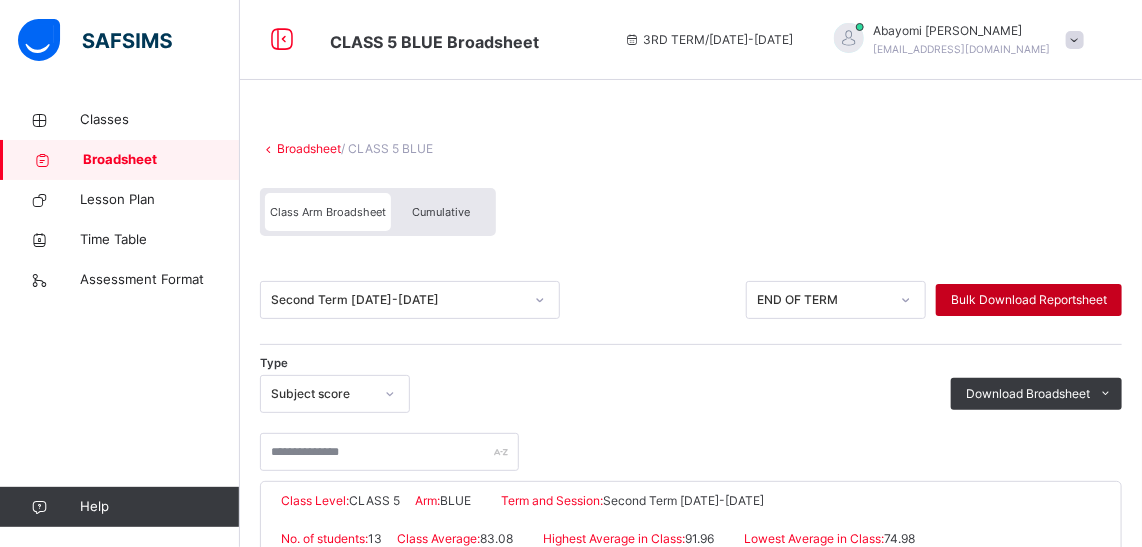 click on "Bulk Download Reportsheet" at bounding box center [1029, 300] 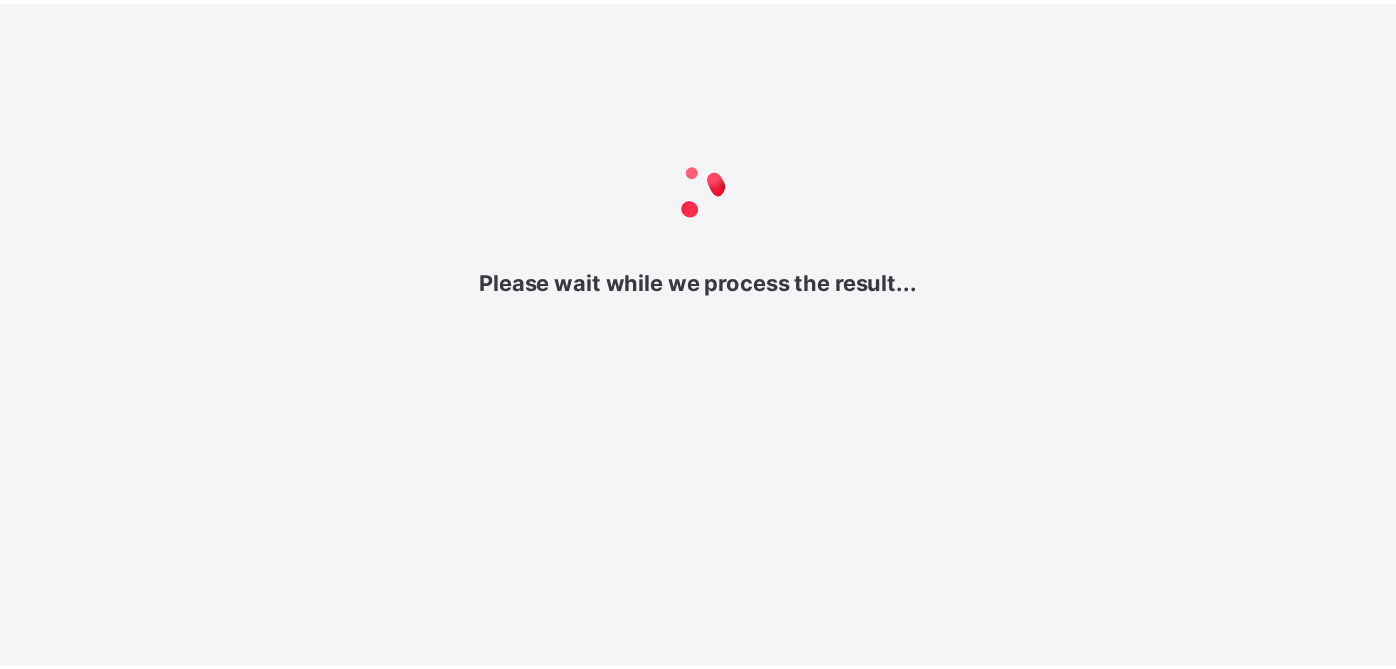 scroll, scrollTop: 0, scrollLeft: 0, axis: both 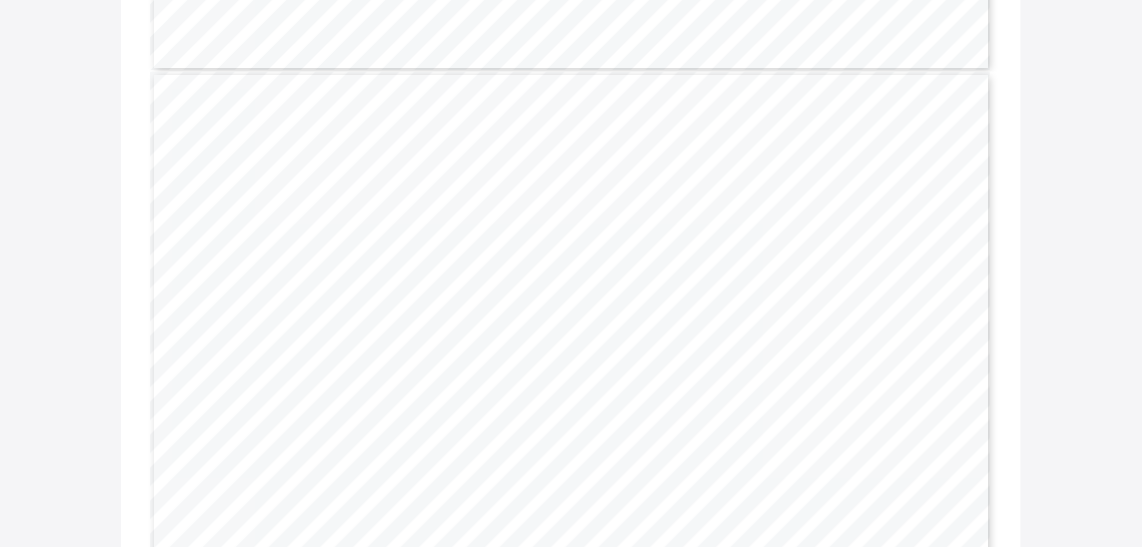 drag, startPoint x: 1368, startPoint y: 0, endPoint x: 59, endPoint y: 113, distance: 1313.8683 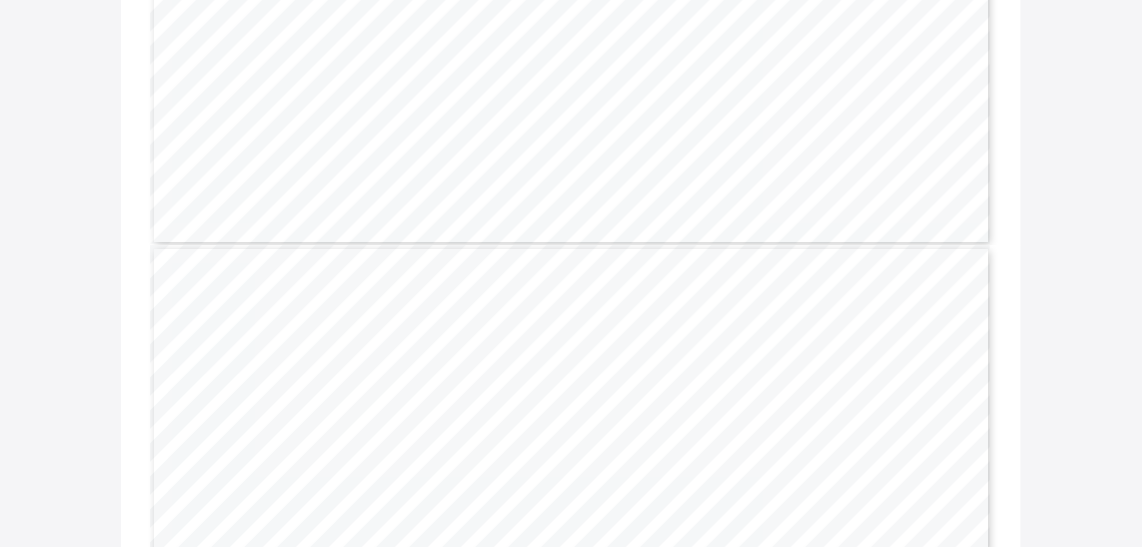 scroll, scrollTop: 2416, scrollLeft: 0, axis: vertical 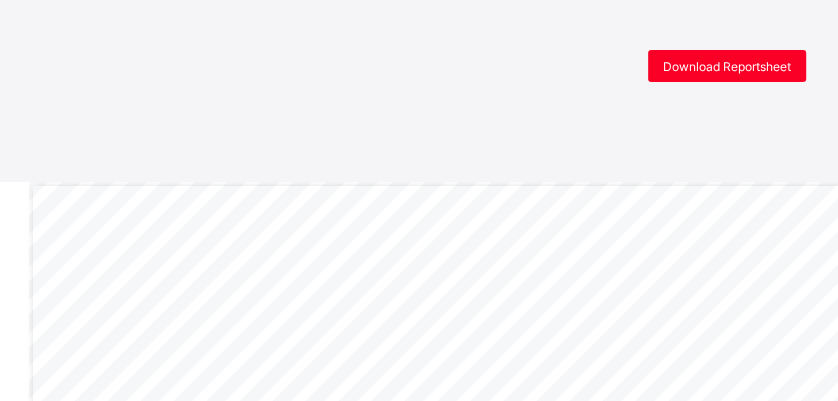 drag, startPoint x: 1024, startPoint y: 3, endPoint x: 491, endPoint y: 52, distance: 535.2476 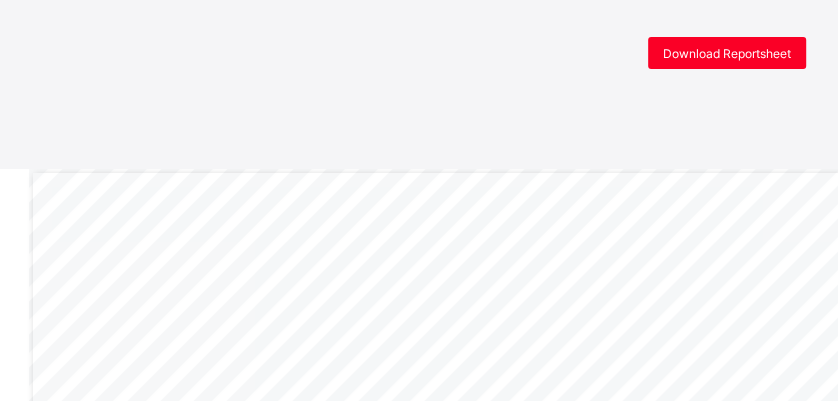 scroll, scrollTop: 26, scrollLeft: 0, axis: vertical 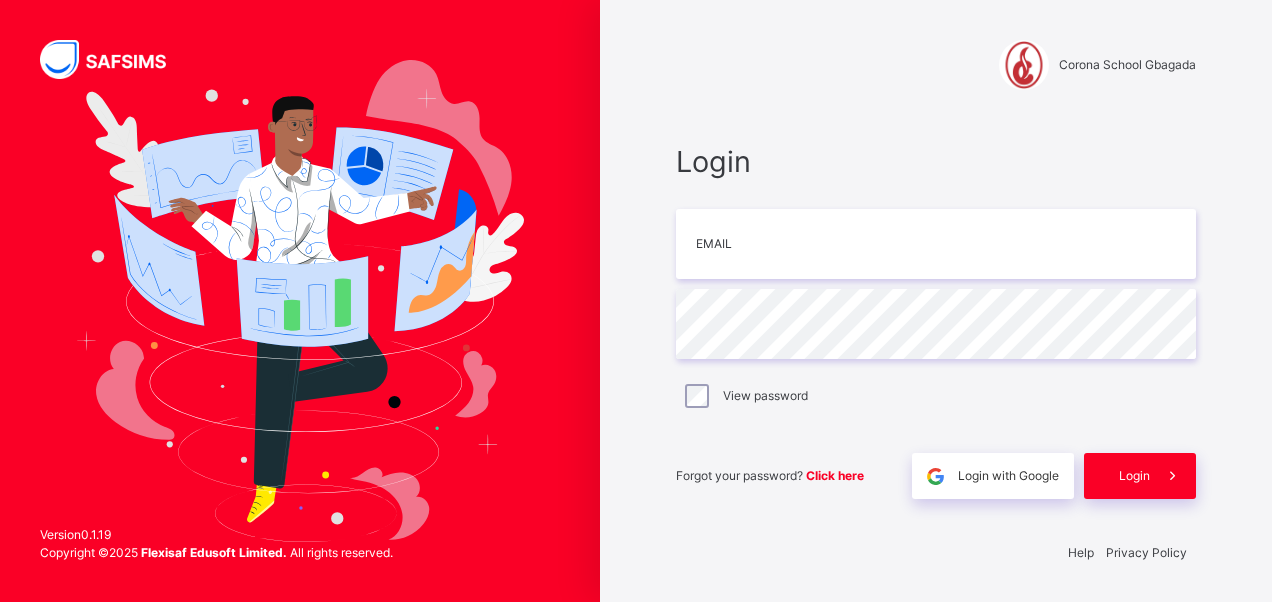 drag, startPoint x: 778, startPoint y: 2, endPoint x: 764, endPoint y: 105, distance: 103.947105 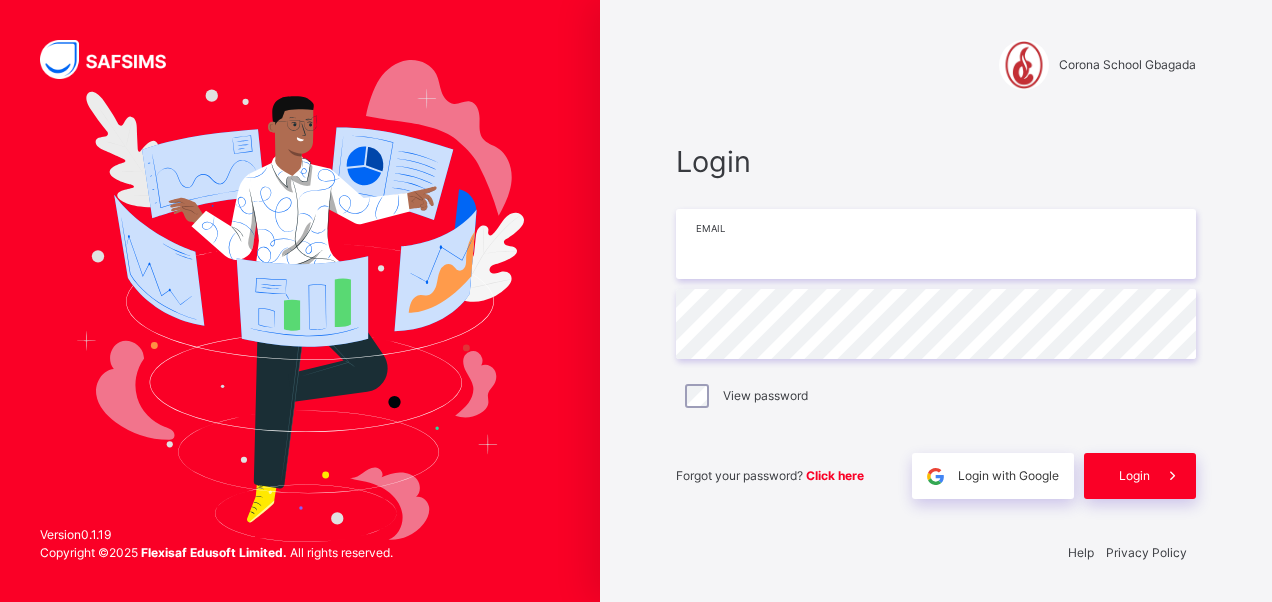 click at bounding box center (936, 244) 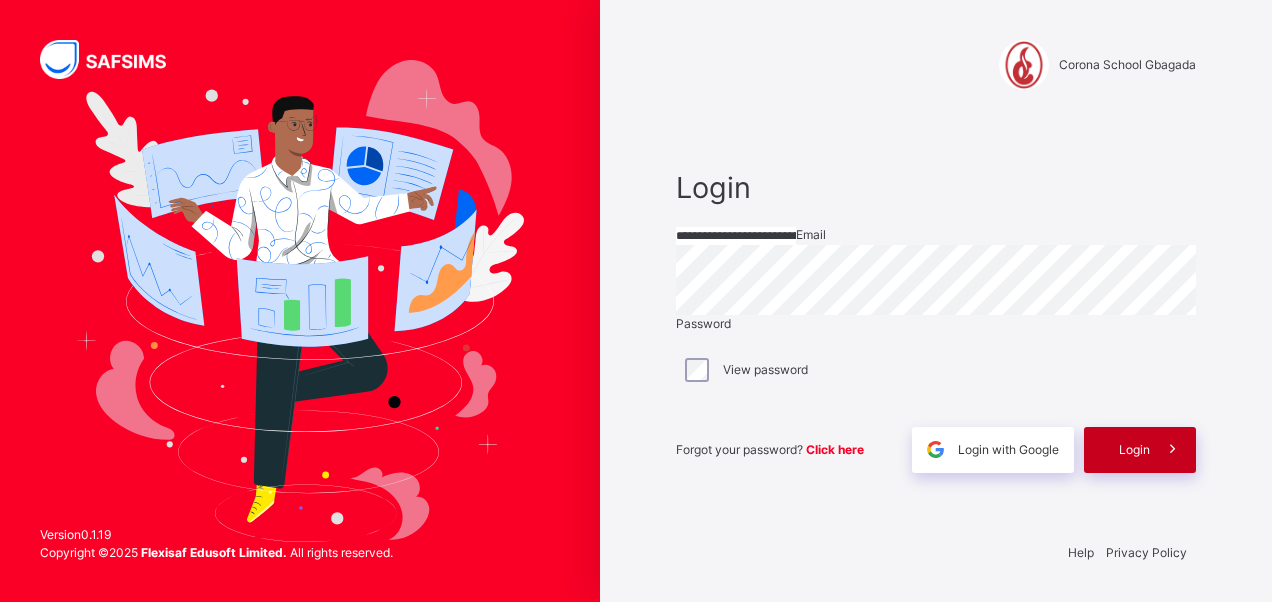 click on "Login" at bounding box center (1134, 450) 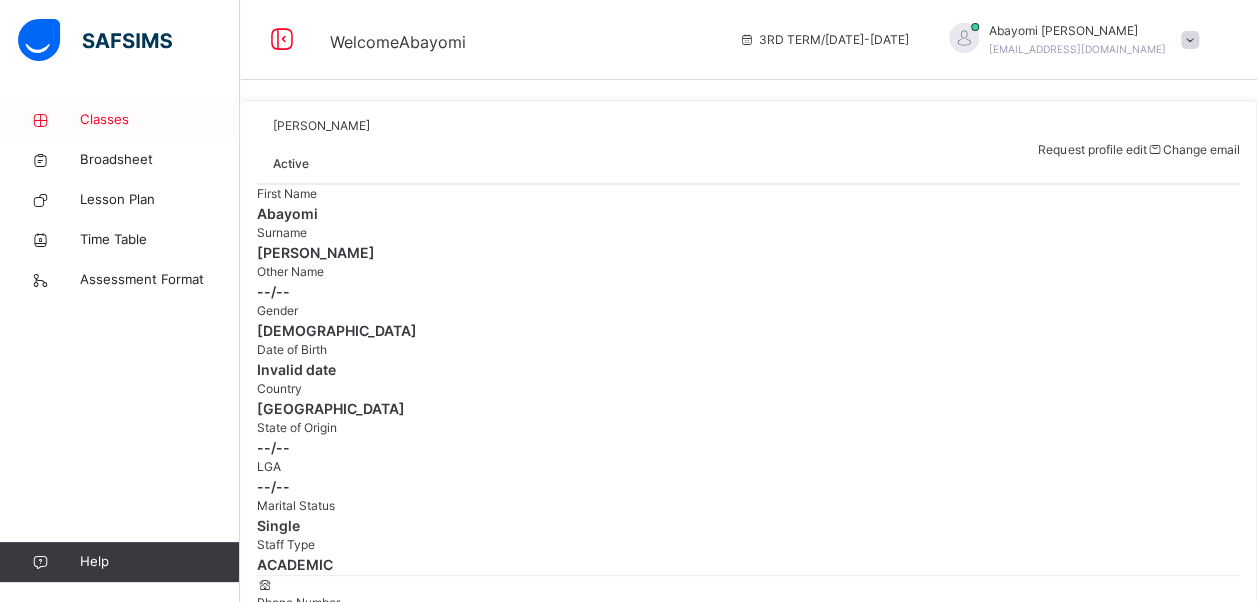 click on "Classes" at bounding box center [160, 120] 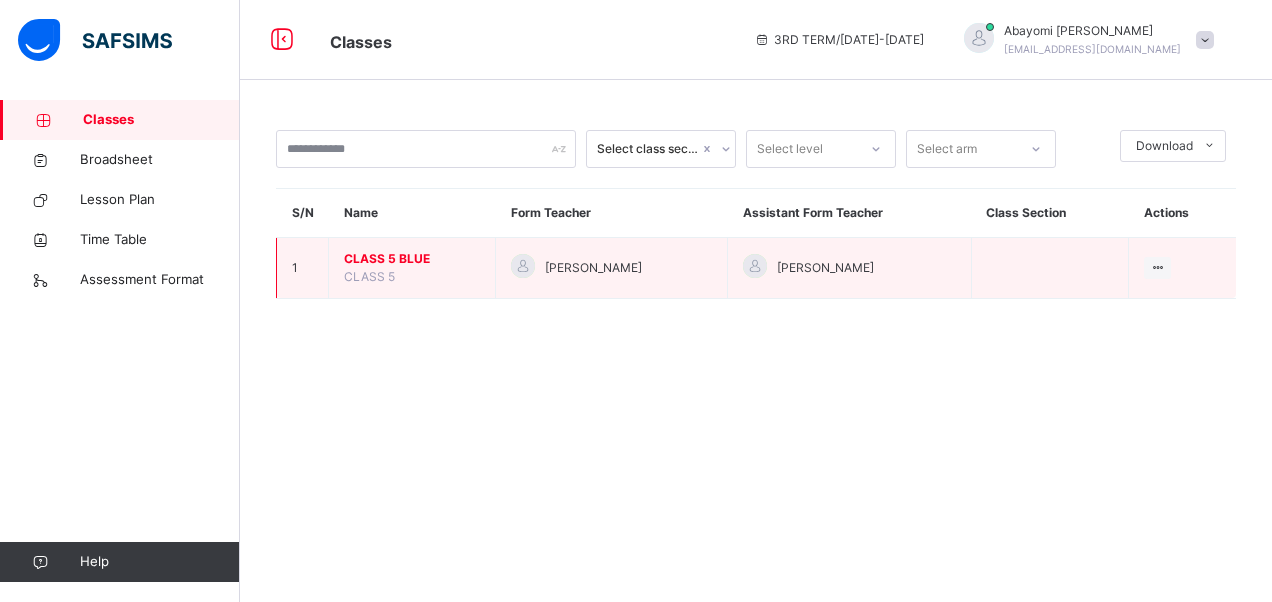 click on "CLASS 5   BLUE" at bounding box center (412, 259) 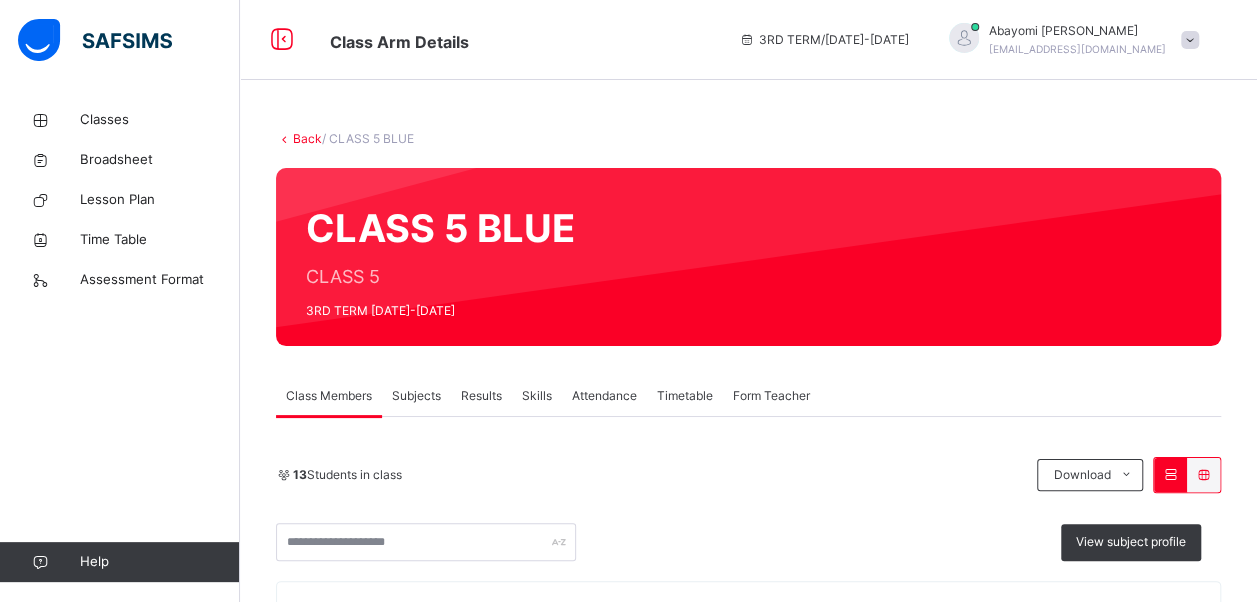 click on "Attendance" at bounding box center [604, 396] 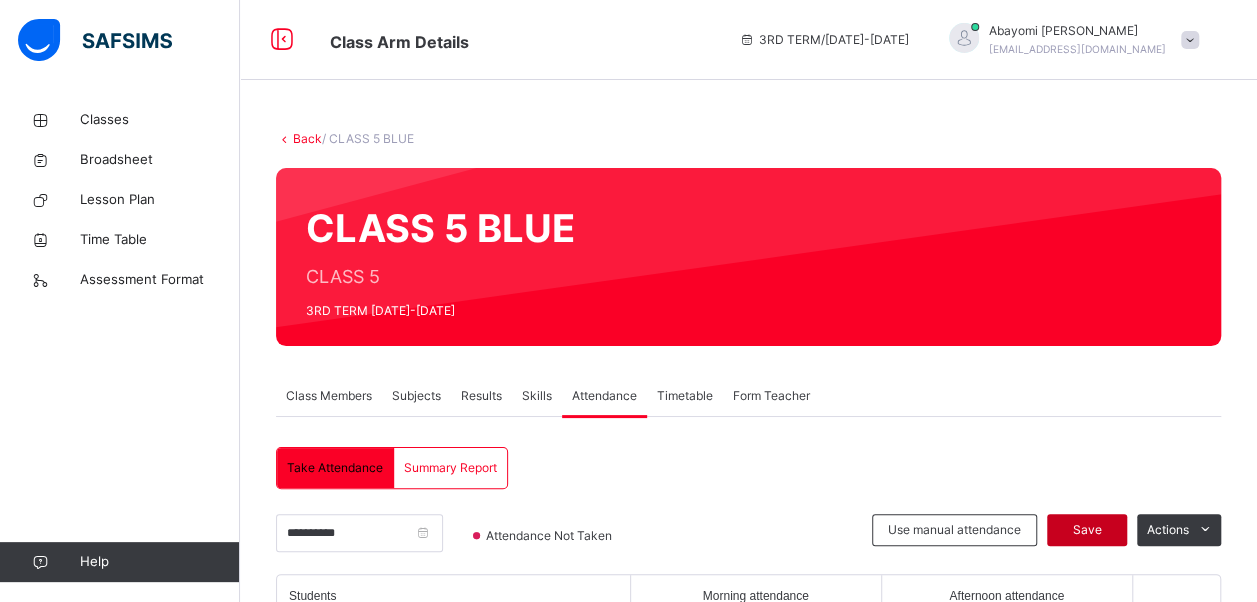 click on "Save" at bounding box center (1087, 530) 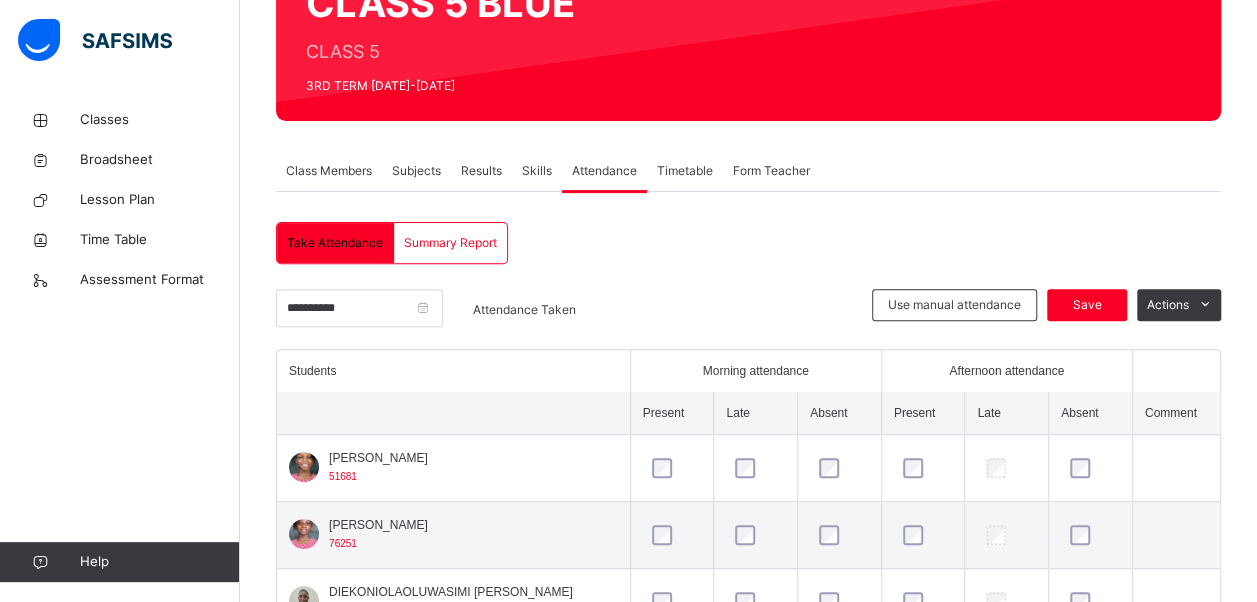 scroll, scrollTop: 227, scrollLeft: 0, axis: vertical 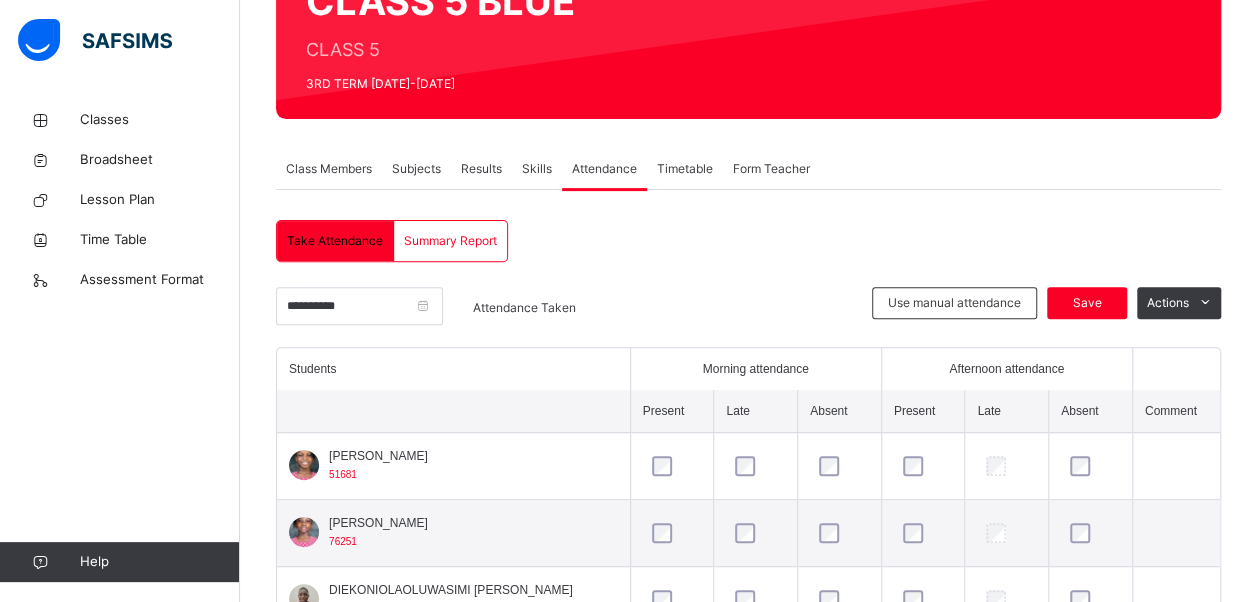 click on "Subjects" at bounding box center [416, 169] 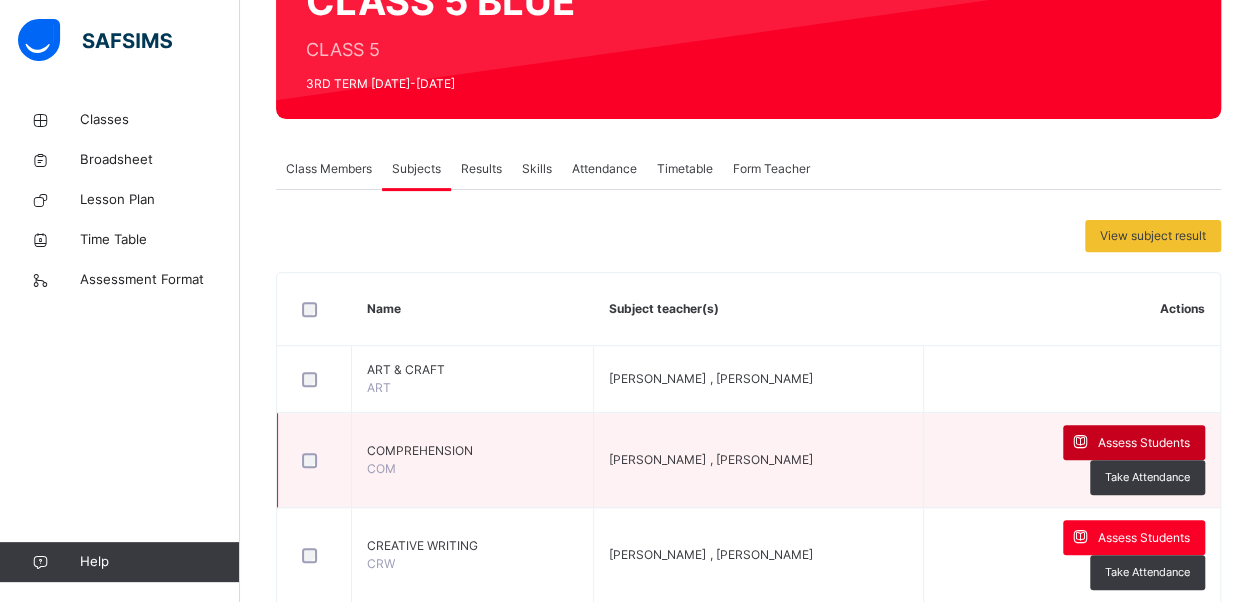 click on "Assess Students" at bounding box center [1144, 443] 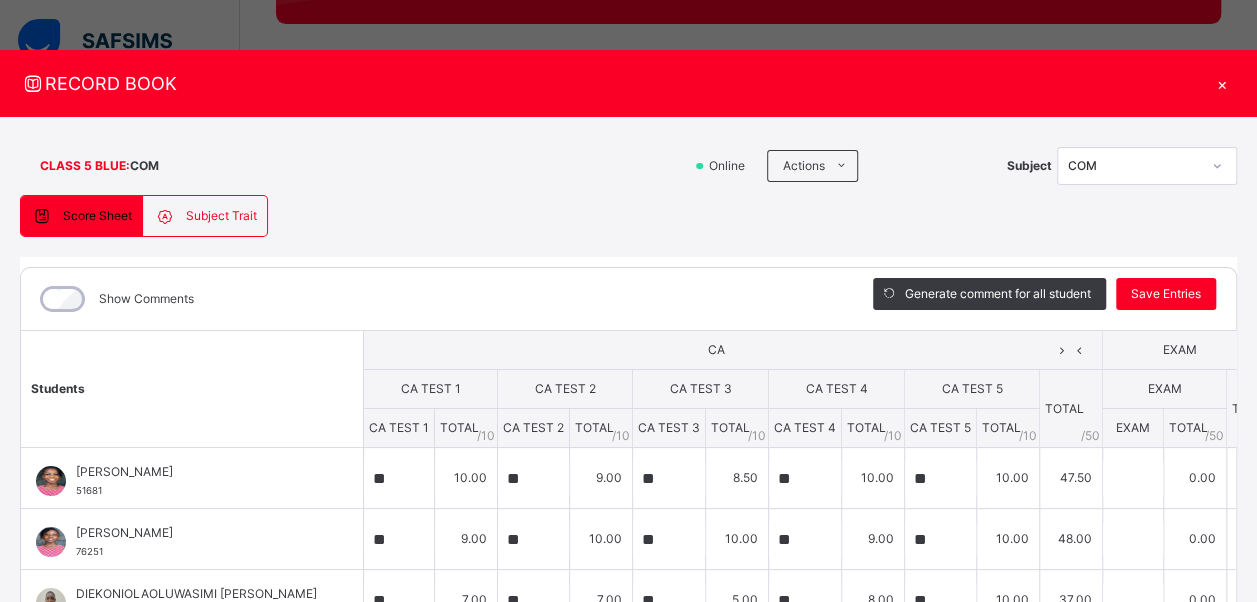 scroll, scrollTop: 338, scrollLeft: 0, axis: vertical 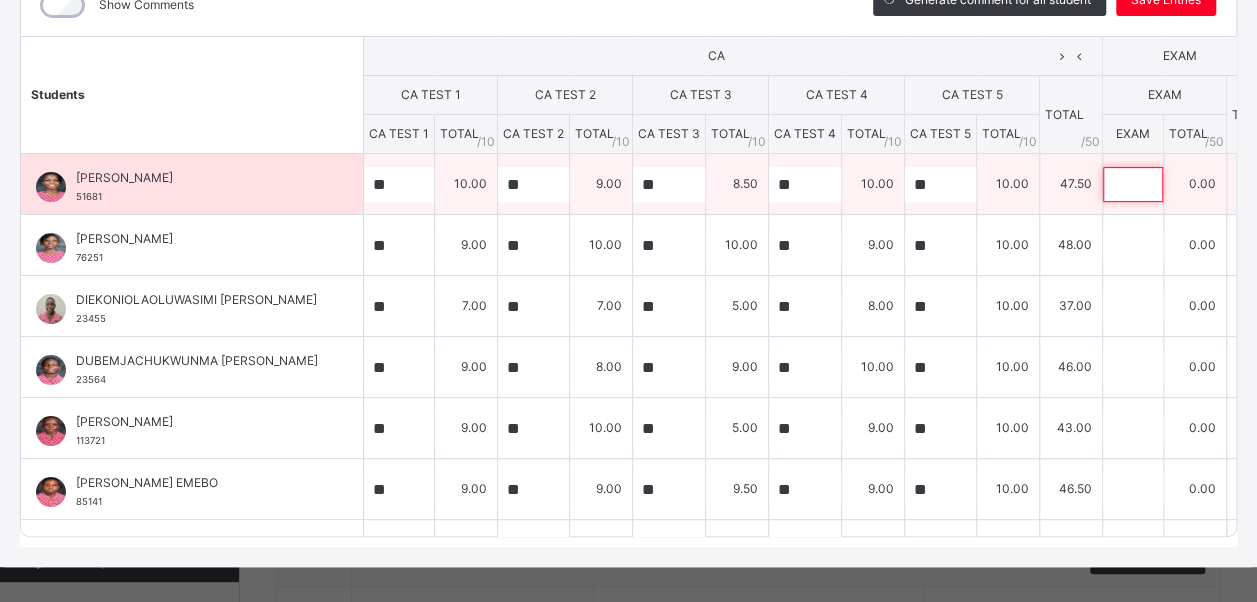 click at bounding box center [1133, 184] 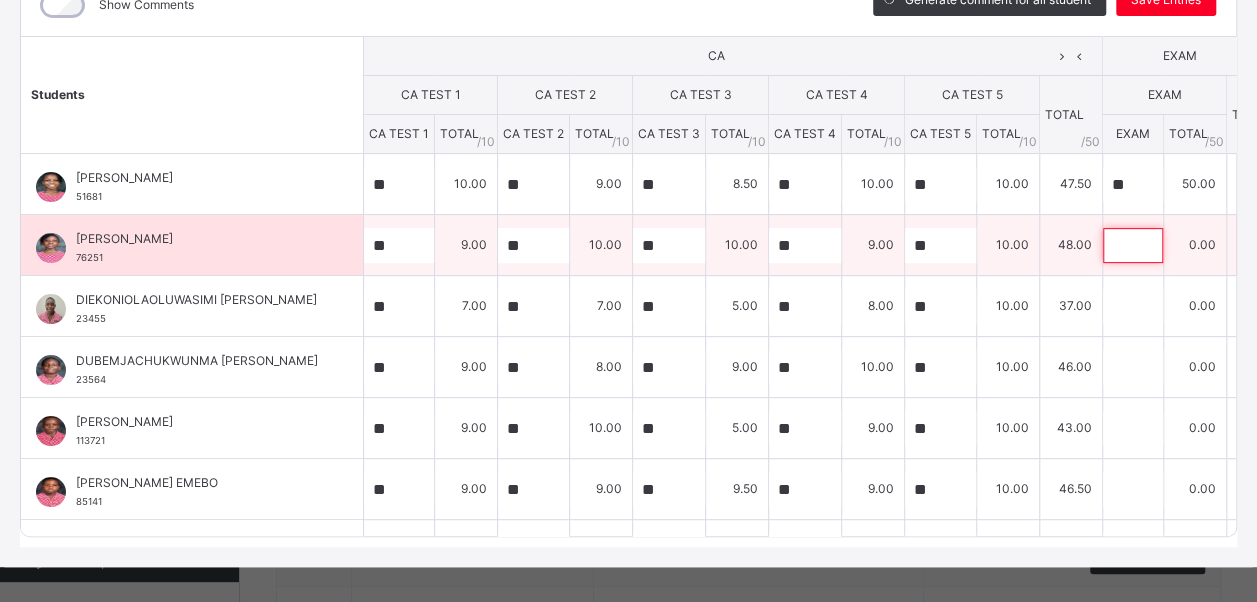 click at bounding box center (1133, 245) 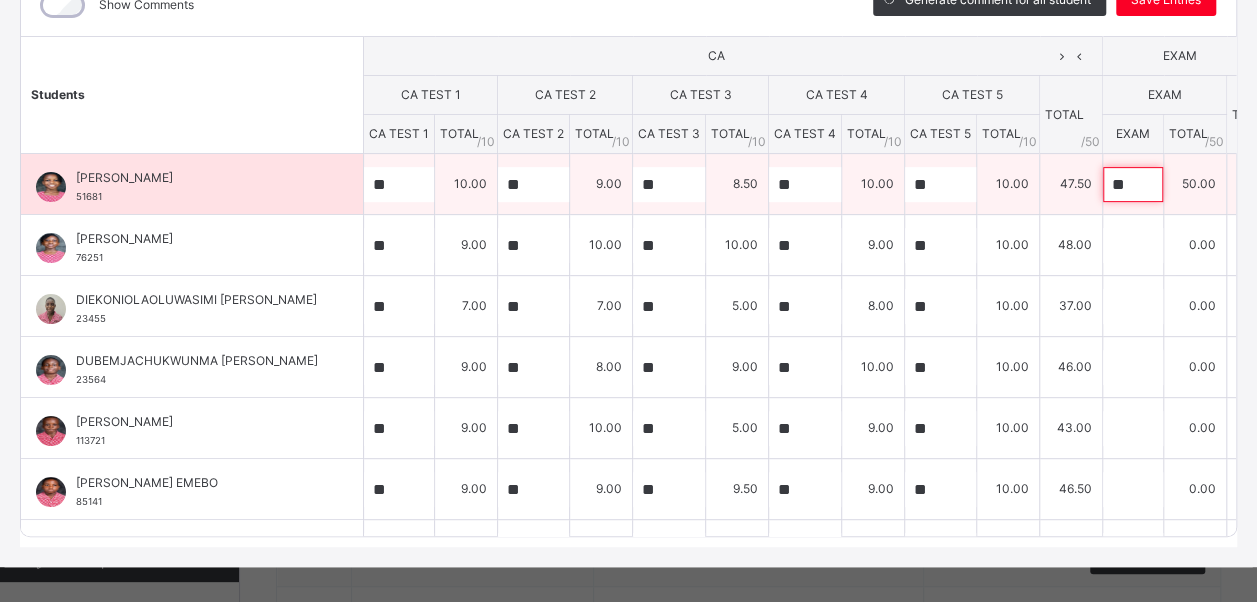 click on "**" at bounding box center (1133, 184) 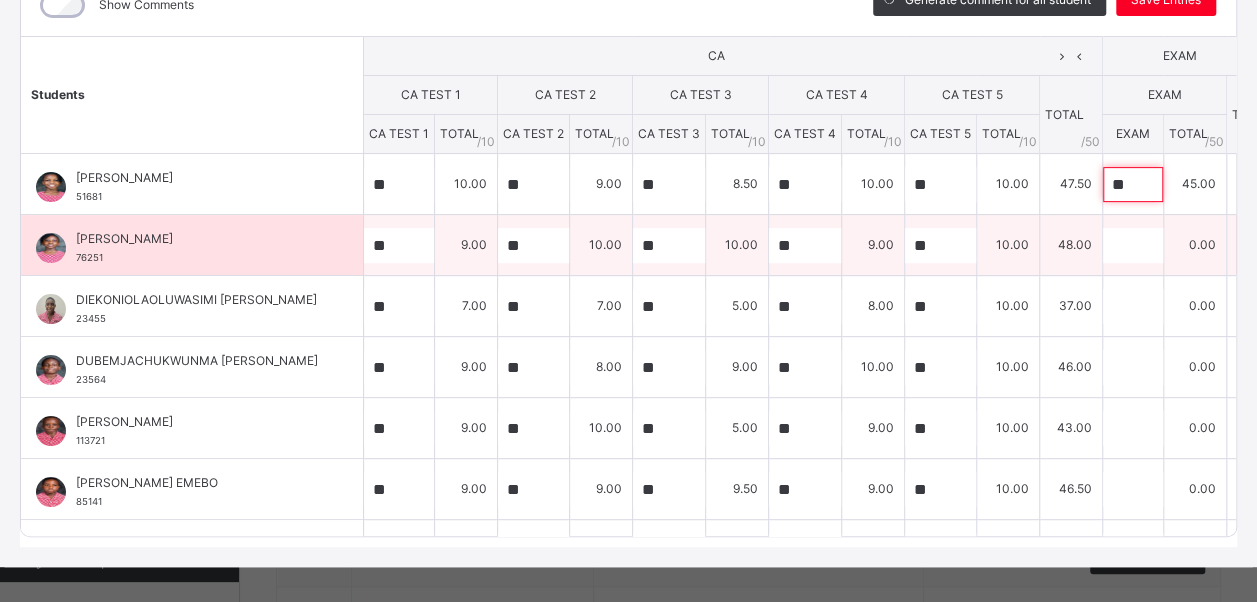 type on "**" 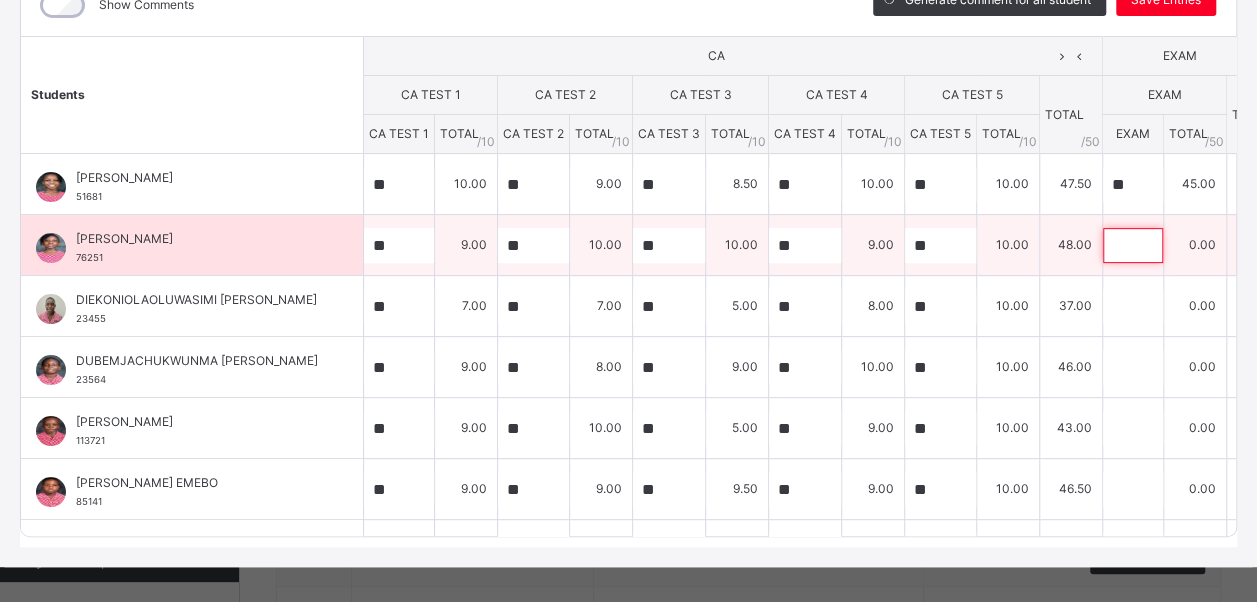 click at bounding box center [1133, 245] 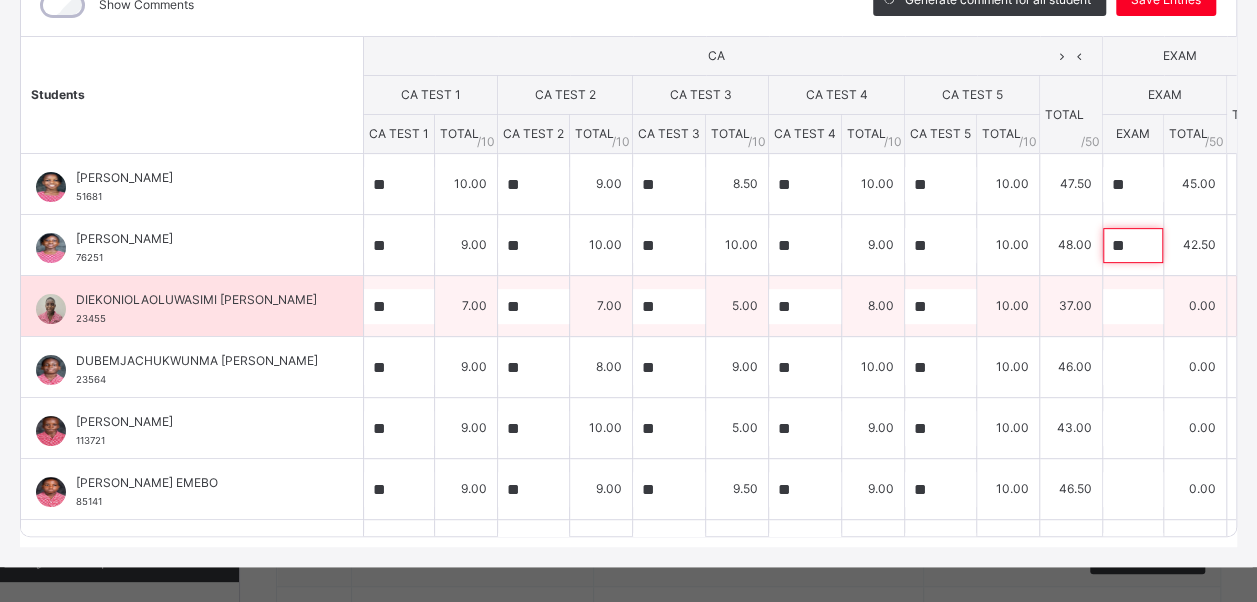 type on "**" 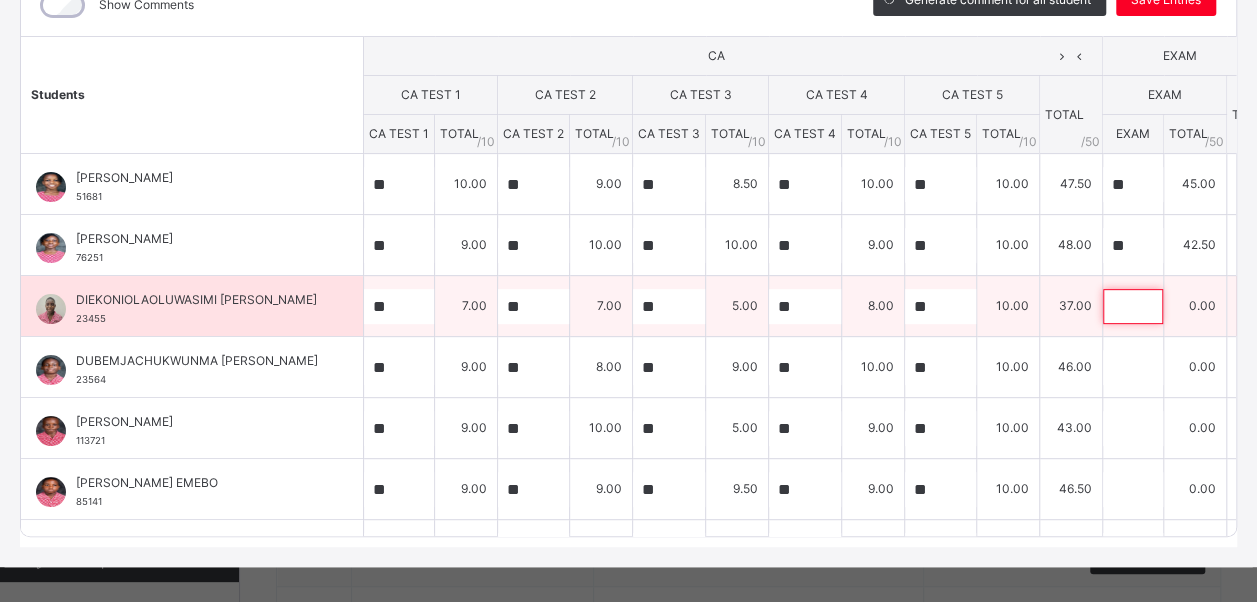 click at bounding box center (1133, 306) 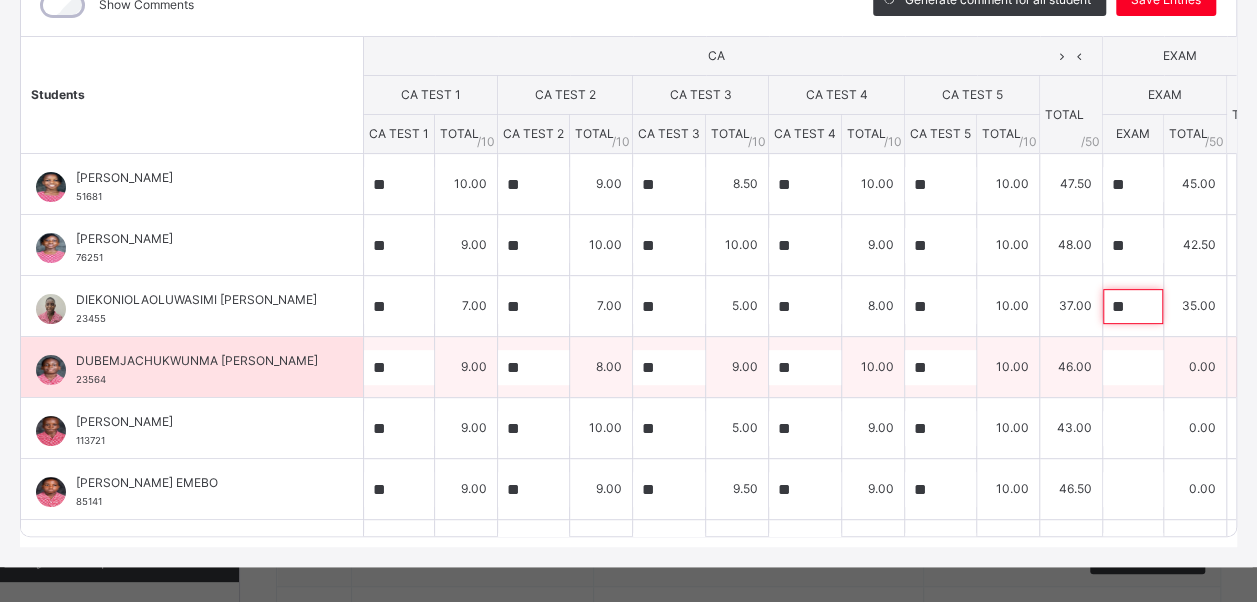 type on "**" 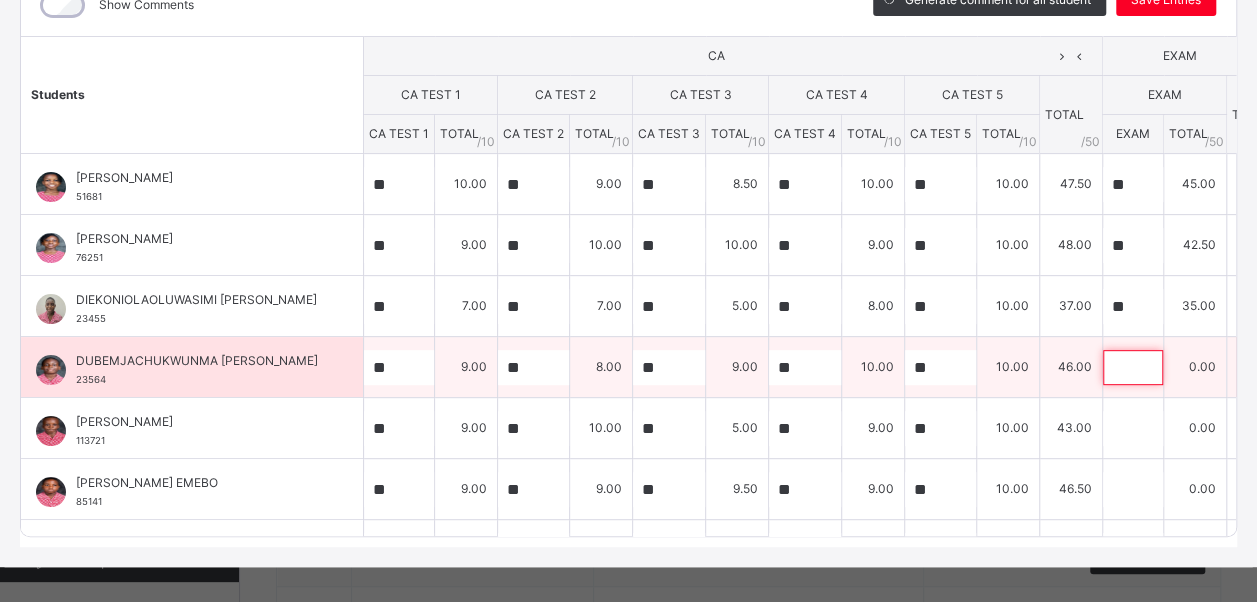 click at bounding box center (1133, 367) 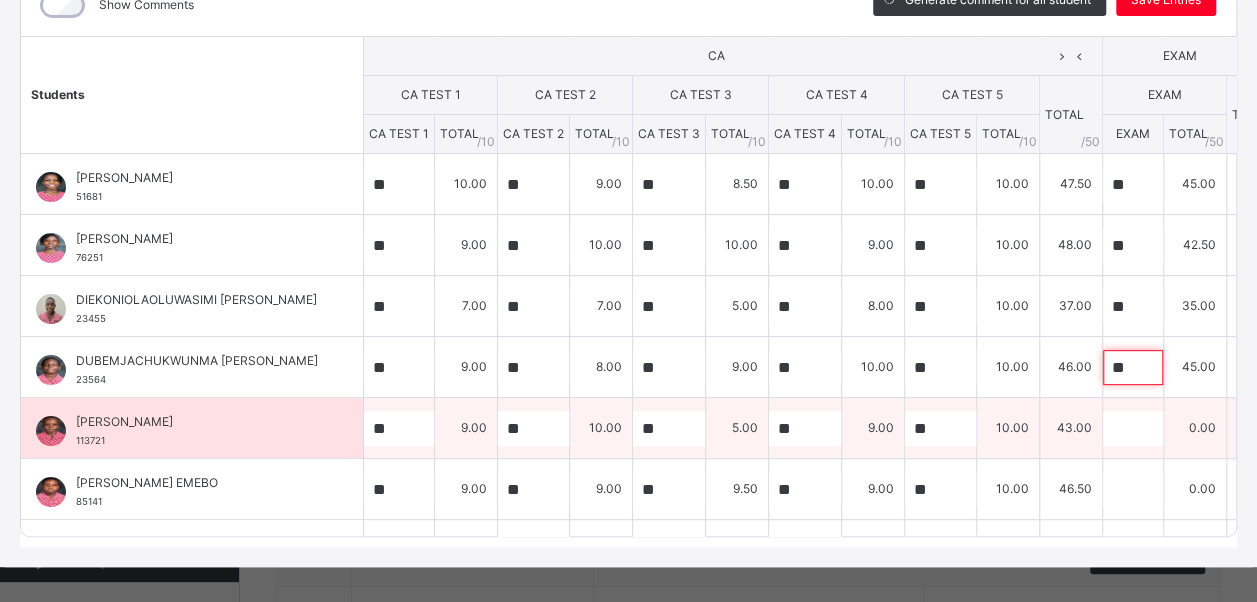 type on "**" 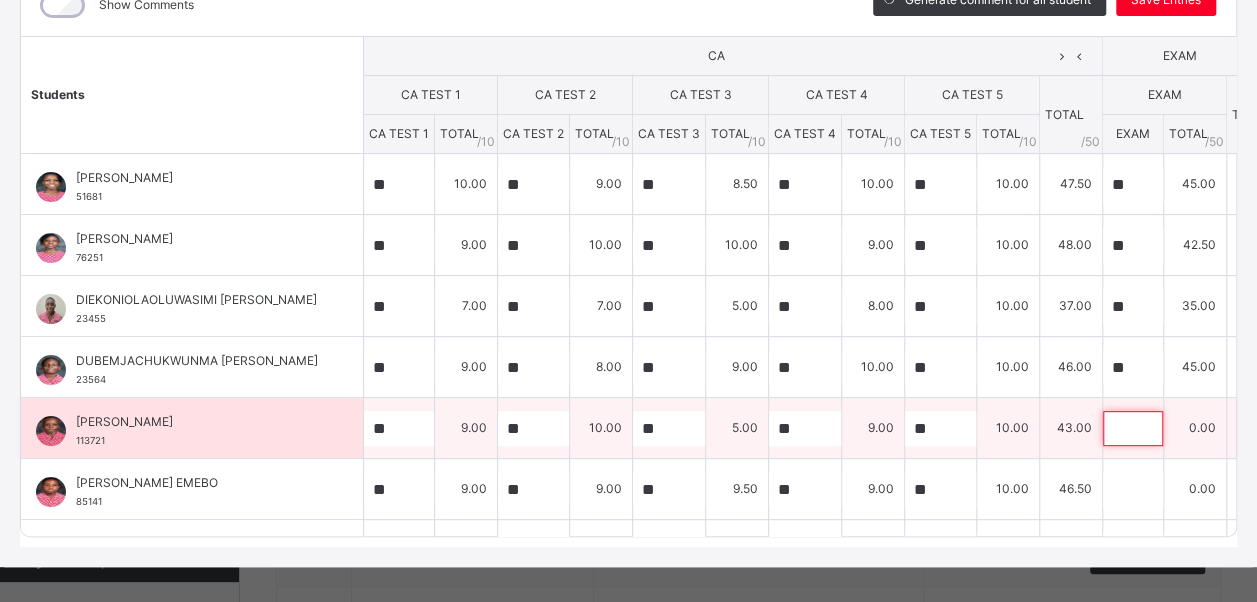 click at bounding box center [1133, 428] 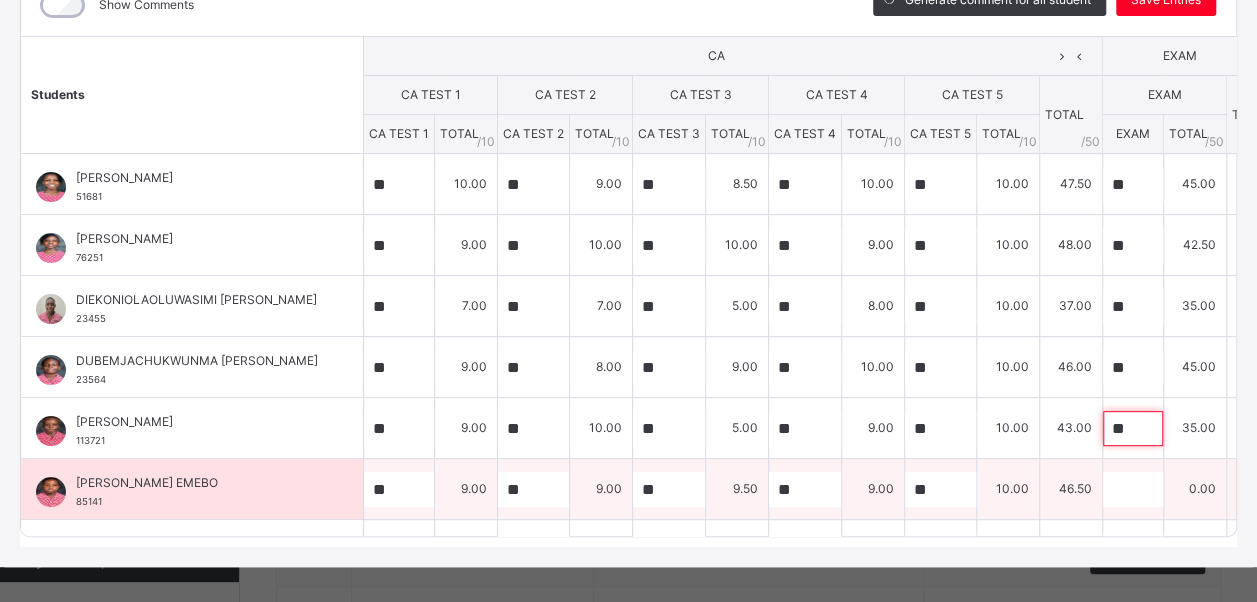 type on "**" 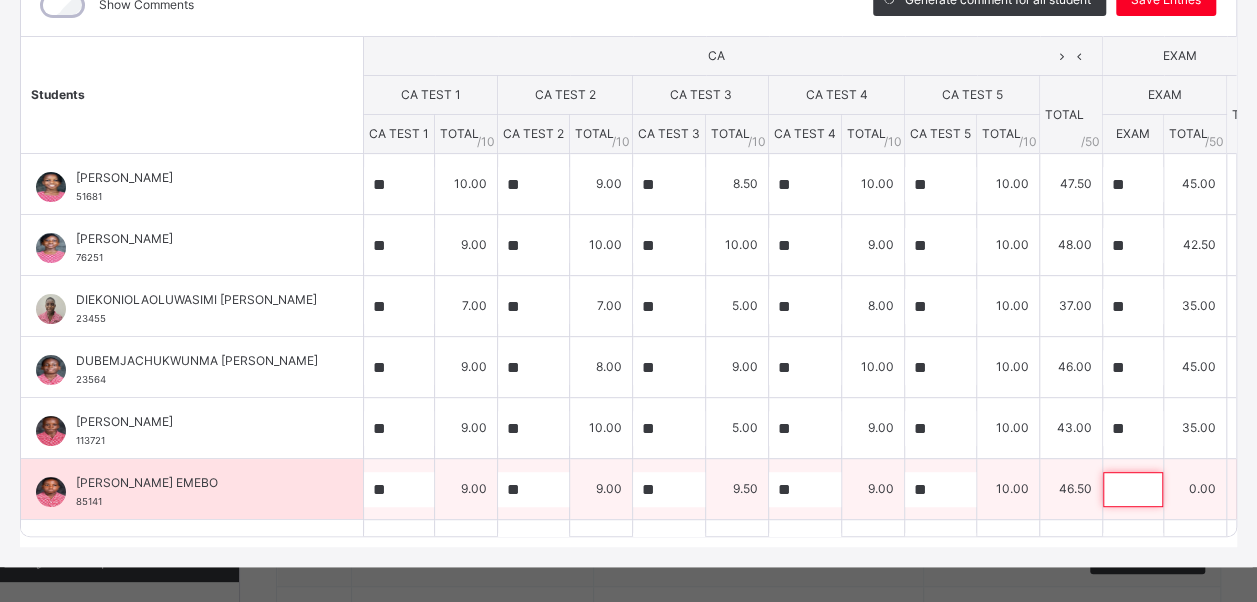 click at bounding box center [1133, 489] 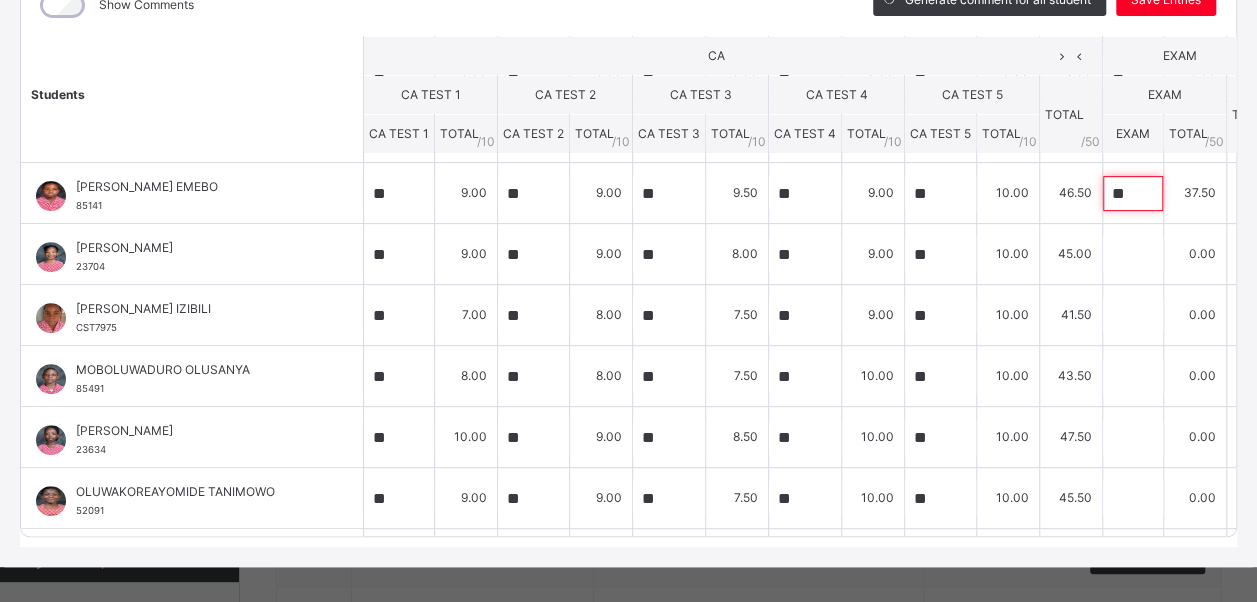 scroll, scrollTop: 333, scrollLeft: 0, axis: vertical 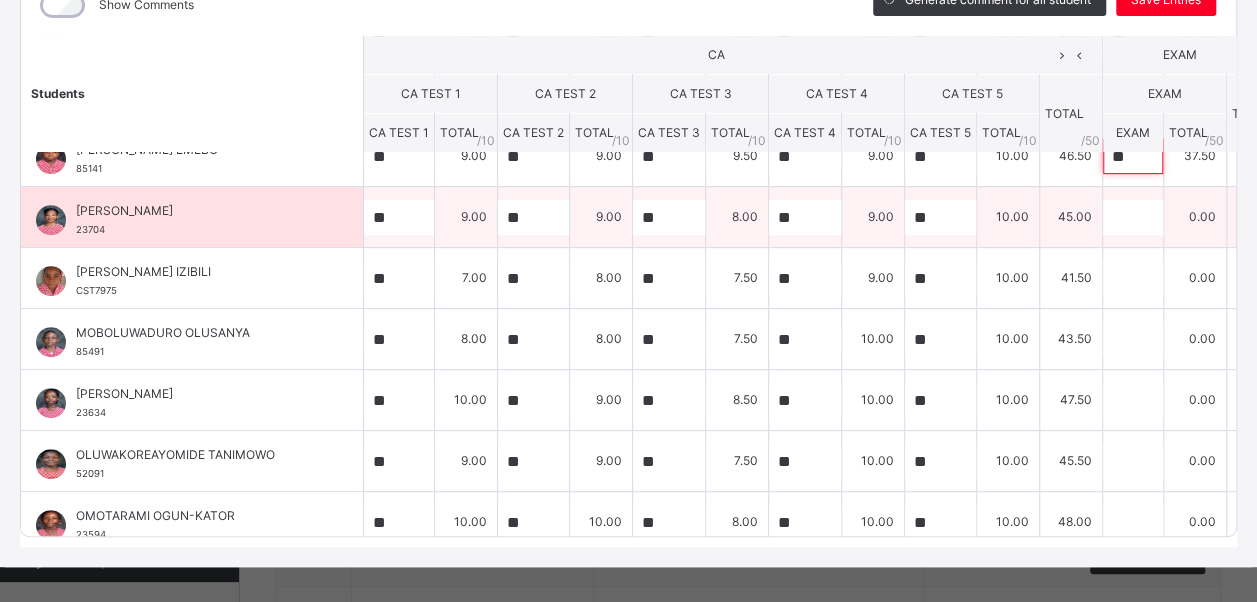 type on "**" 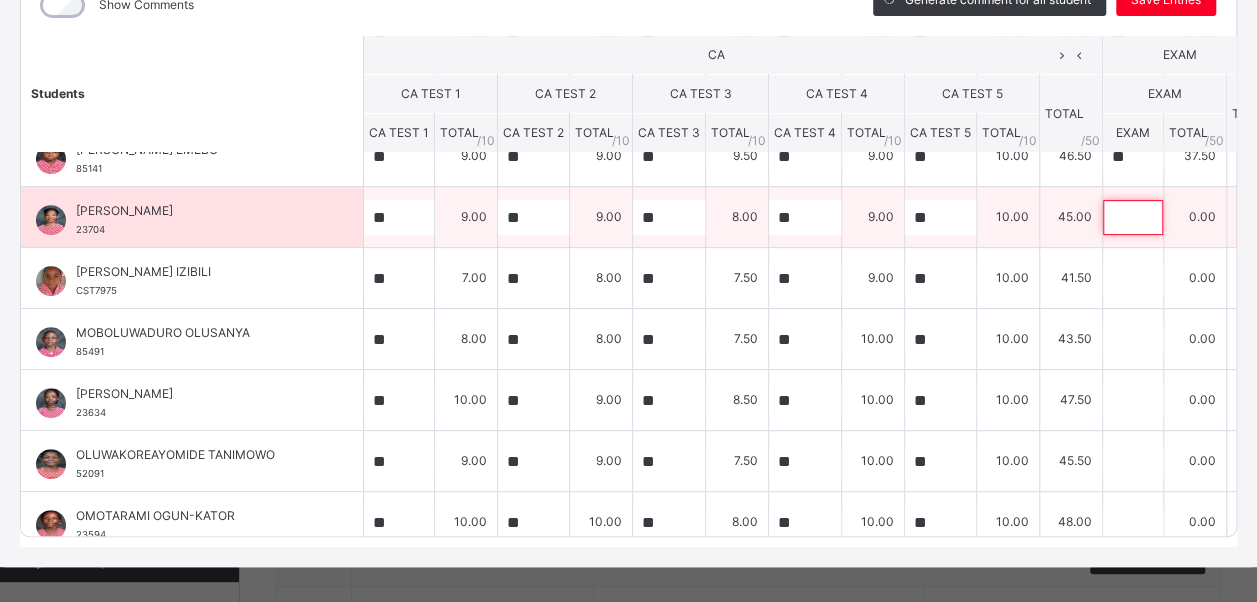 click at bounding box center (1133, 217) 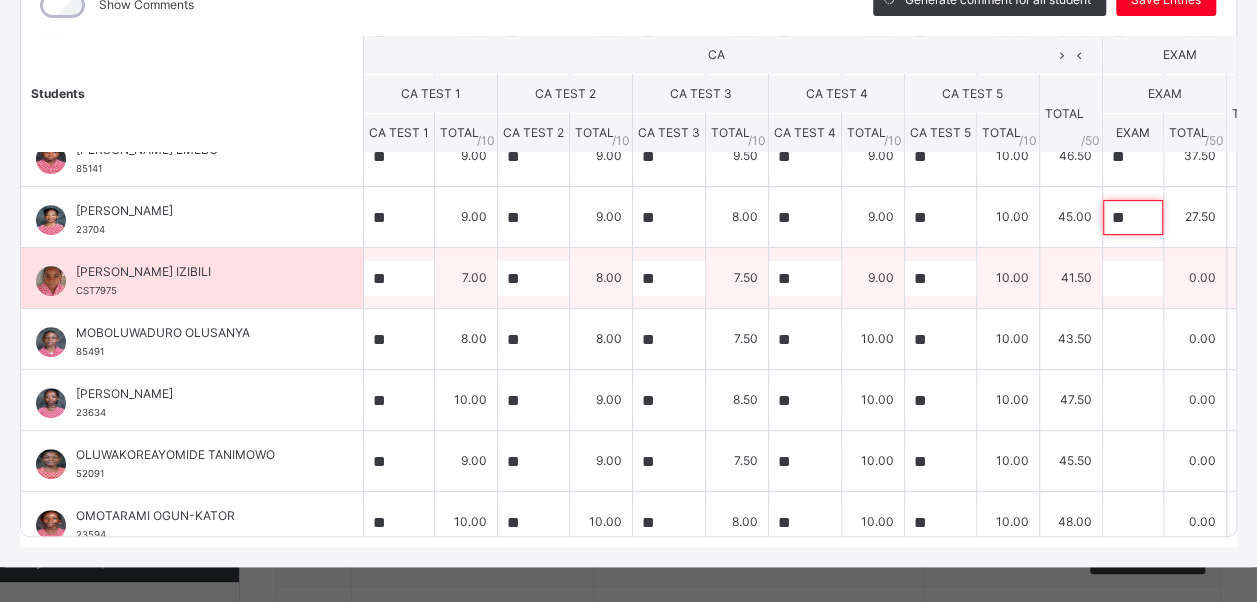 type on "**" 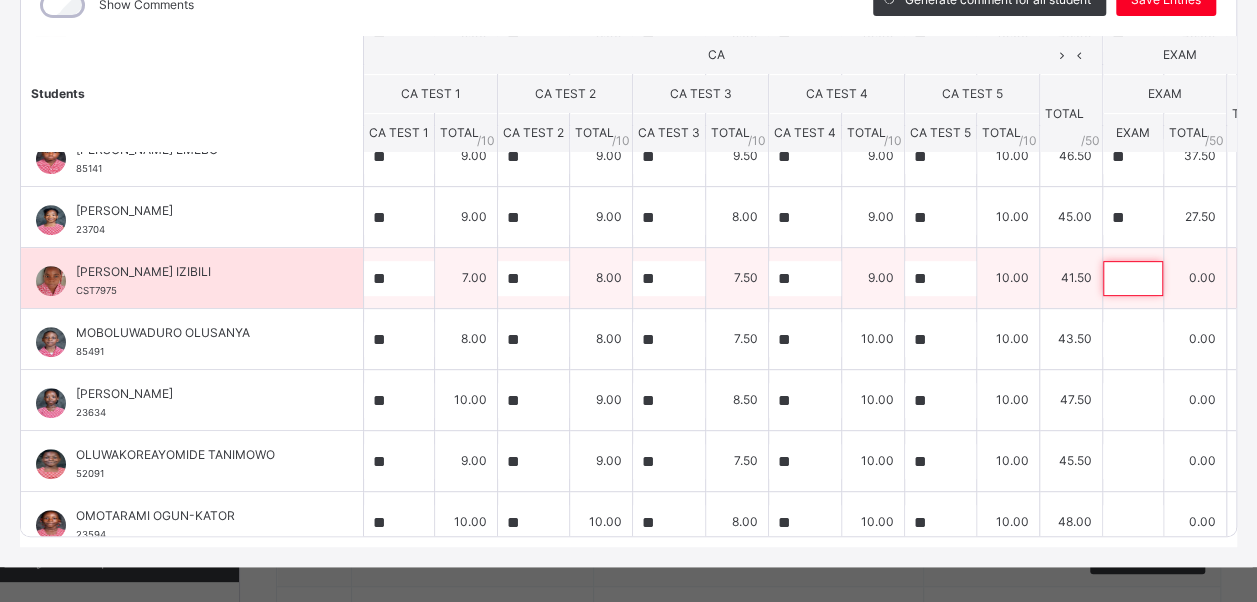 click at bounding box center [1133, 278] 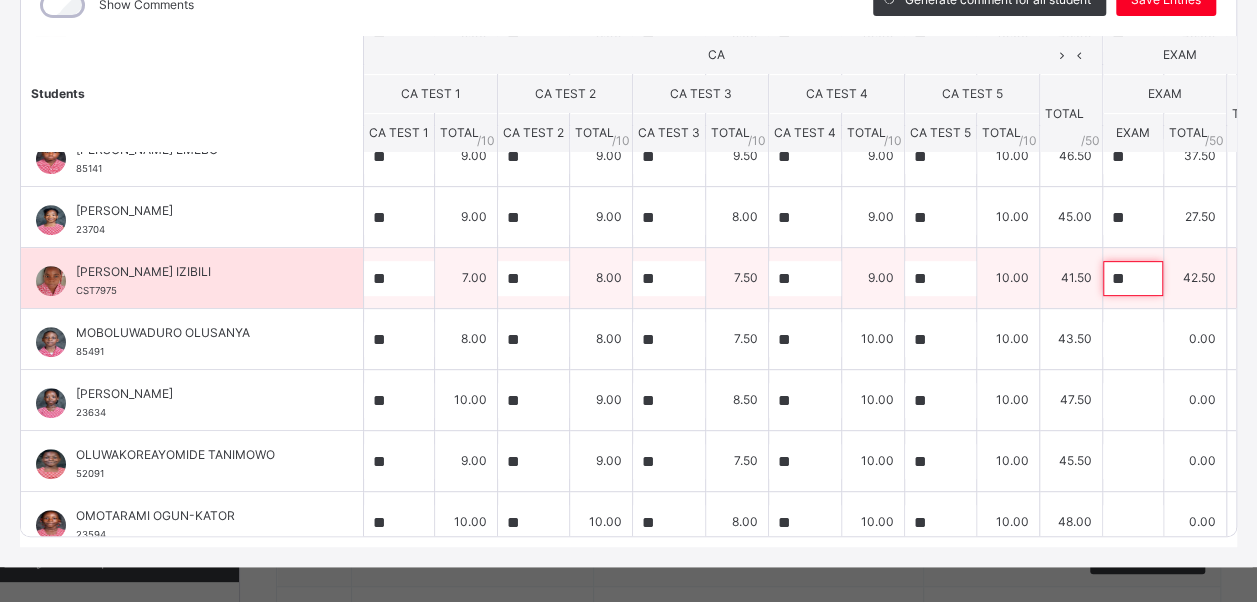 type on "**" 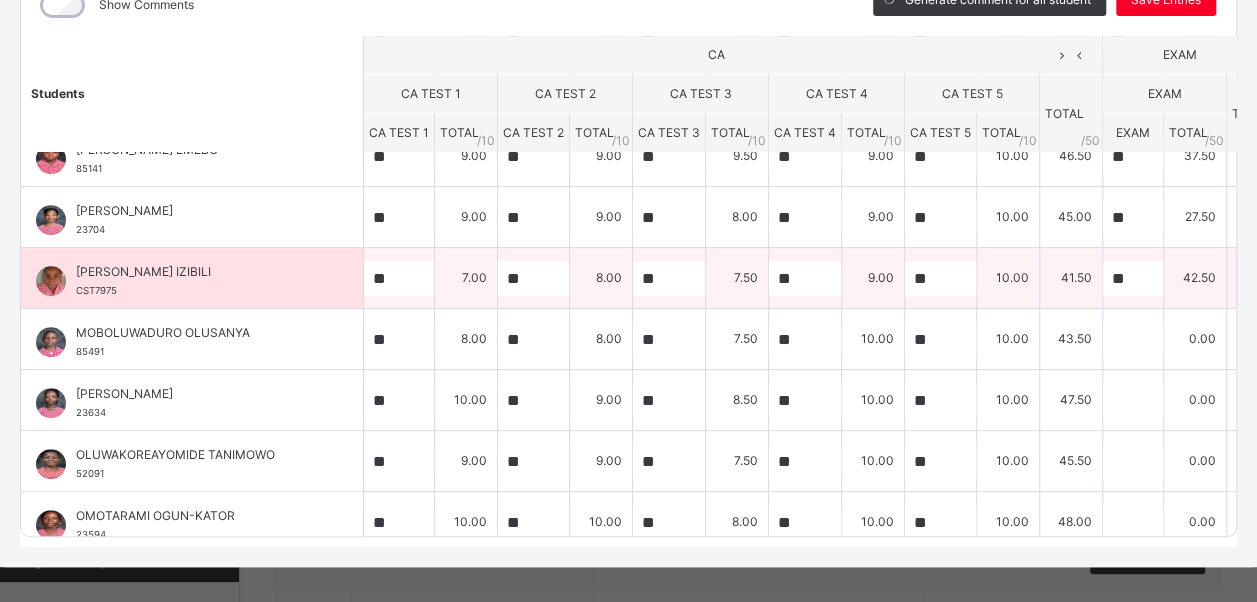 click on "**" at bounding box center (1133, 278) 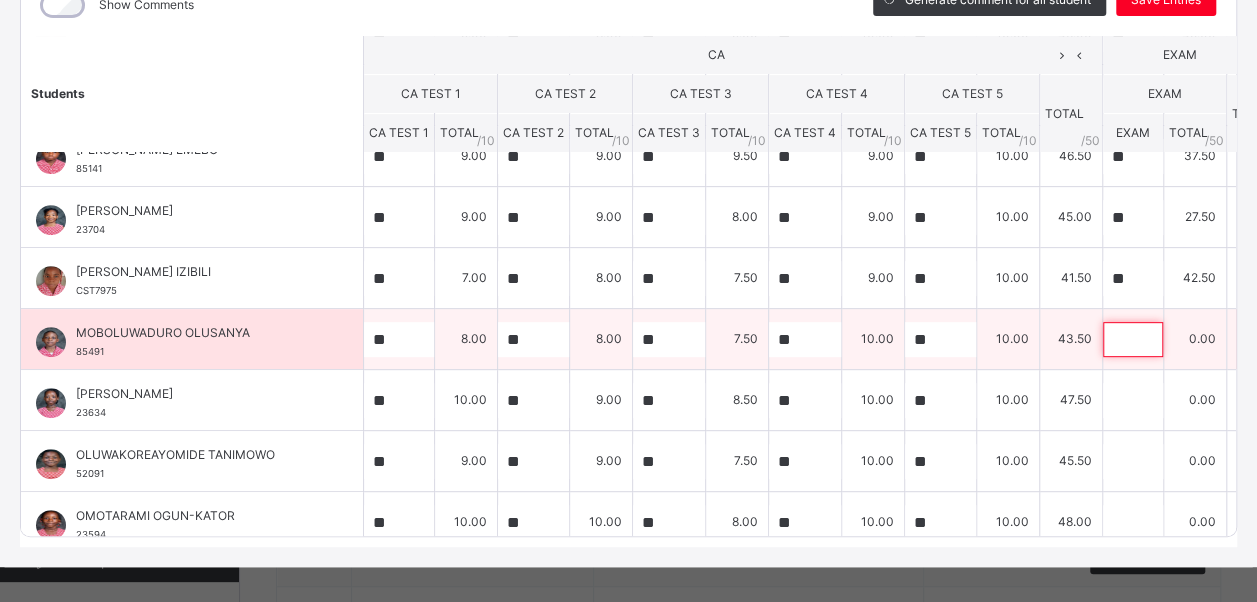 click at bounding box center [1133, 339] 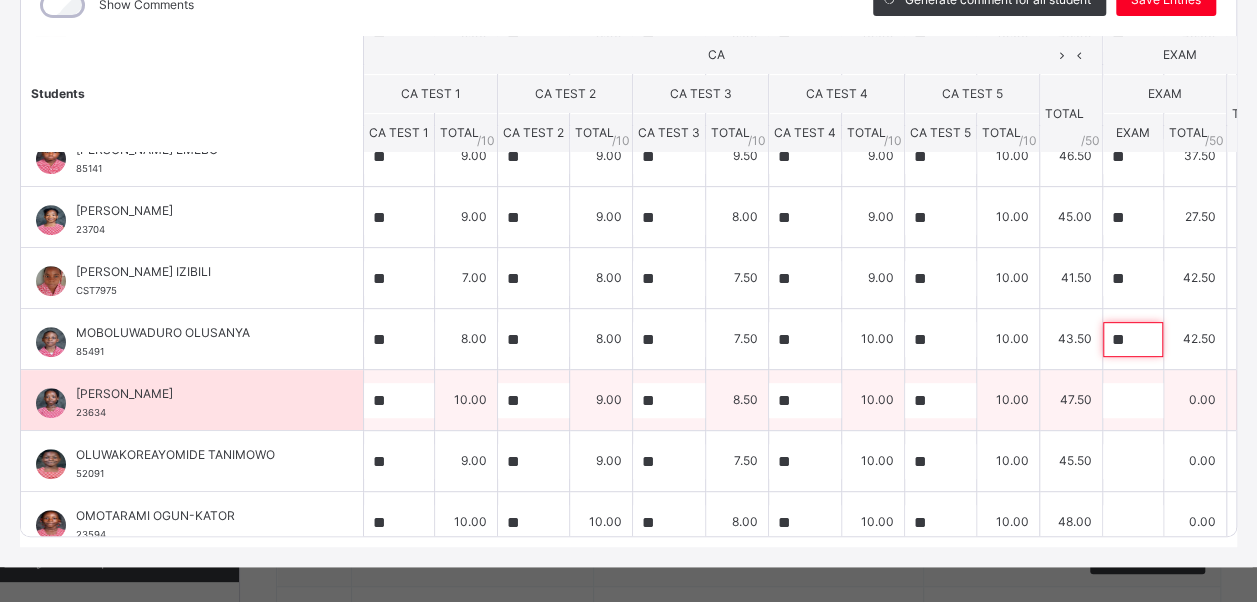 type on "**" 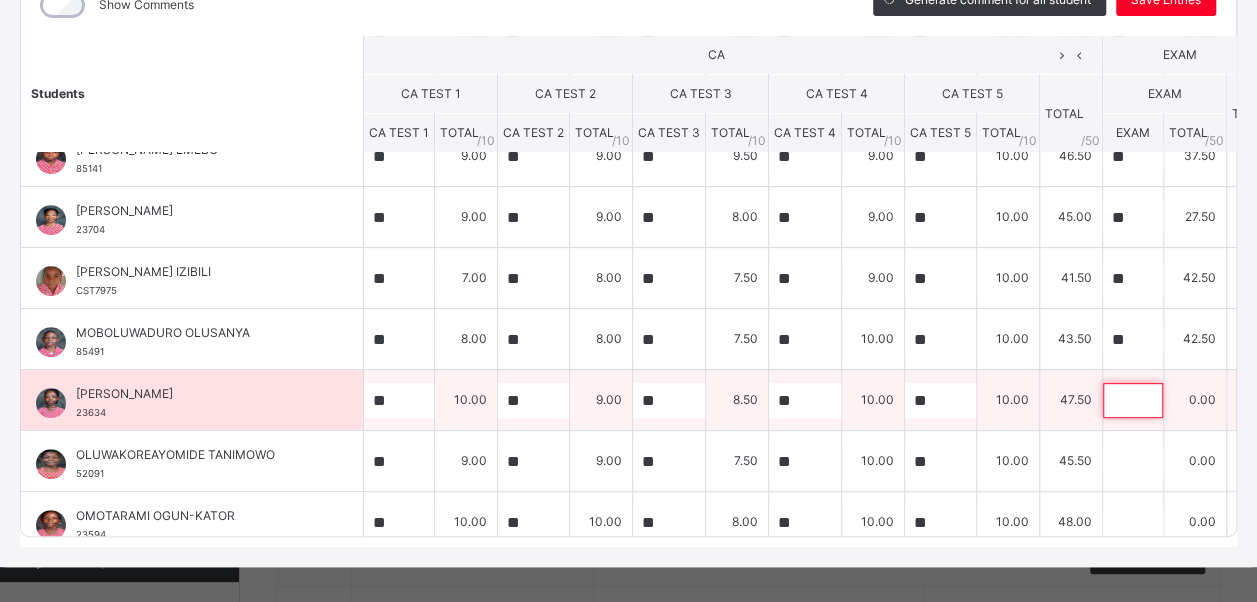 click at bounding box center (1133, 400) 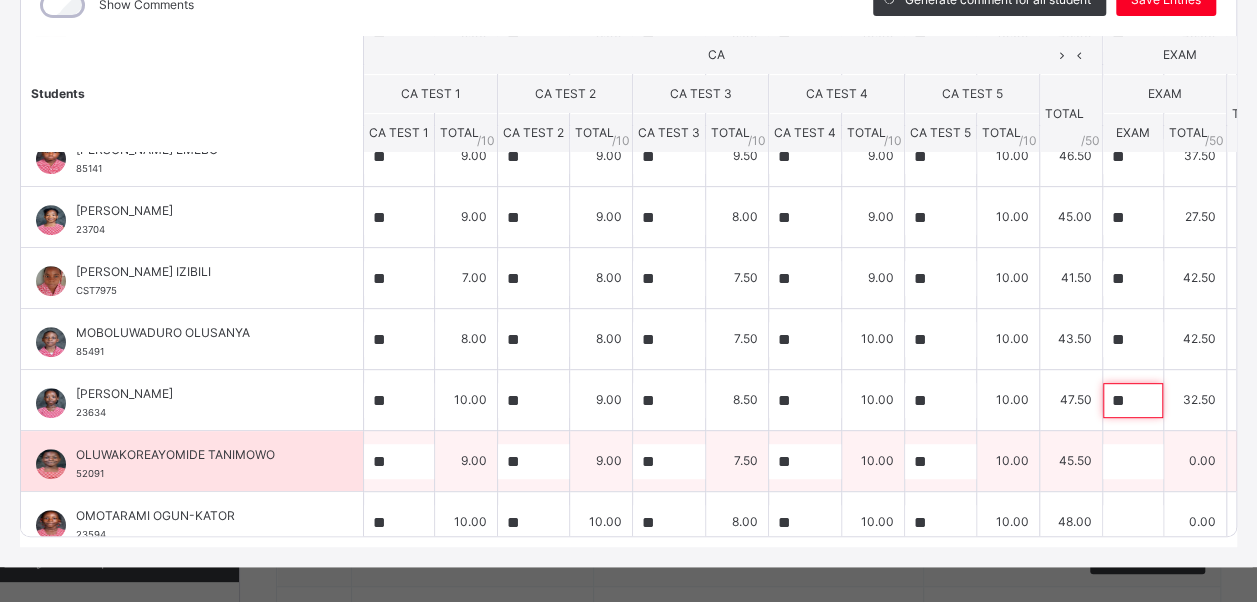 type on "**" 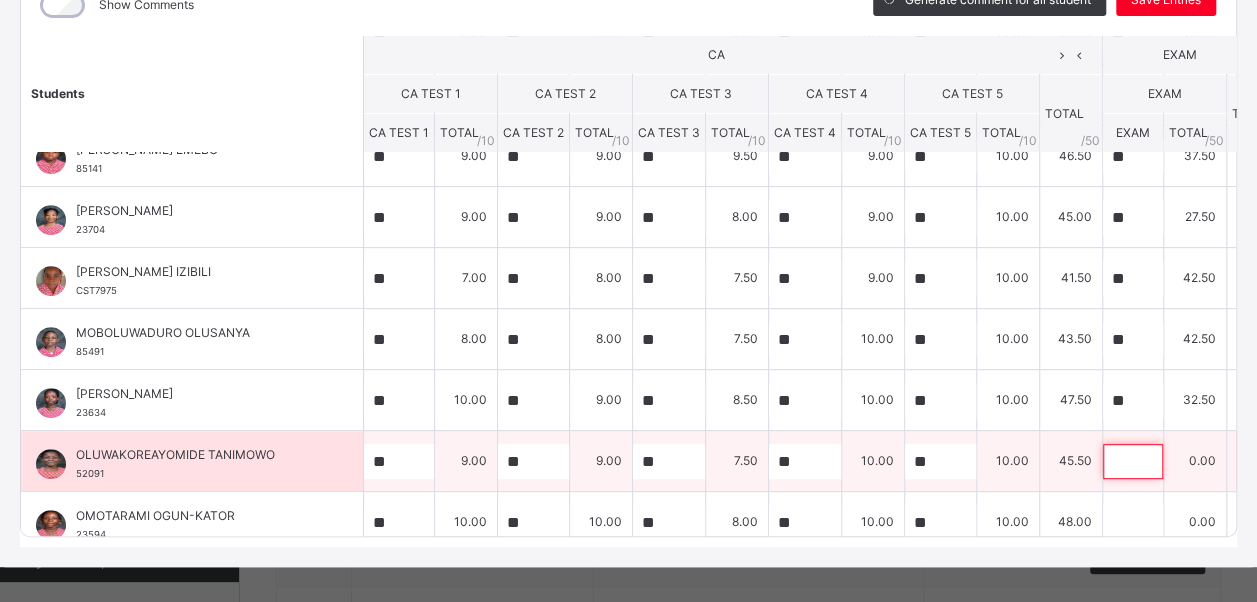 click at bounding box center (1133, 461) 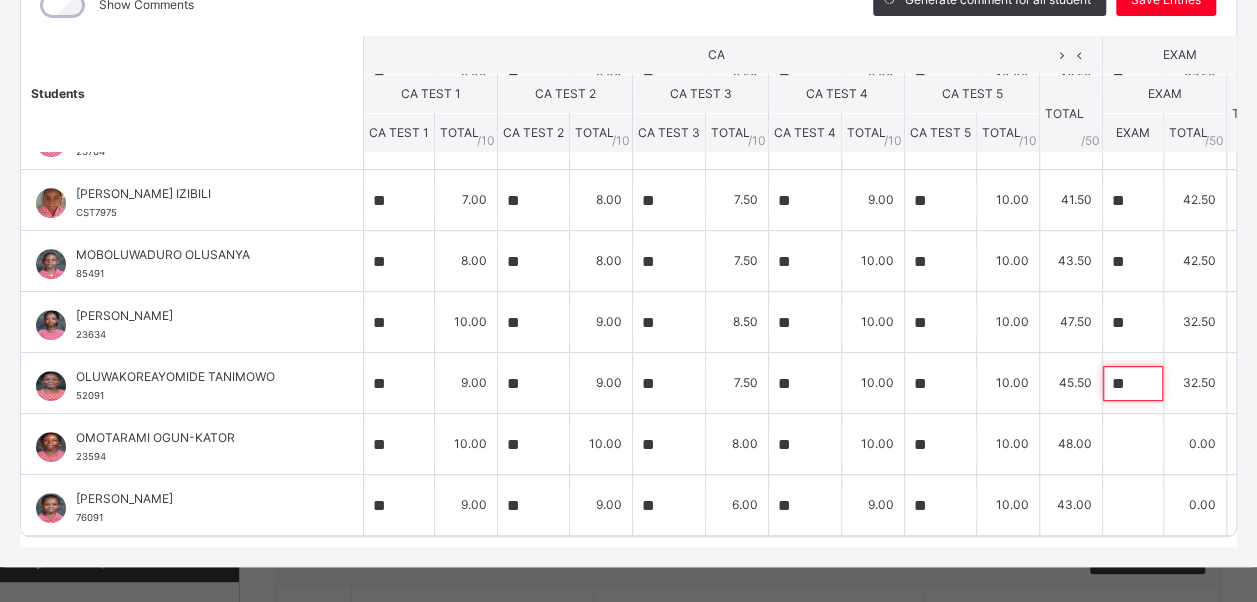 scroll, scrollTop: 432, scrollLeft: 0, axis: vertical 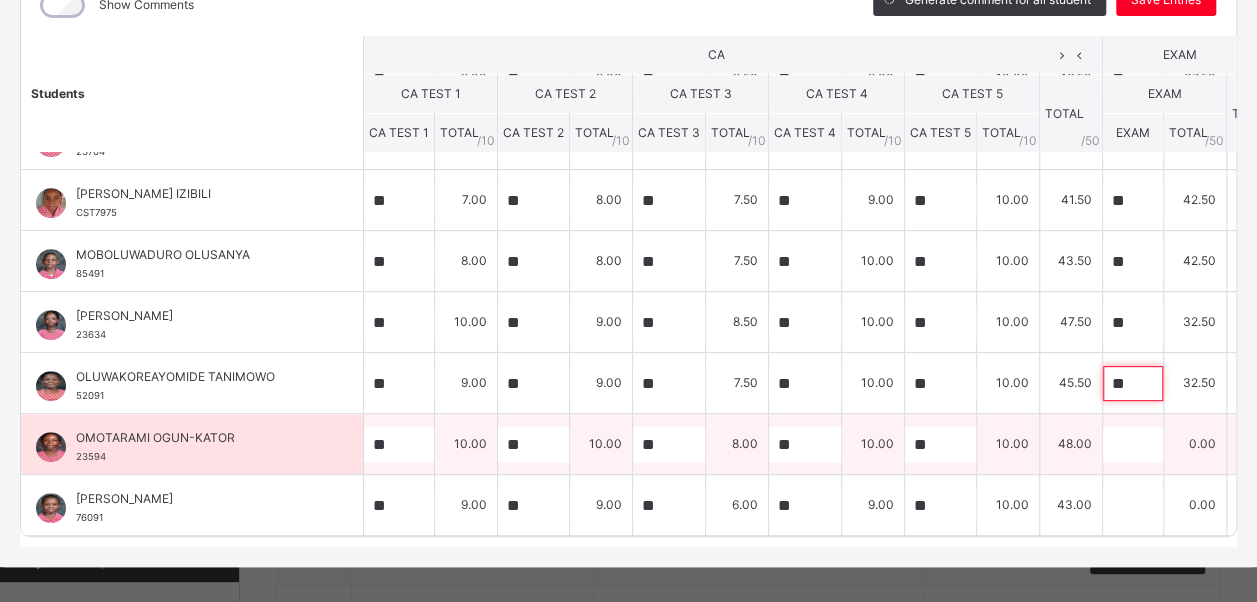 type on "**" 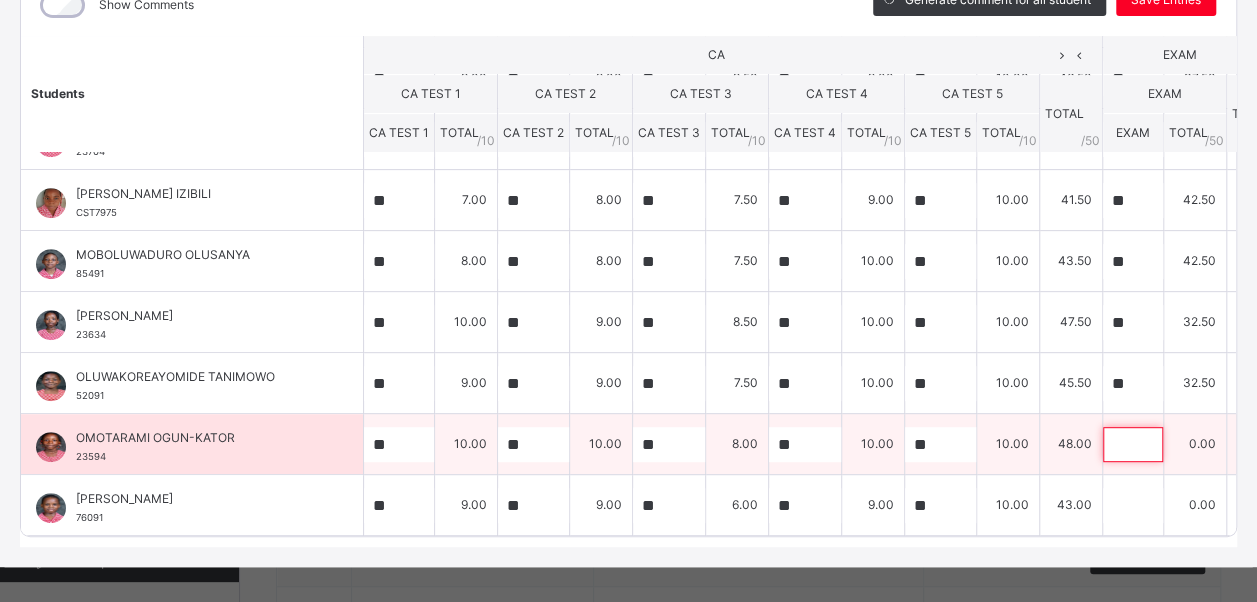 click at bounding box center [1133, 444] 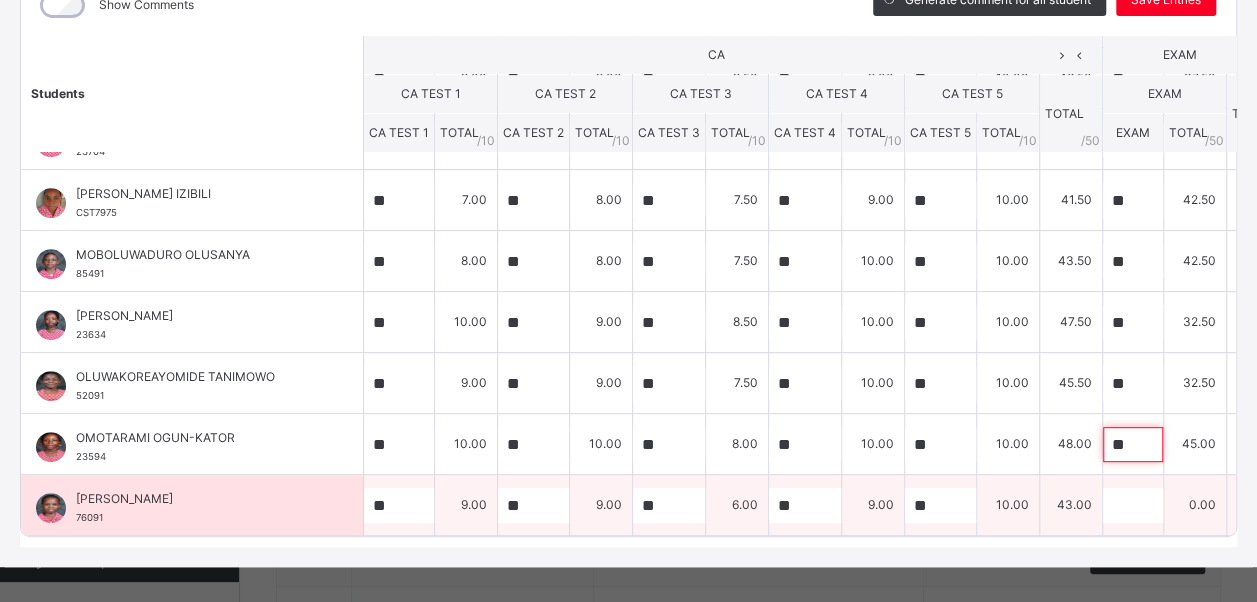 type on "**" 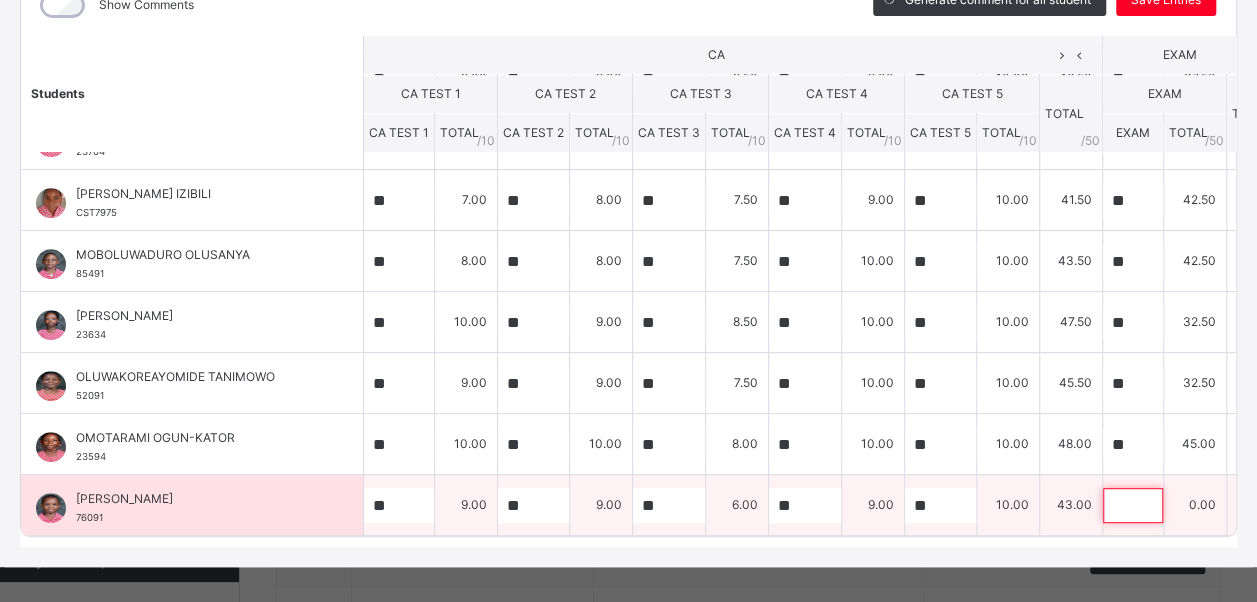 click at bounding box center (1133, 505) 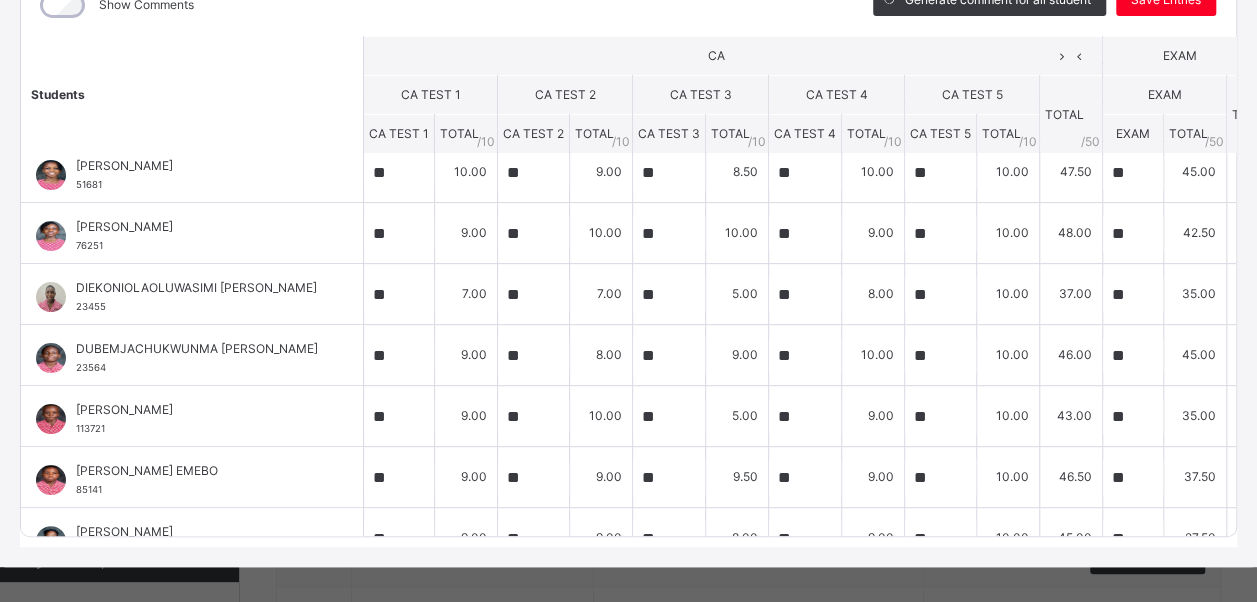 scroll, scrollTop: 0, scrollLeft: 0, axis: both 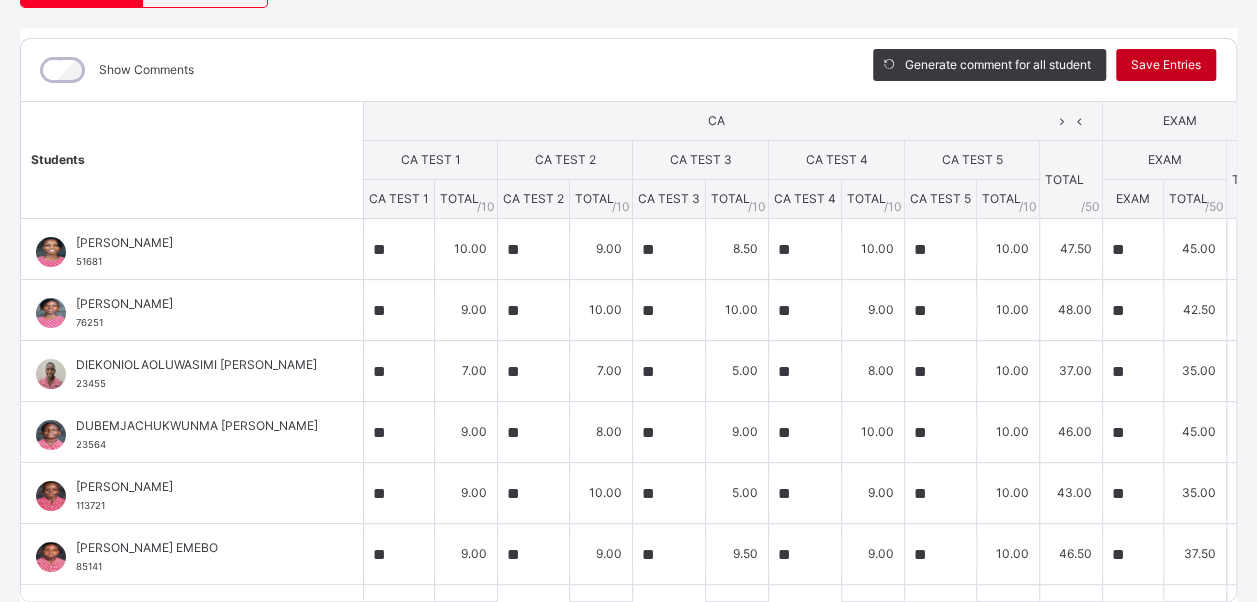 type on "**" 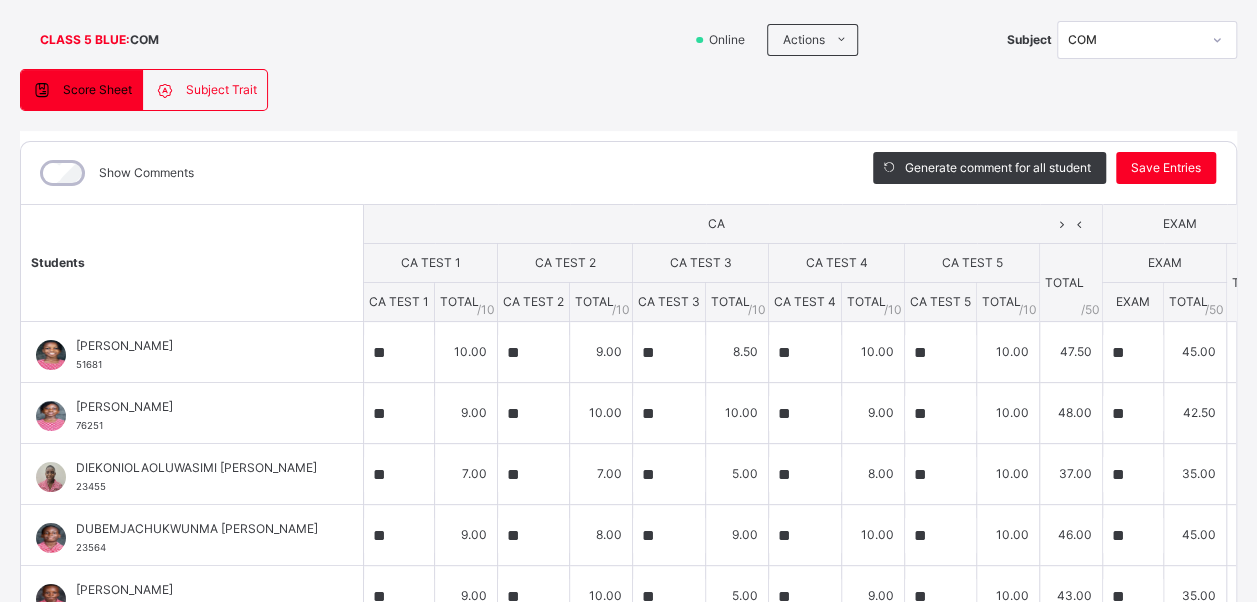 scroll, scrollTop: 118, scrollLeft: 0, axis: vertical 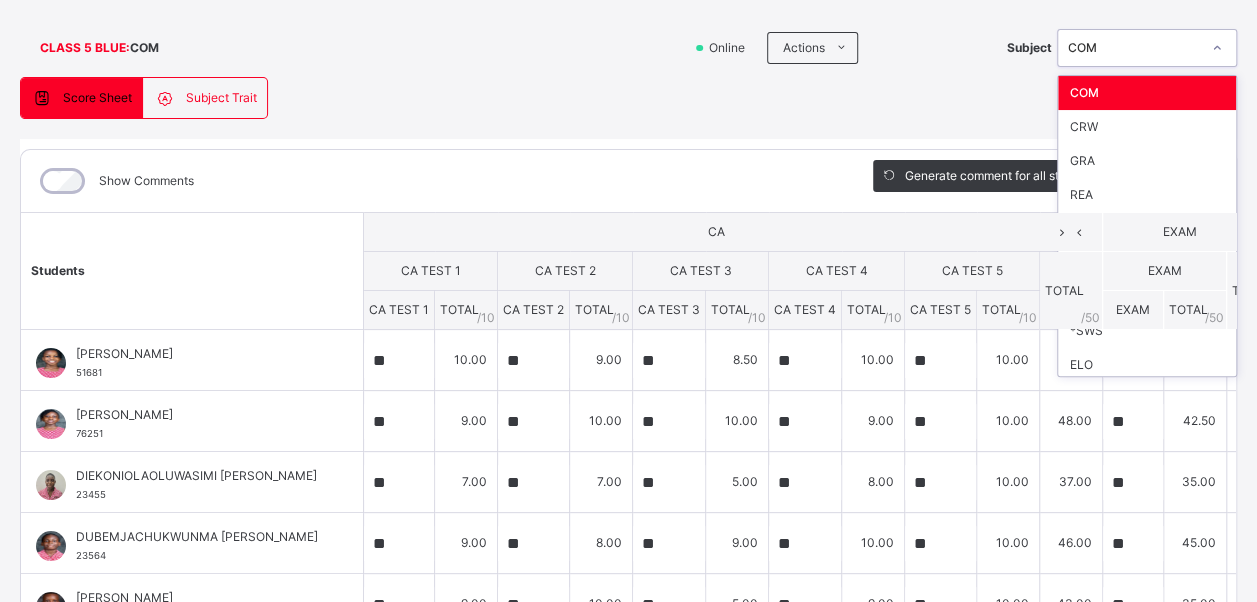 click 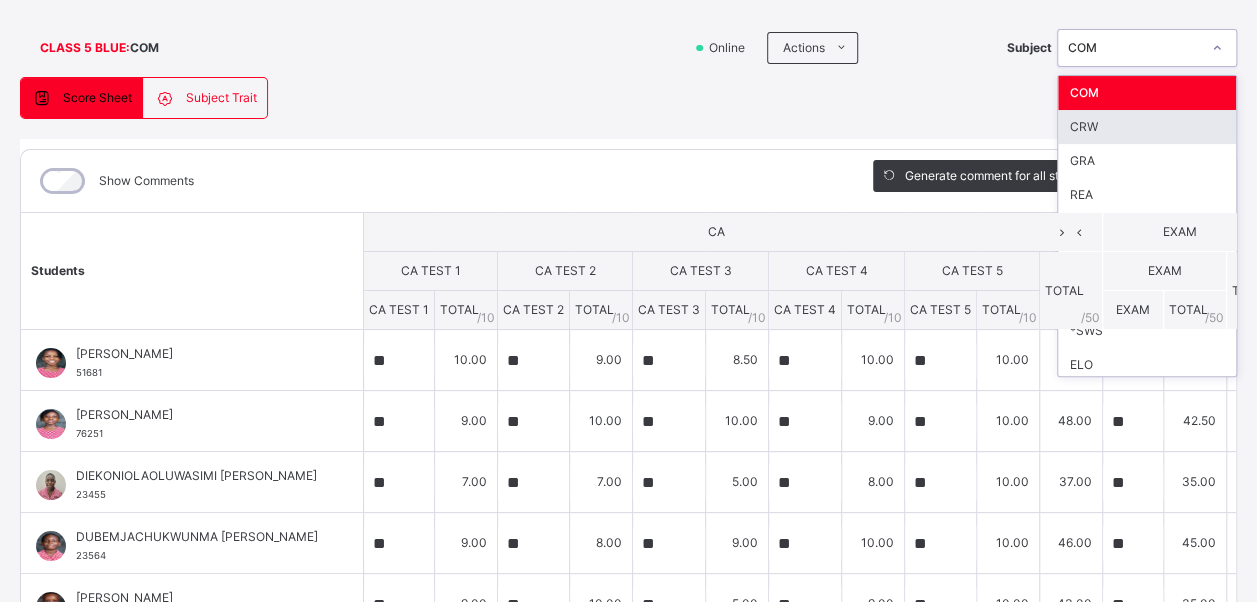 click on "CRW" at bounding box center [1147, 127] 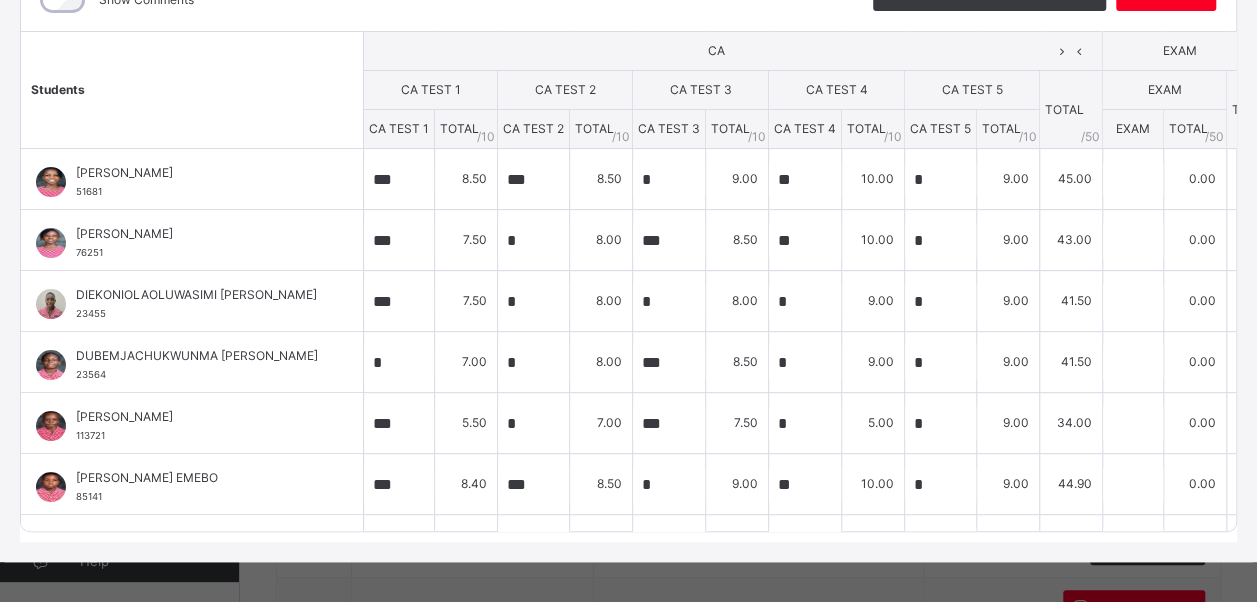 scroll, scrollTop: 323, scrollLeft: 0, axis: vertical 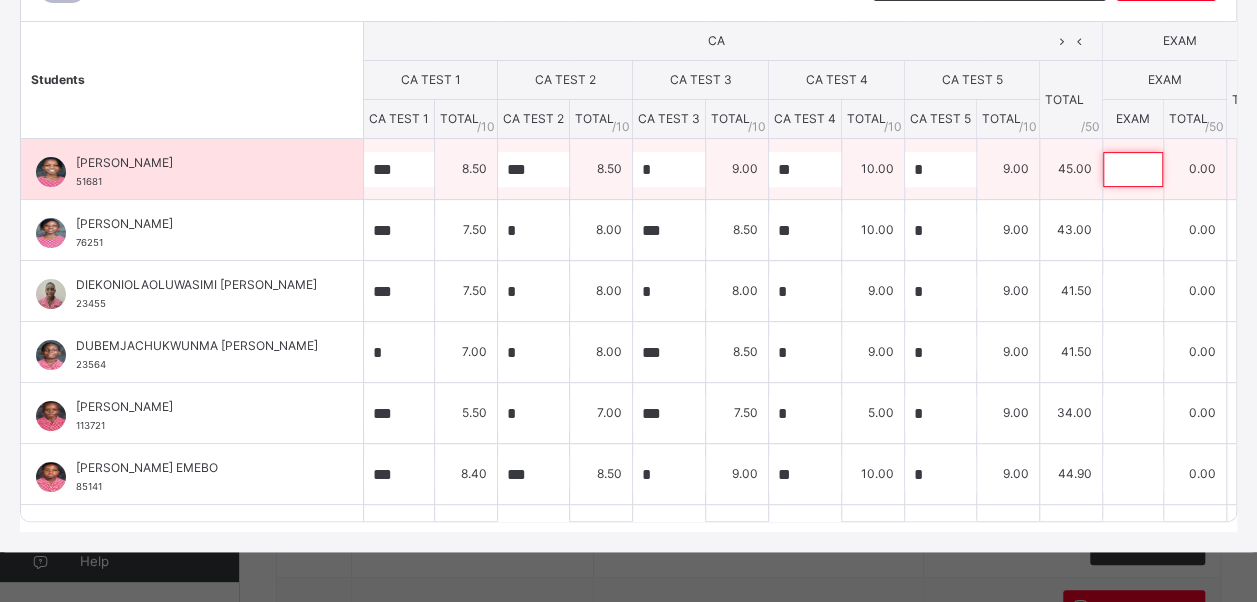 click at bounding box center (1133, 169) 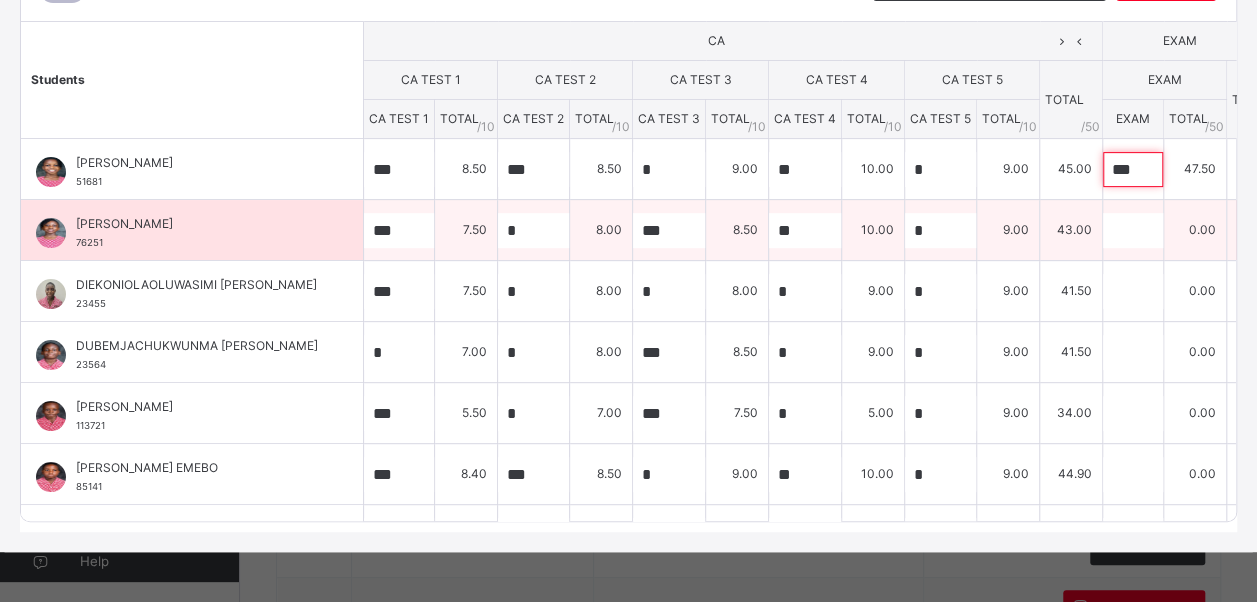 type on "***" 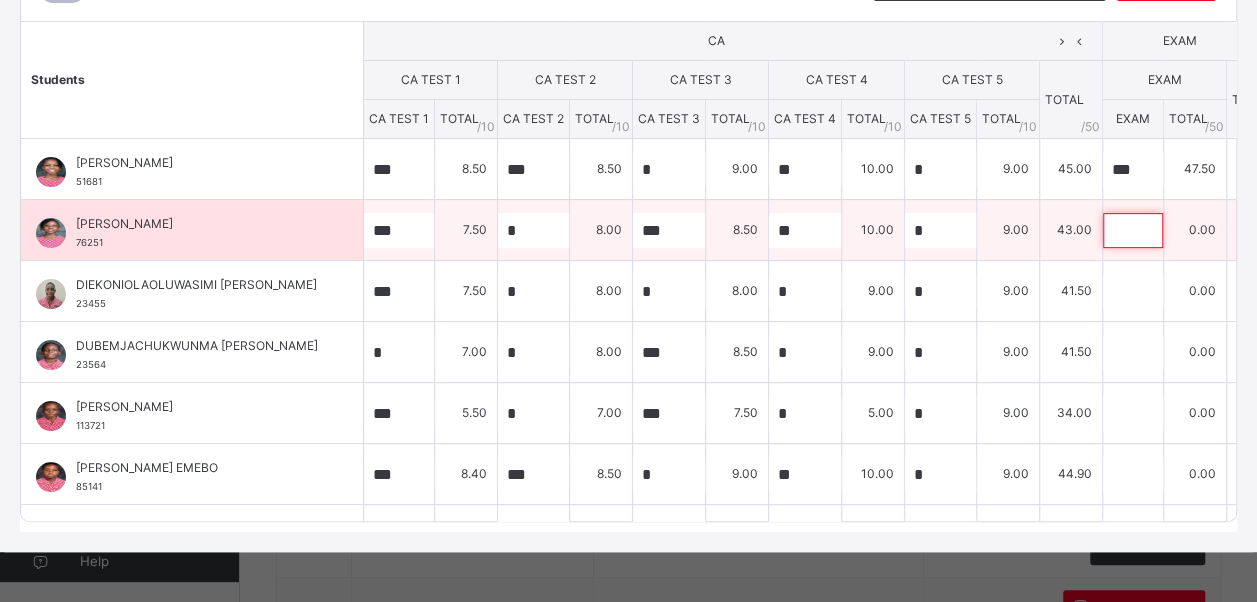 click at bounding box center (1133, 230) 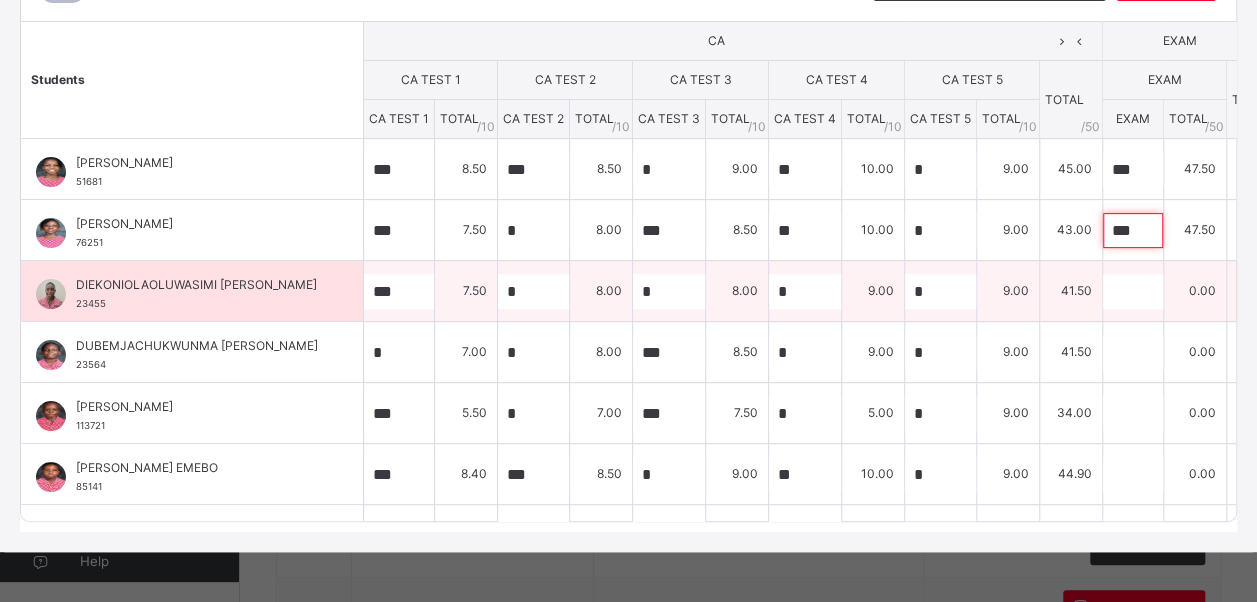 type on "***" 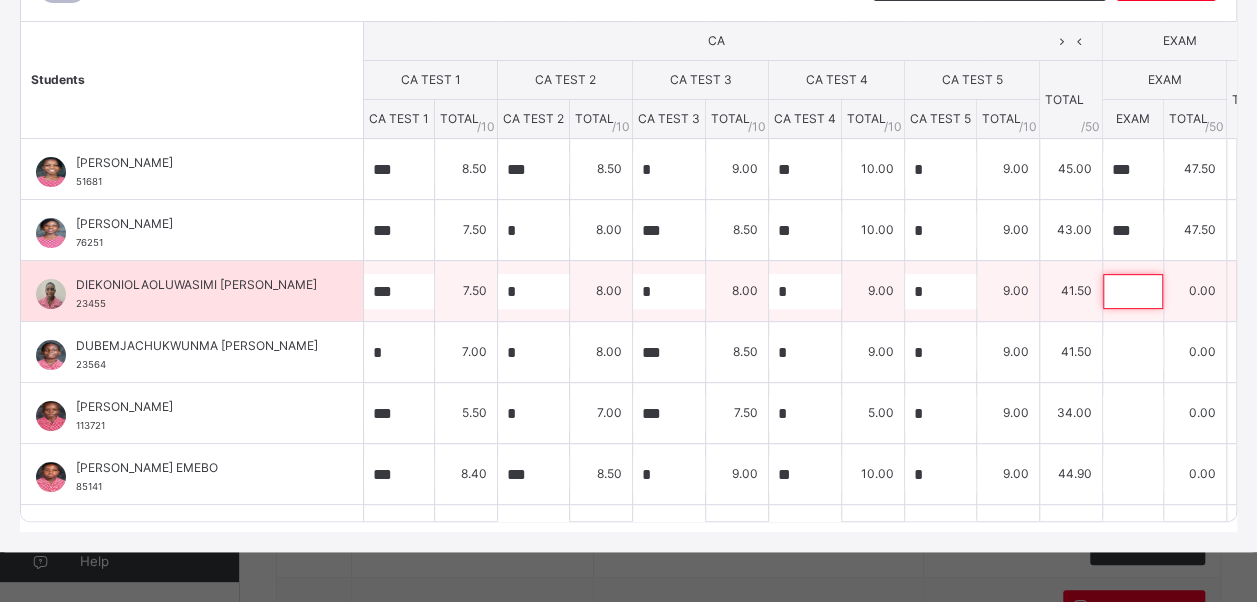 click at bounding box center [1133, 291] 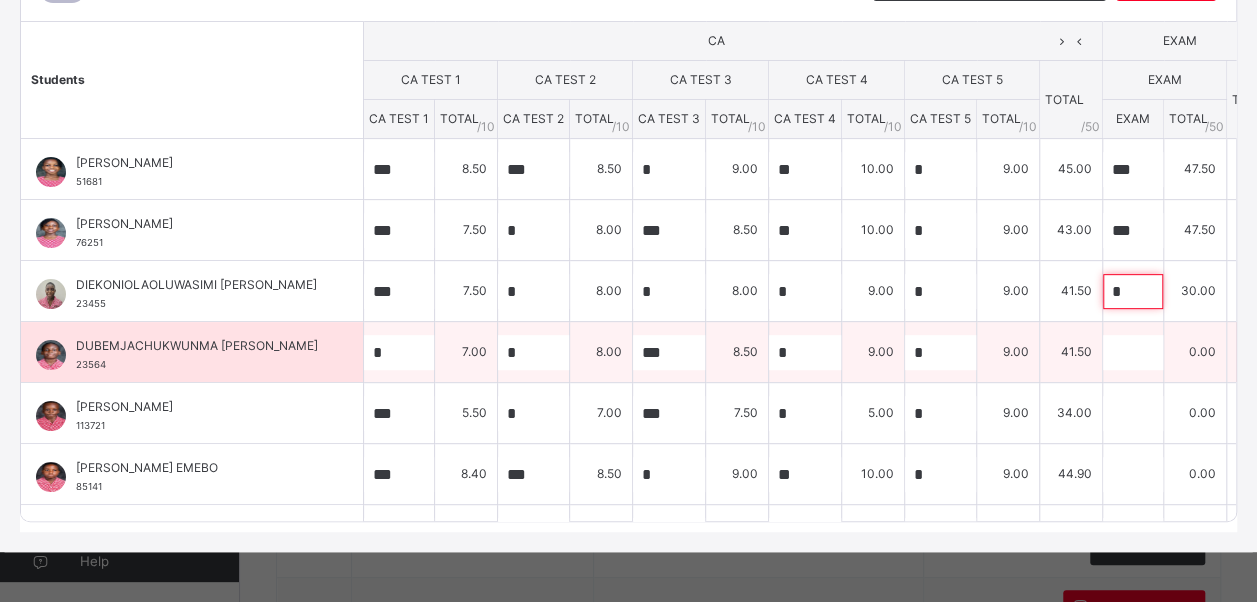 type on "*" 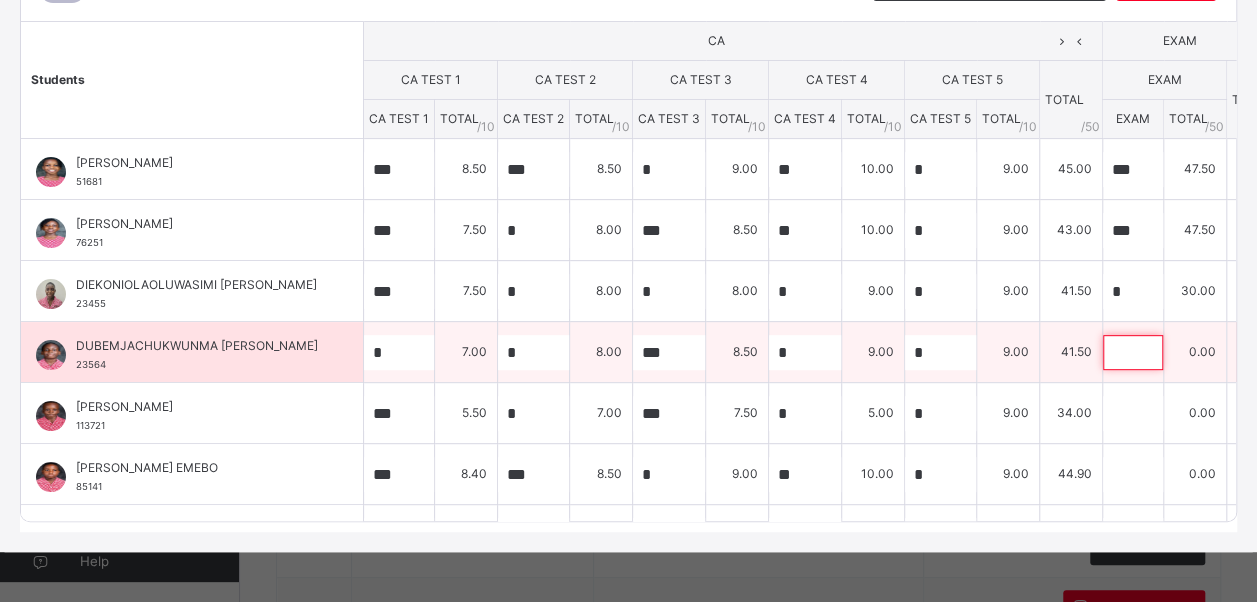 click at bounding box center (1133, 352) 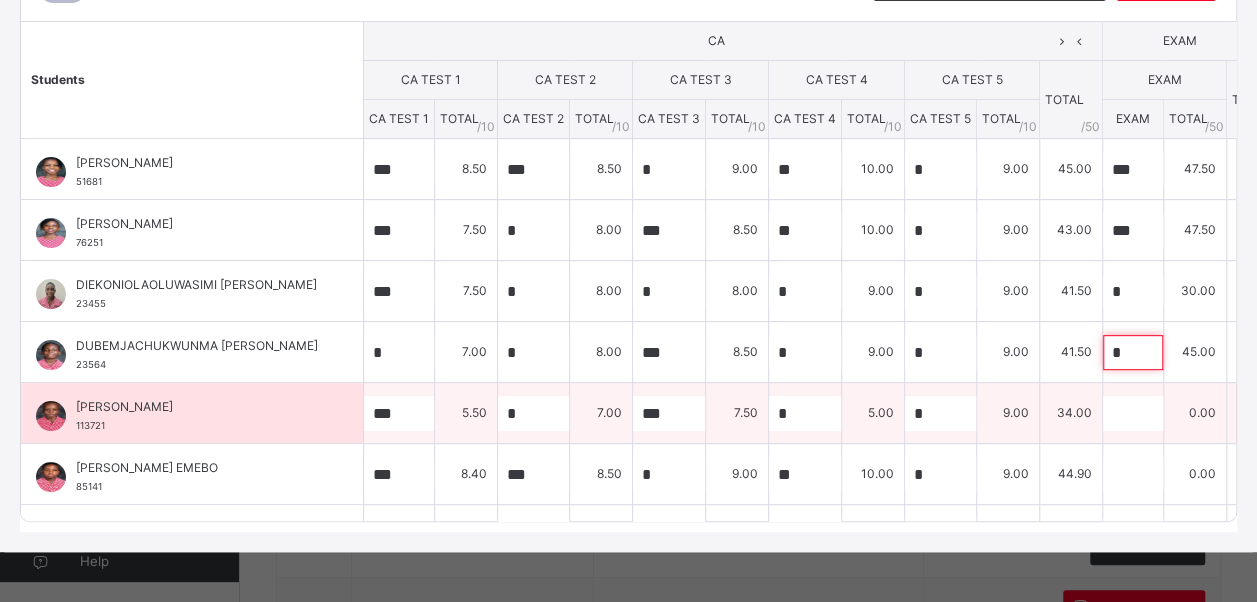 type on "*" 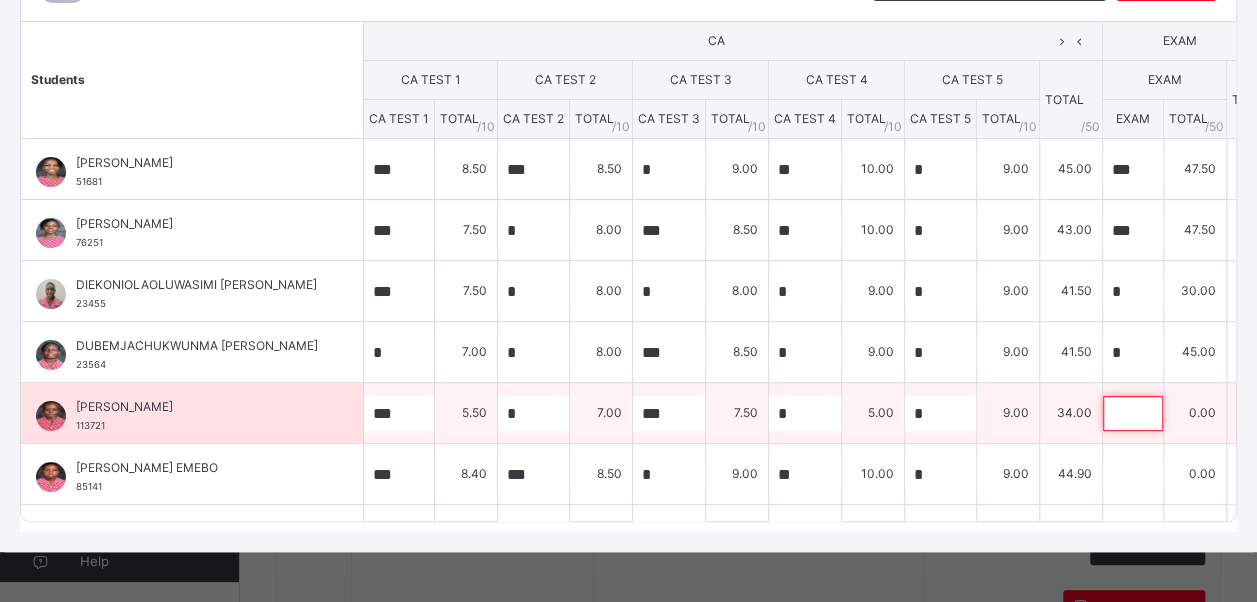 click at bounding box center [1133, 413] 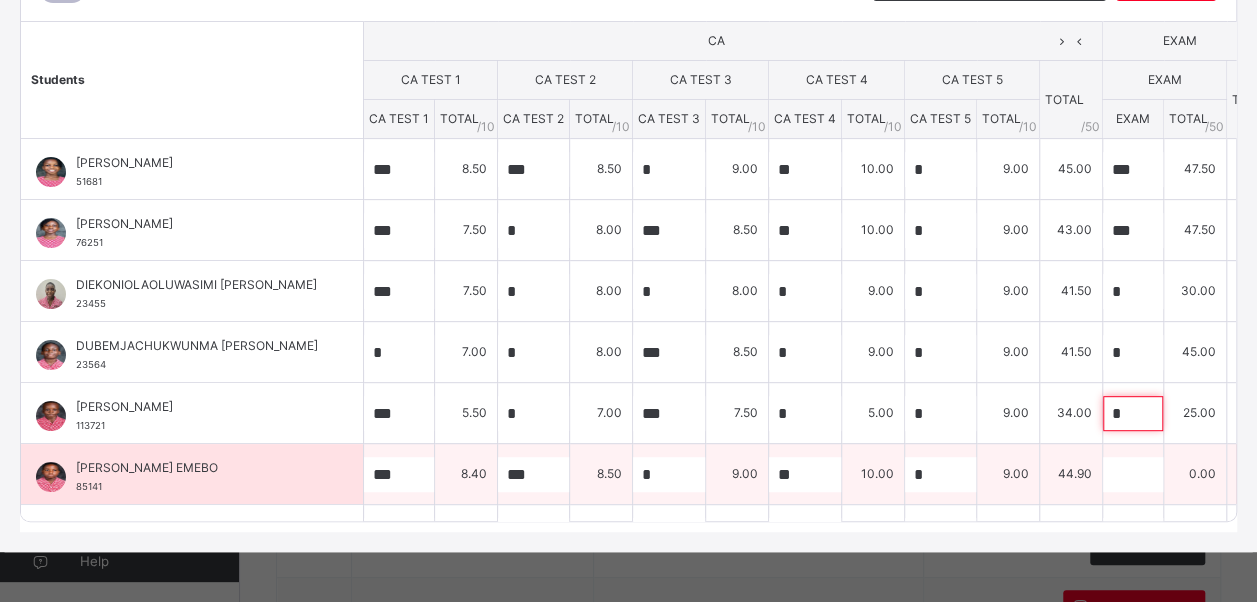 type on "*" 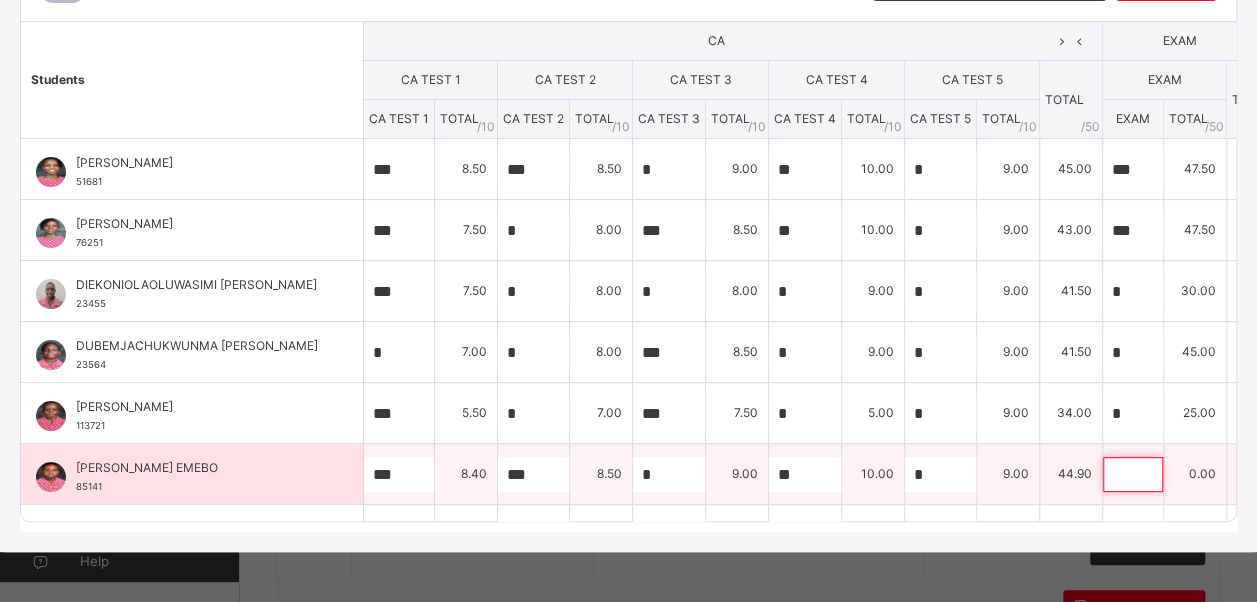 click at bounding box center [1133, 474] 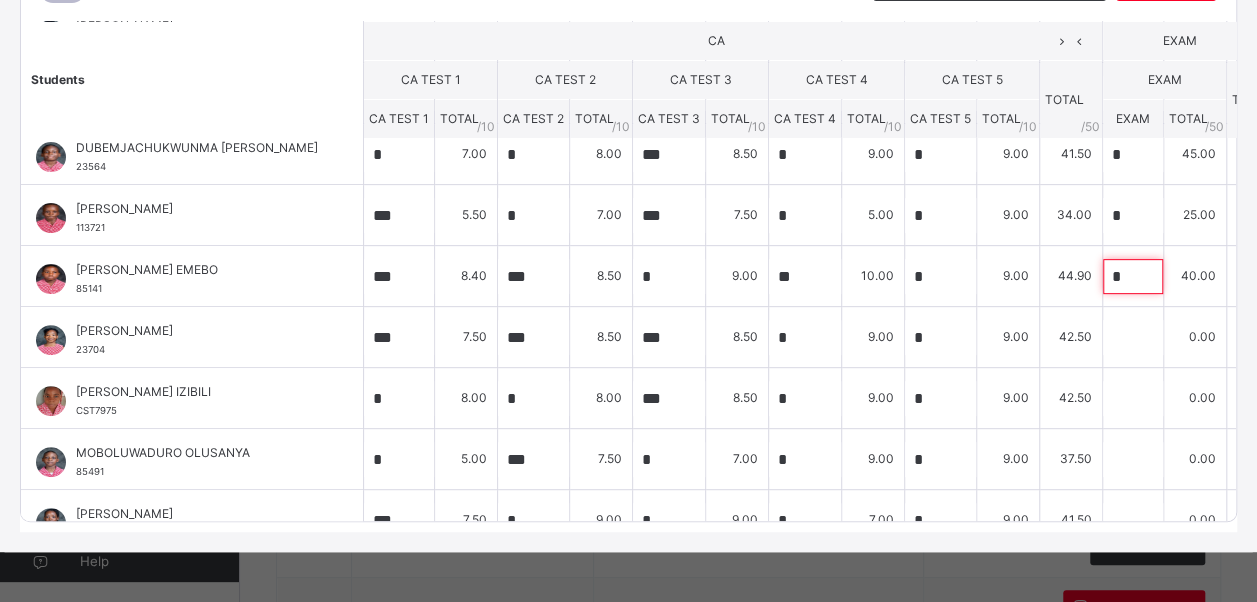 scroll, scrollTop: 293, scrollLeft: 0, axis: vertical 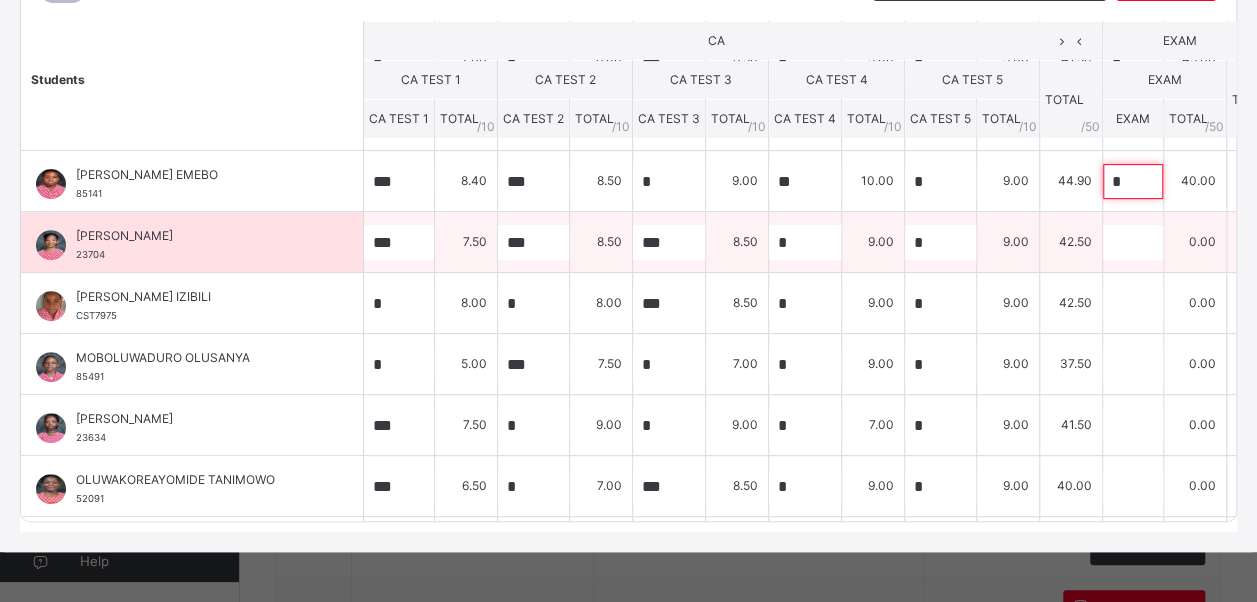 type on "*" 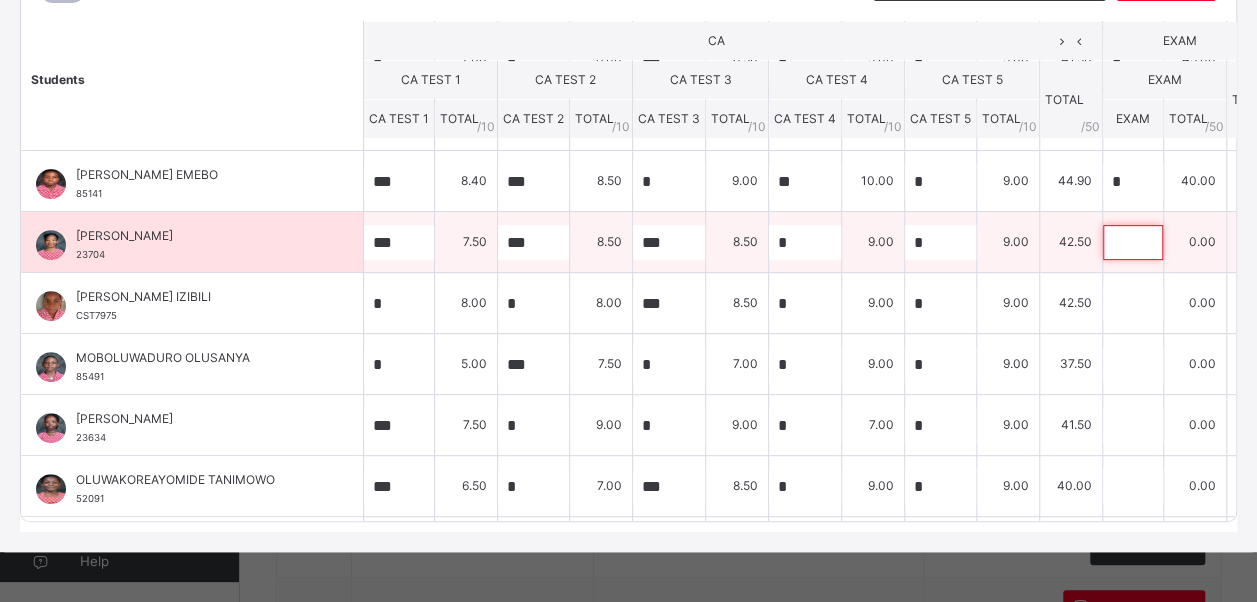 click at bounding box center (1133, 242) 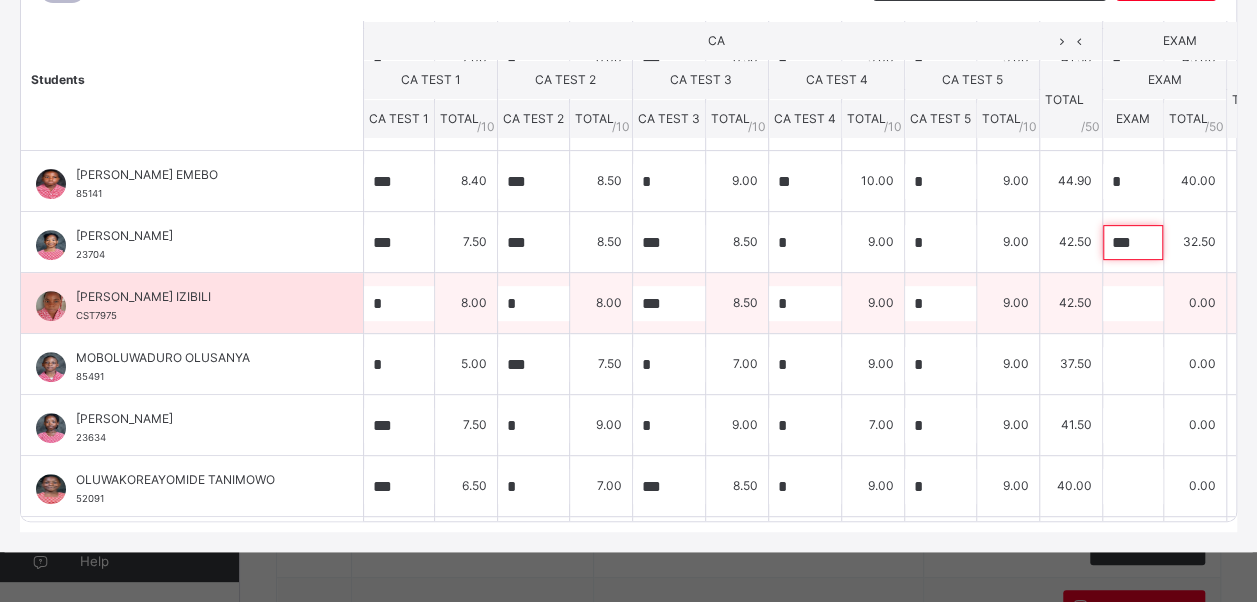 type on "***" 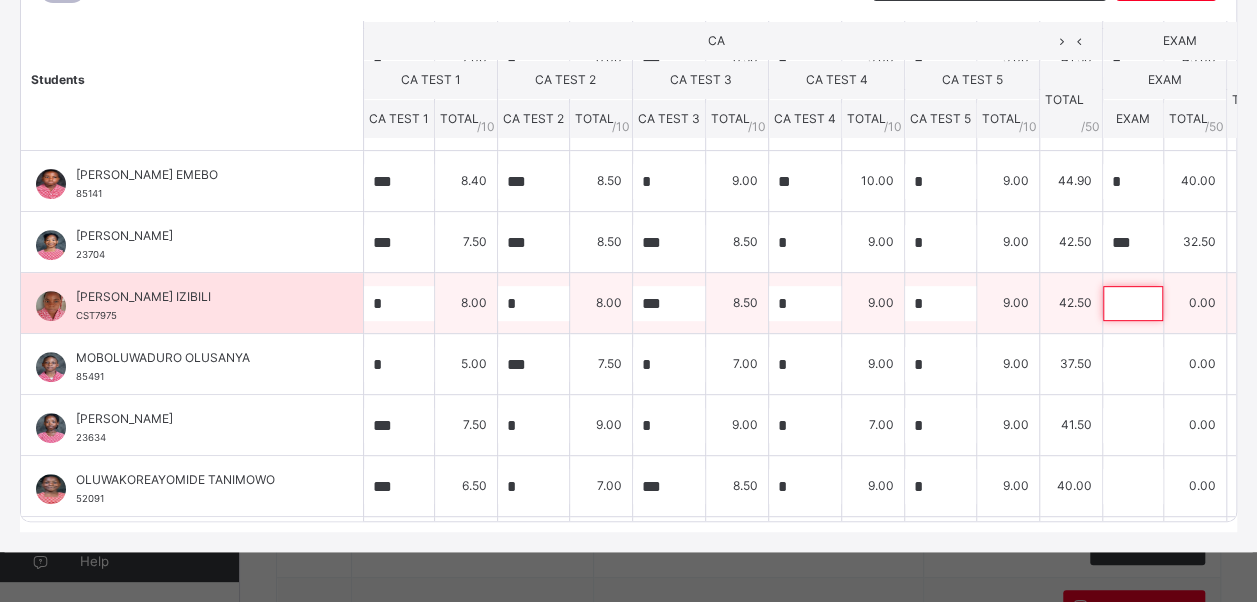click at bounding box center (1133, 303) 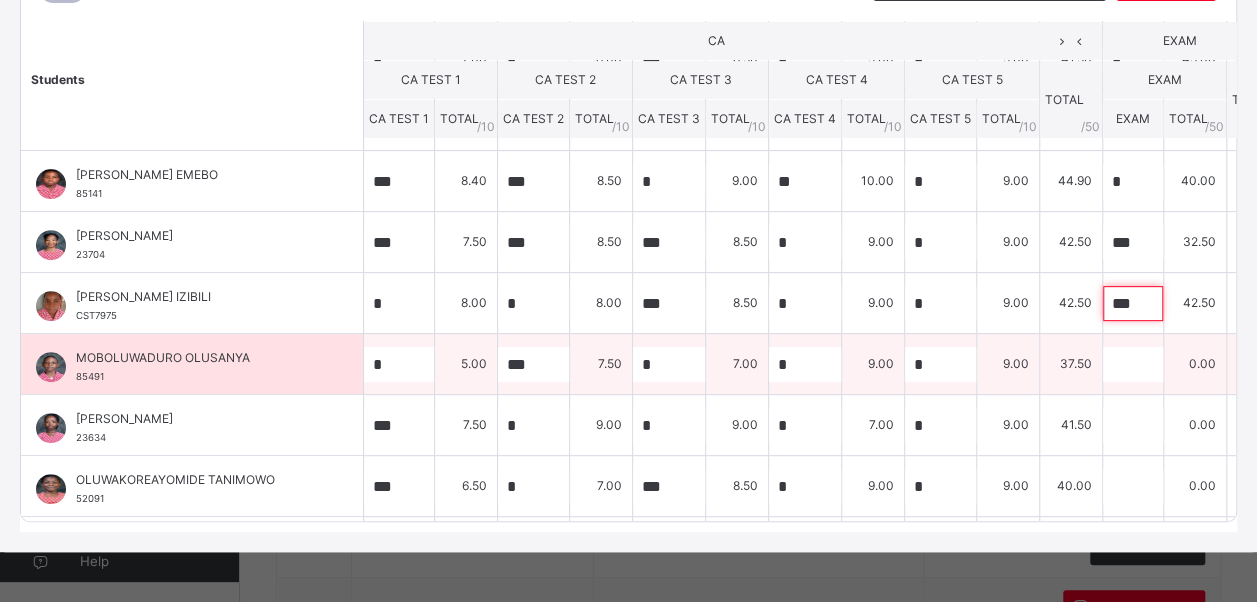 type on "***" 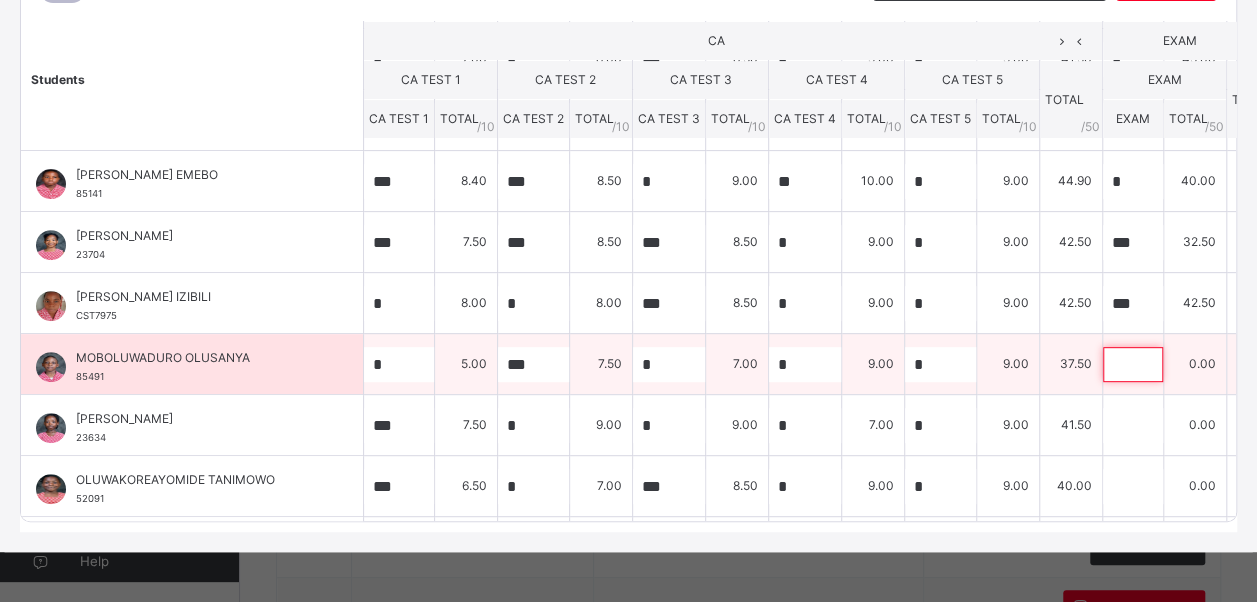 click at bounding box center (1133, 364) 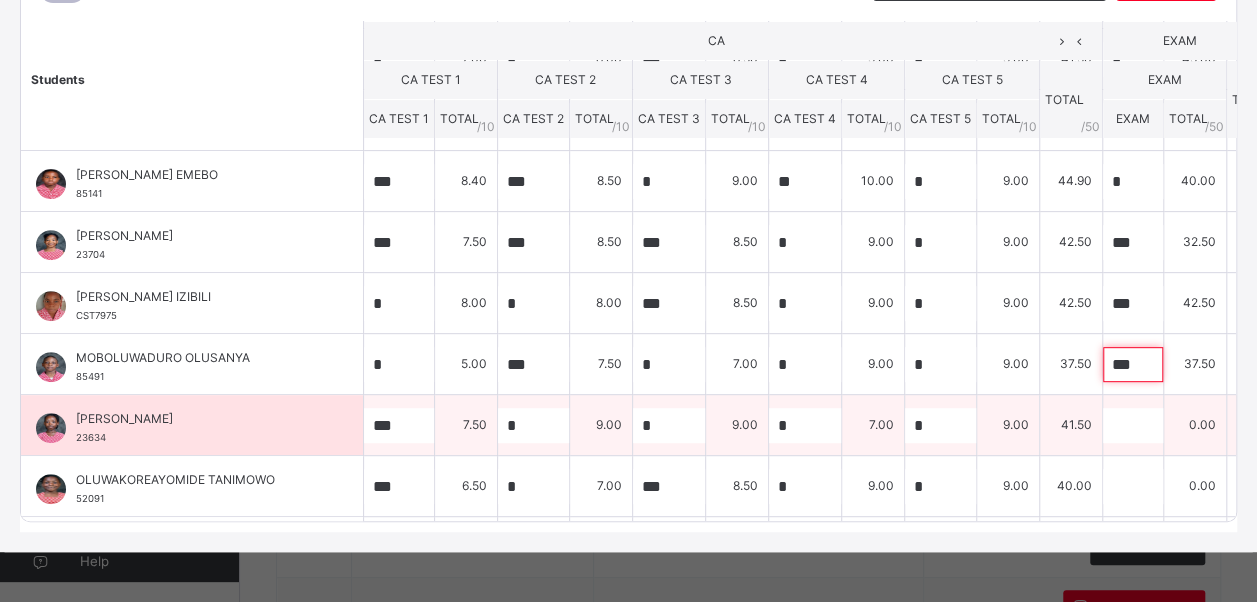type on "***" 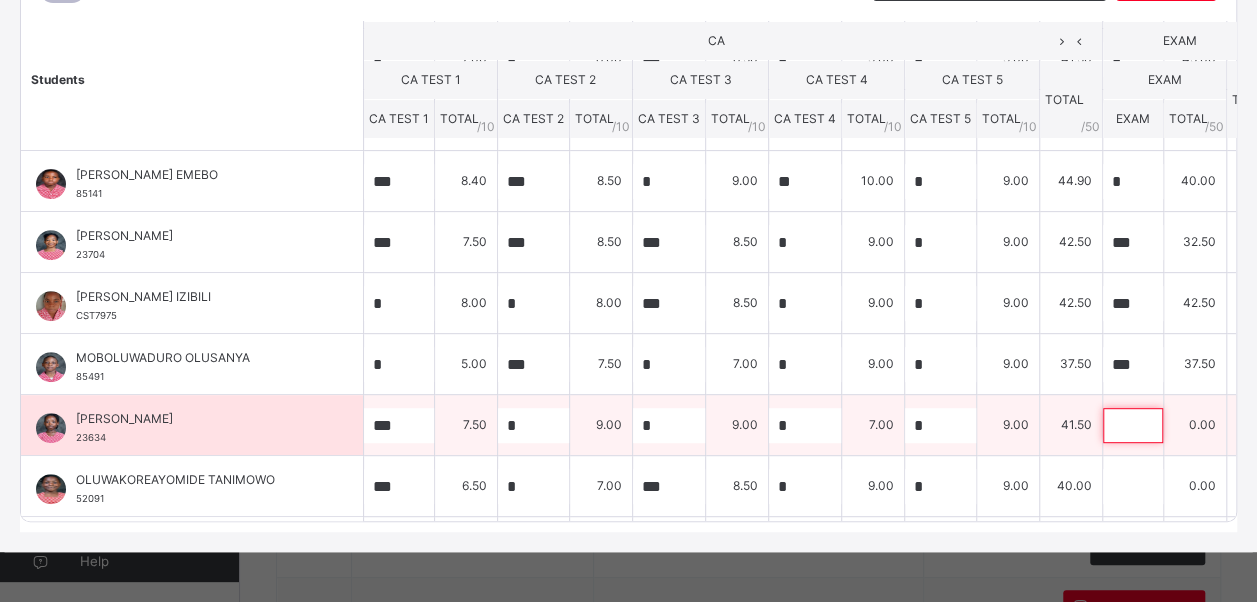 click at bounding box center (1133, 425) 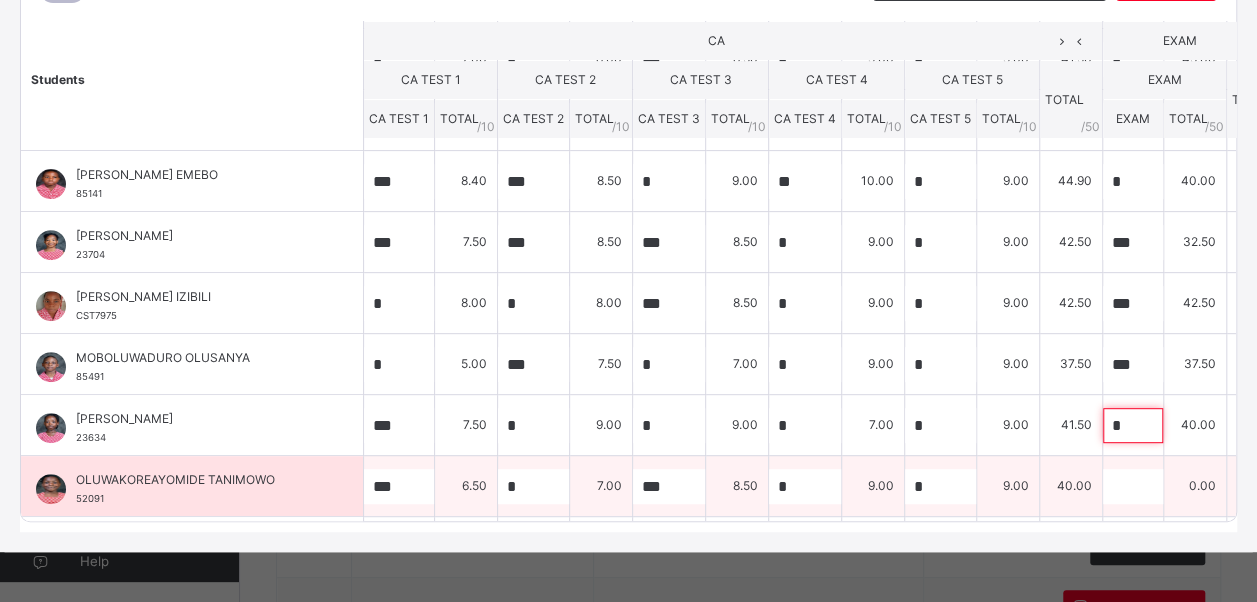 type on "*" 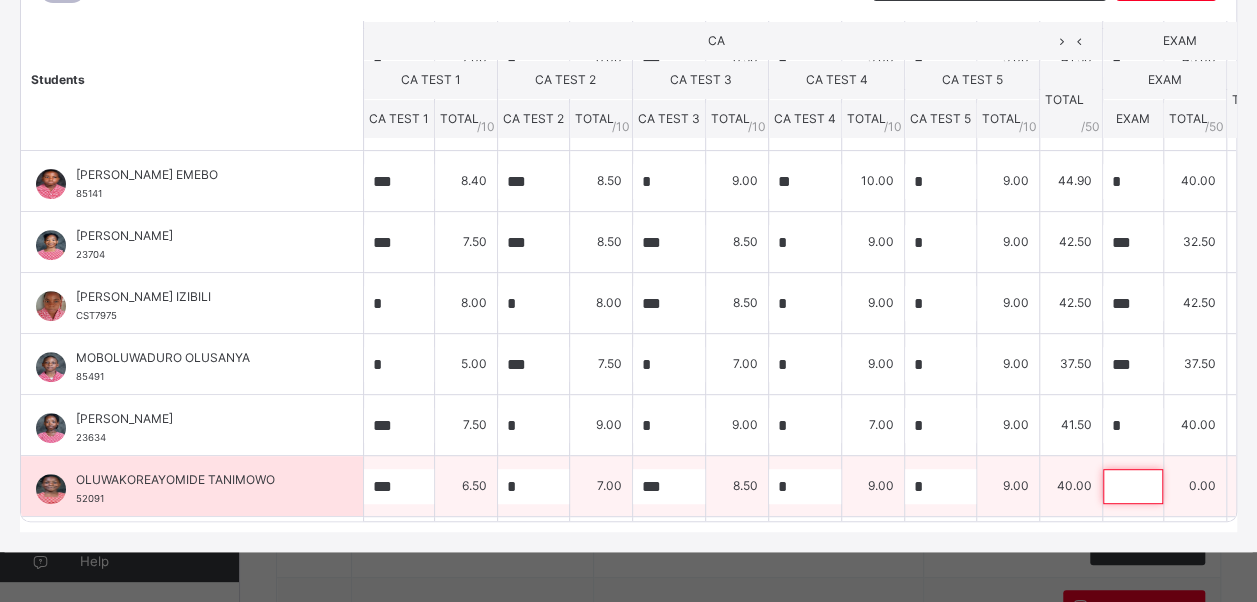 click at bounding box center [1133, 486] 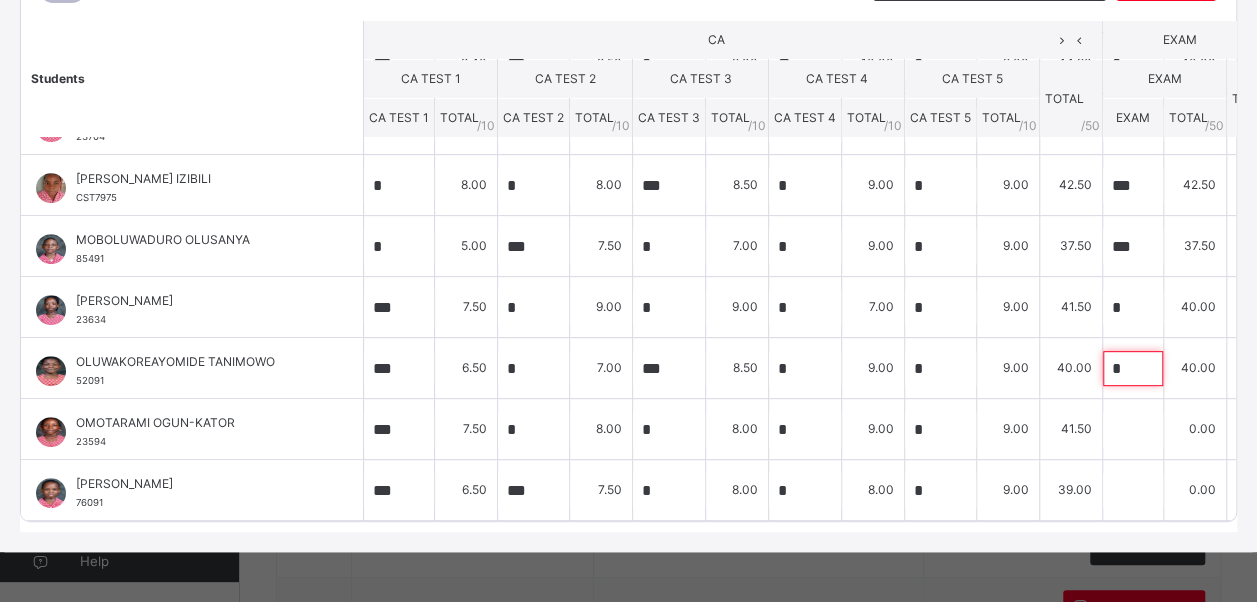 scroll, scrollTop: 432, scrollLeft: 0, axis: vertical 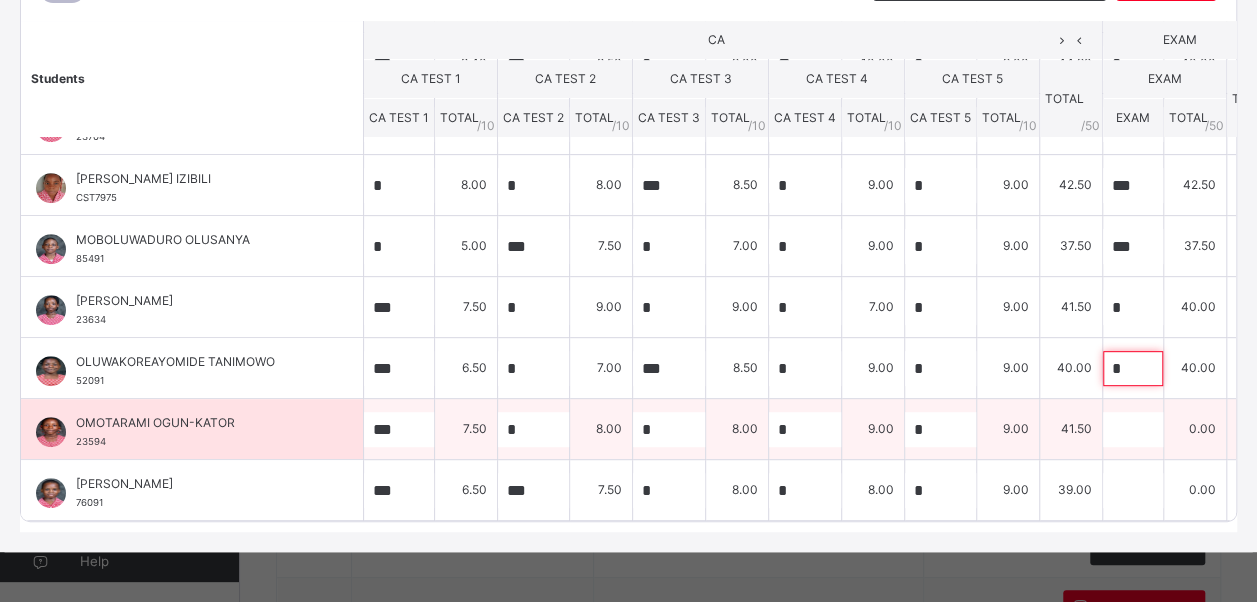 type on "*" 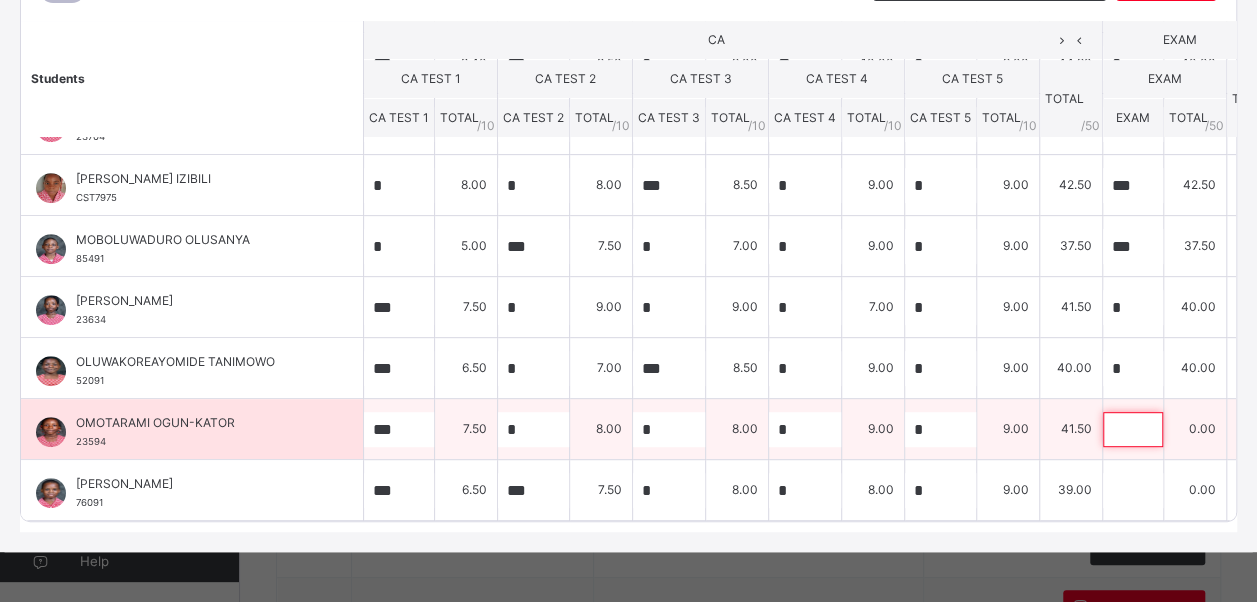 click at bounding box center [1133, 429] 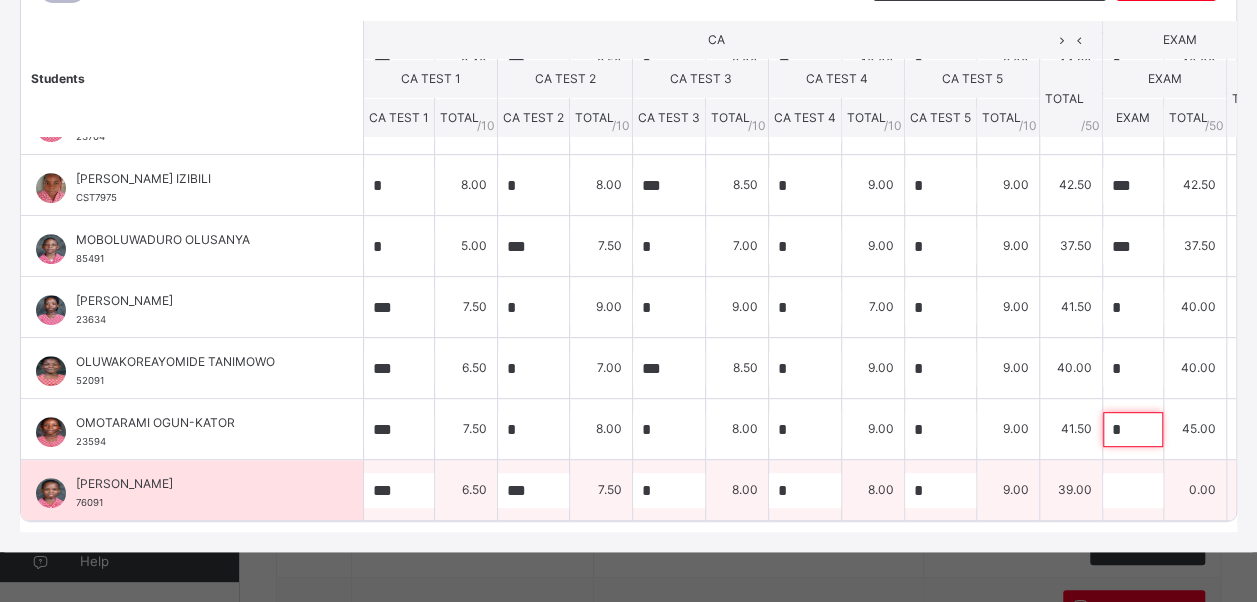 type on "*" 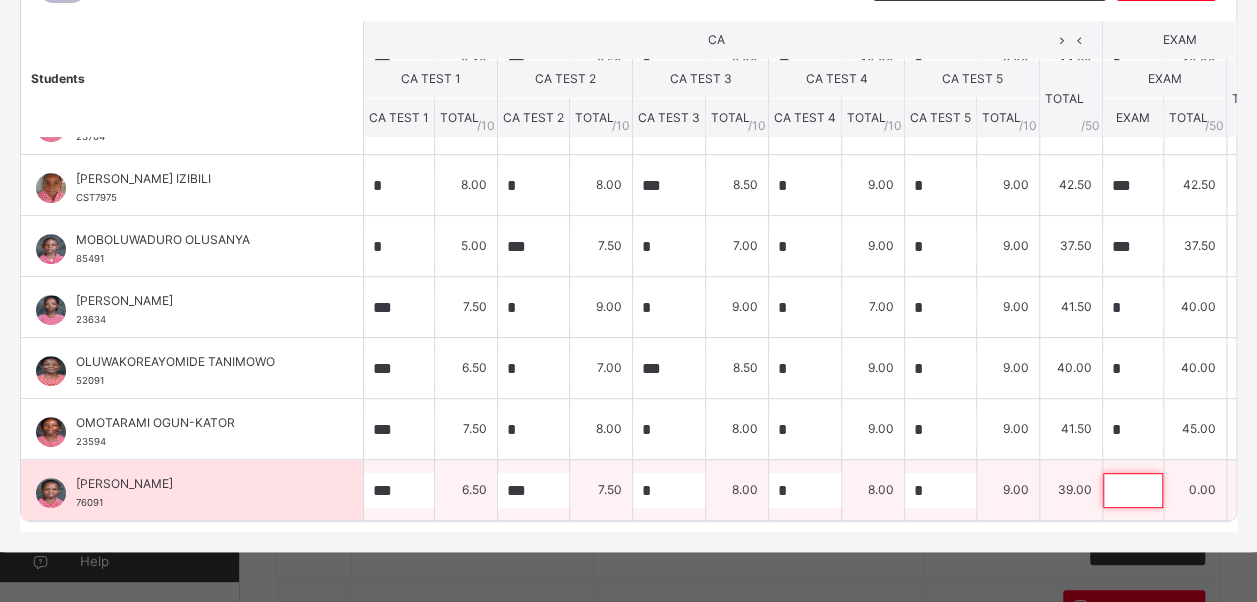click at bounding box center [1133, 490] 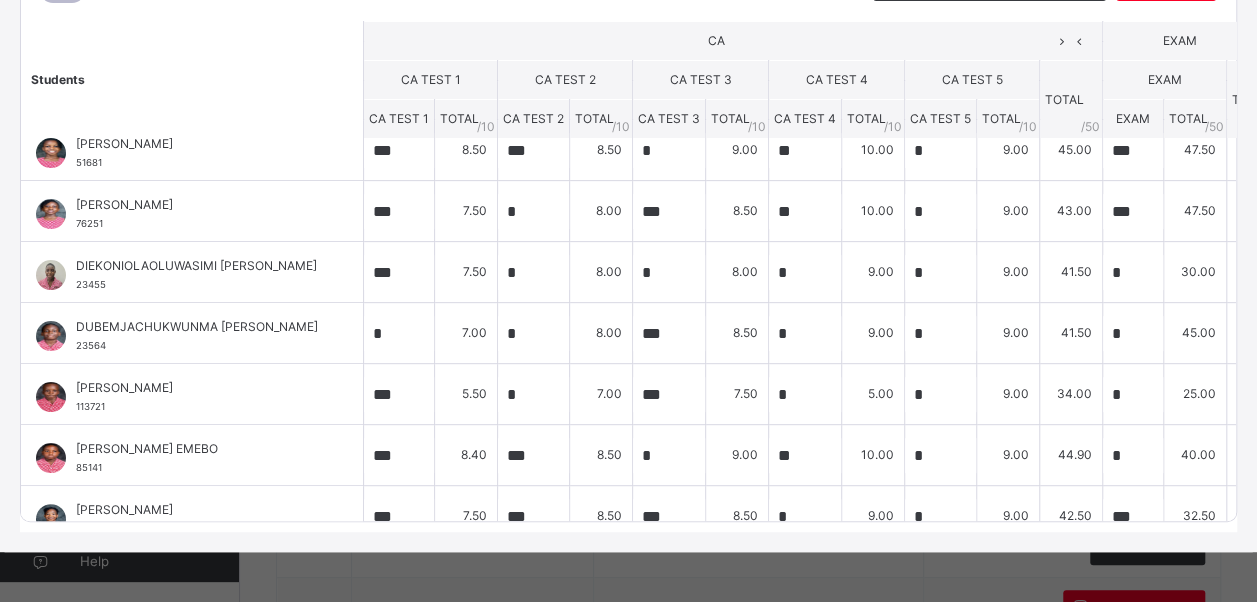 scroll, scrollTop: 0, scrollLeft: 0, axis: both 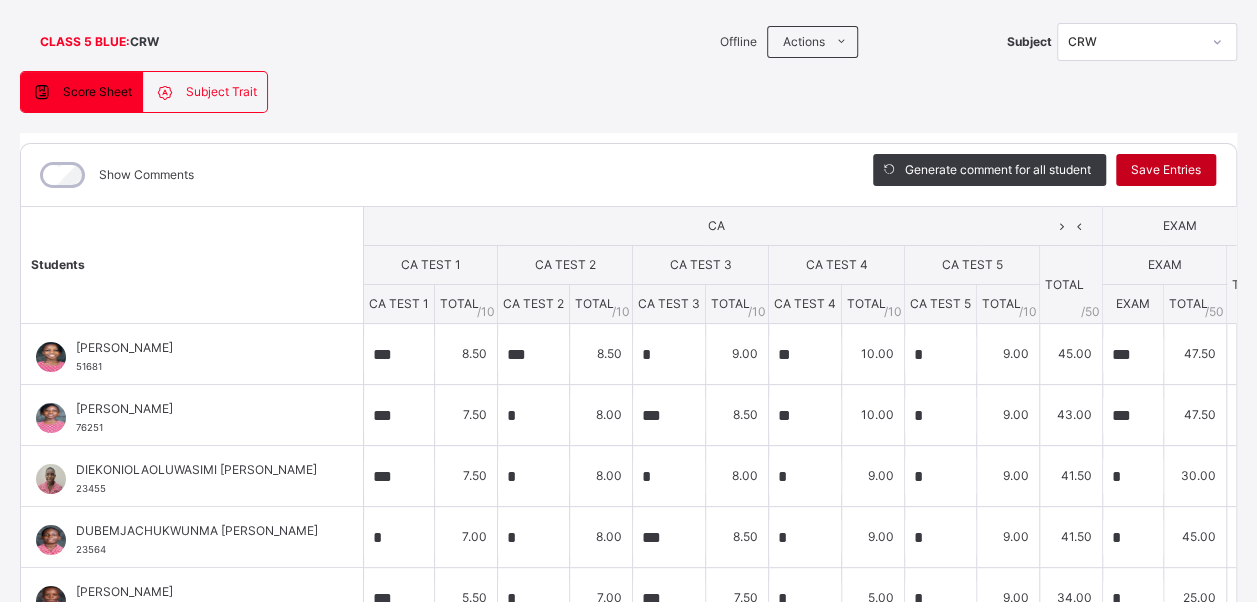 type on "*" 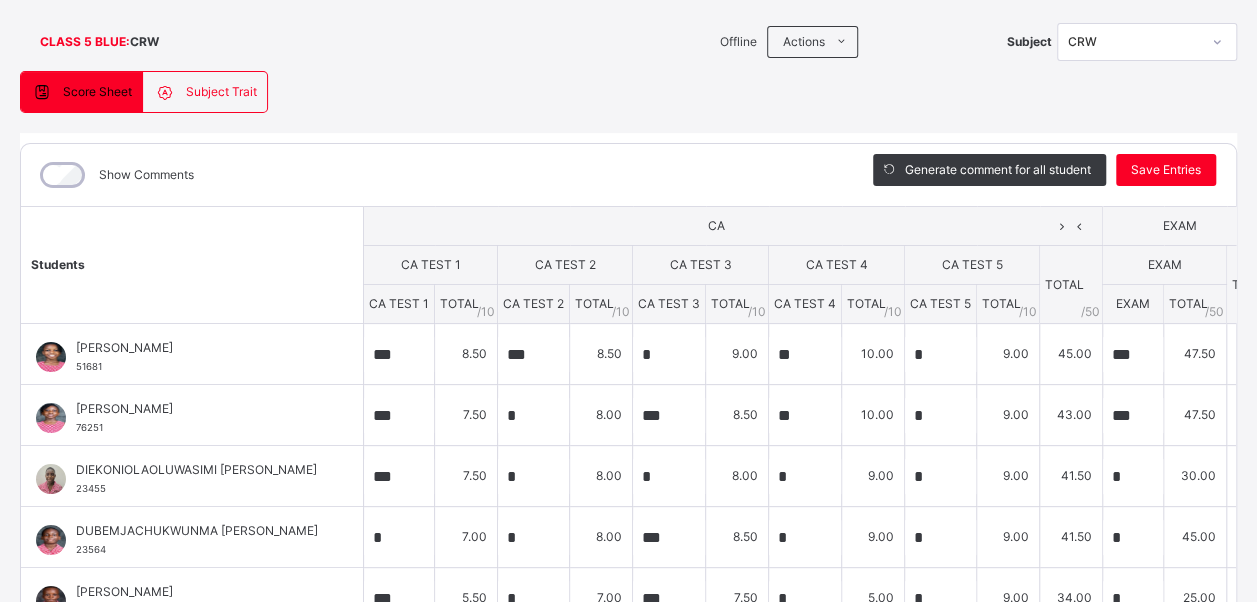 click on "Score Sheet Subject Trait Score Sheet Subject Trait Show Comments   Generate comment for all student   Save Entries Class Level:  CLASS 5   BLUE Subject:  CRW Session:  2024/2025 Session Session:  3RD TERM Students CA  EXAM TOTAL /100 Comment CA TEST 1 CA TEST 2 CA TEST 3 CA TEST 4 CA TEST 5 TOTAL / 50 EXAM TOTAL / 50 CA TEST 1 TOTAL / 10 CA TEST 2 TOTAL / 10 CA TEST 3 TOTAL / 10 CA TEST 4 TOTAL / 10 CA TEST 5 TOTAL / 10 EXAM TOTAL / 50 [PERSON_NAME] 51681 [PERSON_NAME] 51681 *** 8.50 *** 8.50 * 9.00 ** 10.00 * 9.00 45.00 *** 47.50 47.50 92.50 Generate comment 0 / 250   ×   Subject Teacher’s Comment Generate and see in full the comment developed by the AI with an option to regenerate the comment JS AALIYAH  AKINBOBOYE   51681   Total 92.50  / 100.00 [PERSON_NAME] Bot   Regenerate     Use this comment   [PERSON_NAME] 76251 [PERSON_NAME] 76251 *** 7.50 * 8.00 *** 8.50 ** 10.00 * 9.00 43.00 *** 47.50 47.50 90.50 Generate comment 0 / 250   ×   Subject Teacher’s Comment [PERSON_NAME]  [PERSON_NAME]   76251    /" at bounding box center [628, 394] 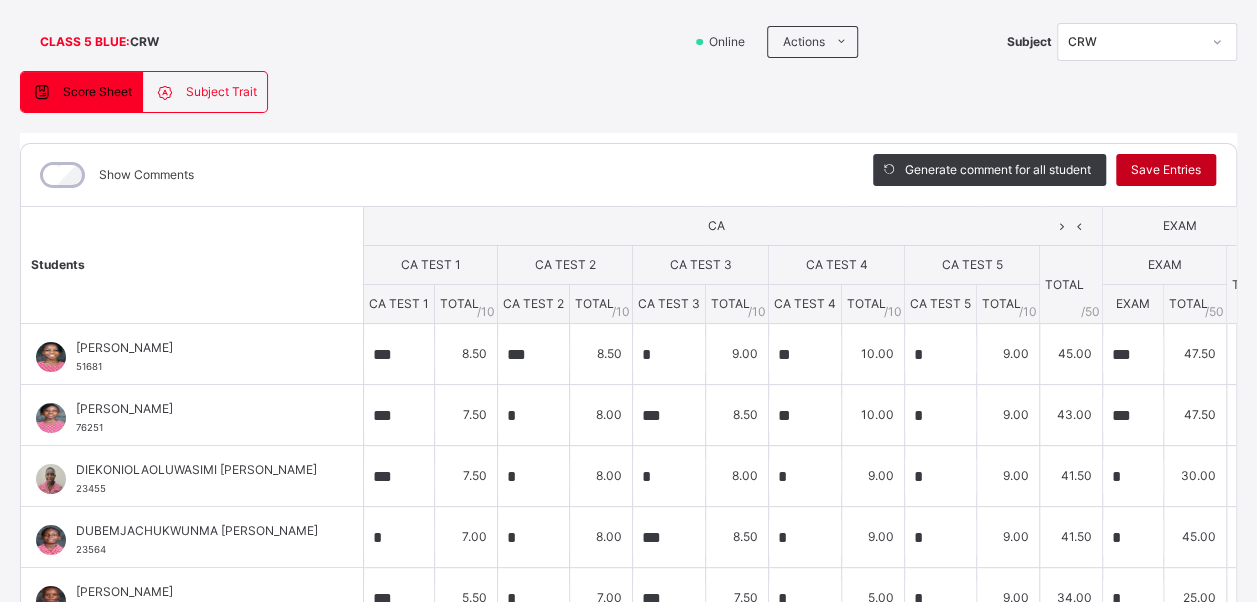 click on "Save Entries" at bounding box center [1166, 170] 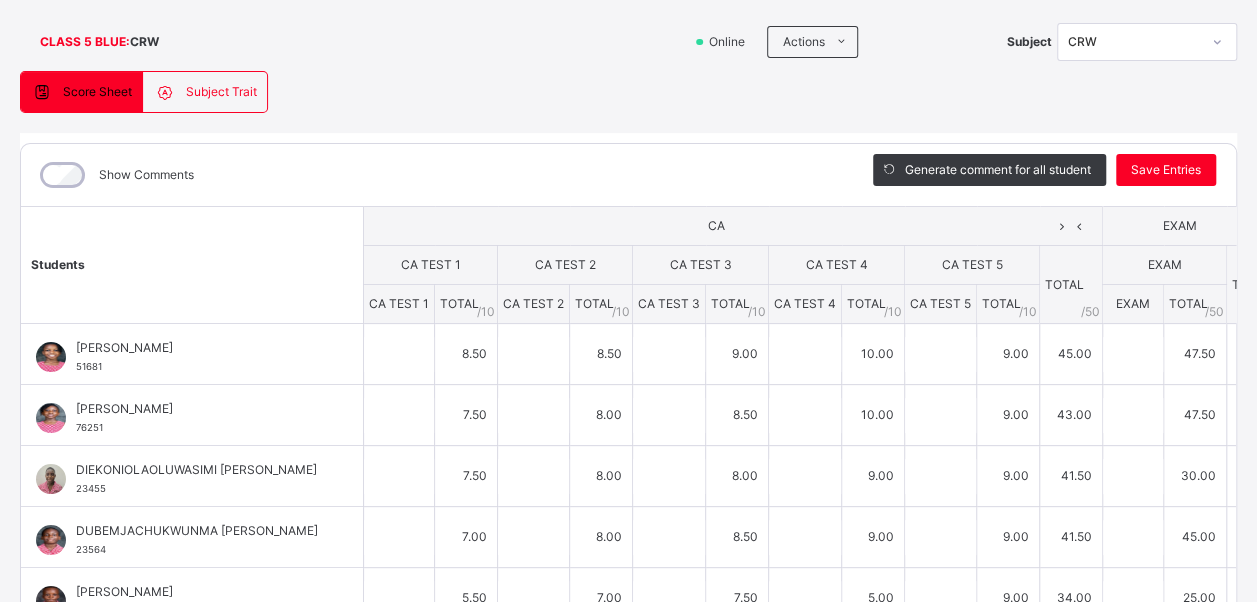 type on "***" 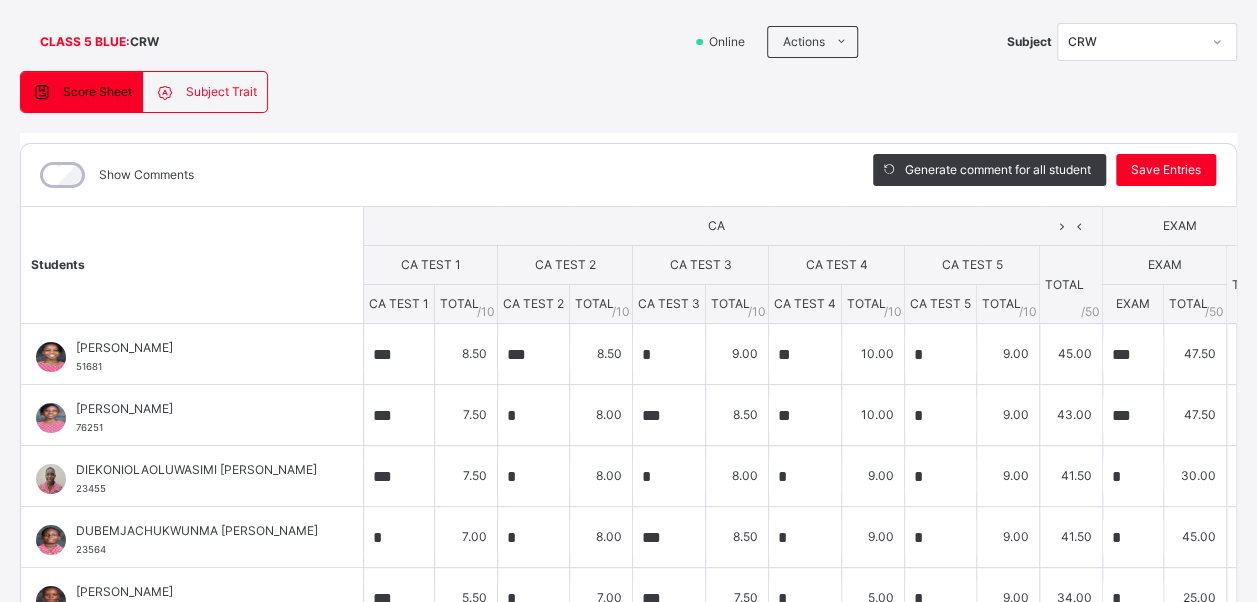 type on "*" 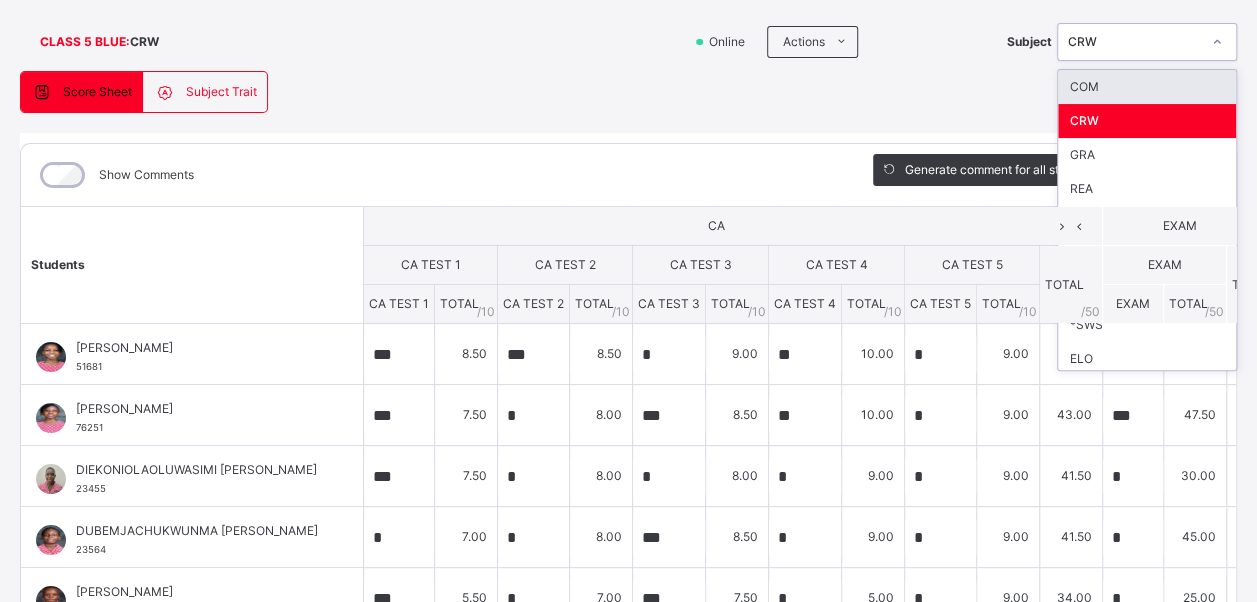 click 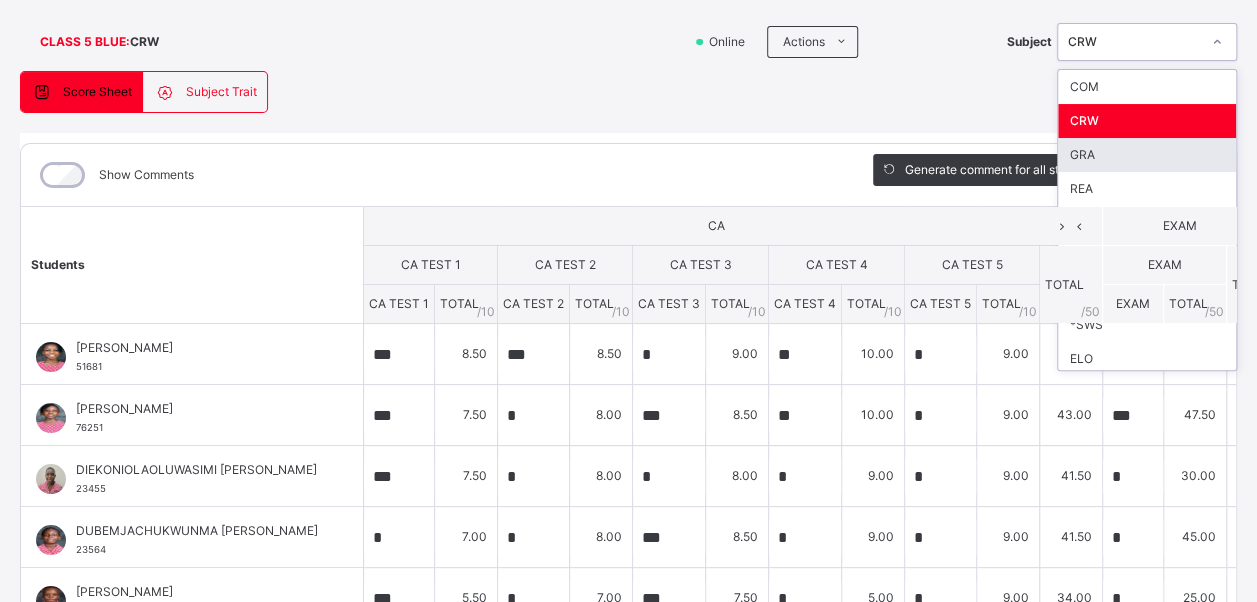 click on "GRA" at bounding box center (1147, 155) 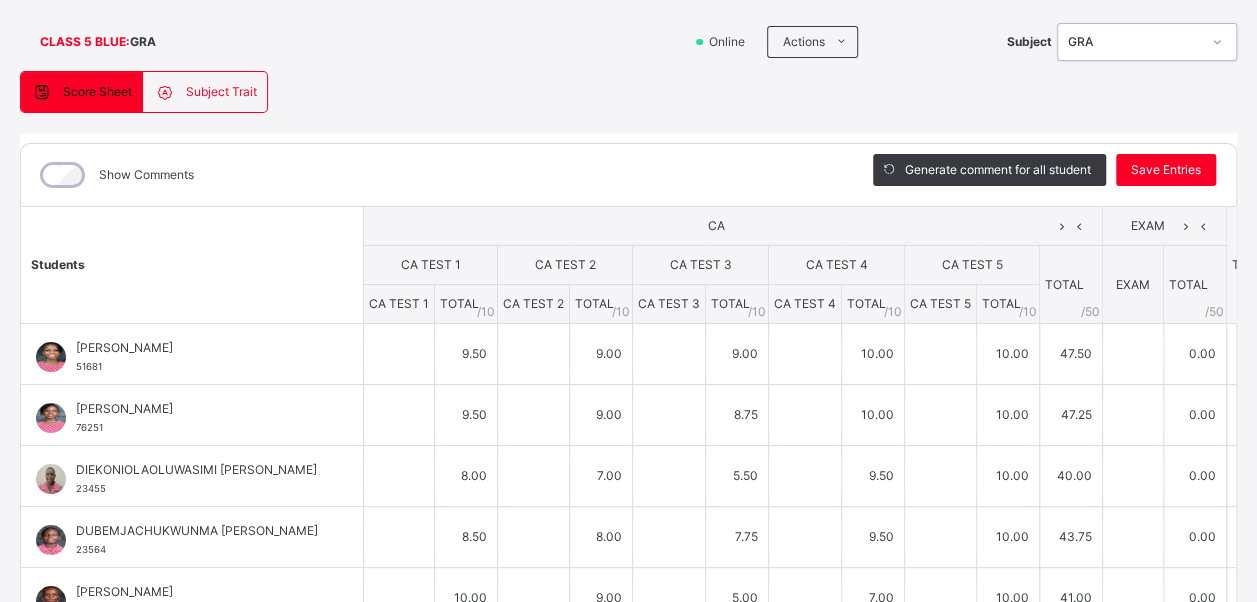 type on "**" 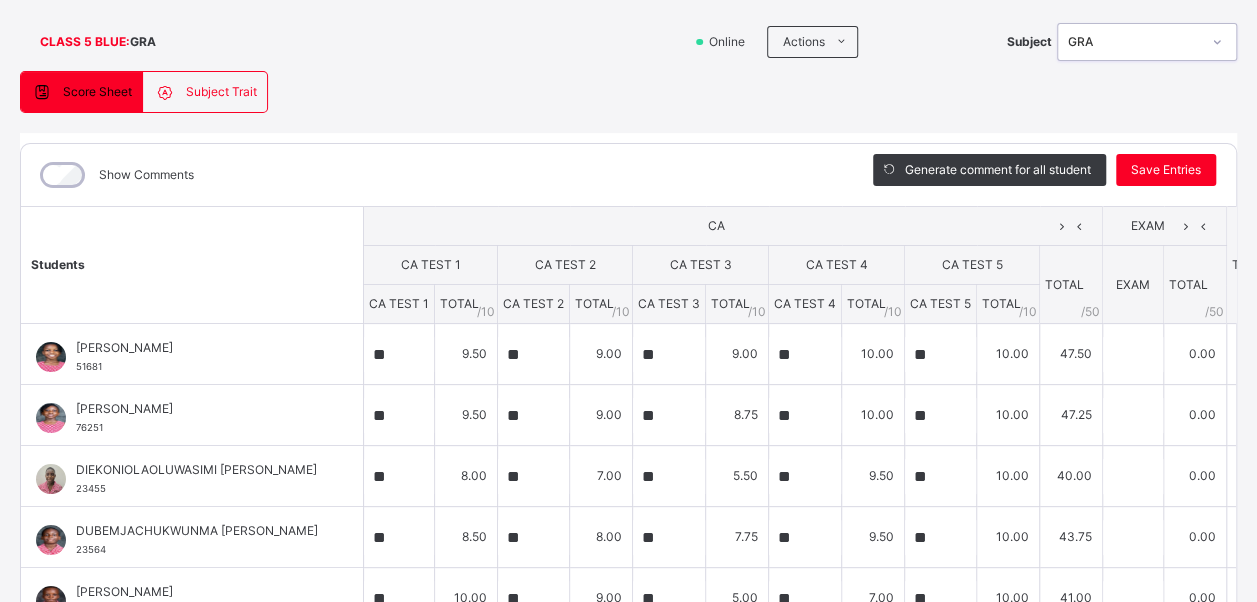 type on "**" 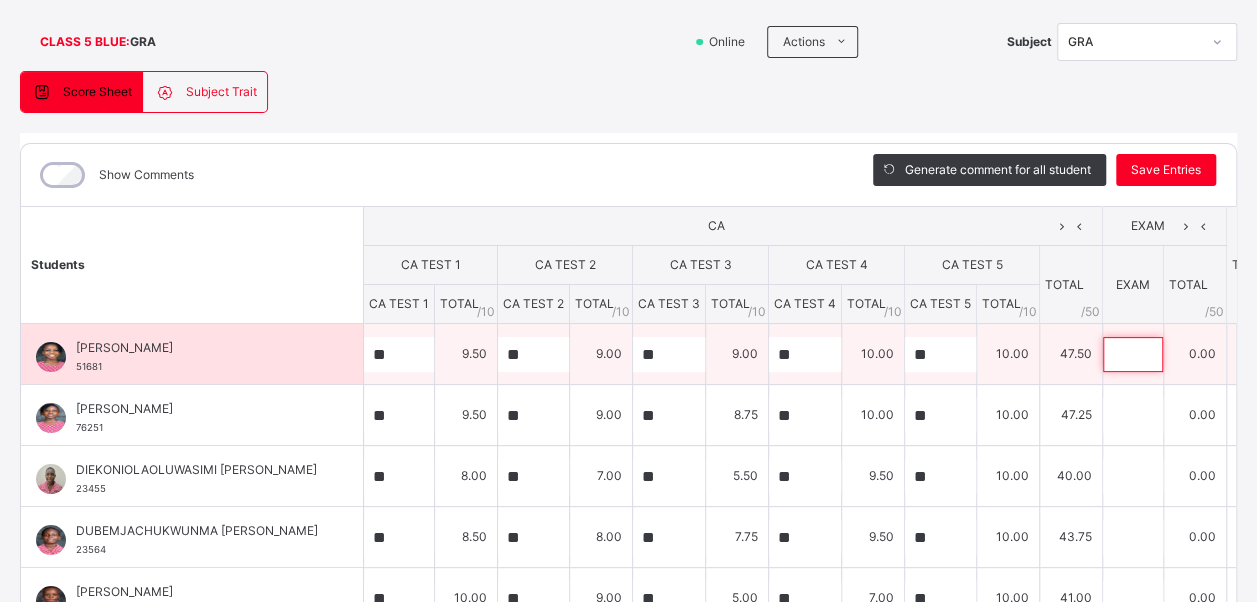 click at bounding box center (1133, 354) 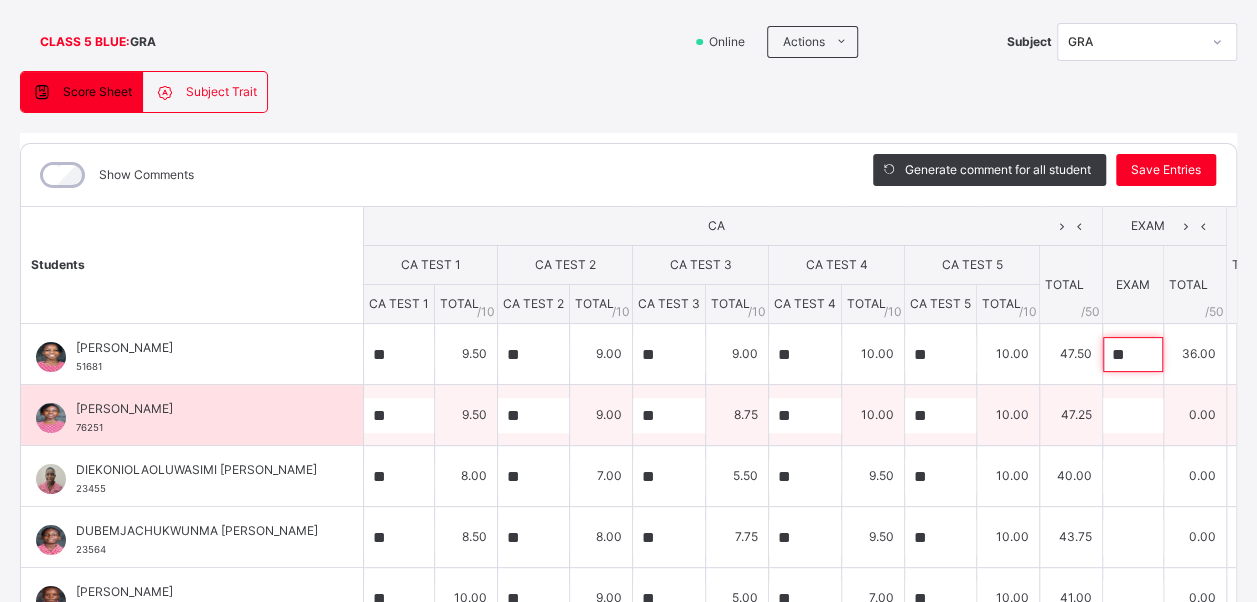 type on "**" 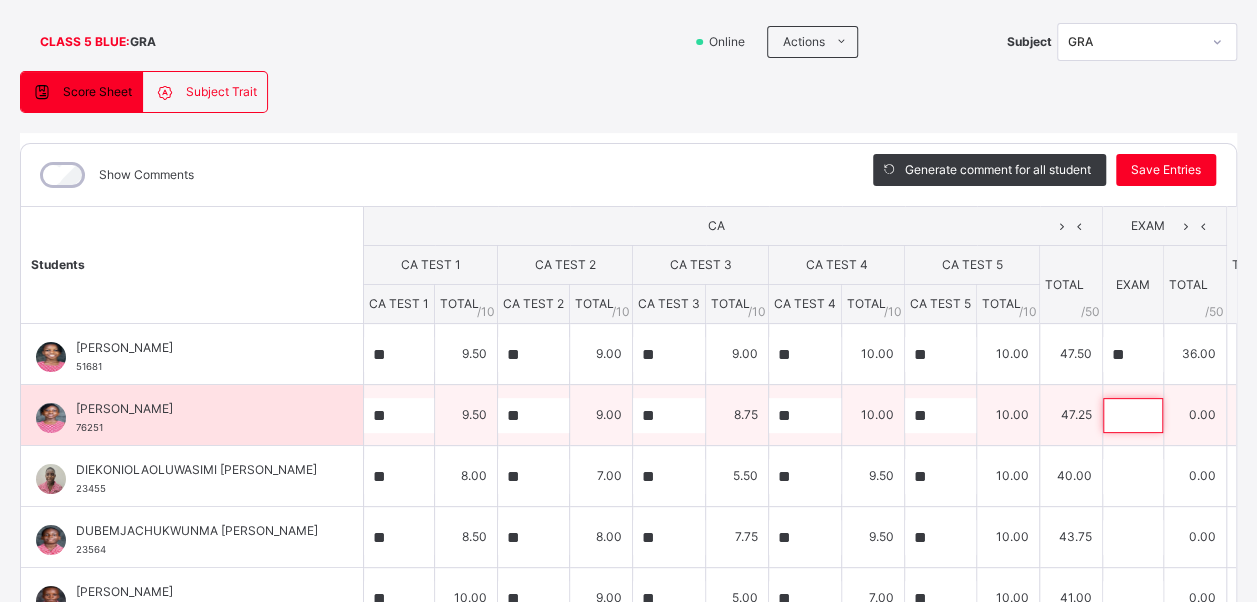 click at bounding box center (1133, 415) 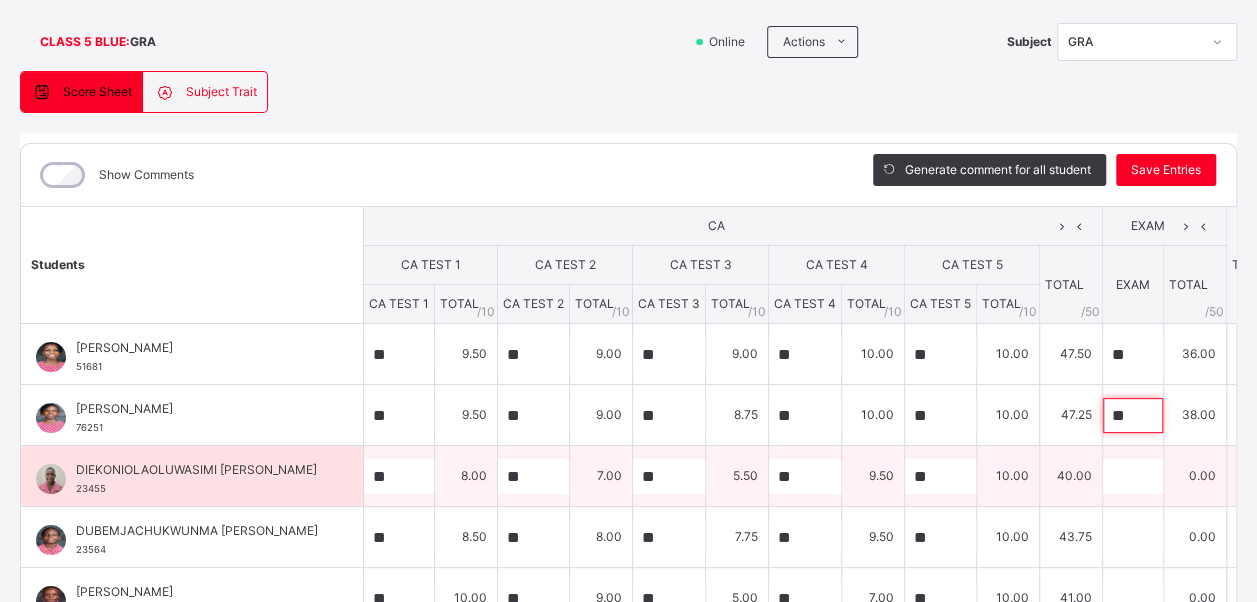 type on "**" 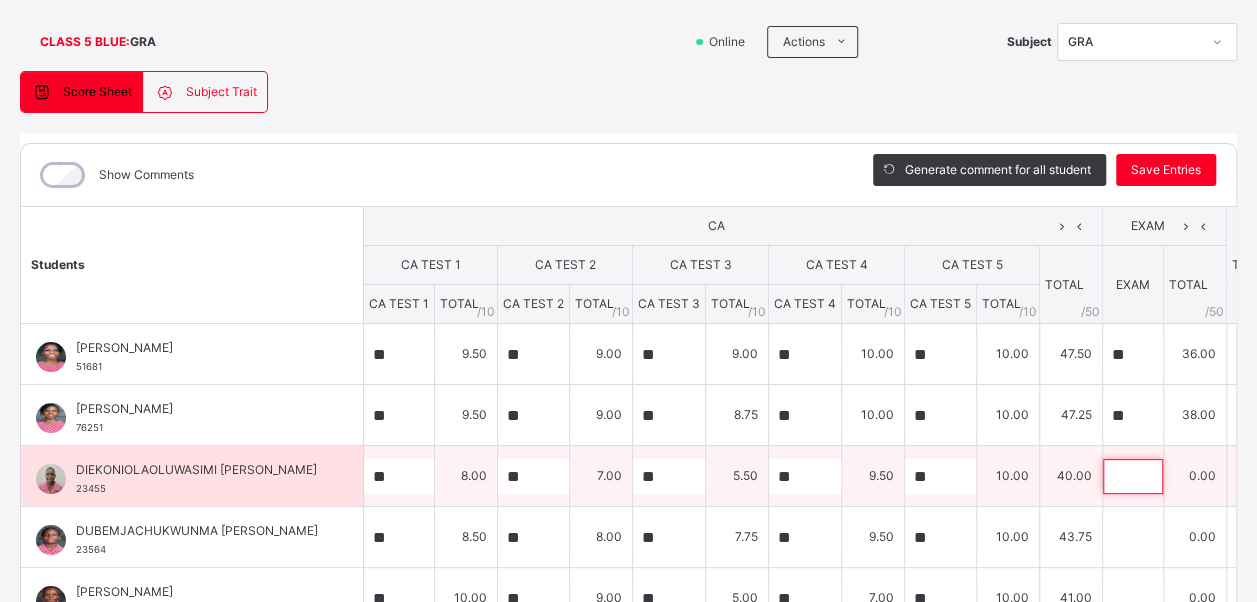 click at bounding box center (1133, 476) 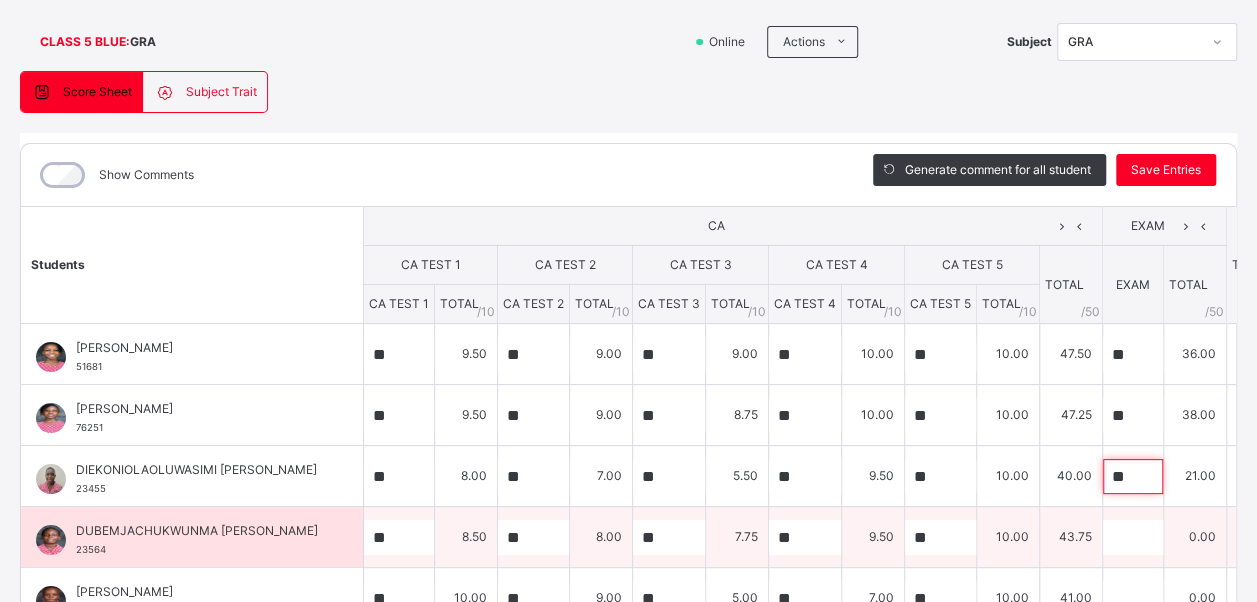 type on "**" 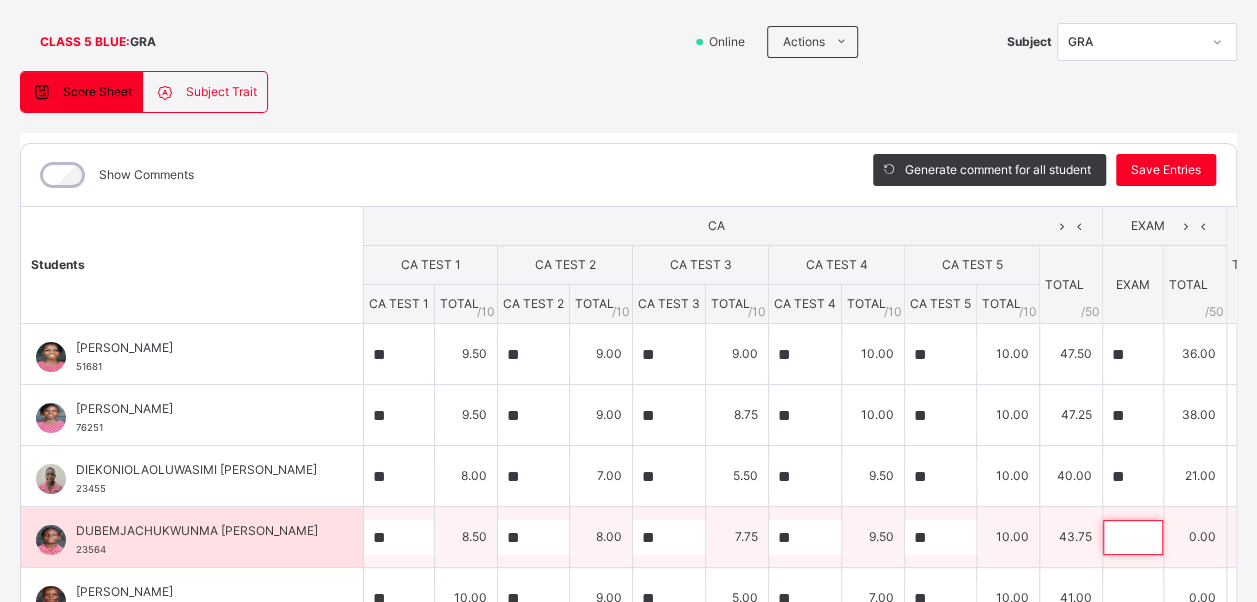 click at bounding box center (1133, 537) 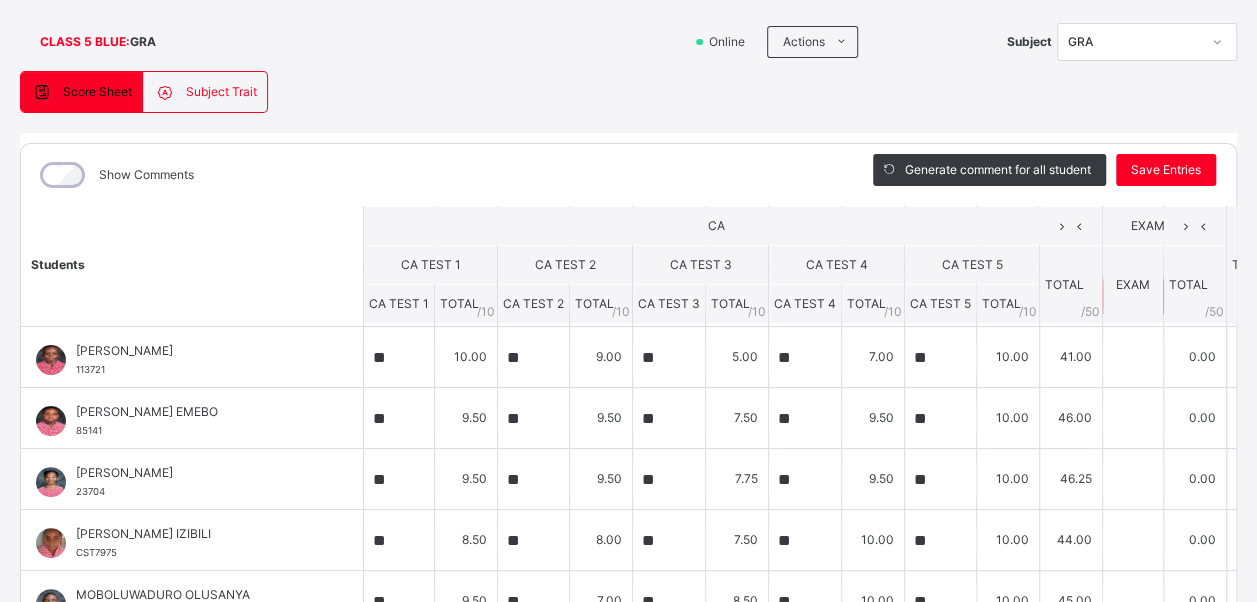 scroll, scrollTop: 242, scrollLeft: 0, axis: vertical 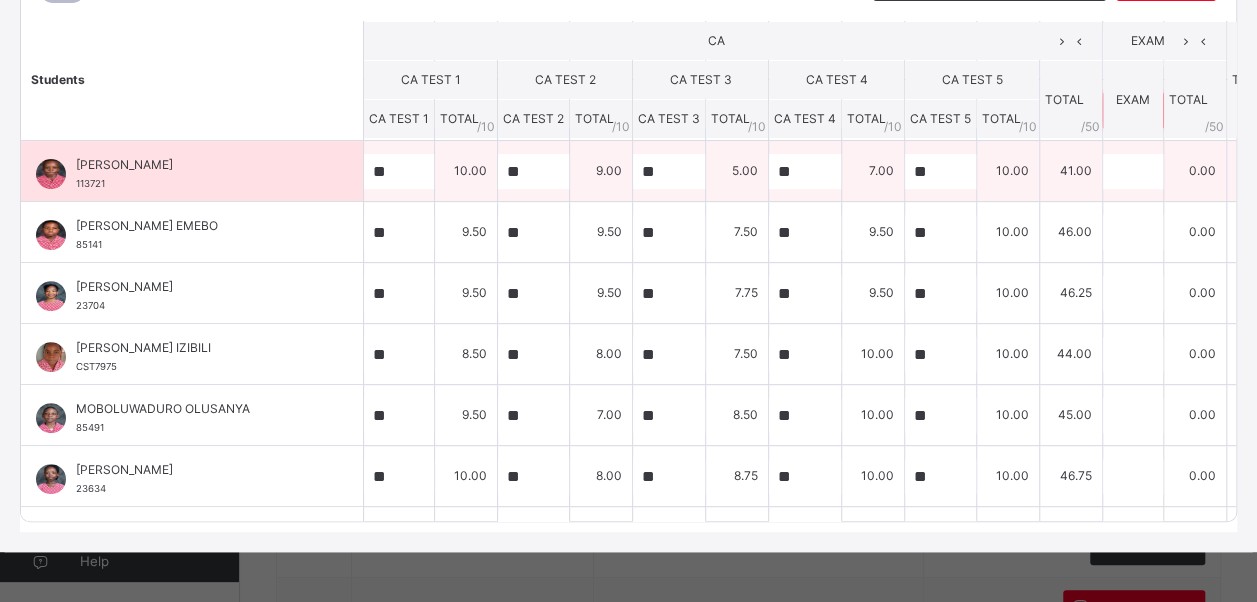 type on "**" 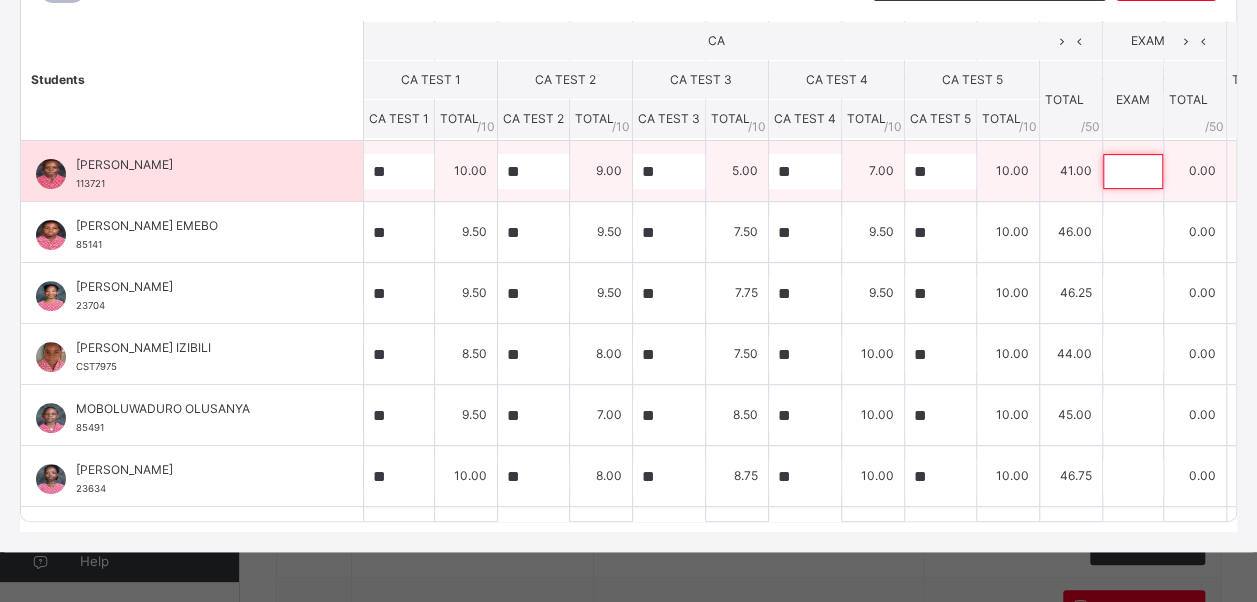 click at bounding box center (1133, 171) 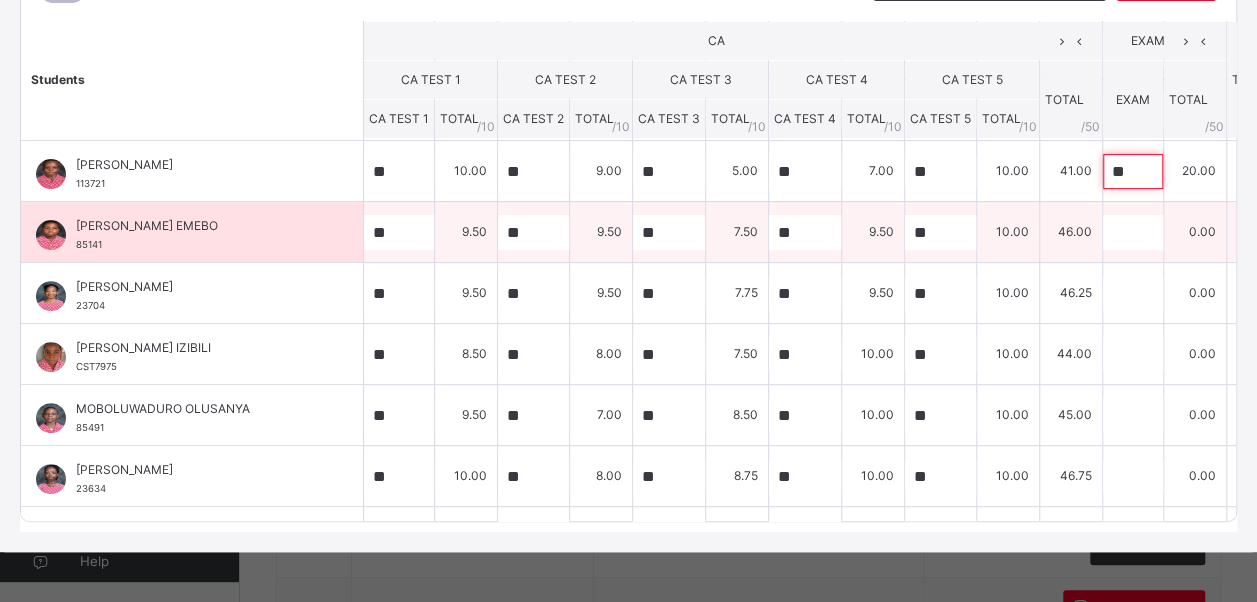 type on "**" 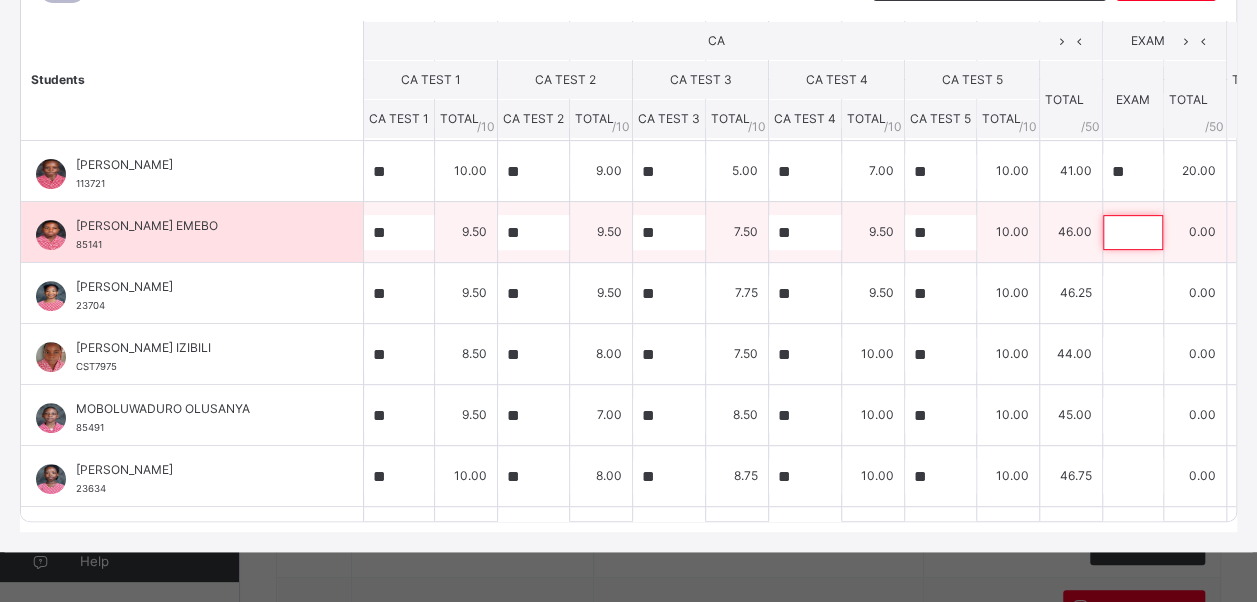 click at bounding box center (1133, 232) 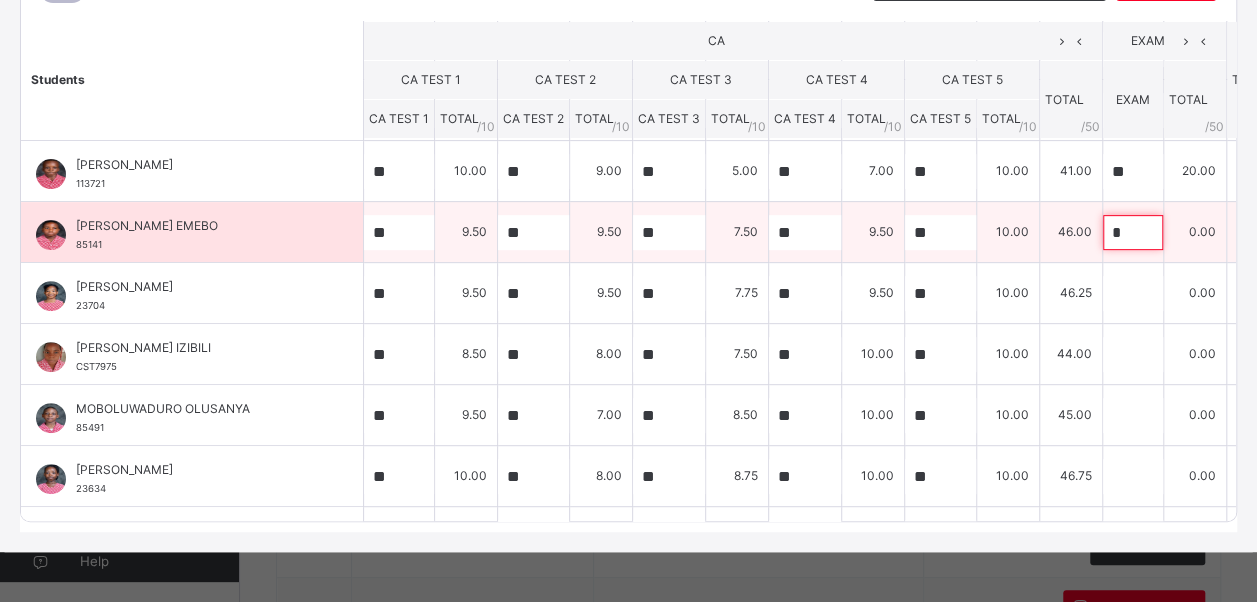type on "**" 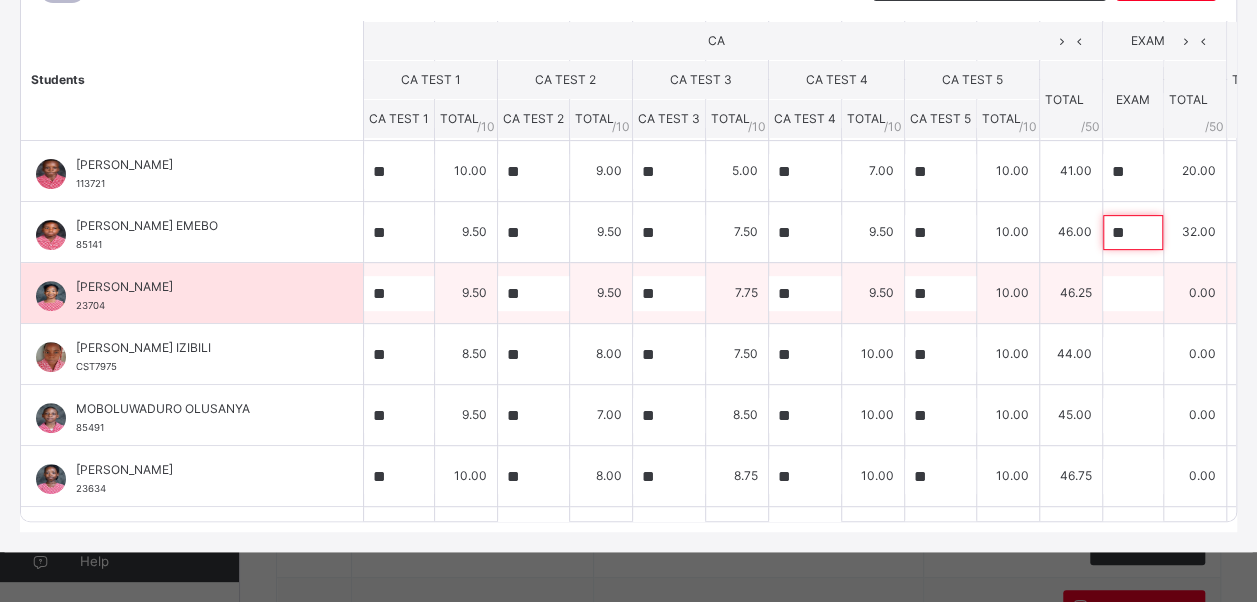 type on "**" 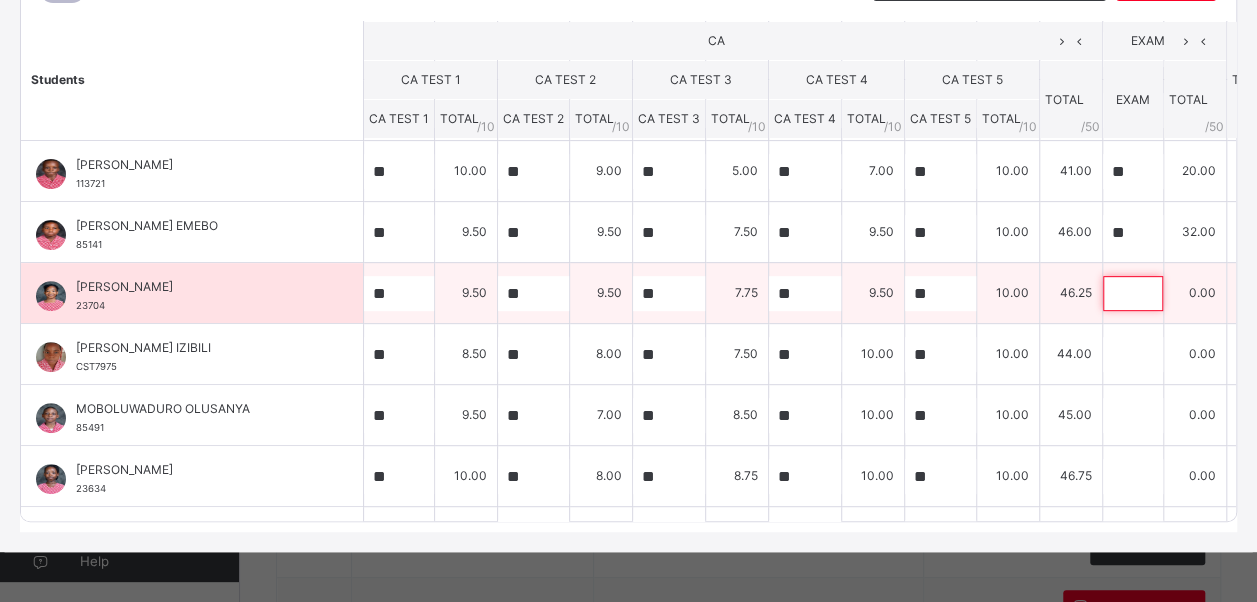 click at bounding box center [1133, 293] 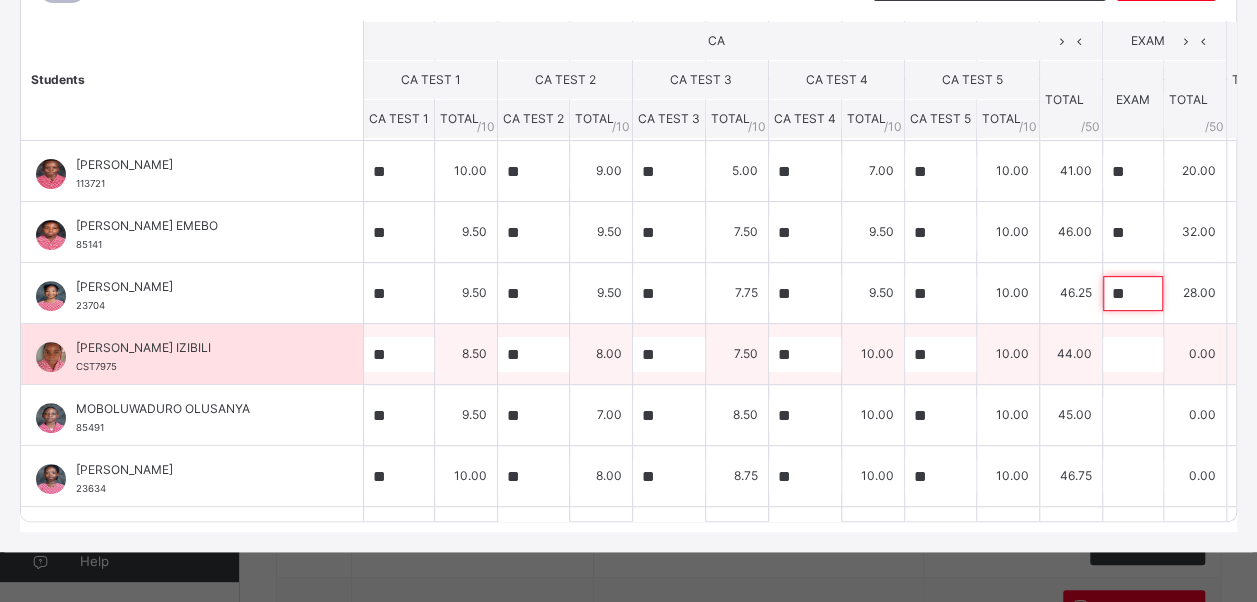 type on "**" 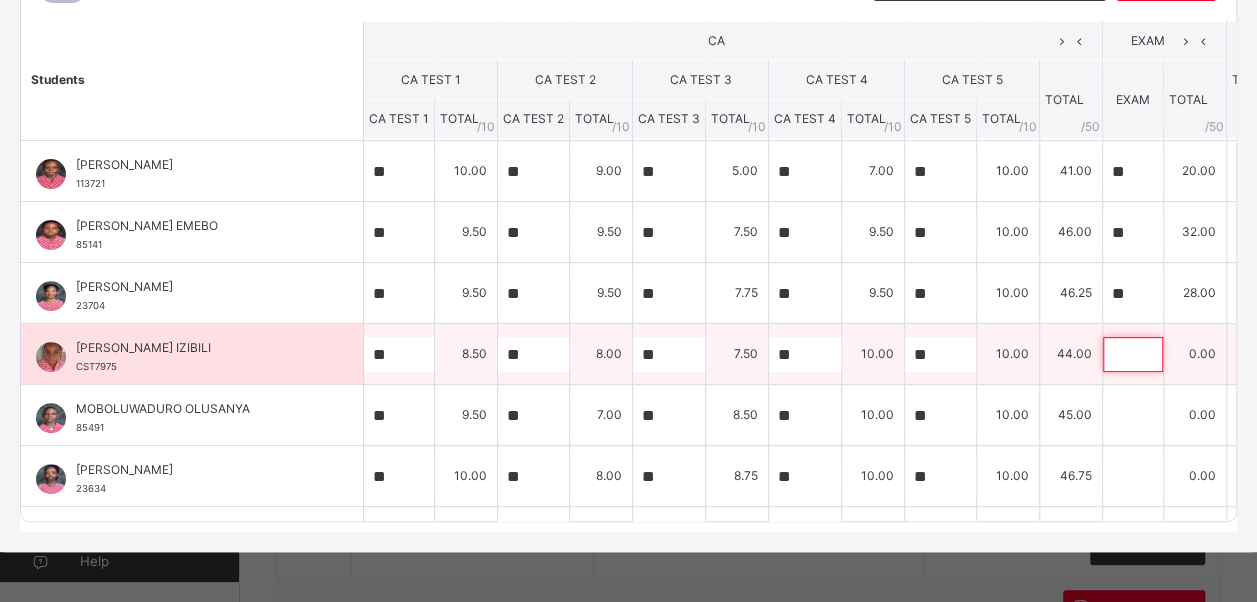 click at bounding box center [1133, 354] 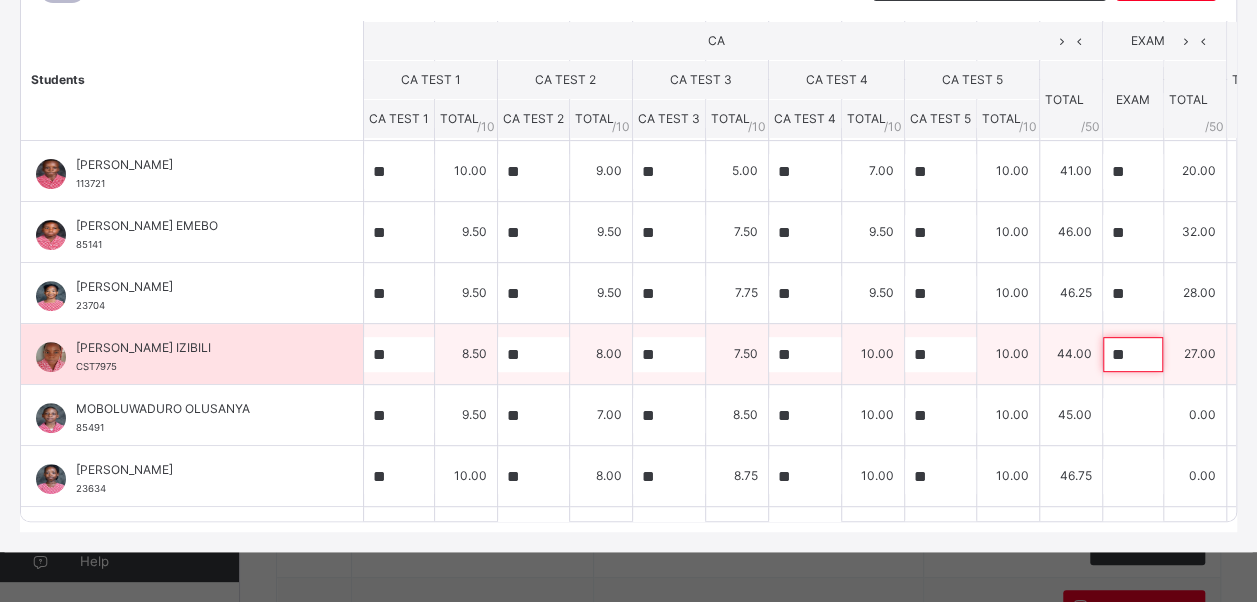 type on "*" 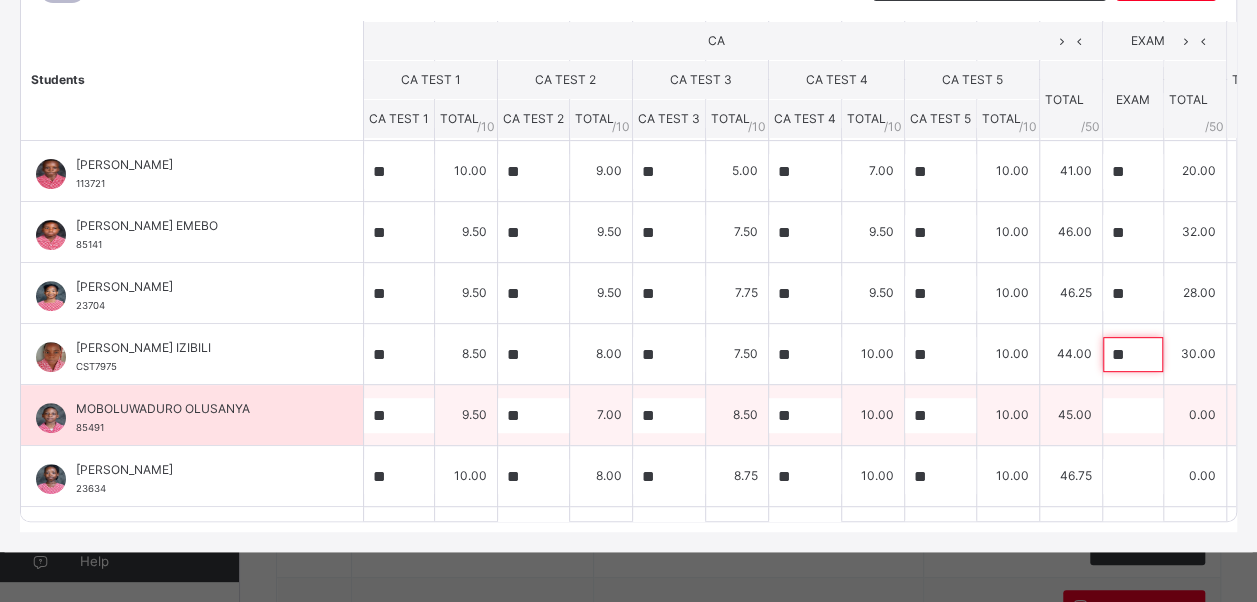 type on "**" 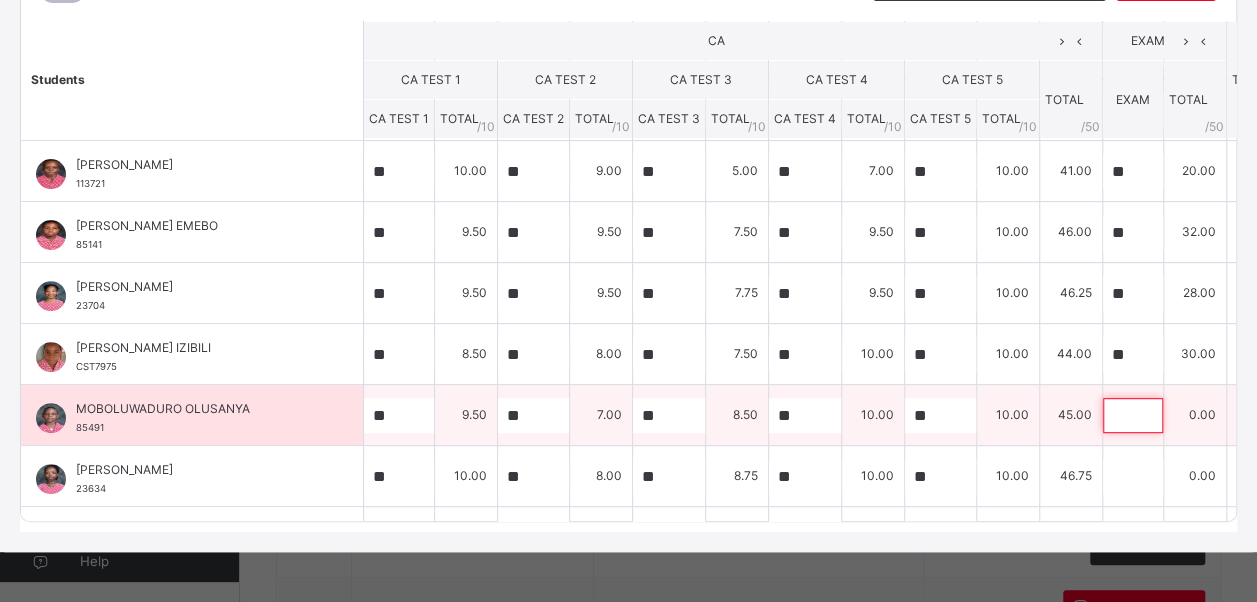 click at bounding box center [1133, 415] 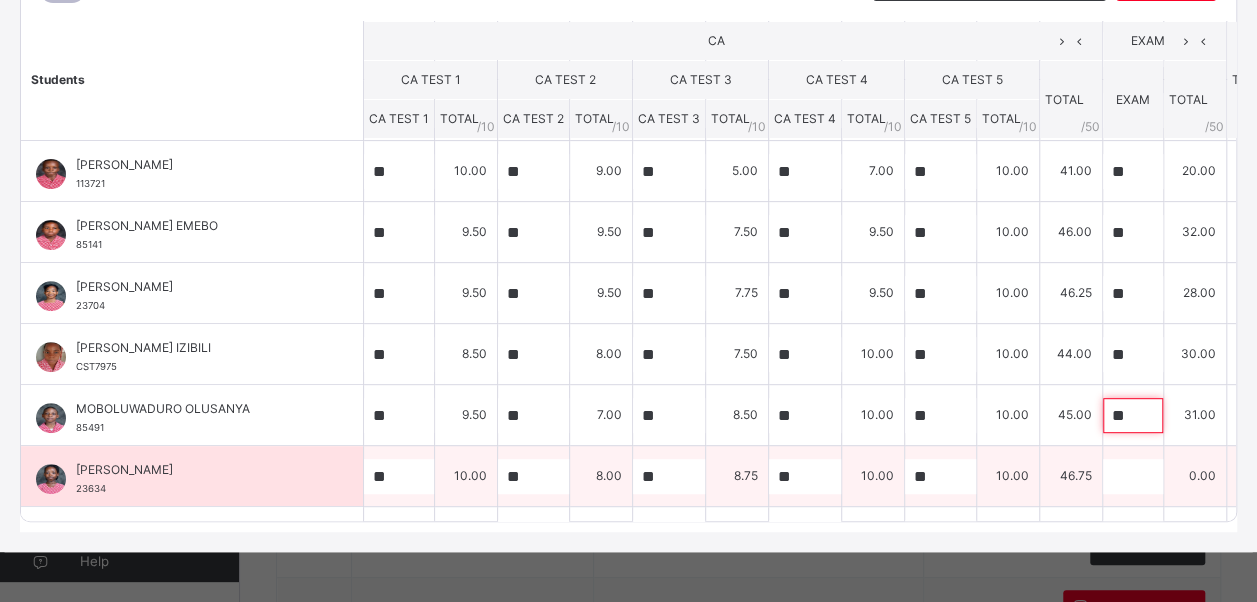 type on "**" 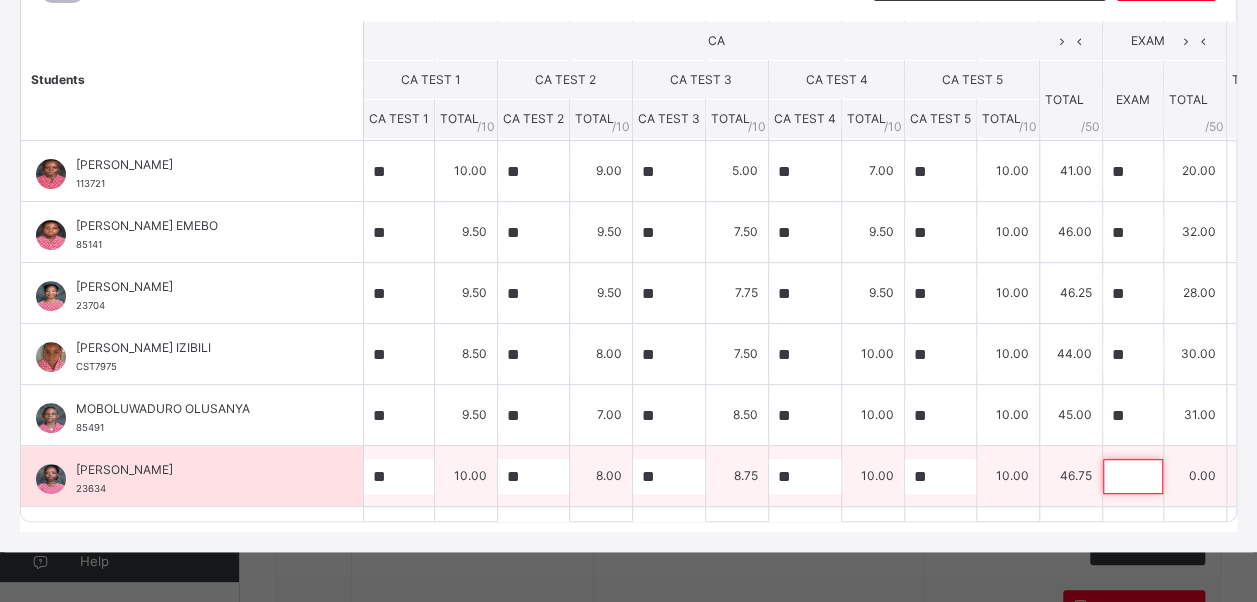 click at bounding box center (1133, 476) 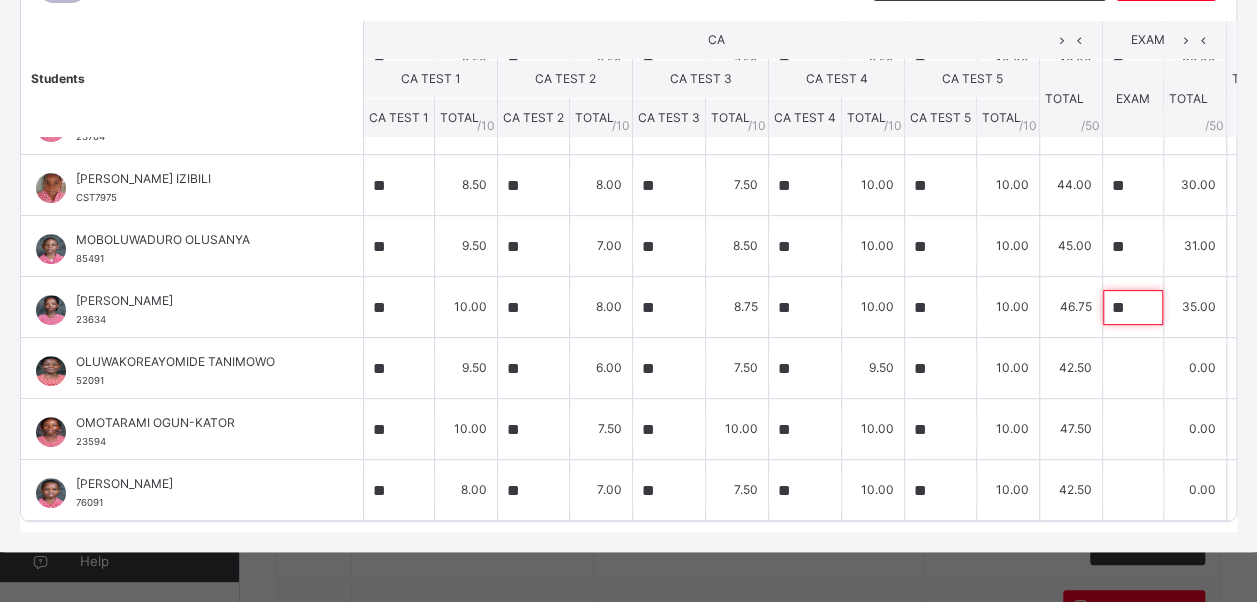 scroll, scrollTop: 432, scrollLeft: 0, axis: vertical 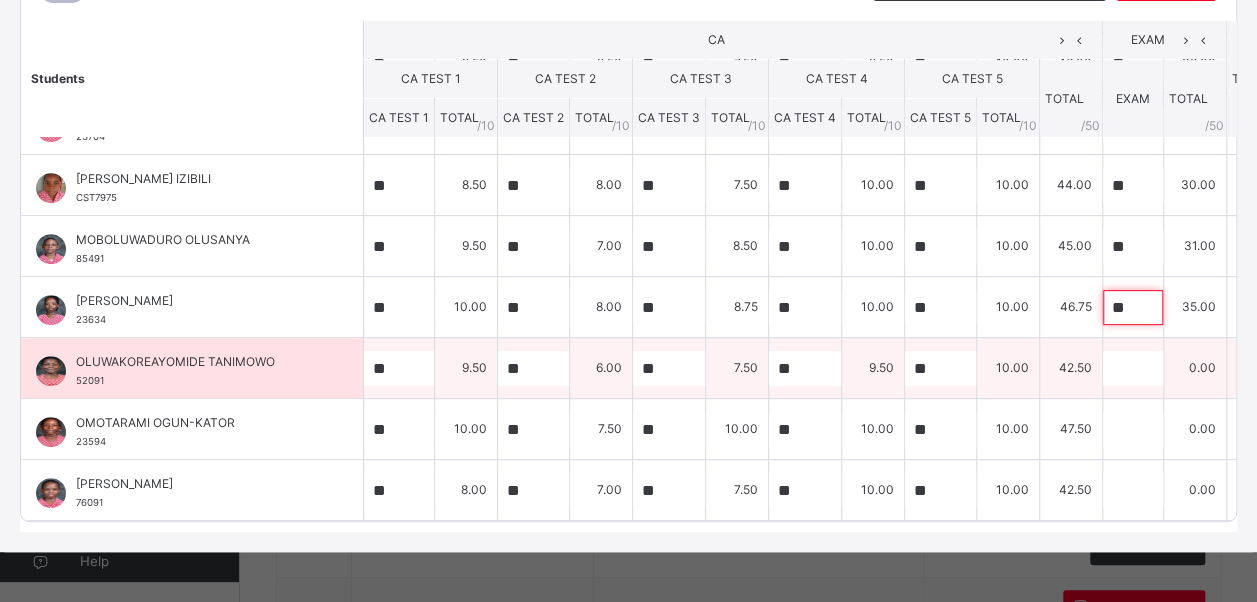 type on "**" 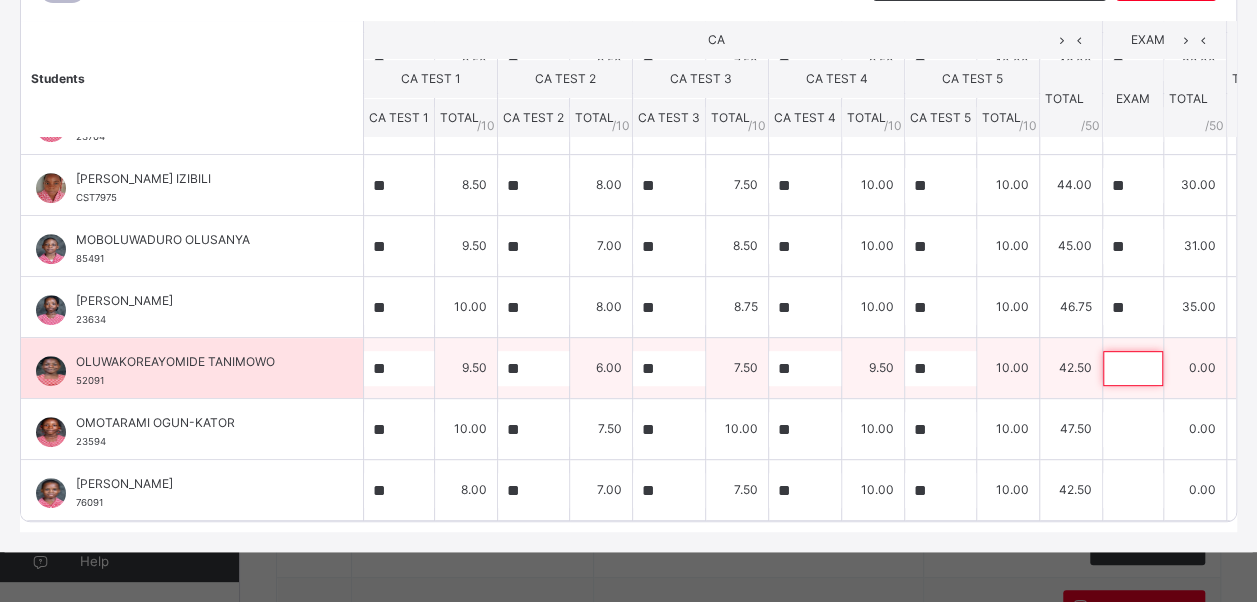 click at bounding box center (1133, 368) 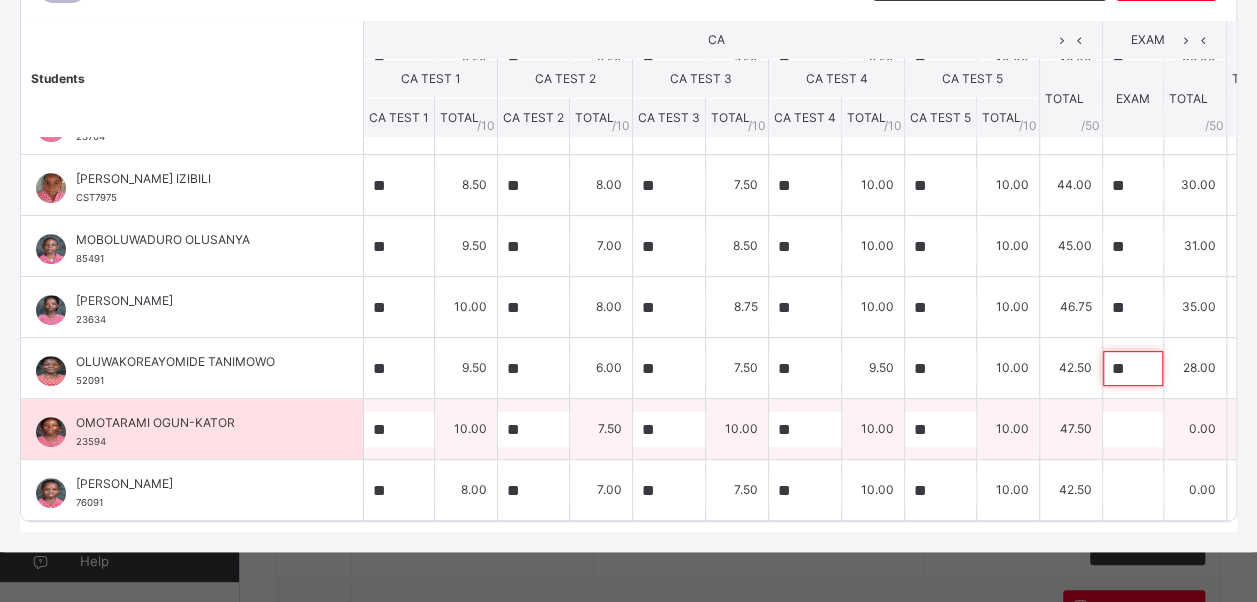 type on "**" 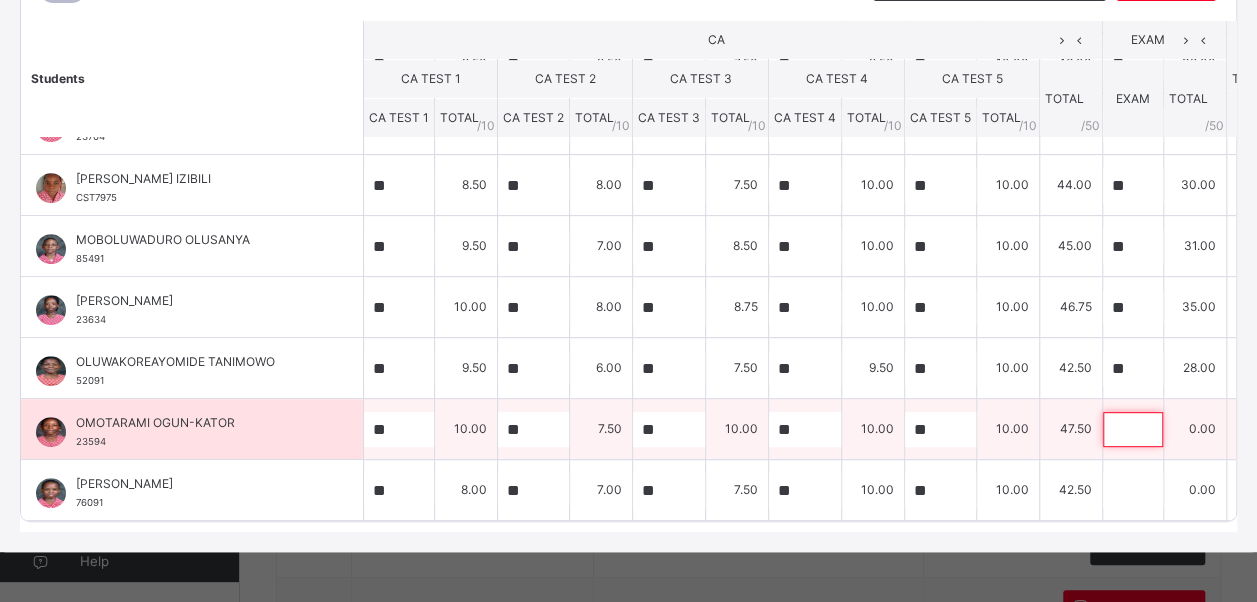 click at bounding box center (1133, 429) 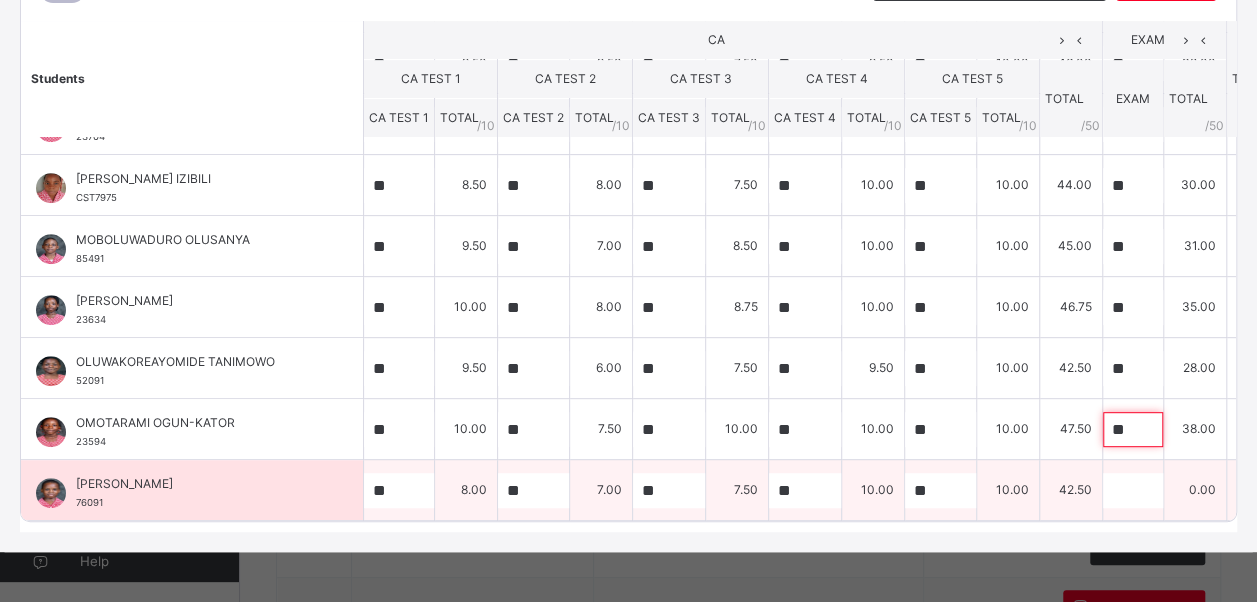 type on "**" 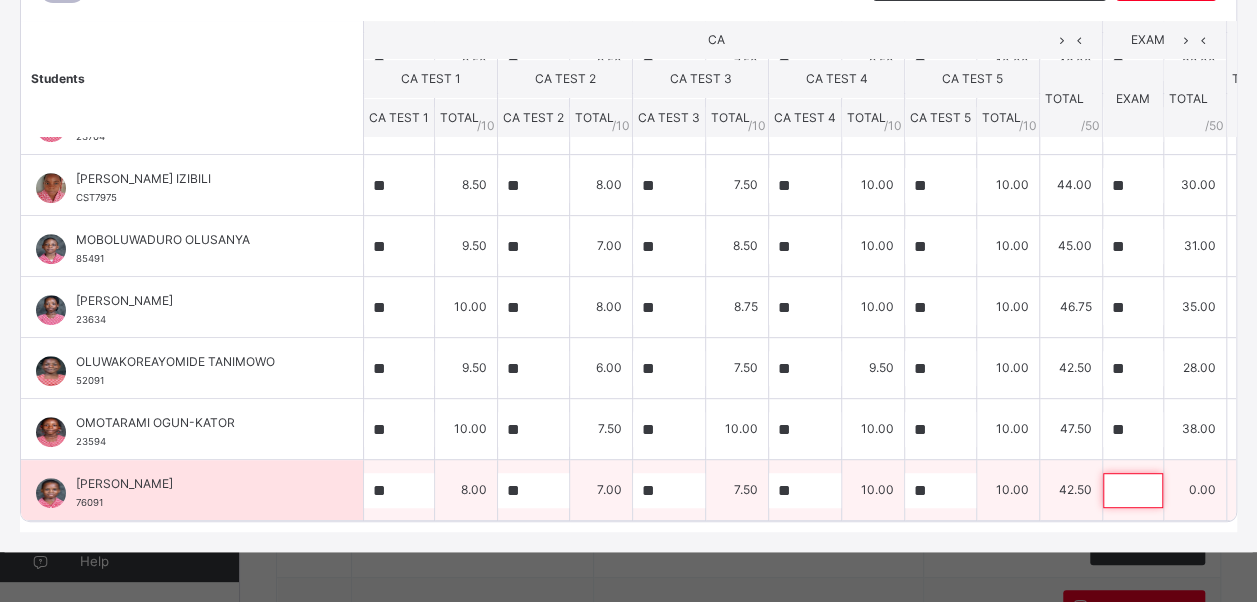 click at bounding box center (1133, 490) 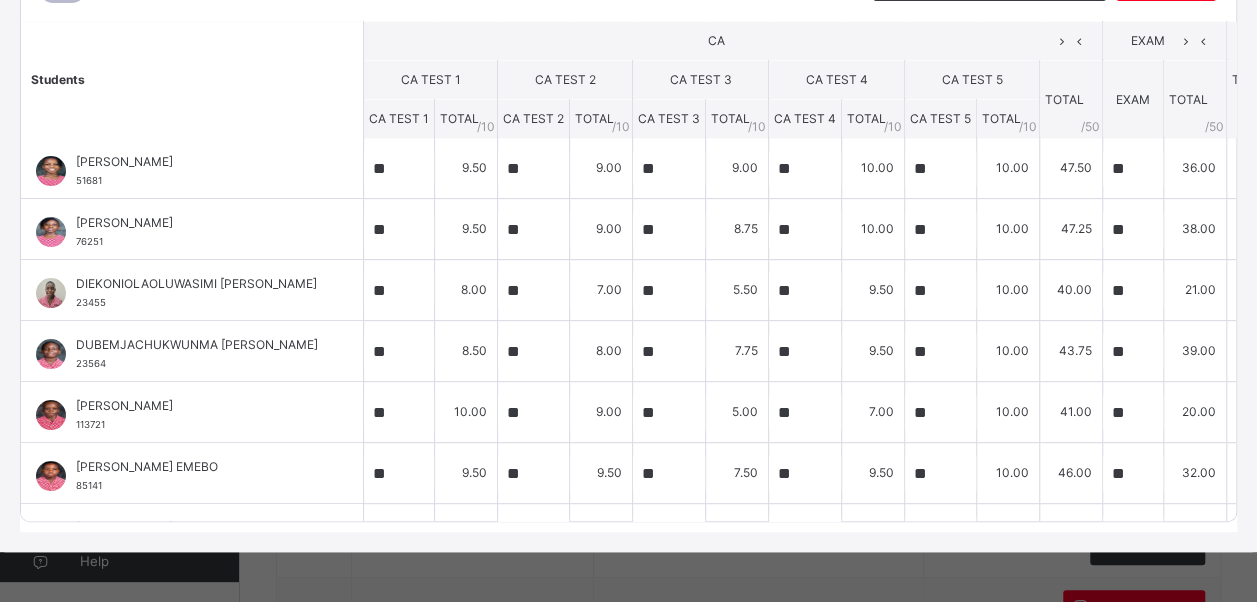 scroll, scrollTop: 0, scrollLeft: 0, axis: both 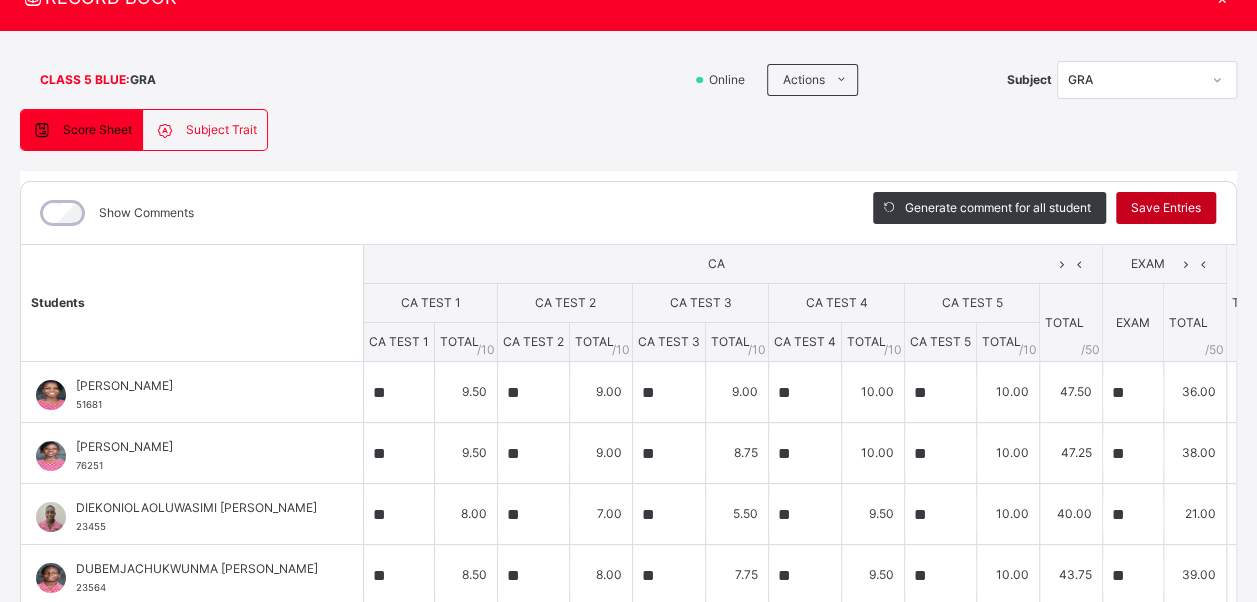 type on "**" 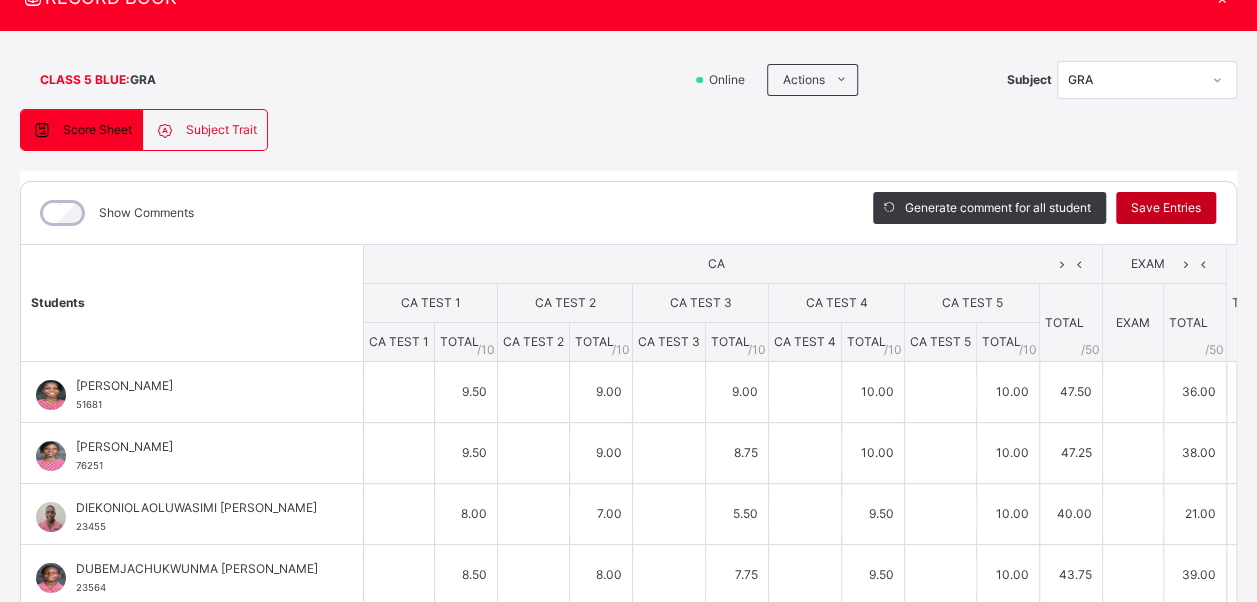 type on "**" 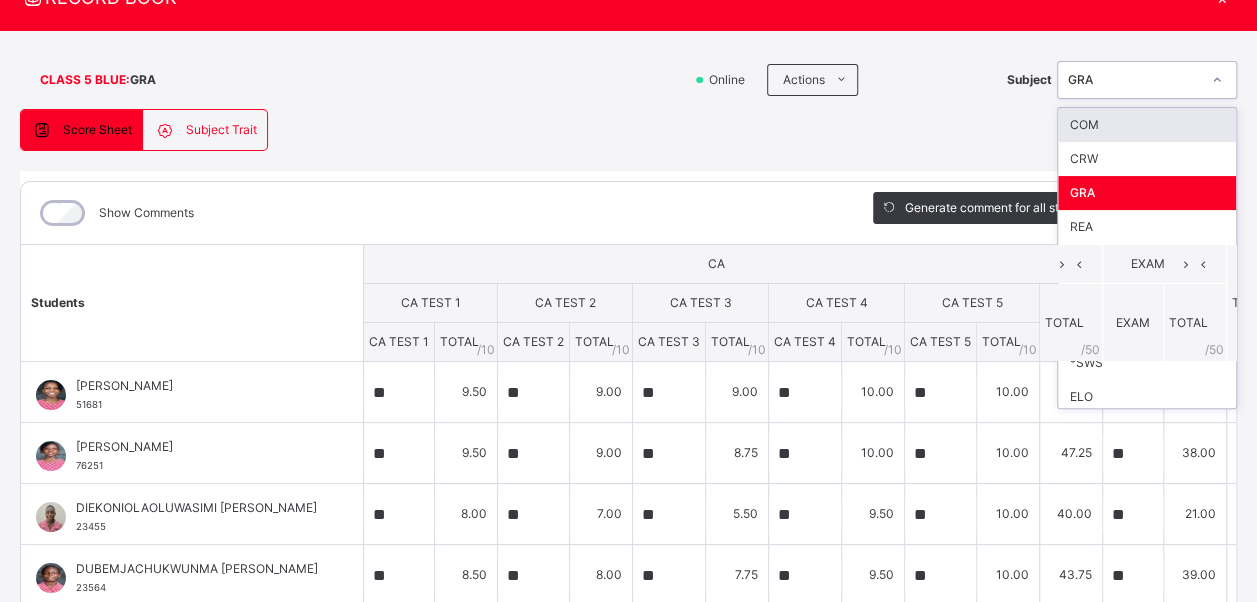 click 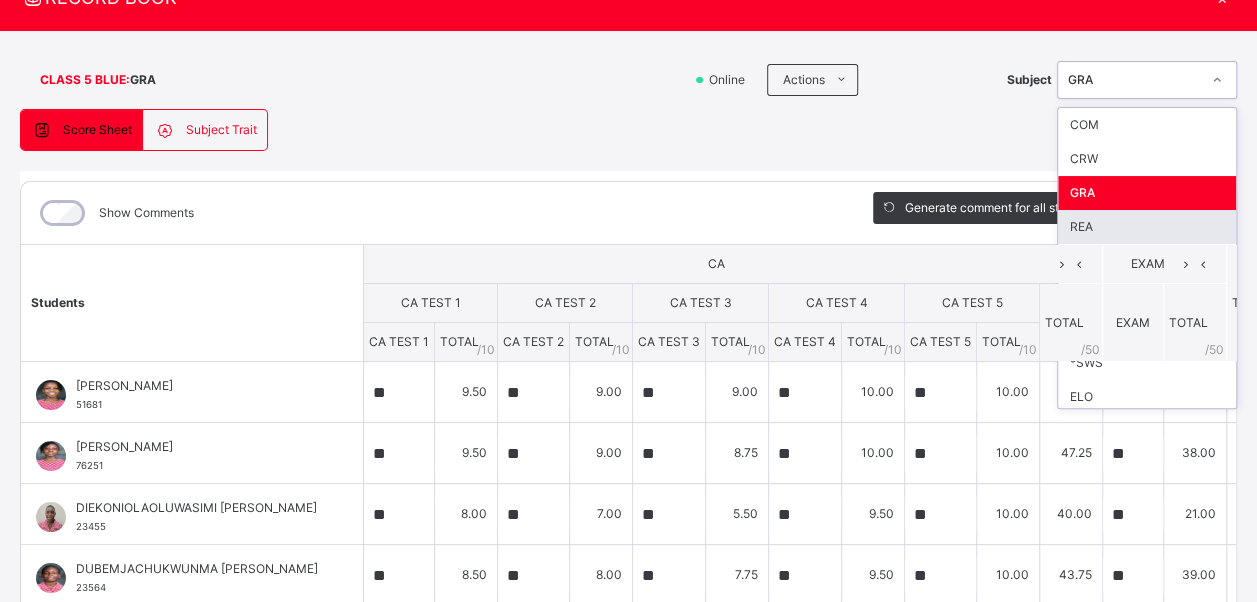 click on "REA" at bounding box center (1147, 227) 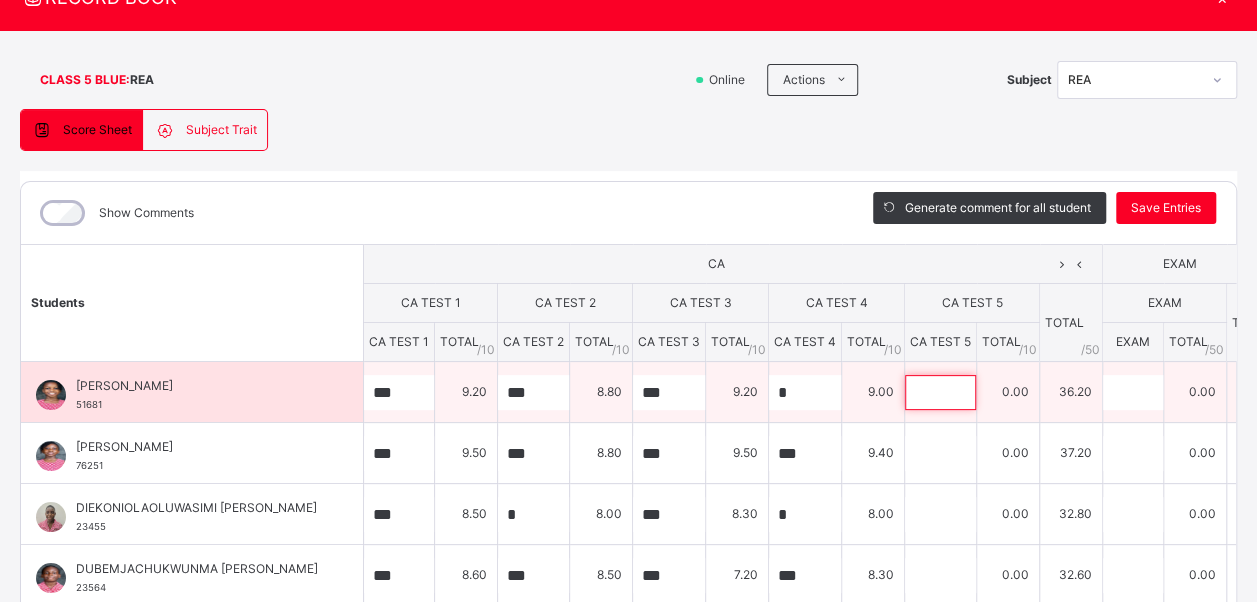 click at bounding box center (940, 392) 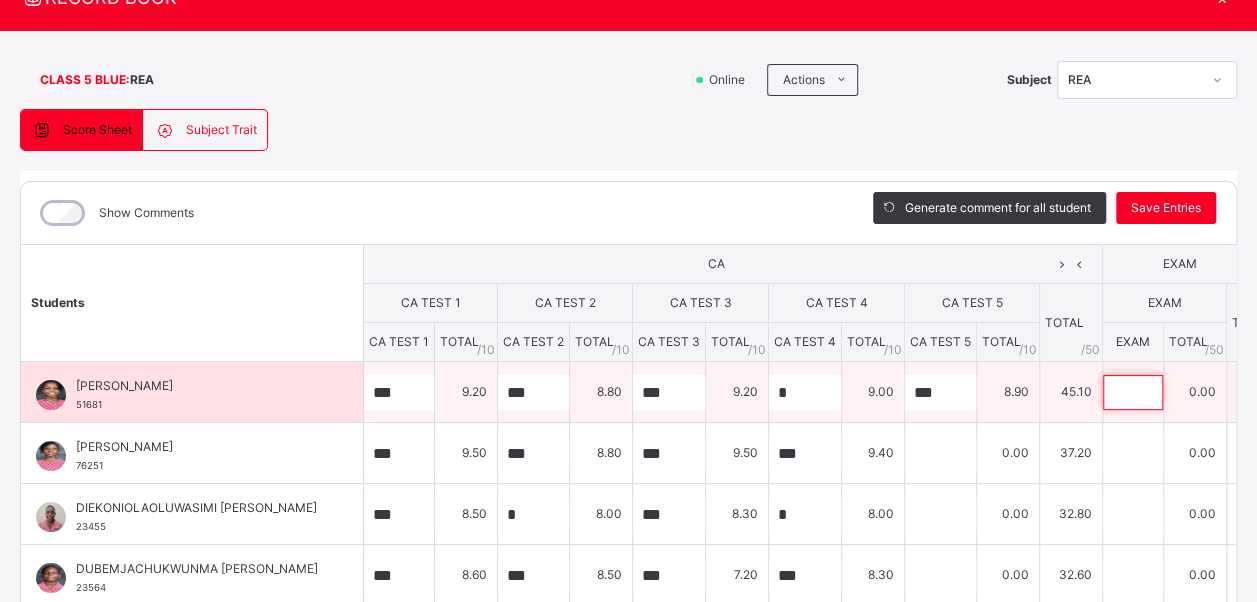 click at bounding box center [1133, 392] 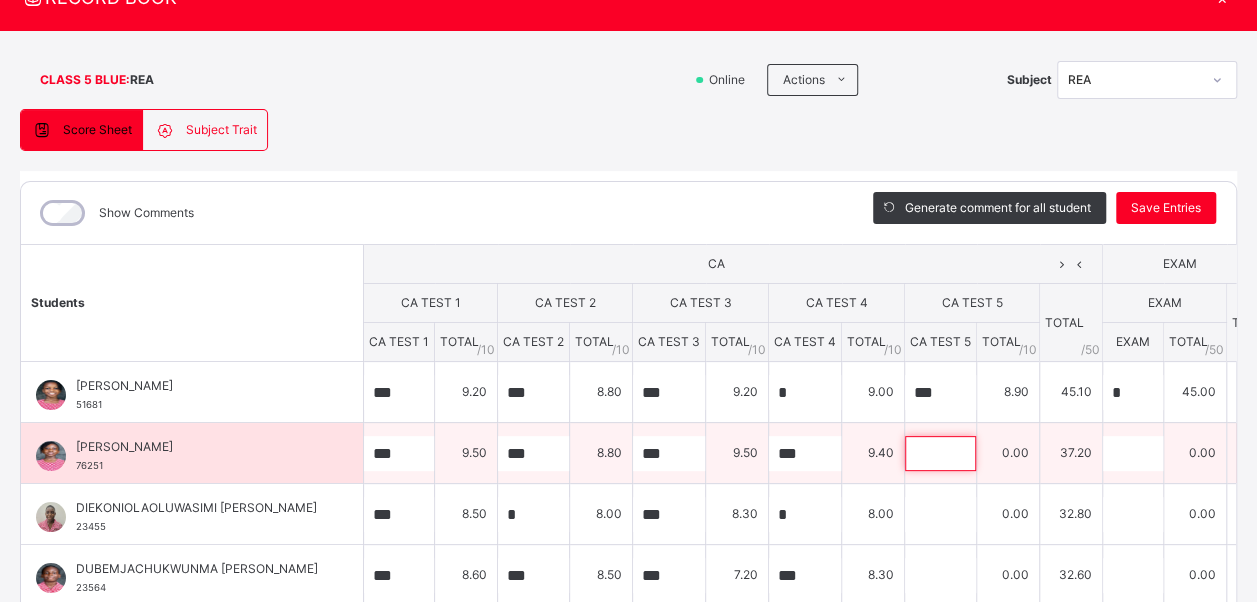 click at bounding box center [940, 453] 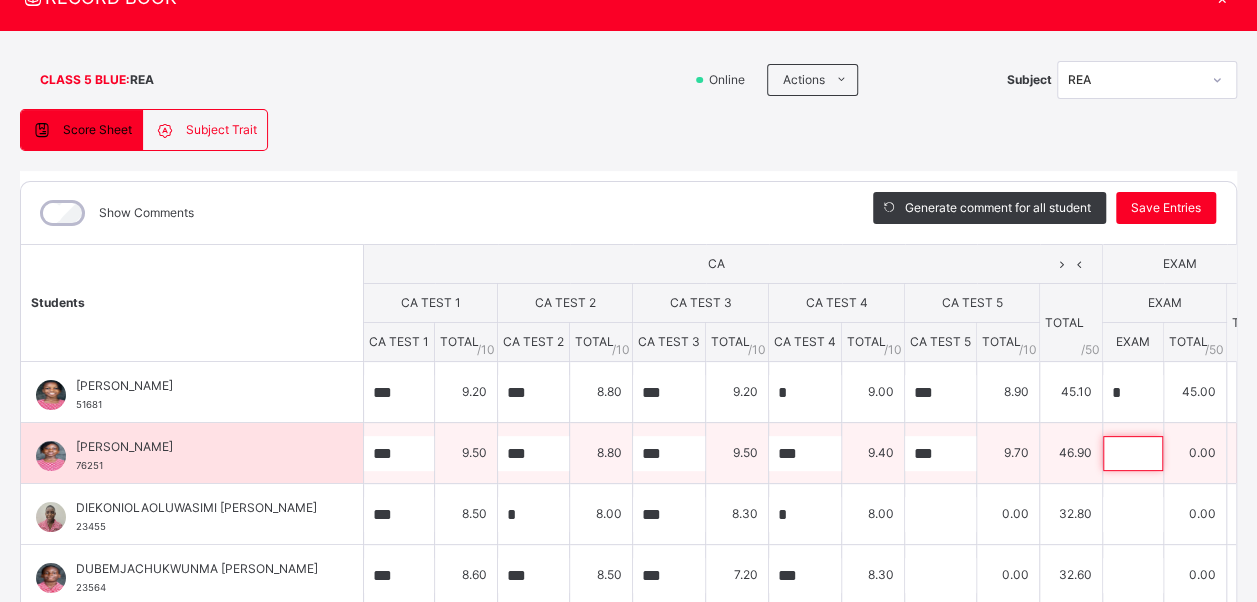 click at bounding box center [1133, 453] 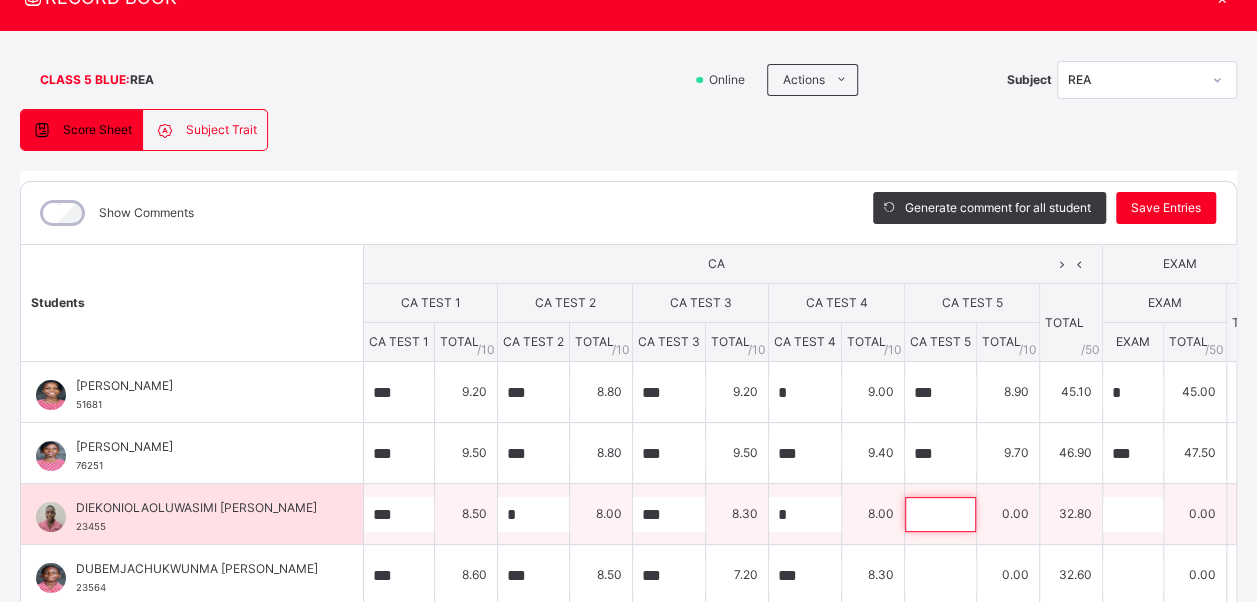 click at bounding box center (940, 514) 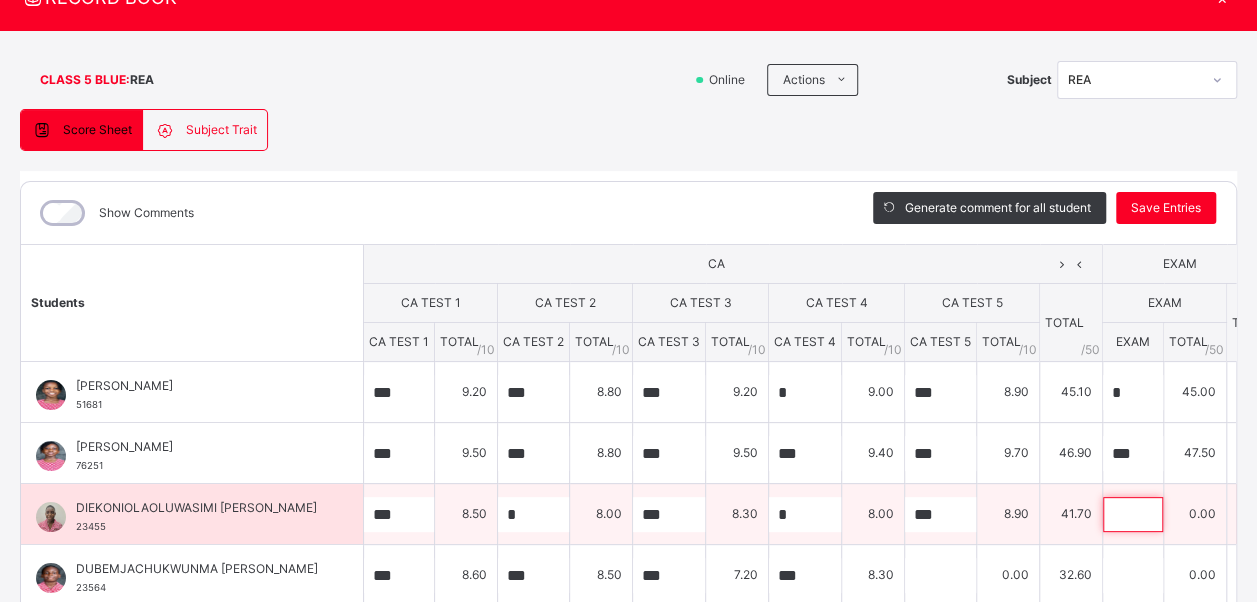 click at bounding box center [1133, 514] 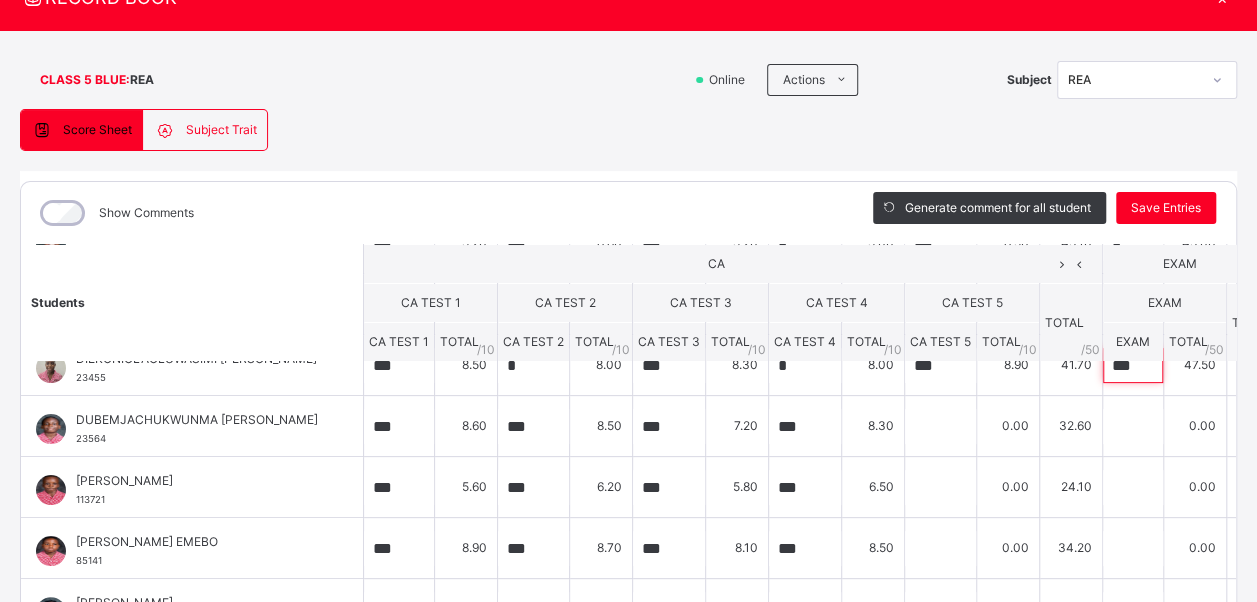 scroll, scrollTop: 154, scrollLeft: 0, axis: vertical 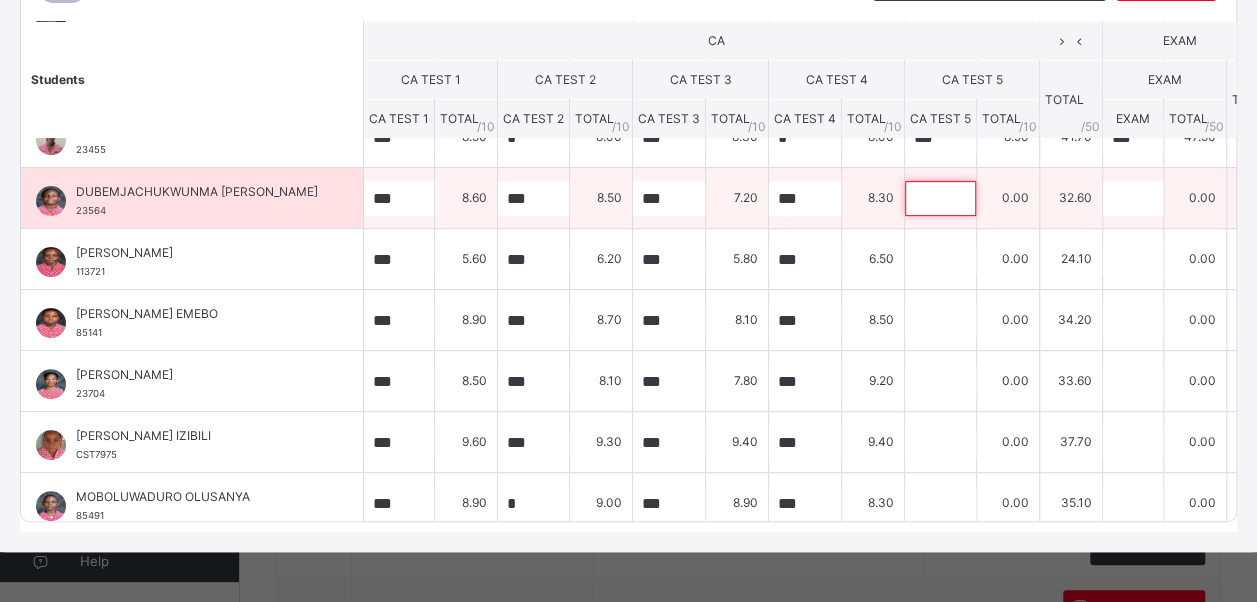 click at bounding box center [940, 198] 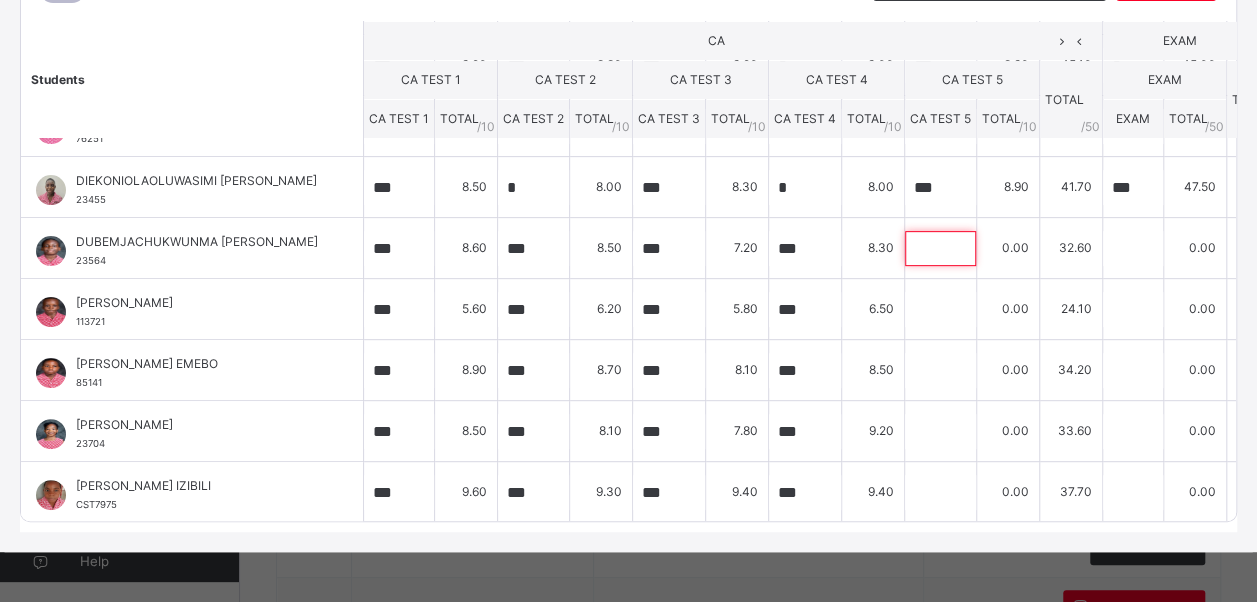 scroll, scrollTop: 106, scrollLeft: 0, axis: vertical 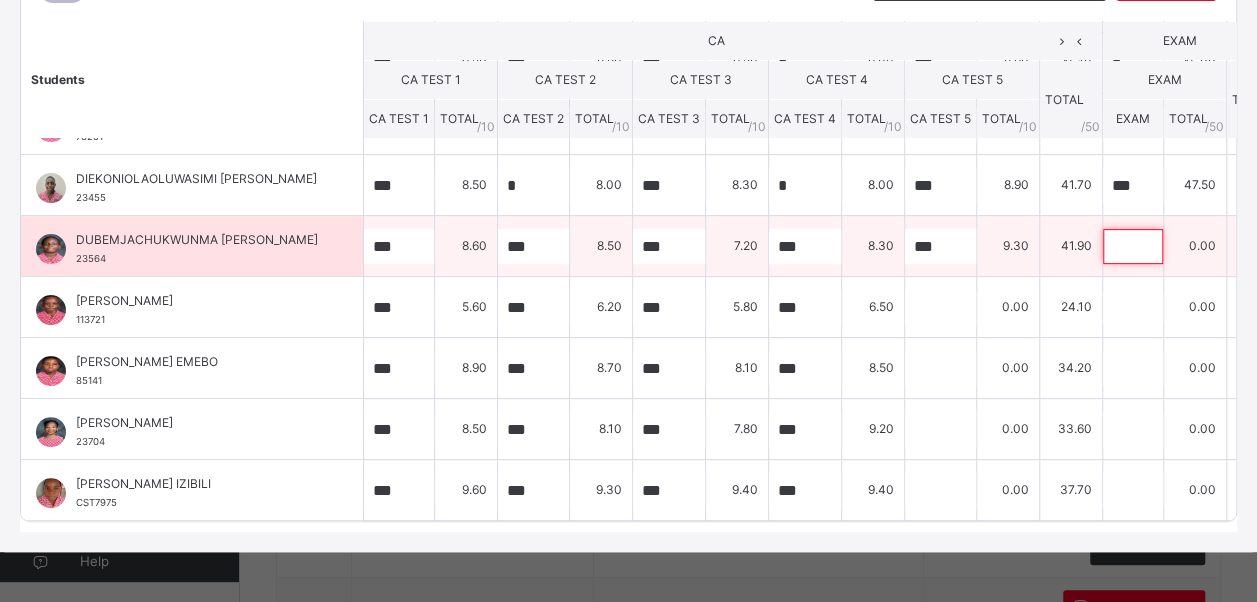 click at bounding box center [1133, 246] 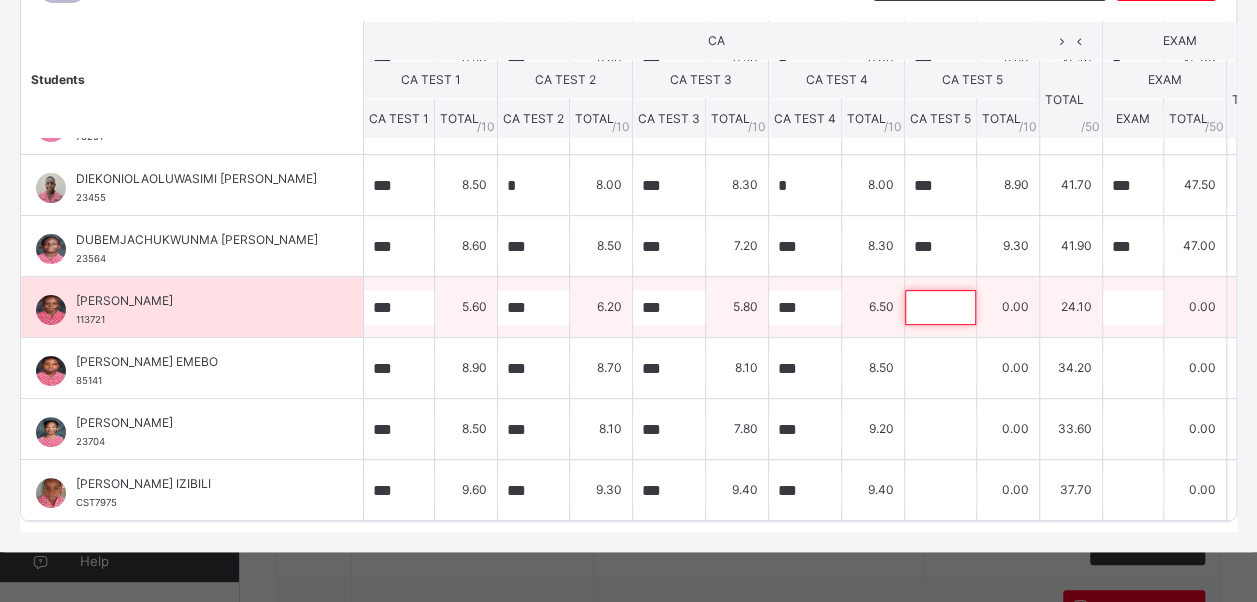 click at bounding box center (940, 307) 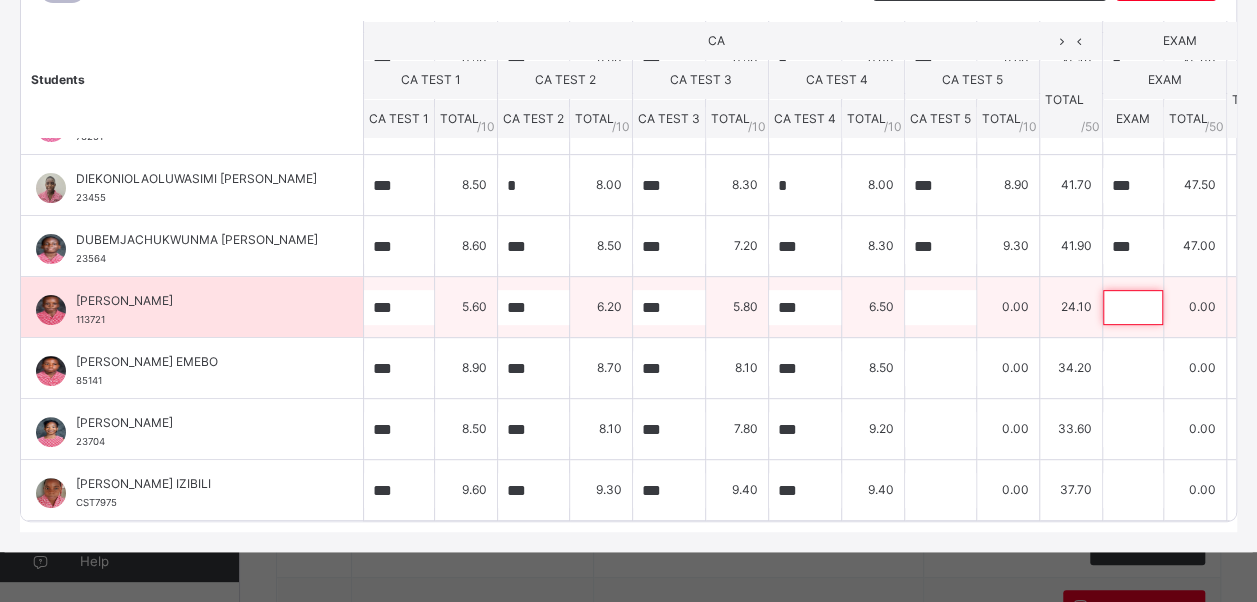 click at bounding box center (1133, 307) 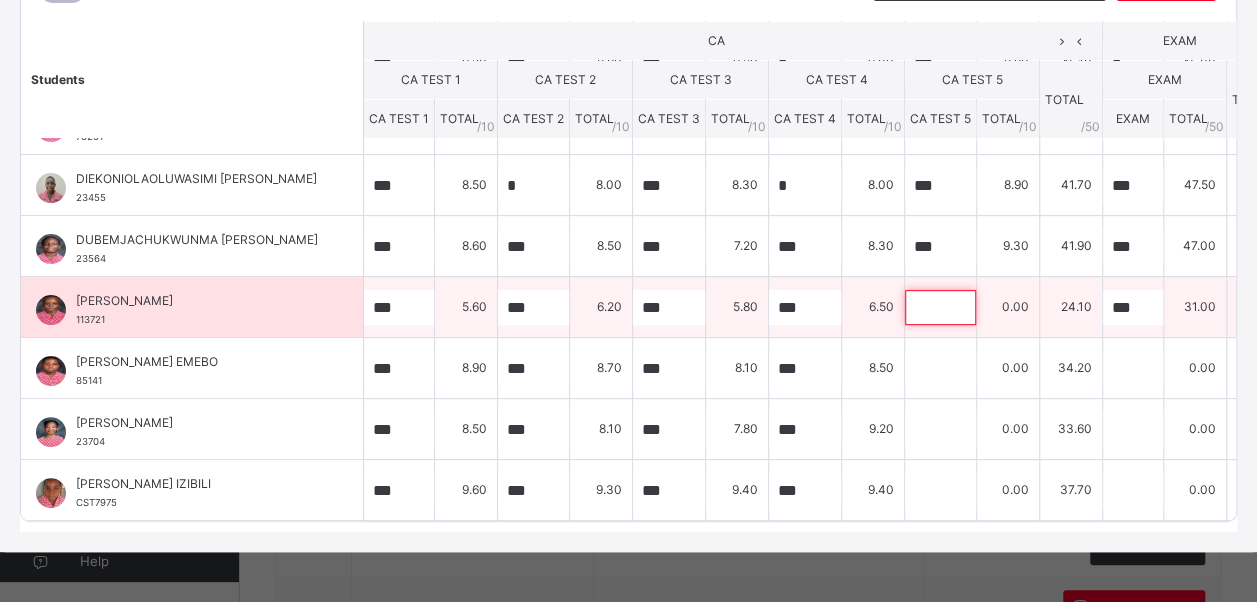 click at bounding box center [940, 307] 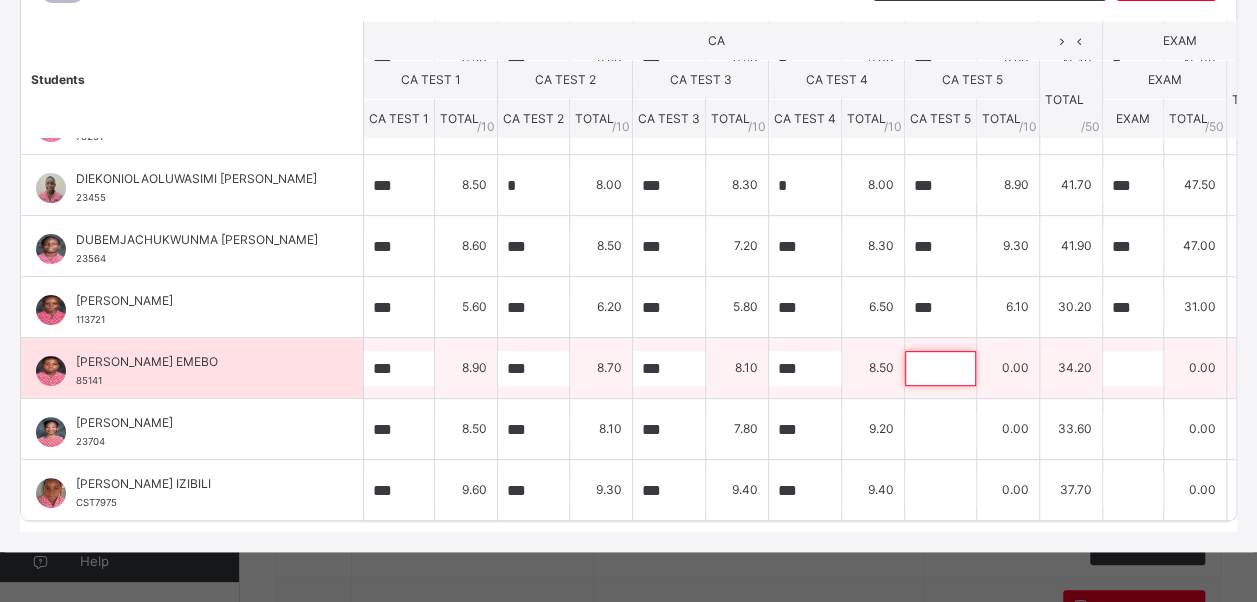 click at bounding box center (940, 368) 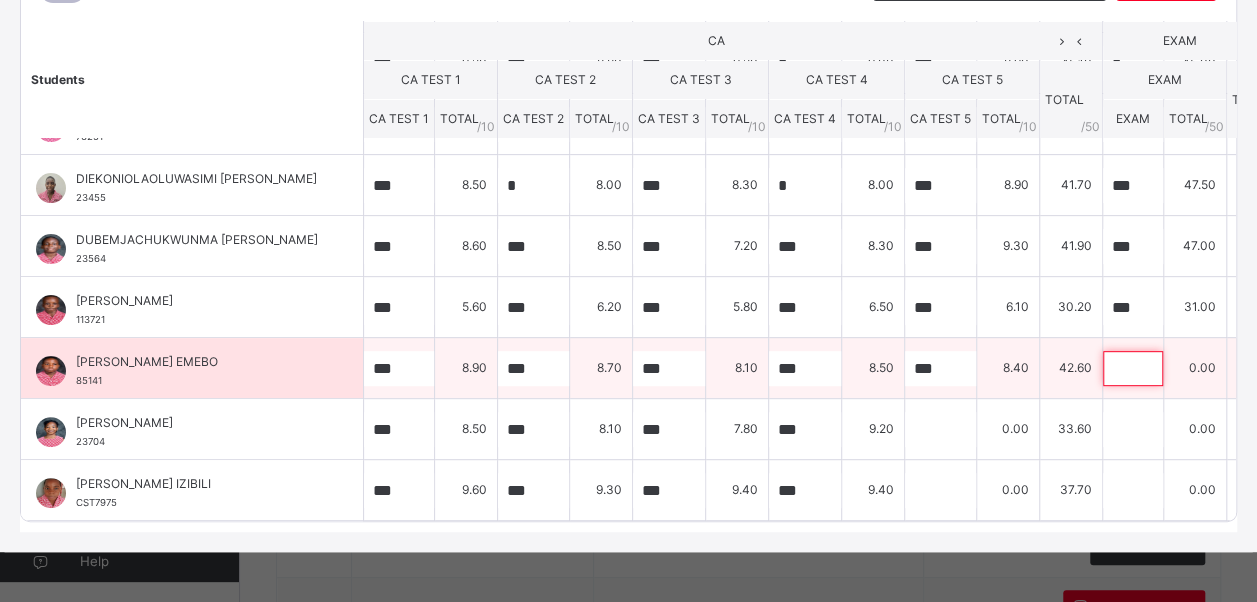 click at bounding box center [1133, 368] 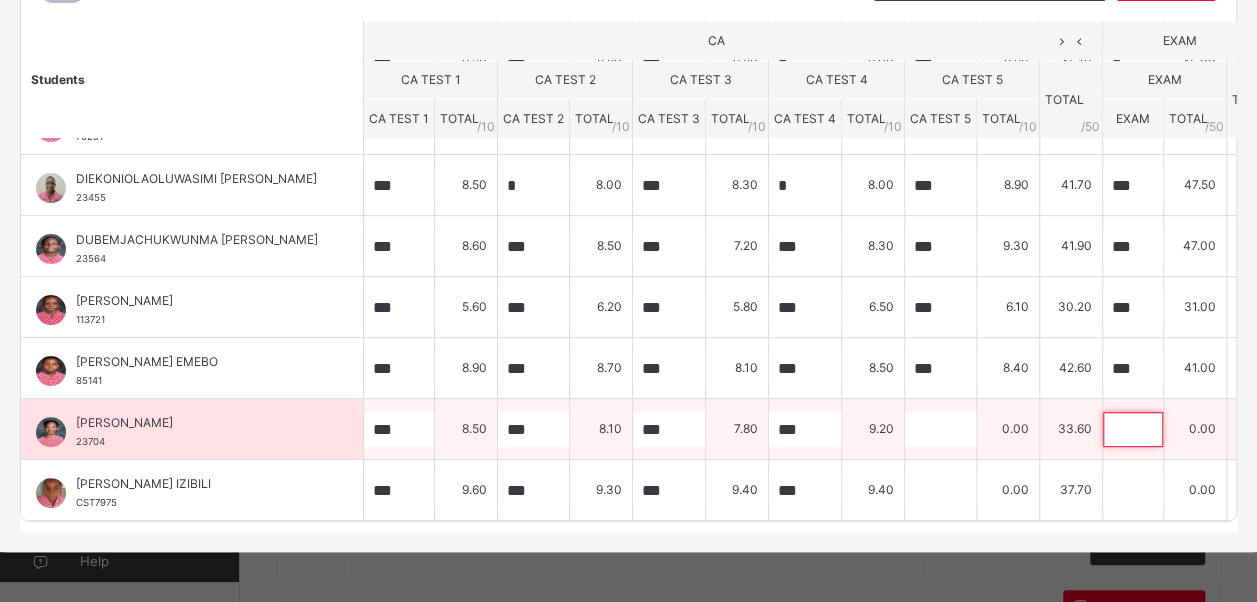 click at bounding box center (1133, 429) 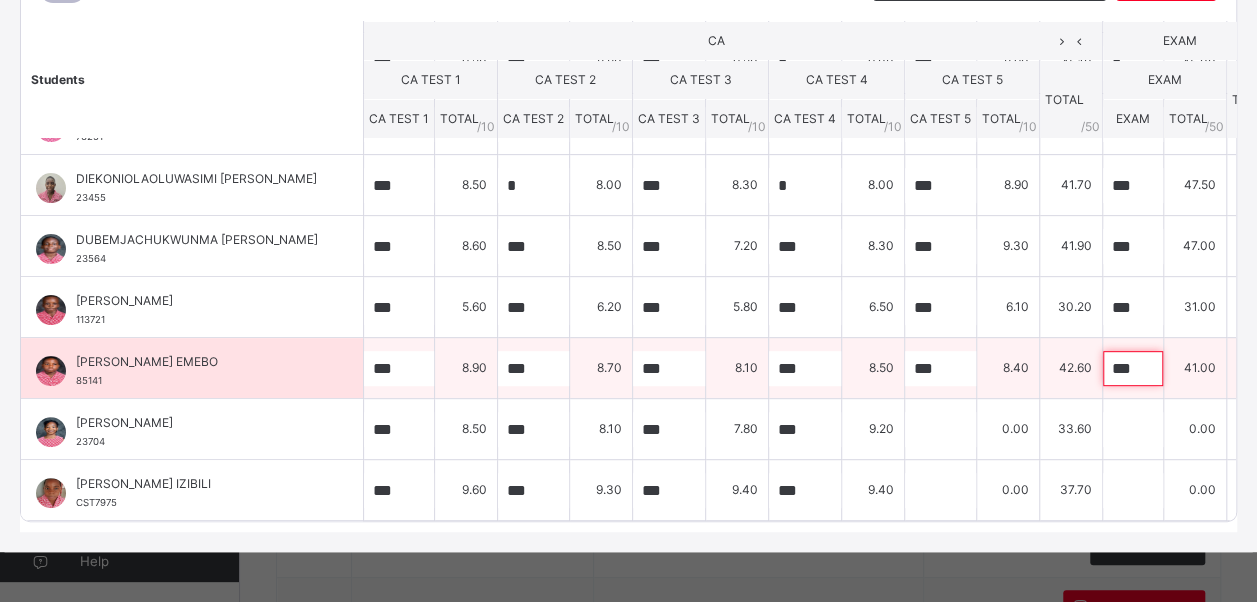 click on "***" at bounding box center [1133, 368] 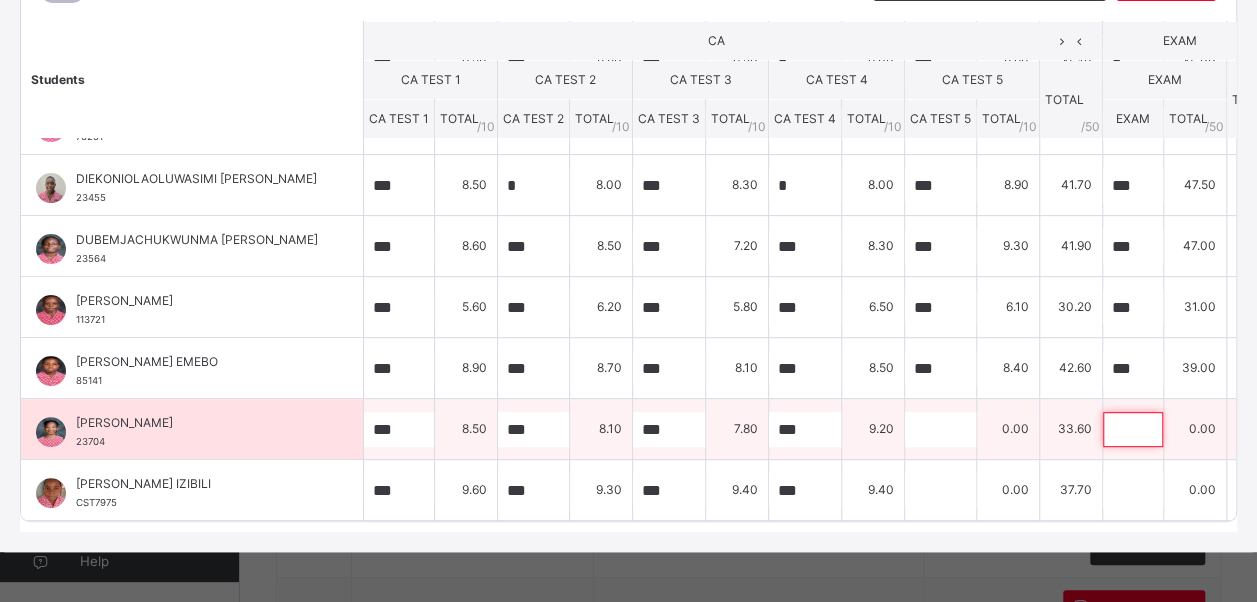 click at bounding box center (1133, 429) 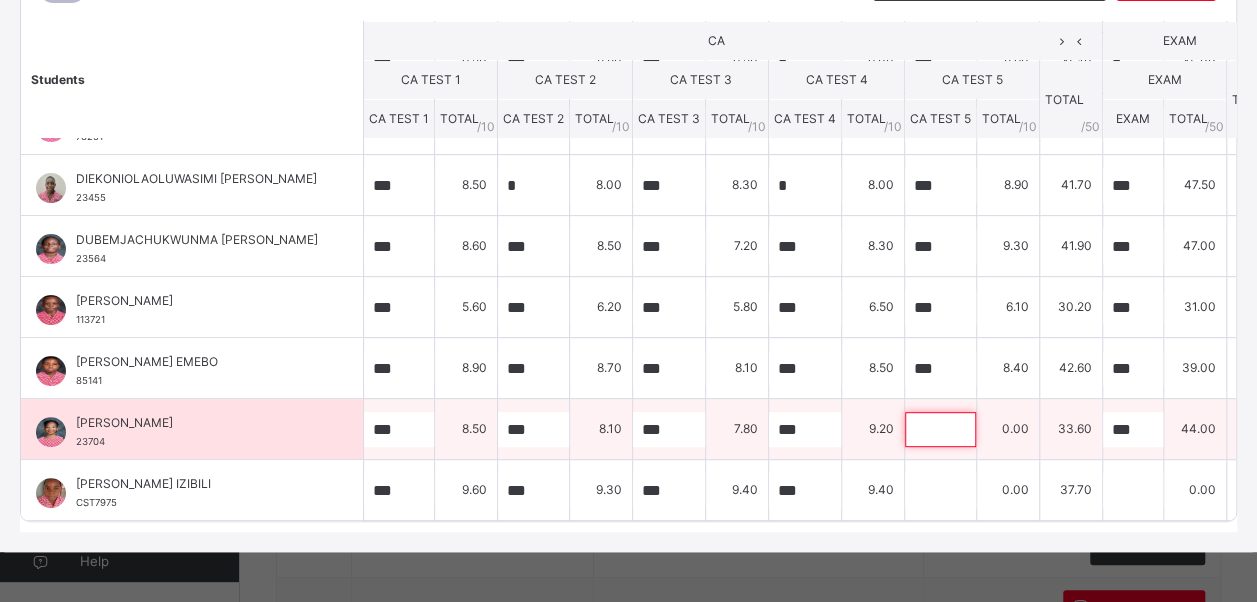 click at bounding box center [940, 429] 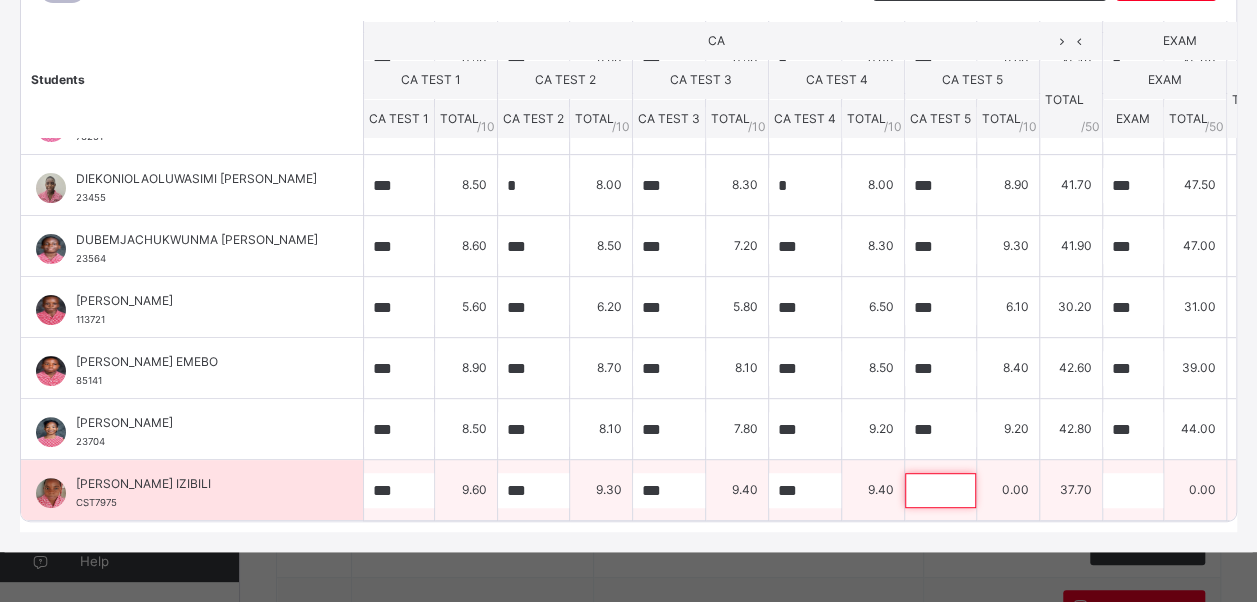 click at bounding box center (940, 490) 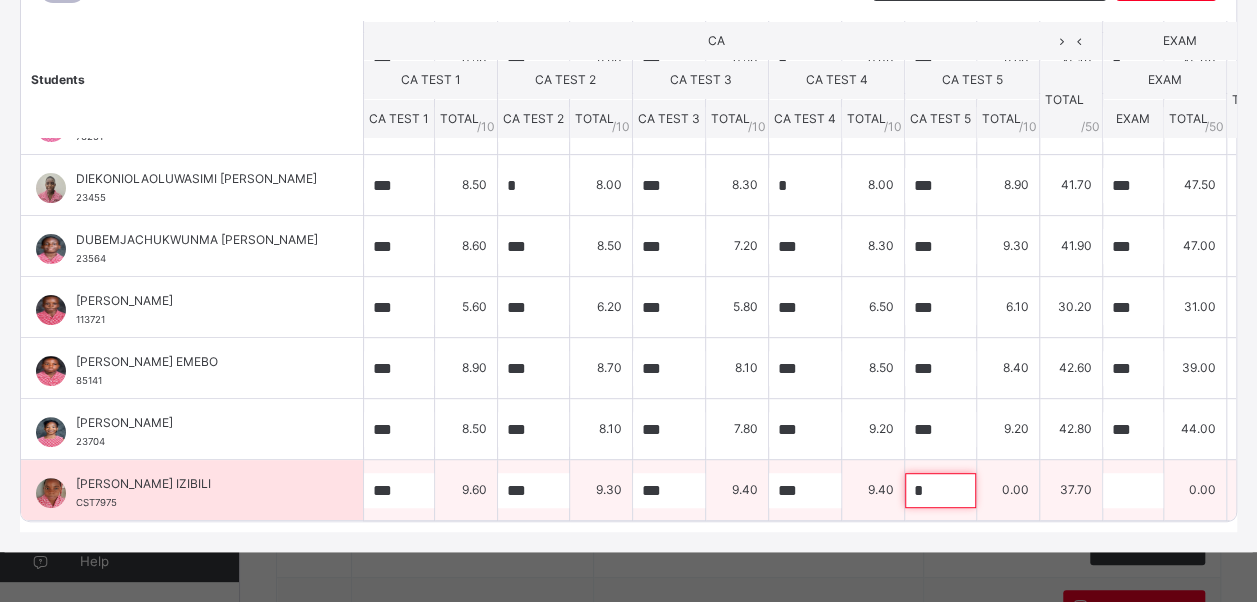 scroll, scrollTop: 108, scrollLeft: 0, axis: vertical 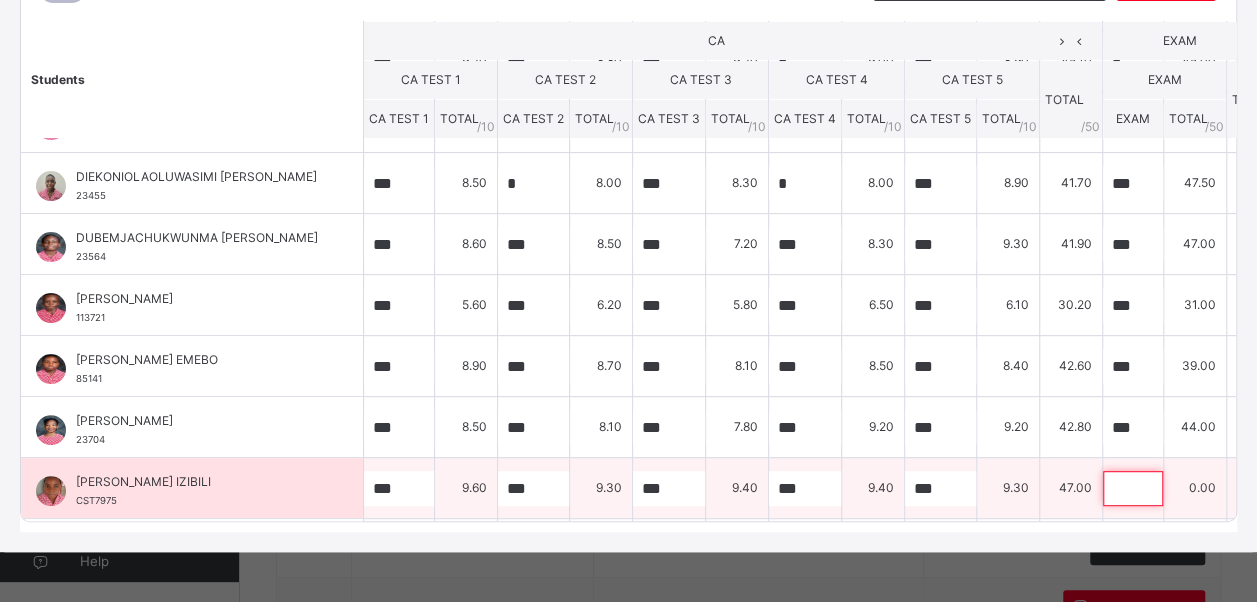 click at bounding box center (1133, 488) 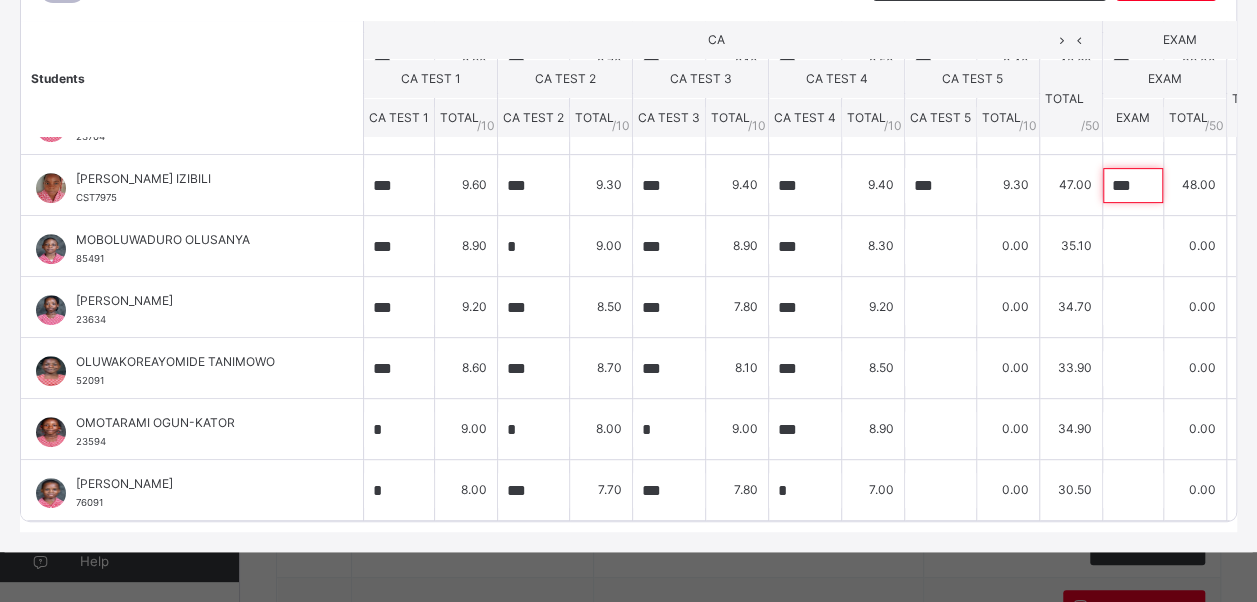scroll, scrollTop: 432, scrollLeft: 0, axis: vertical 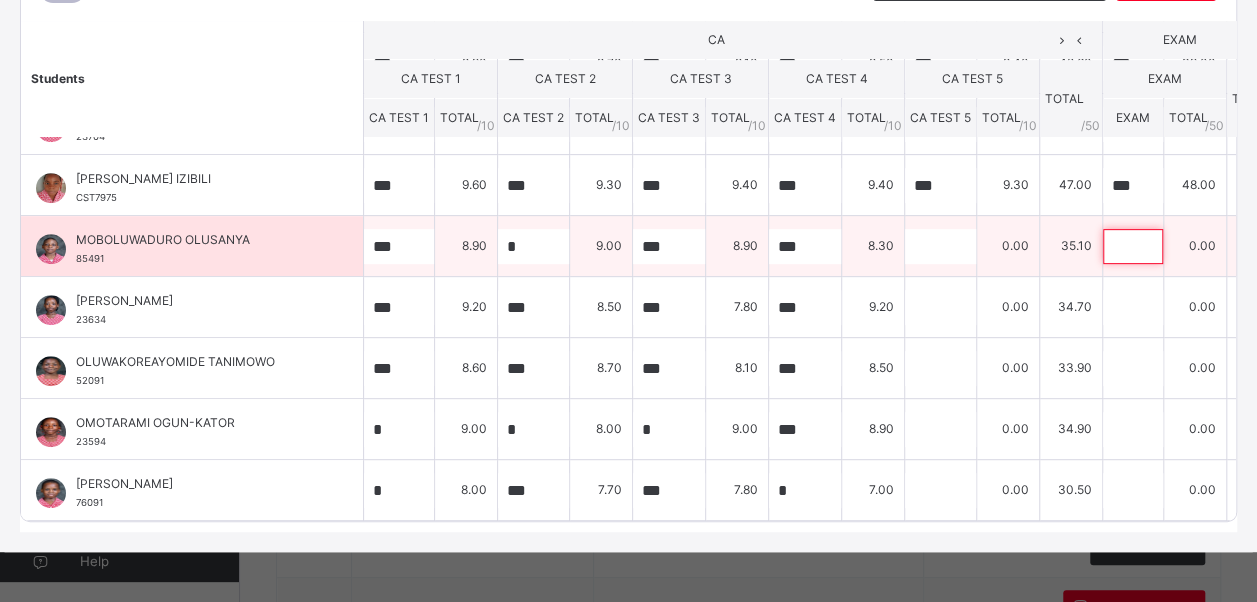 click at bounding box center [1133, 246] 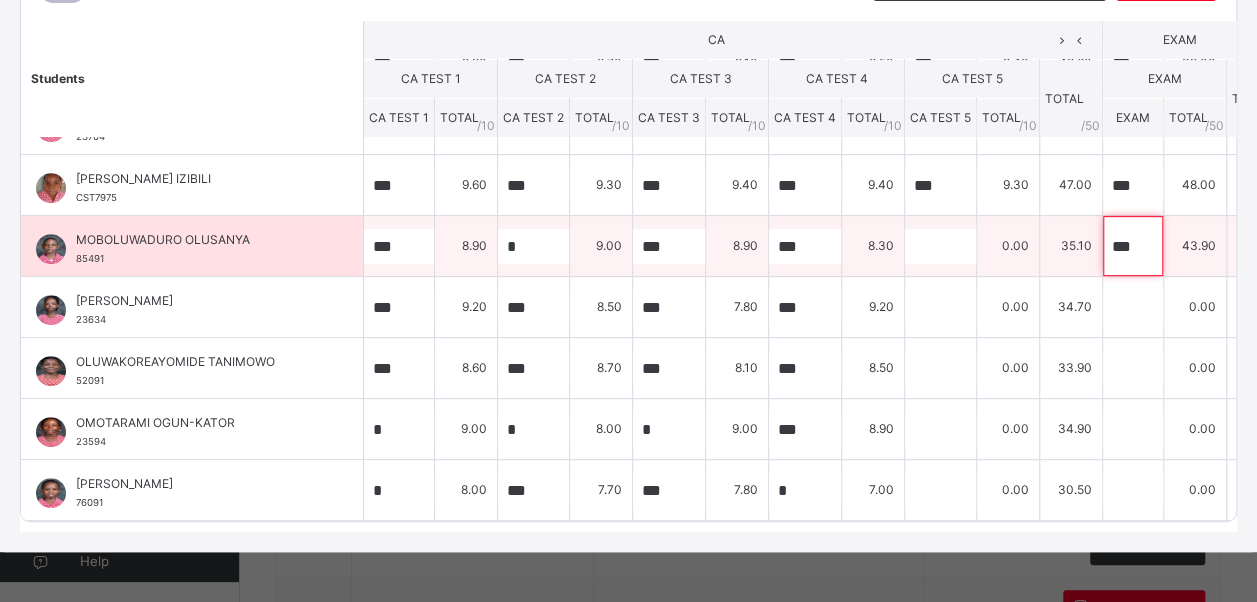 scroll, scrollTop: 0, scrollLeft: 0, axis: both 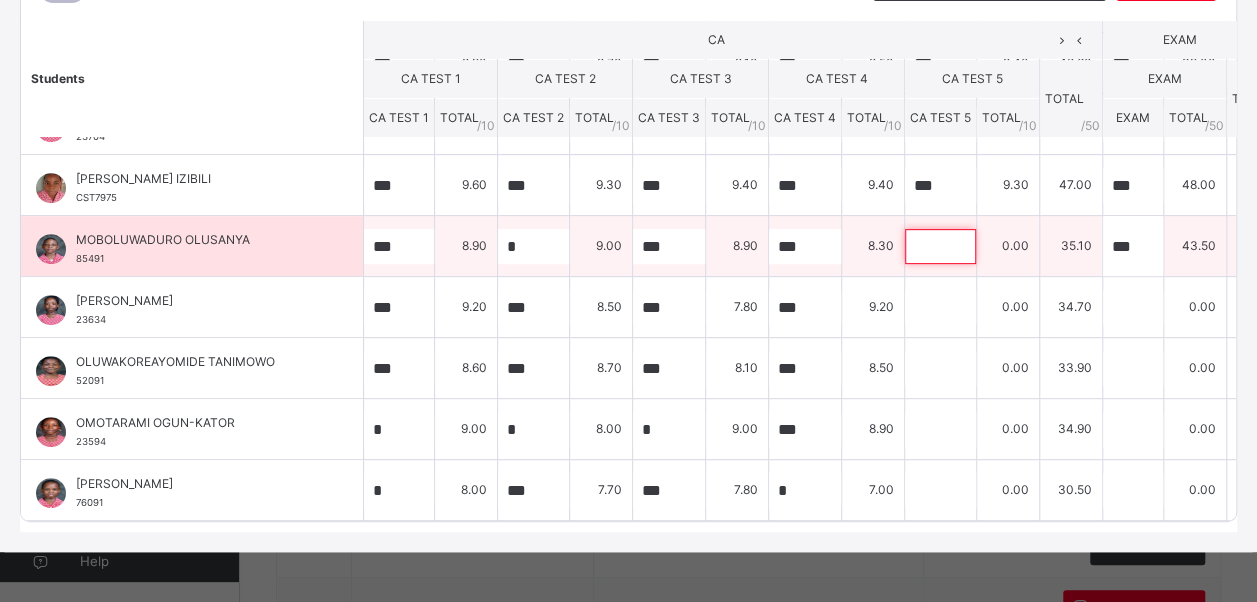 click at bounding box center [940, 246] 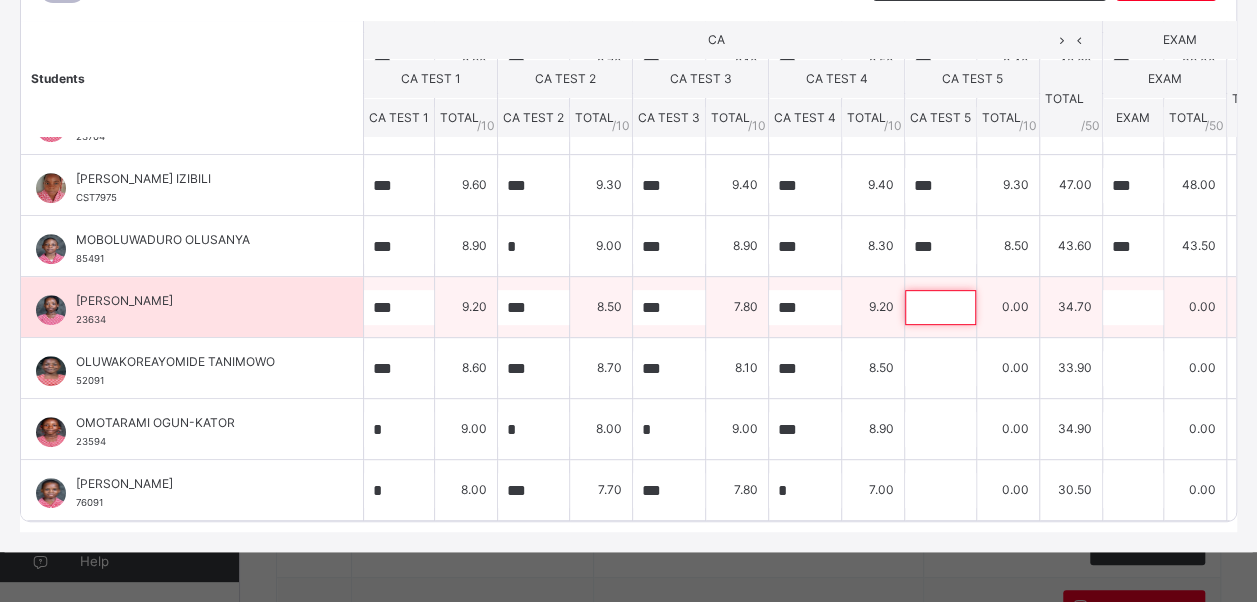 click at bounding box center (940, 307) 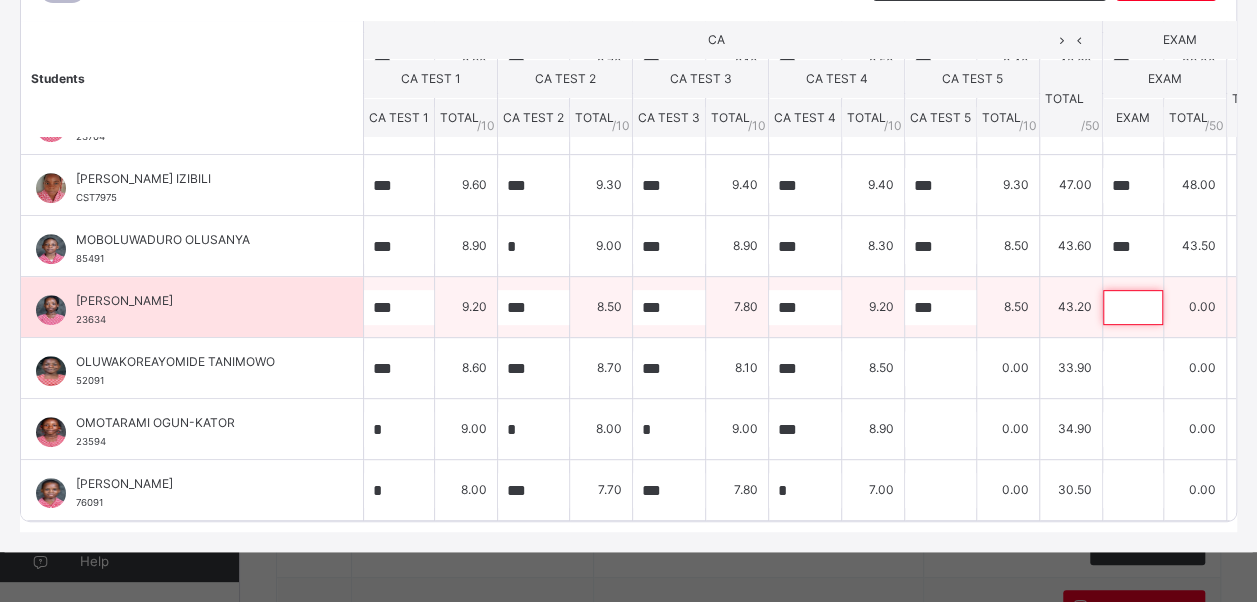 click at bounding box center [1133, 307] 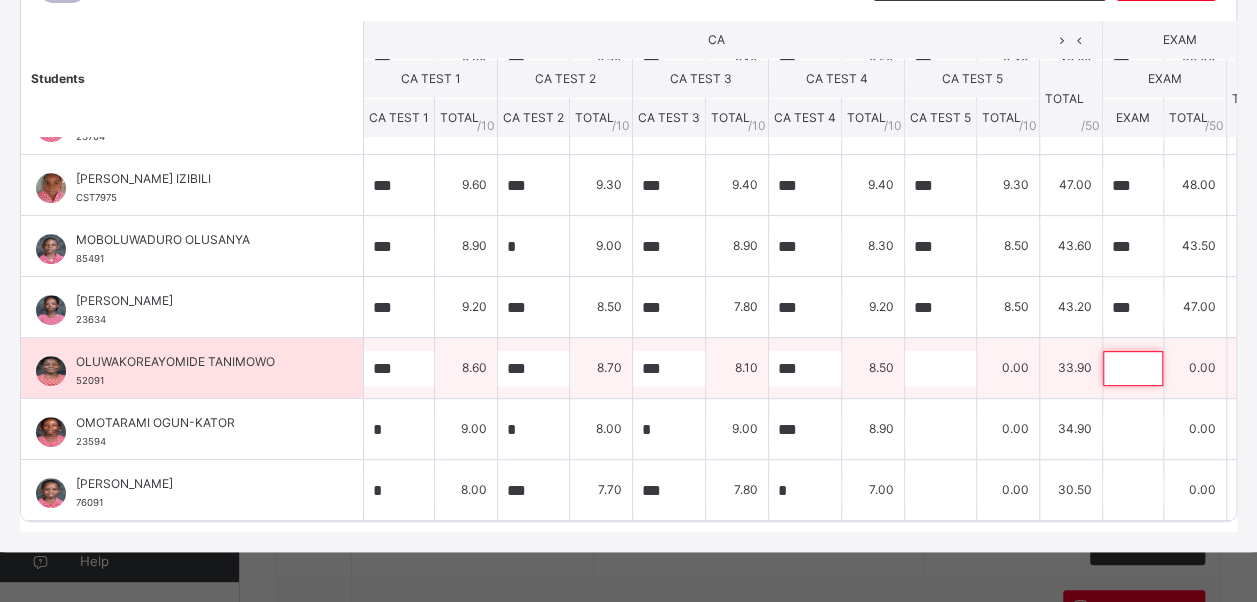 click at bounding box center [1133, 368] 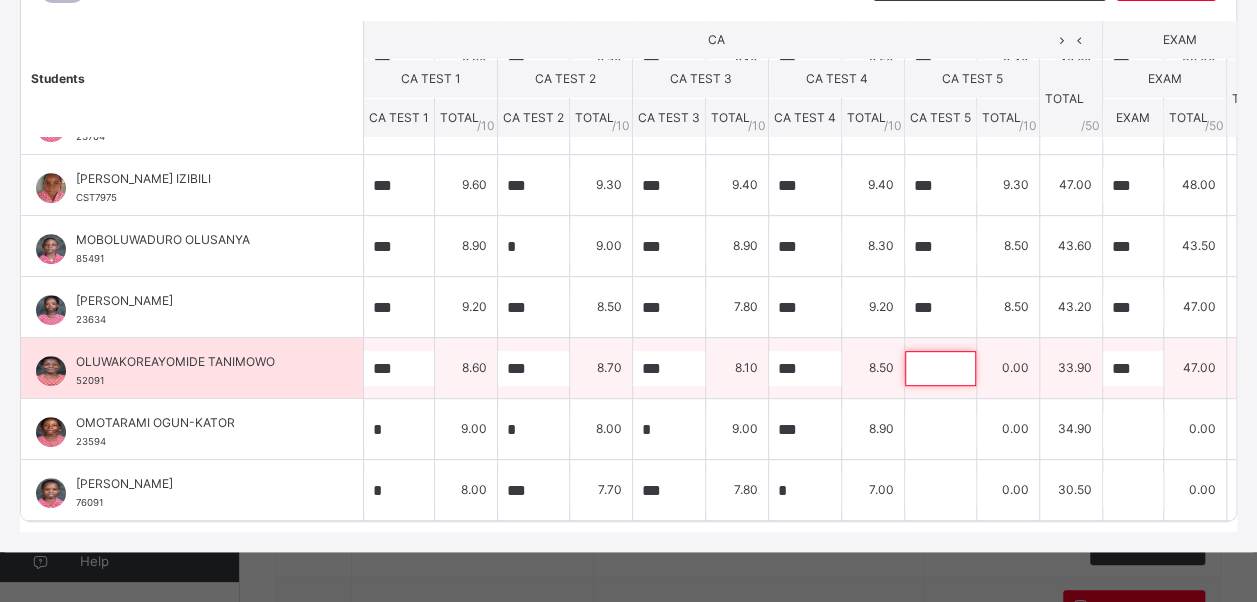 click at bounding box center [940, 368] 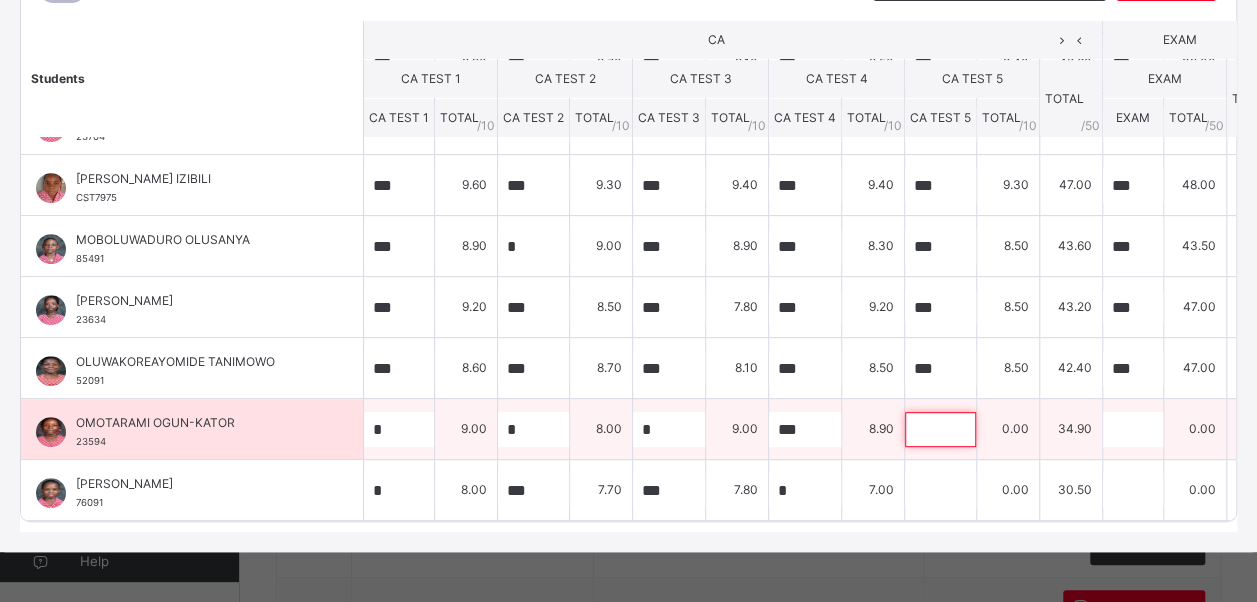 click at bounding box center (940, 429) 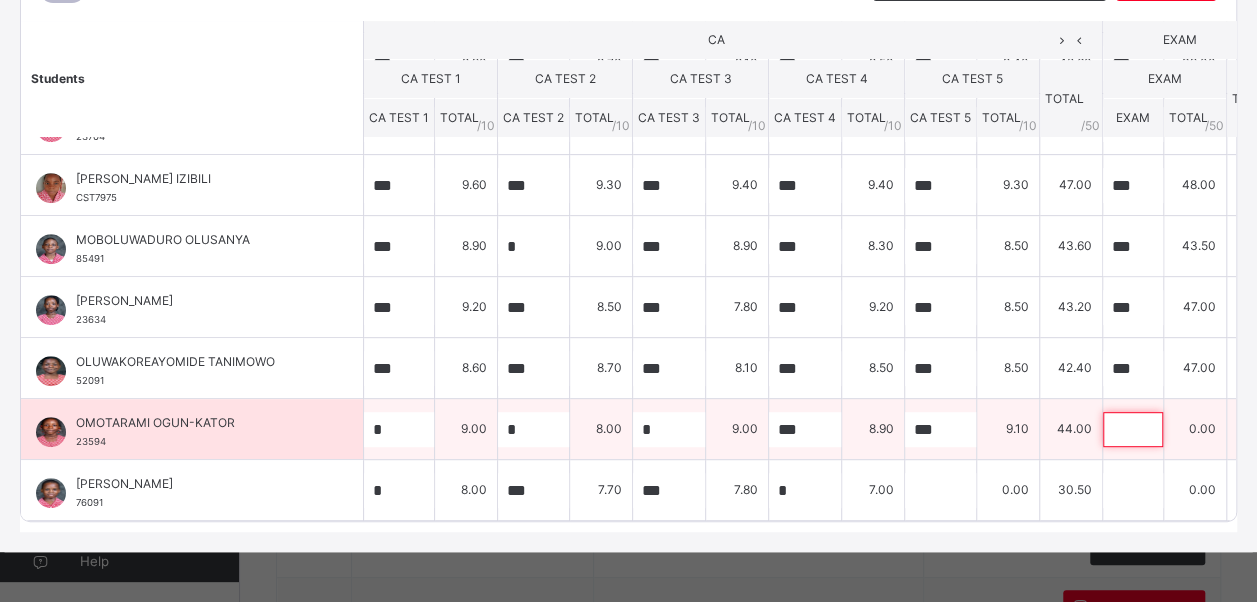 click at bounding box center (1133, 429) 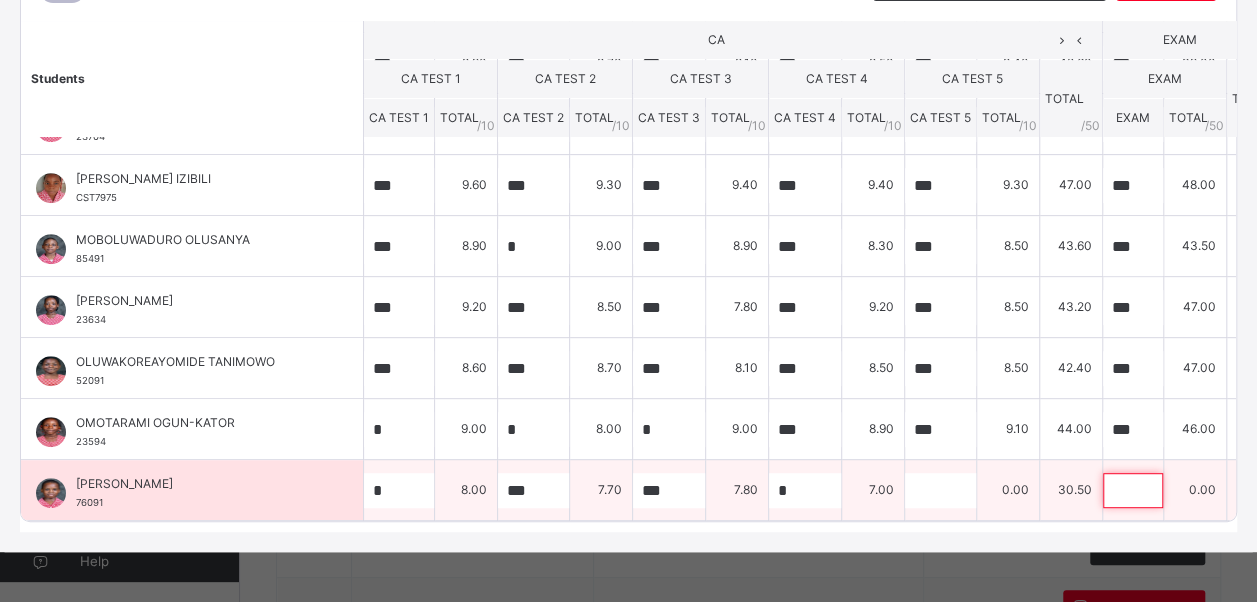 click at bounding box center (1133, 490) 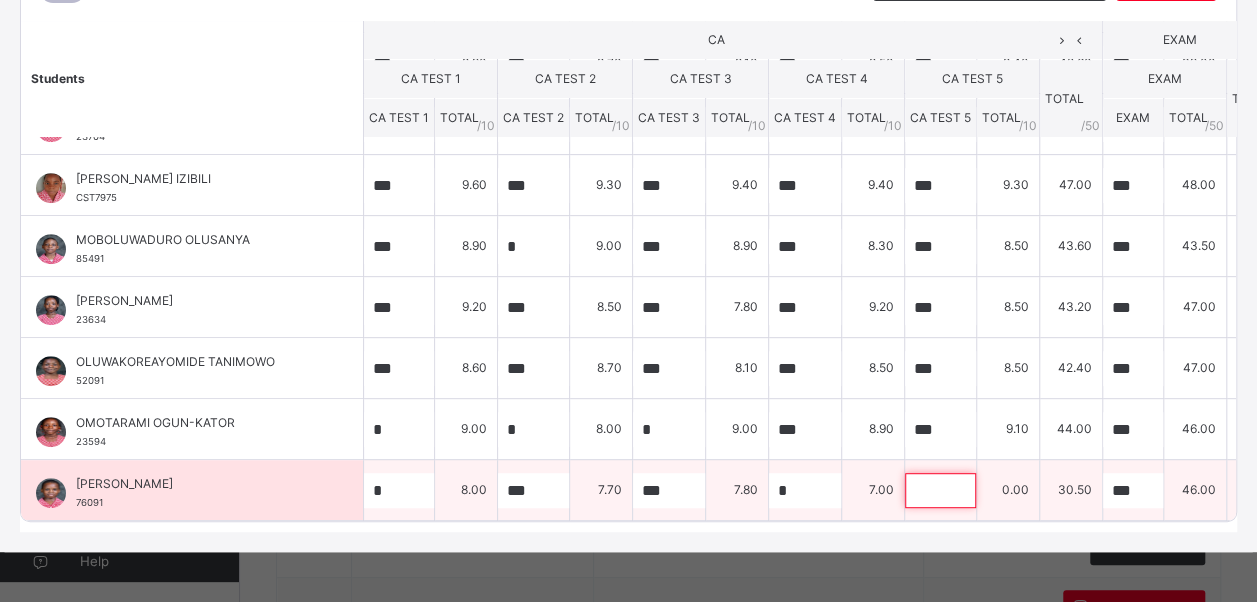 click at bounding box center [940, 490] 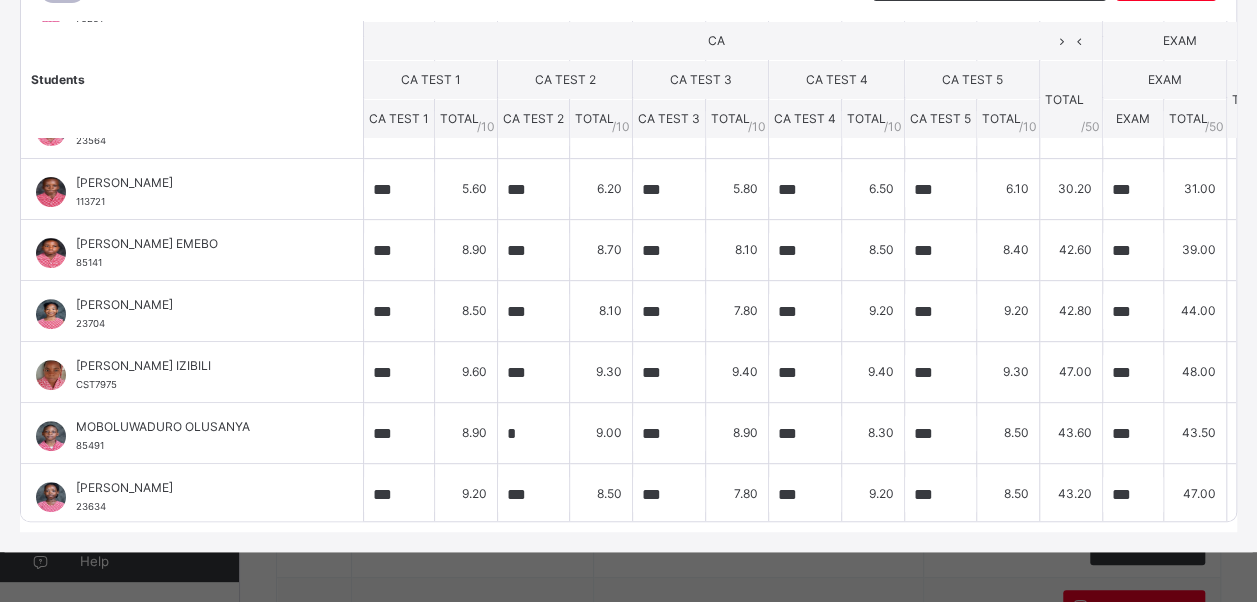 scroll, scrollTop: 226, scrollLeft: 0, axis: vertical 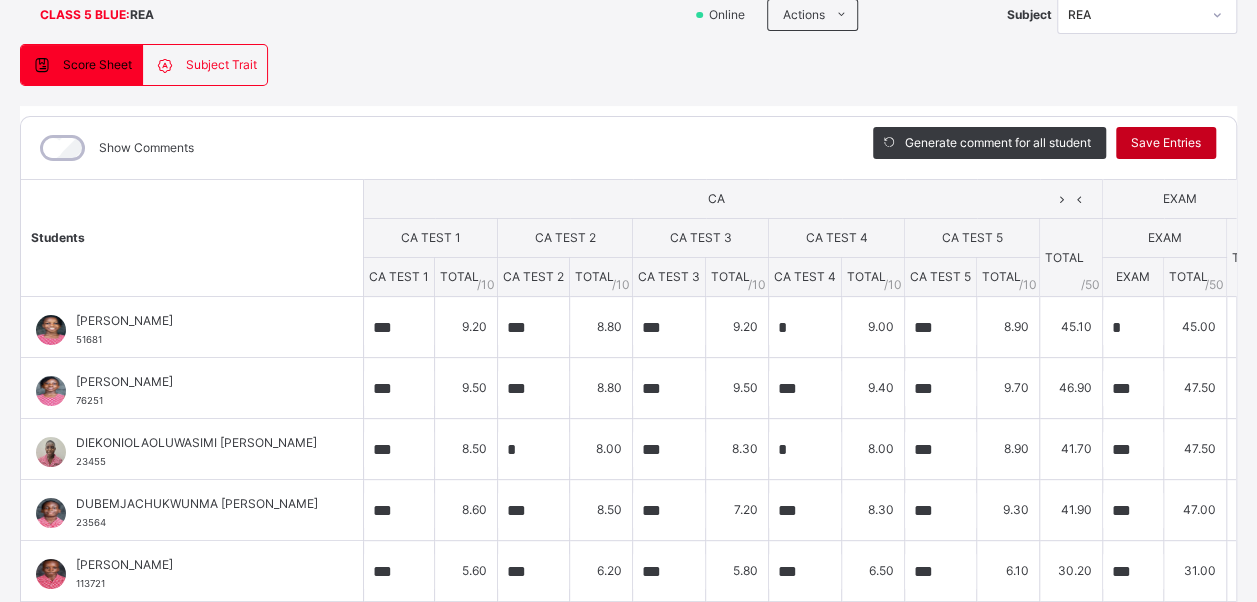 click on "Save Entries" at bounding box center [1166, 143] 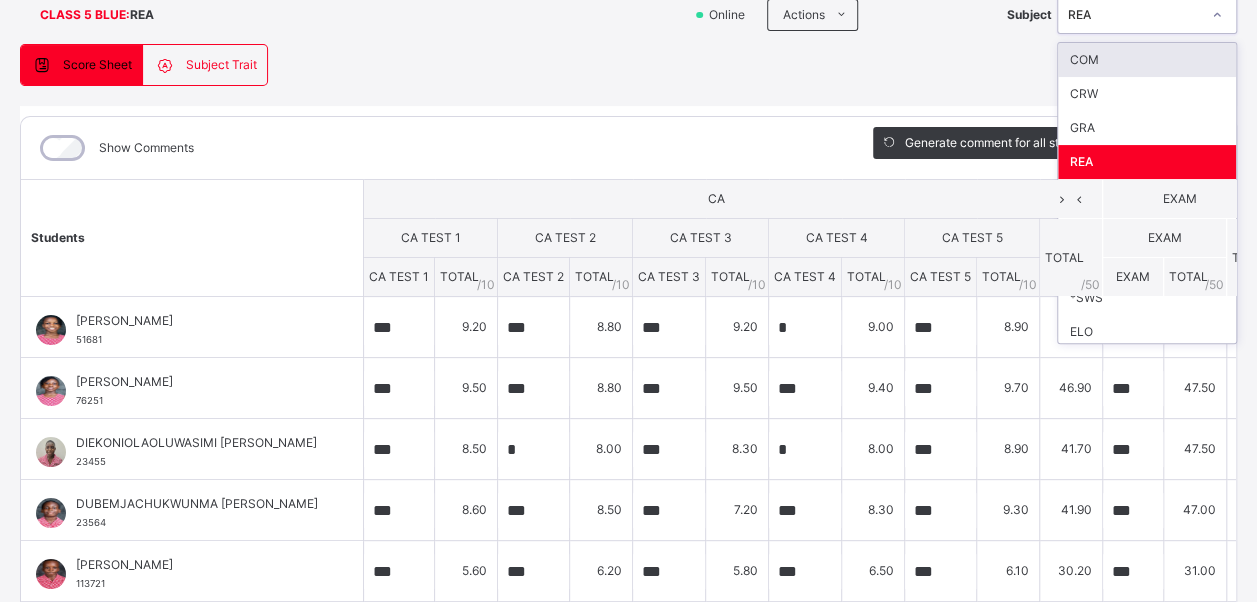click 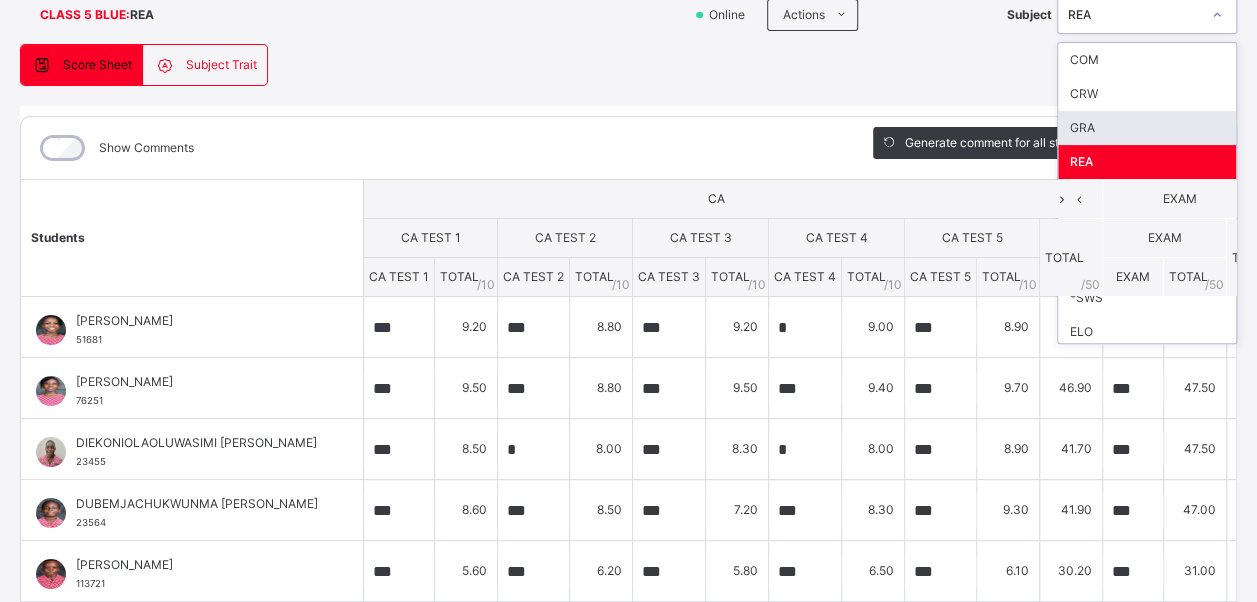 click on "GRA" at bounding box center [1147, 128] 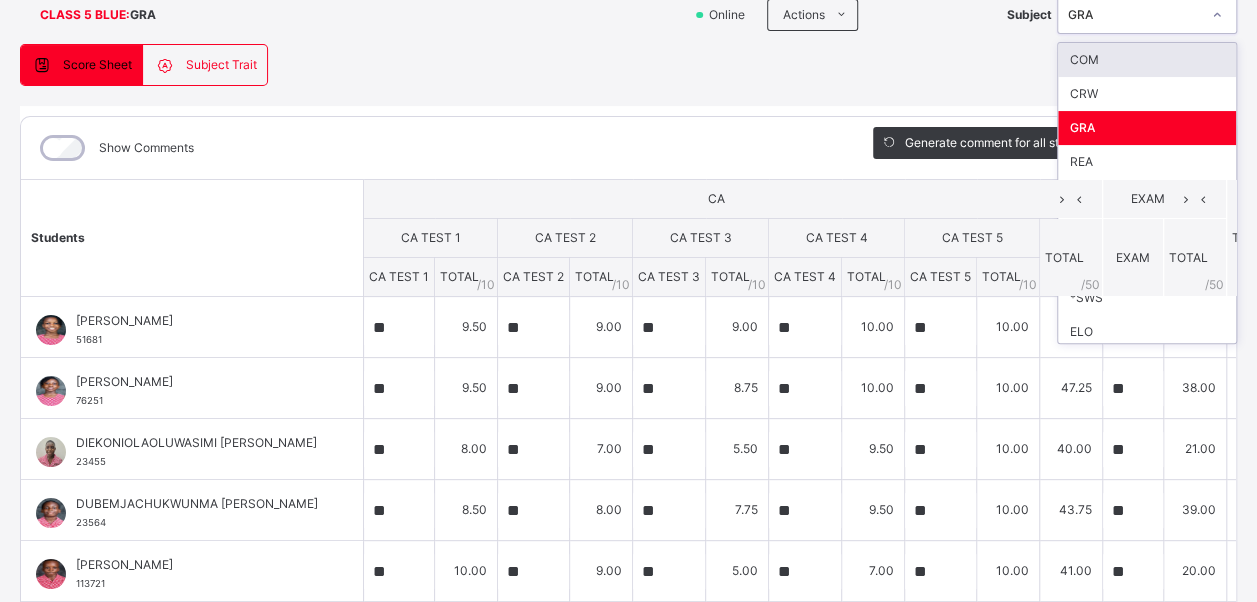 click 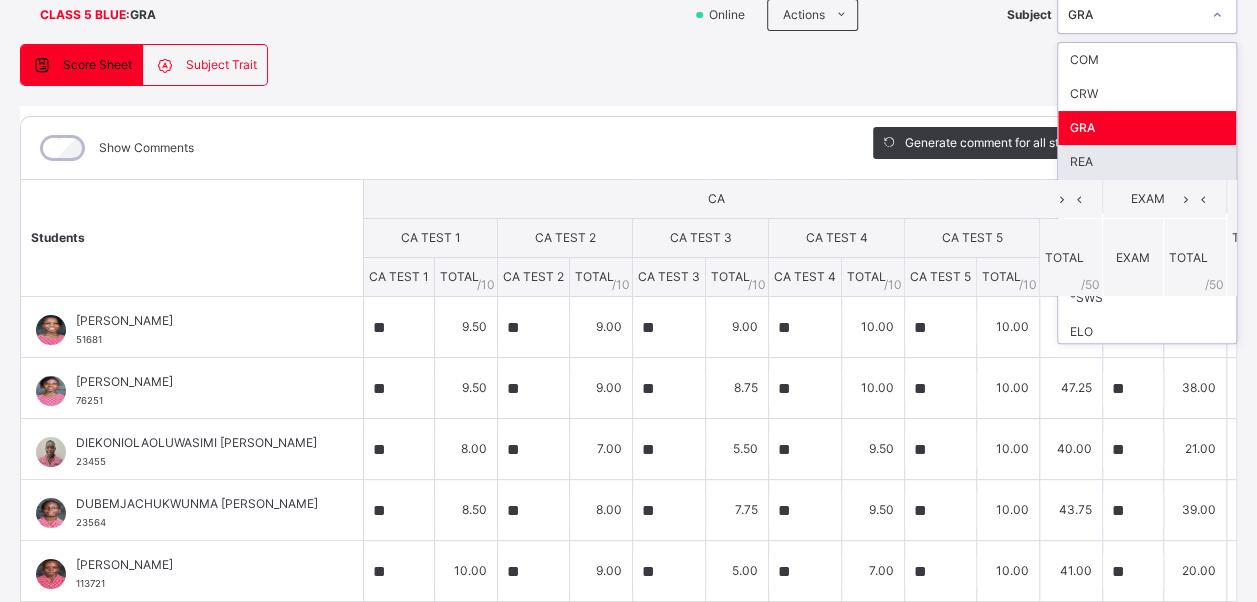 click on "REA" at bounding box center [1147, 162] 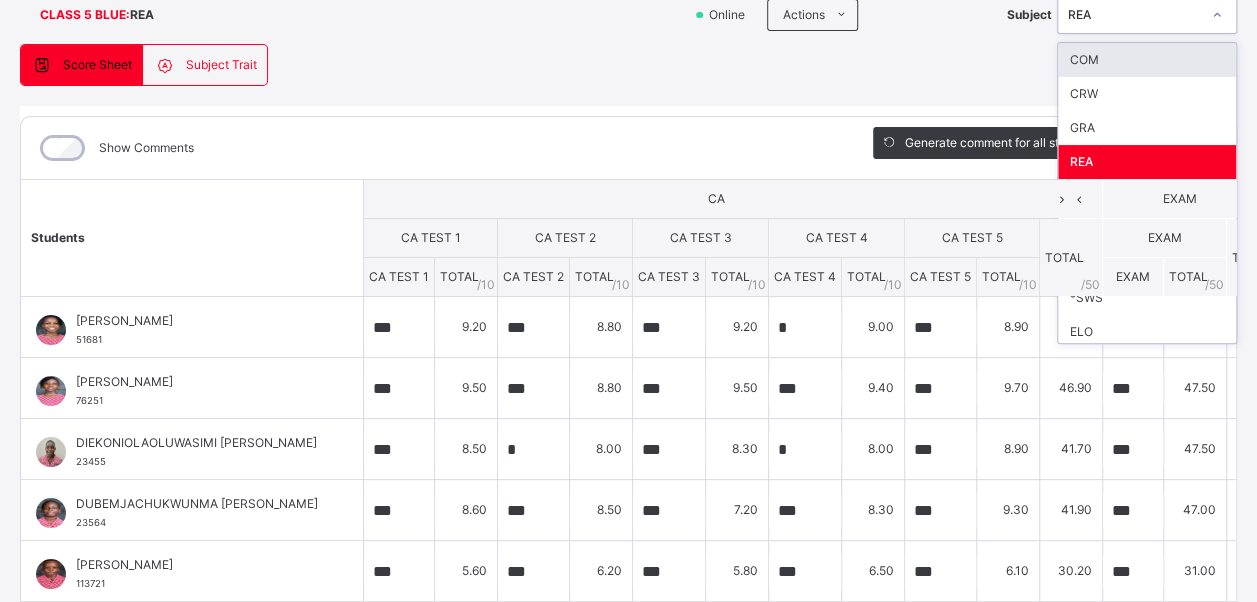 click 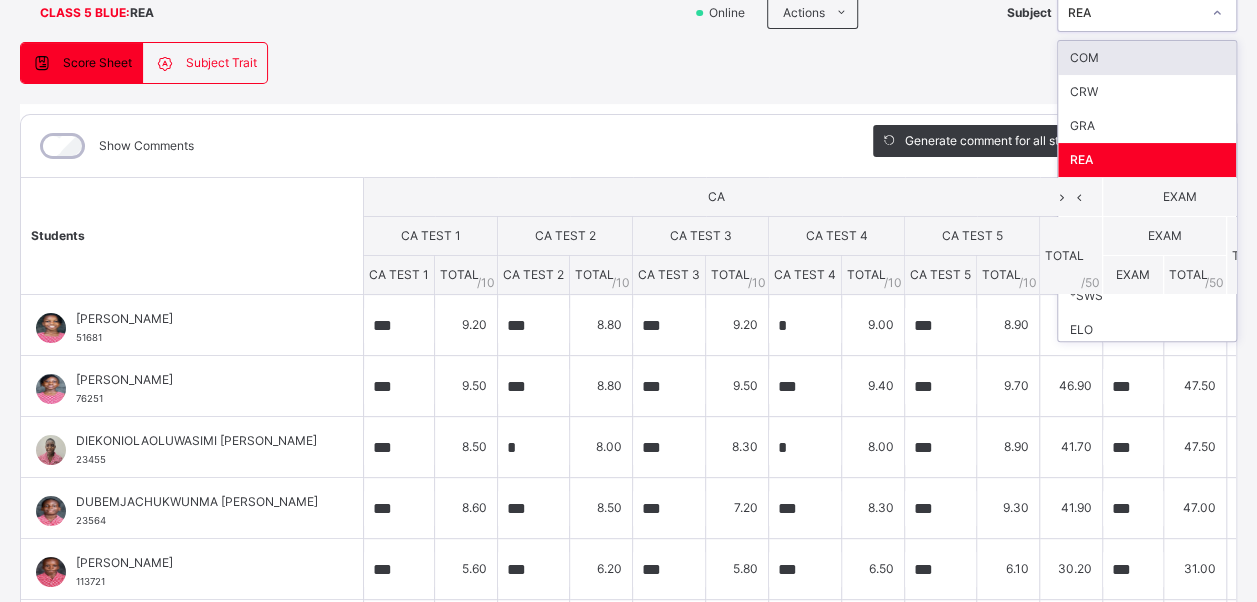 scroll, scrollTop: 148, scrollLeft: 0, axis: vertical 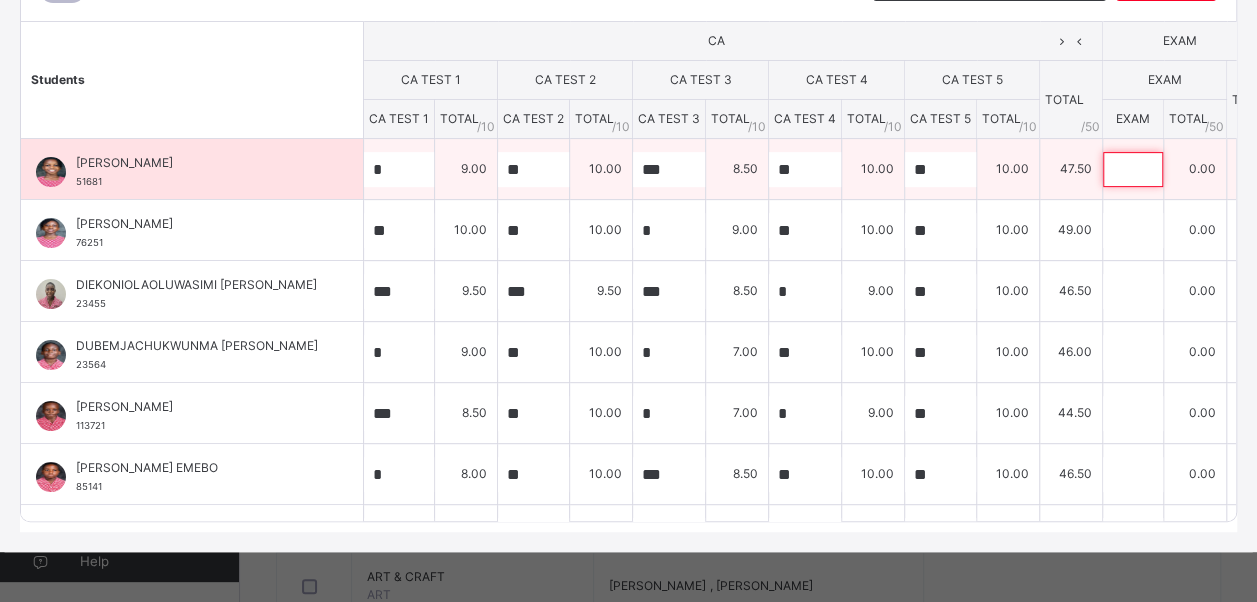 click at bounding box center [1133, 169] 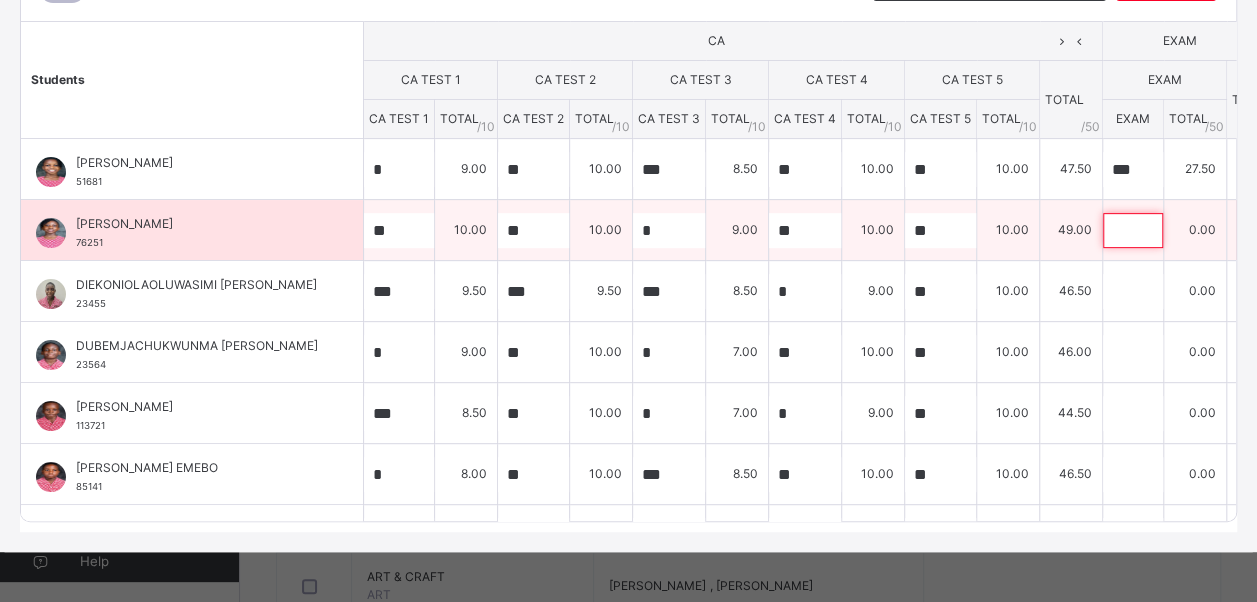 click at bounding box center [1133, 230] 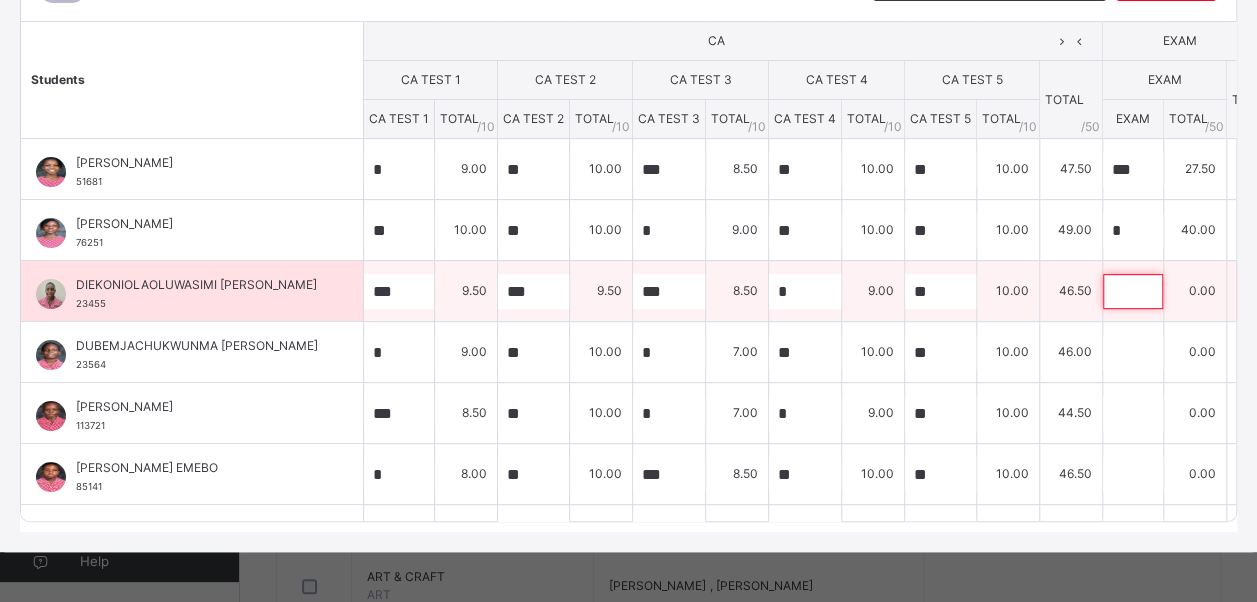 click at bounding box center (1133, 291) 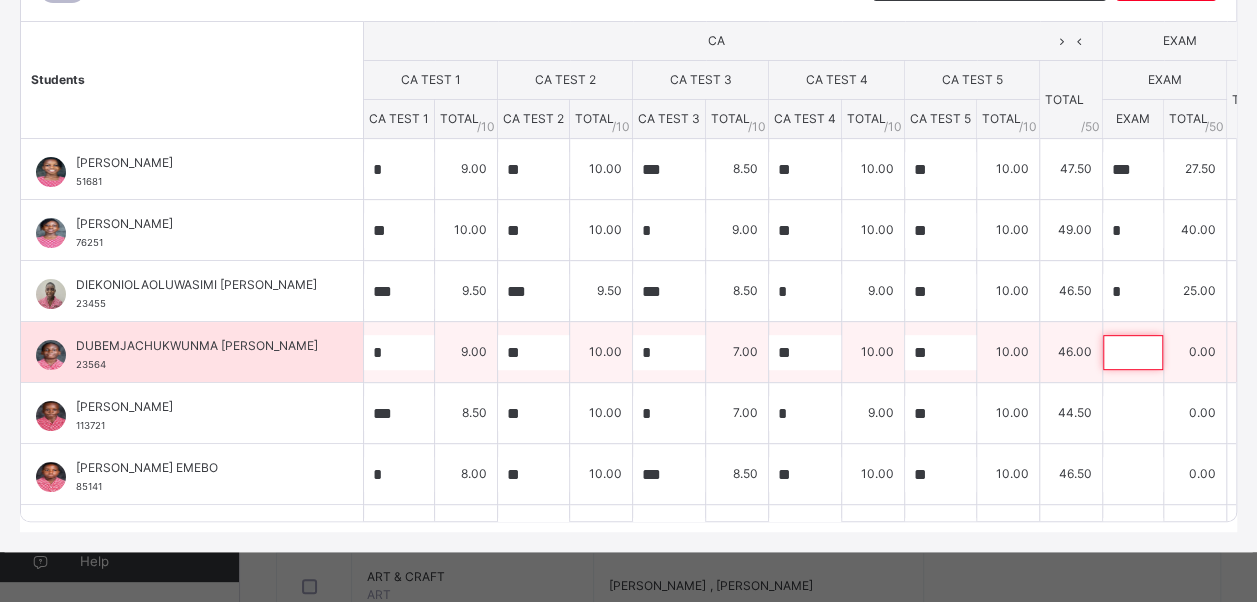click at bounding box center (1133, 352) 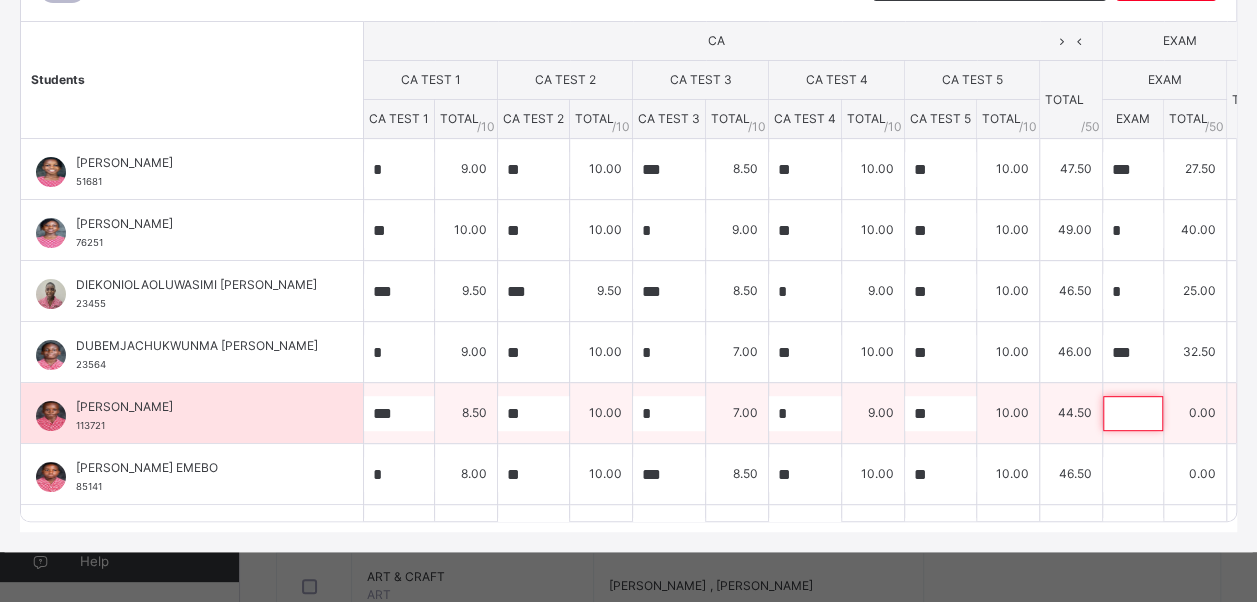 click at bounding box center (1133, 413) 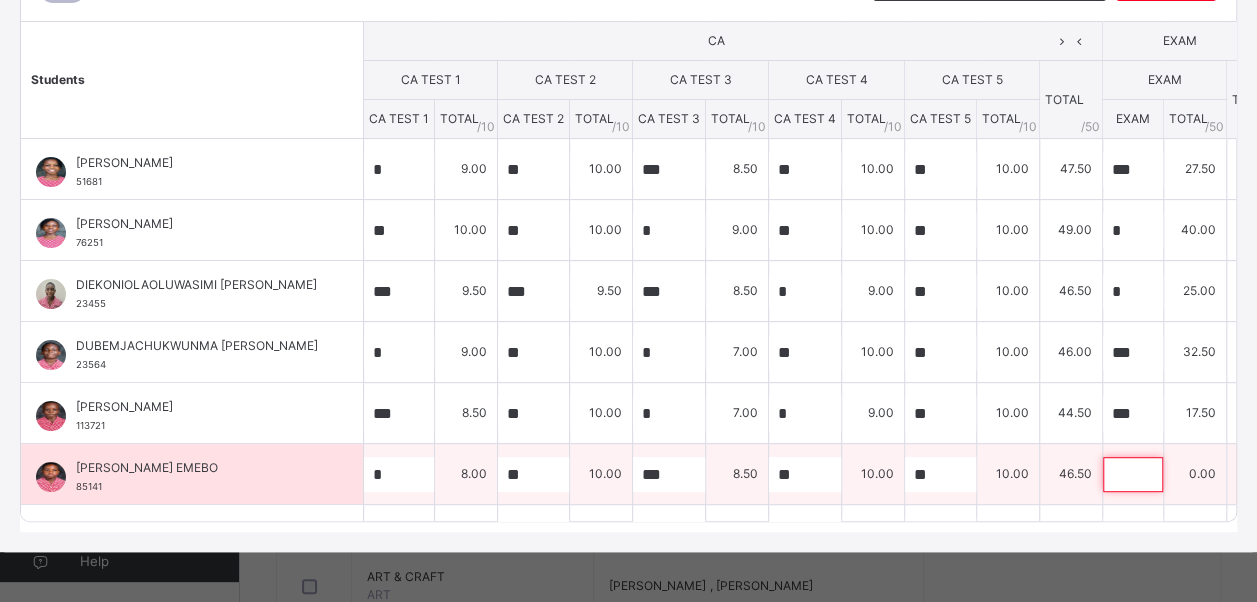 click at bounding box center (1133, 474) 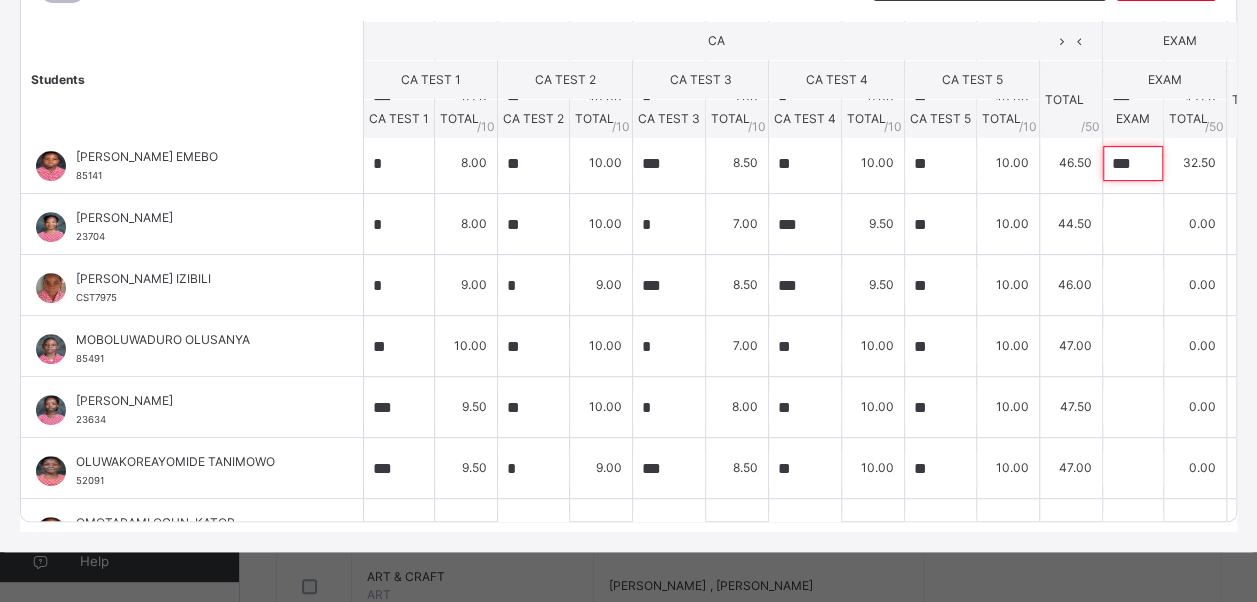 scroll, scrollTop: 320, scrollLeft: 0, axis: vertical 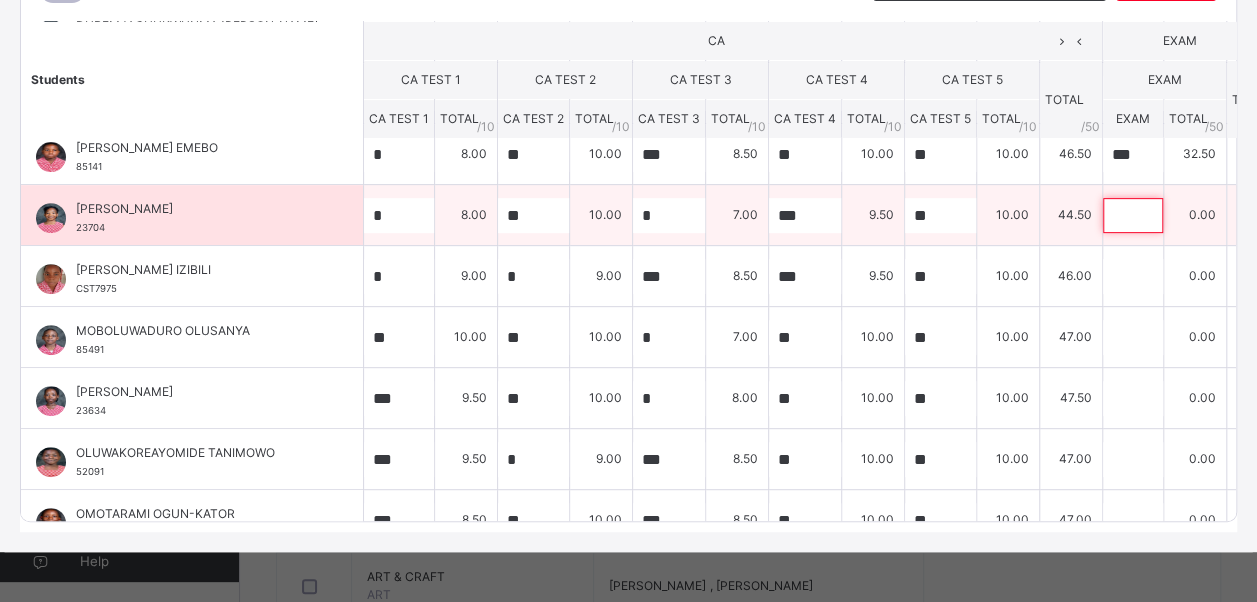 click at bounding box center (1133, 215) 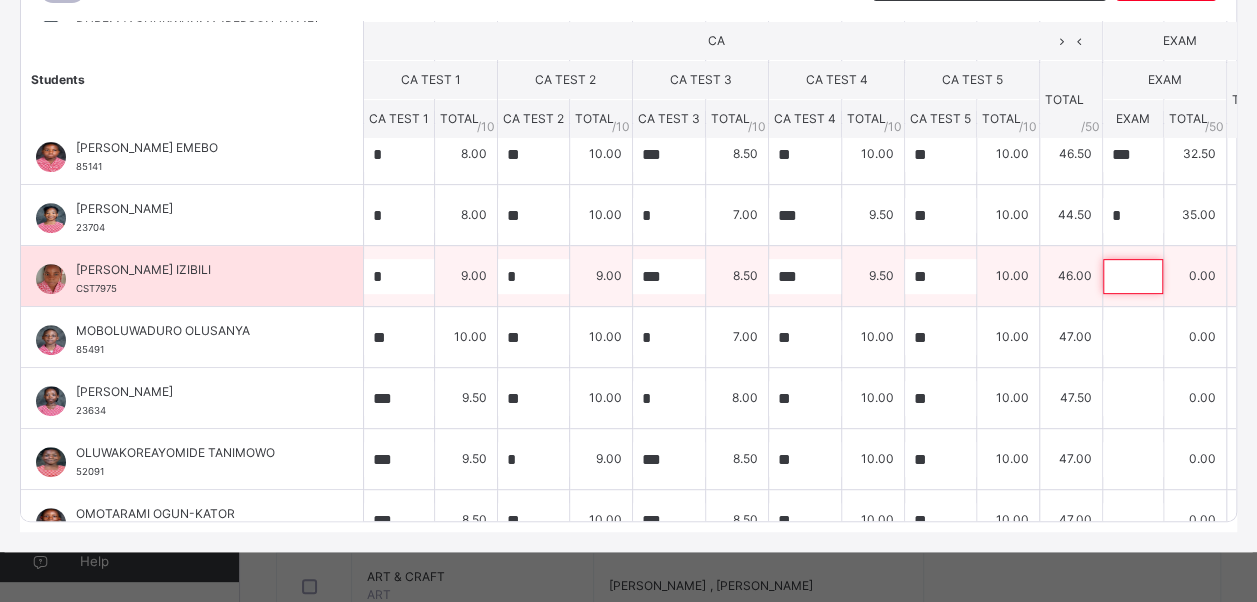 click at bounding box center [1133, 276] 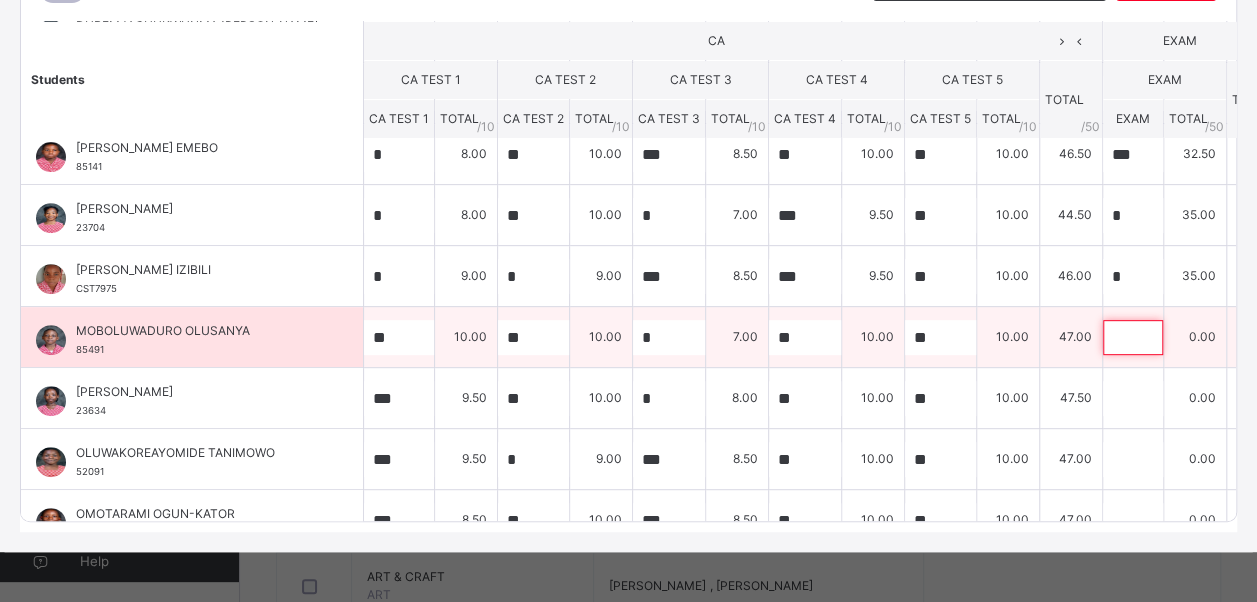 click at bounding box center [1133, 337] 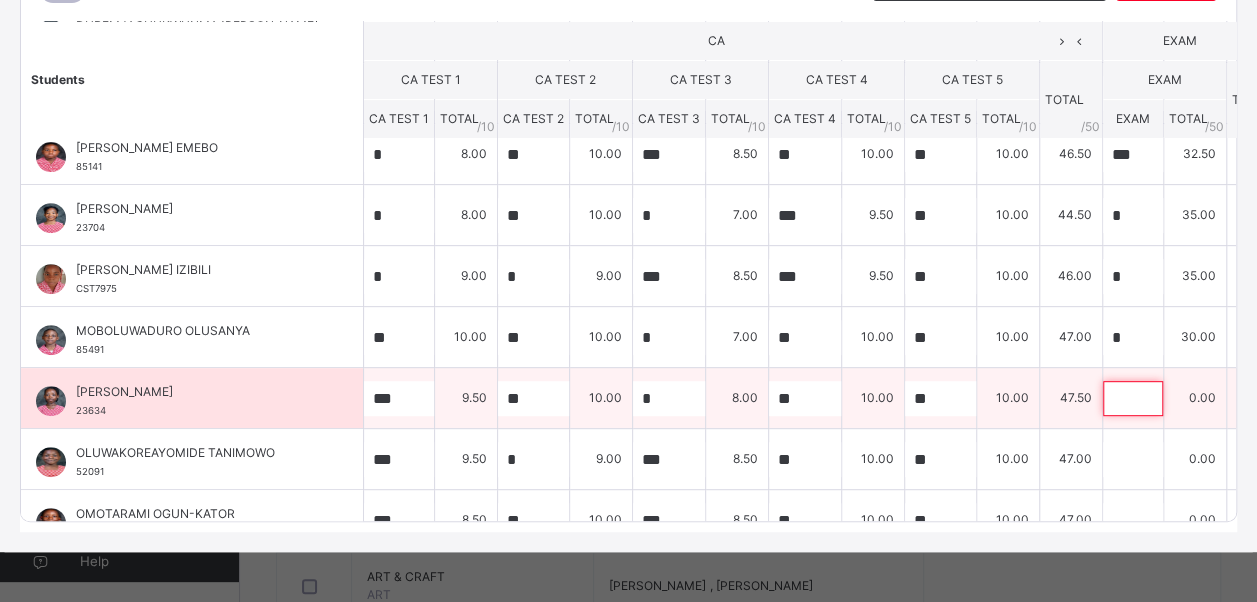 click at bounding box center [1133, 398] 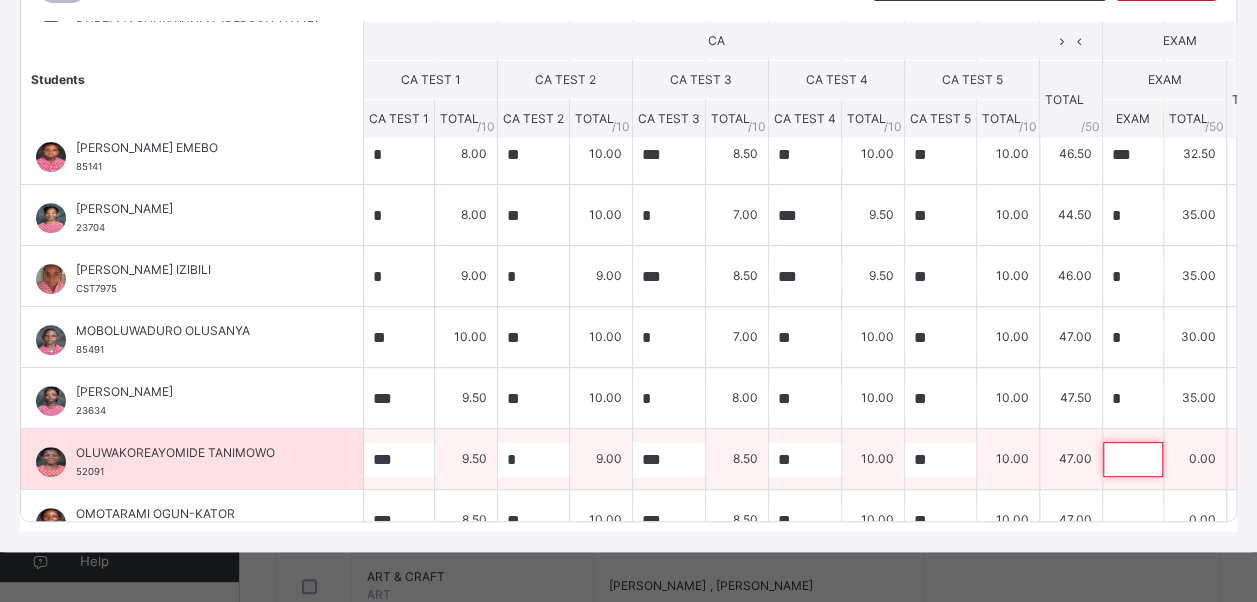 click at bounding box center [1133, 459] 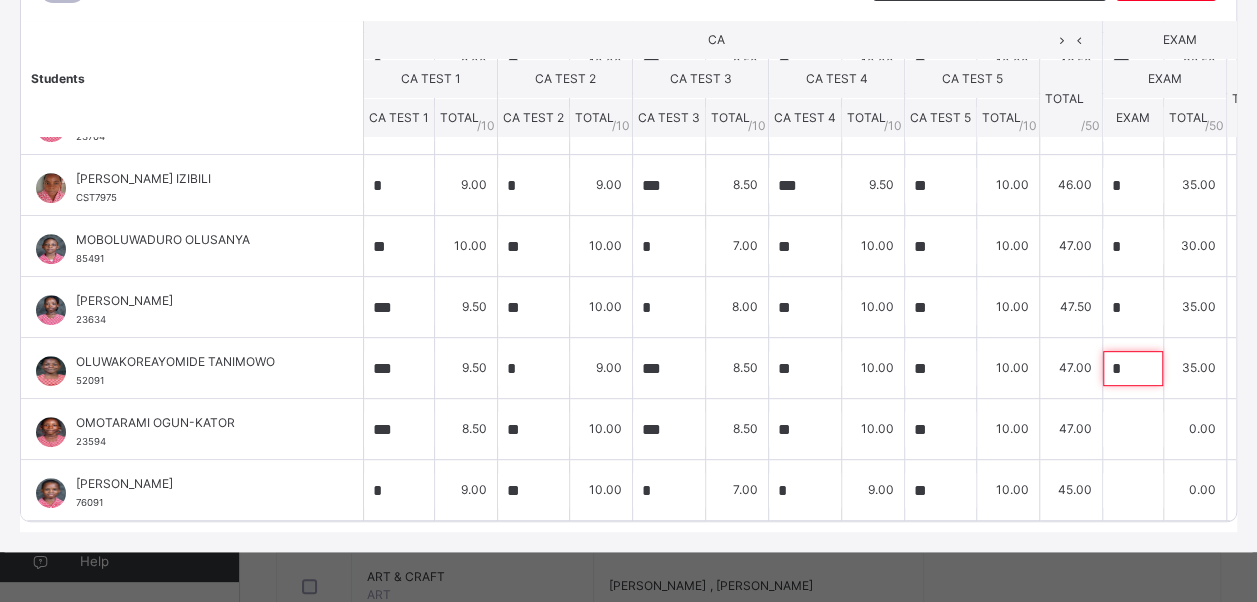 scroll, scrollTop: 432, scrollLeft: 0, axis: vertical 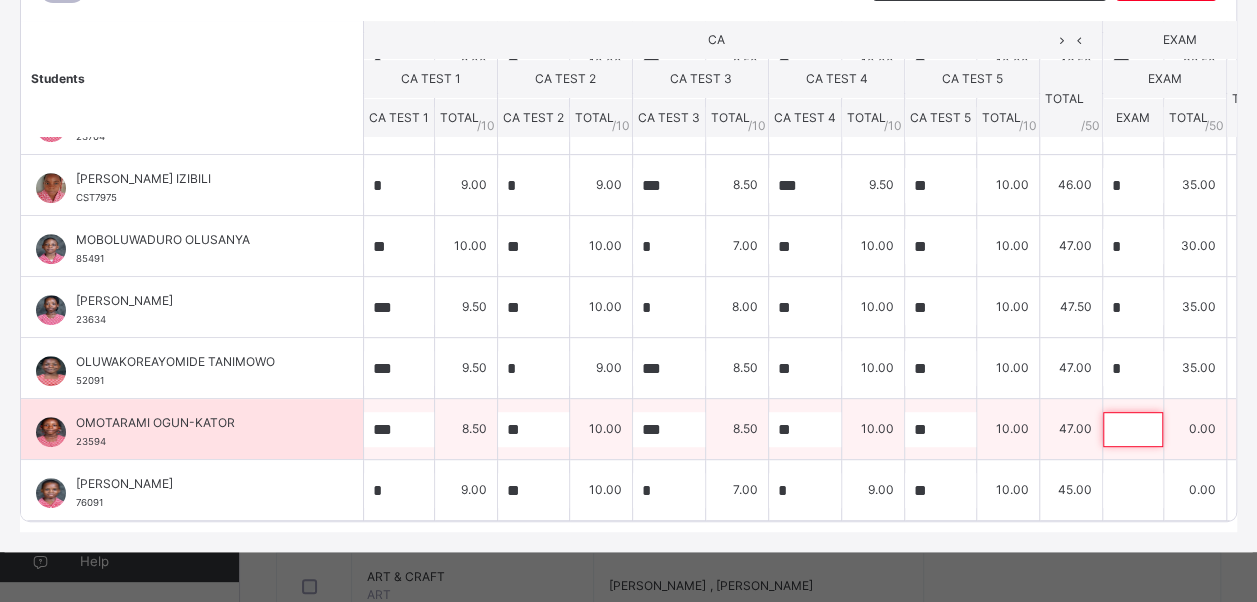 click at bounding box center (1133, 429) 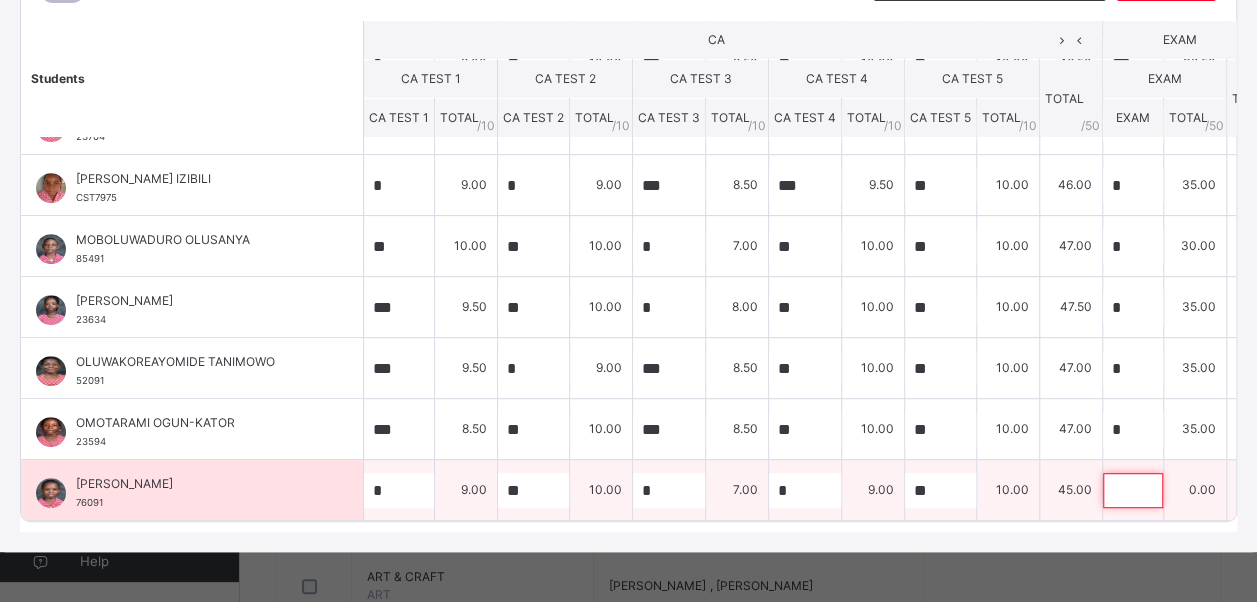 click at bounding box center [1133, 490] 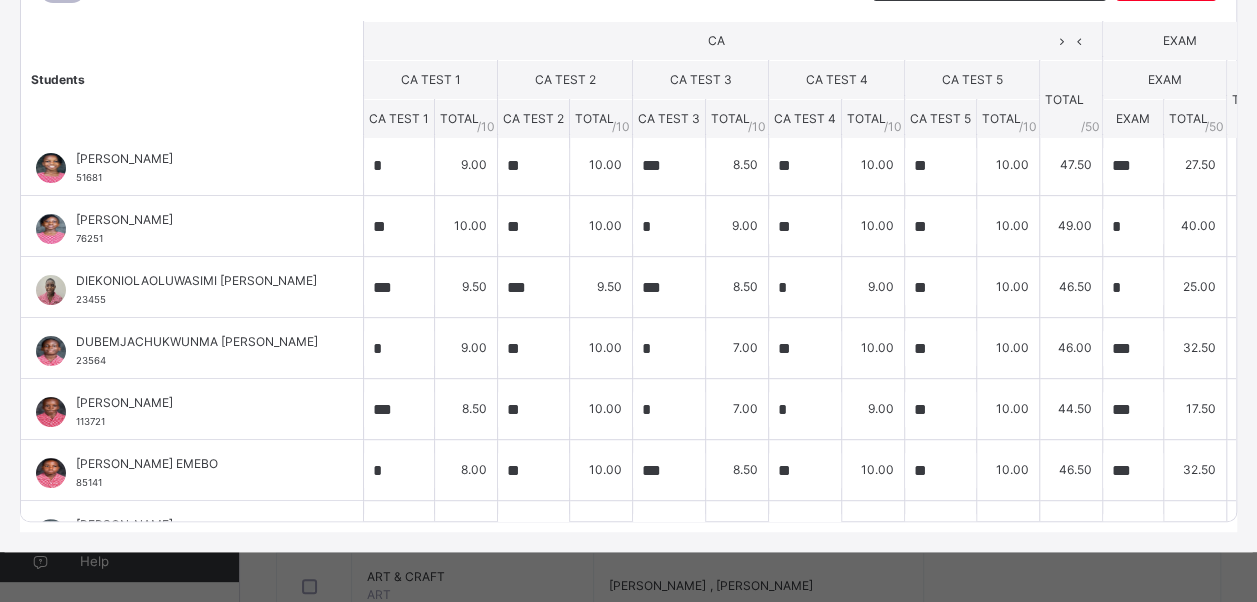 scroll, scrollTop: 0, scrollLeft: 0, axis: both 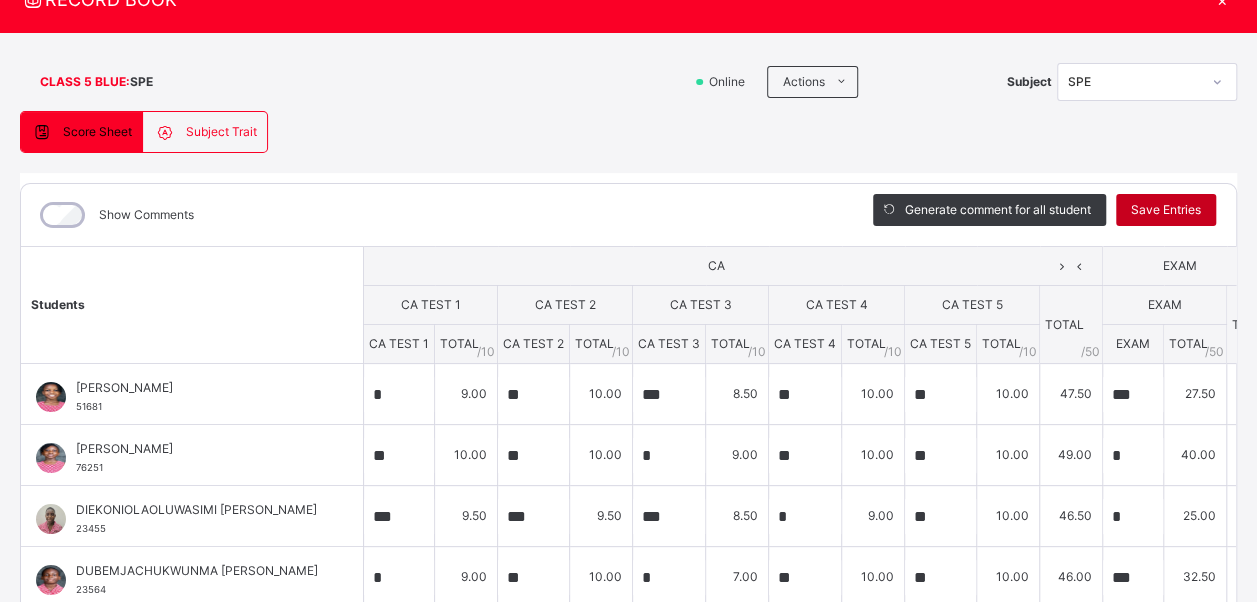 click on "Save Entries" at bounding box center (1166, 210) 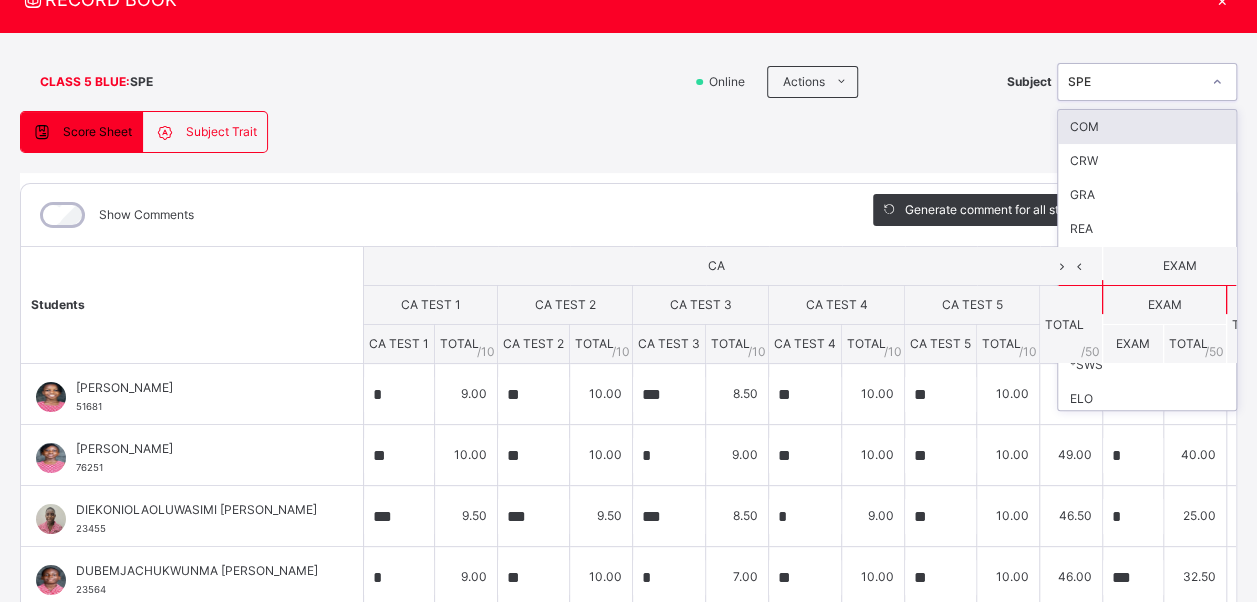 click 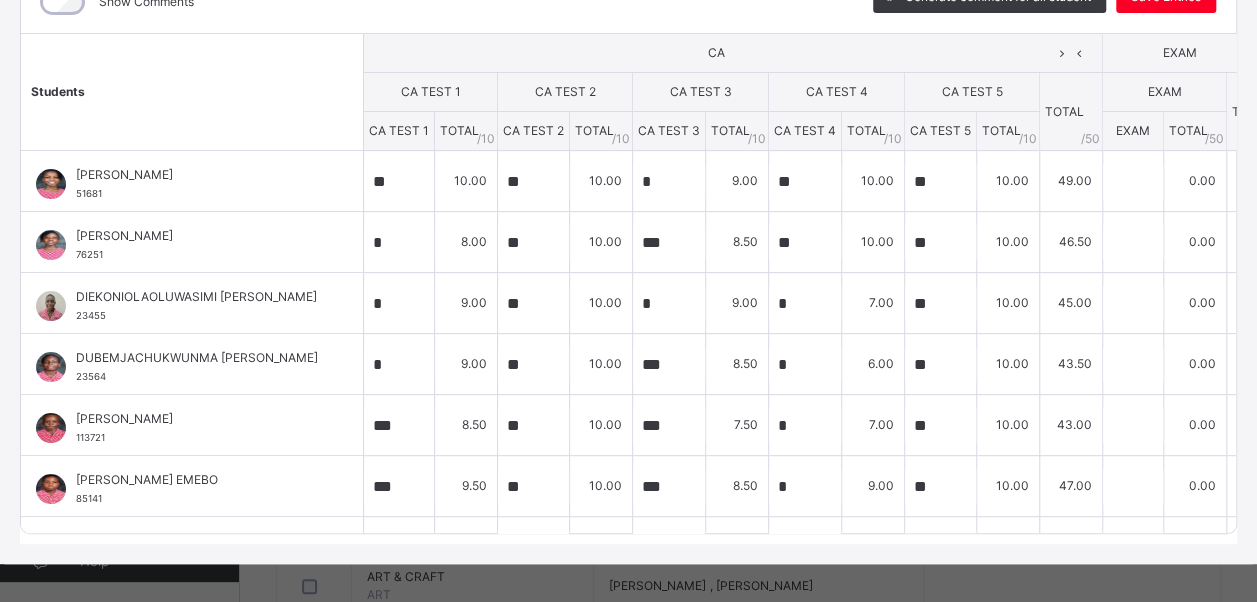 scroll, scrollTop: 300, scrollLeft: 0, axis: vertical 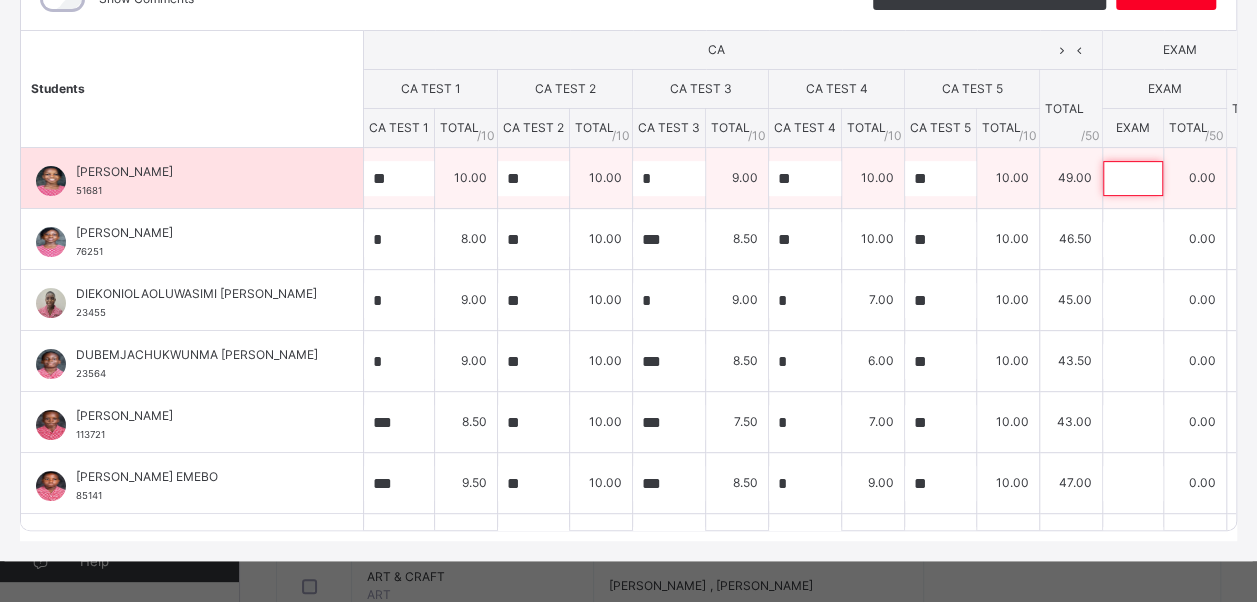 click at bounding box center [1133, 178] 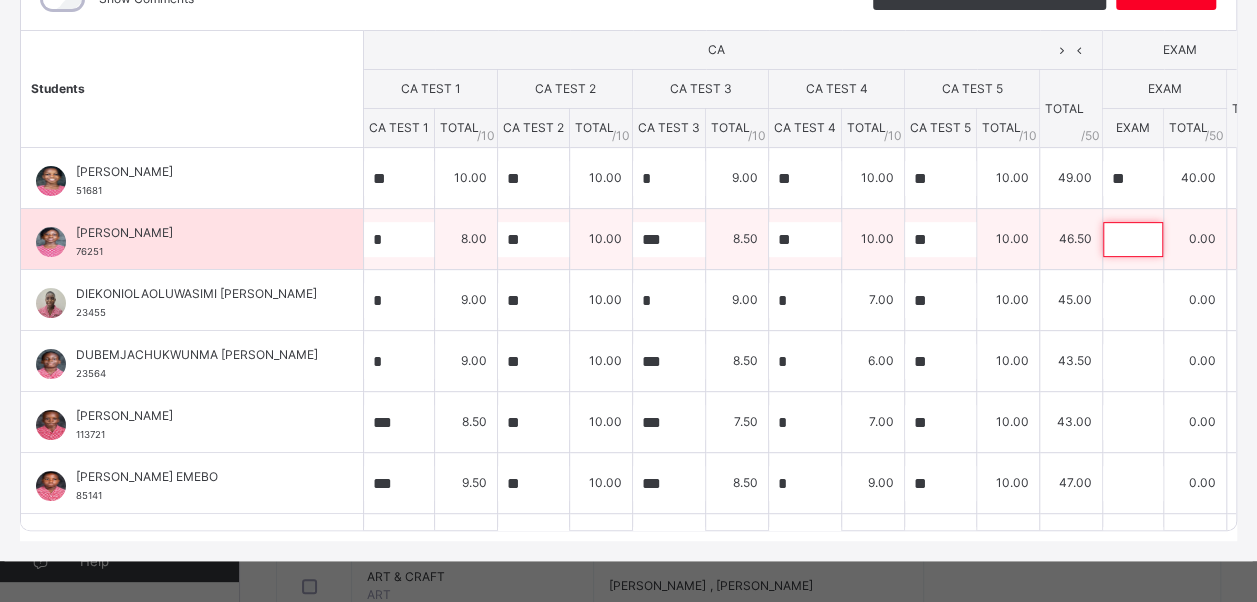click at bounding box center (1133, 239) 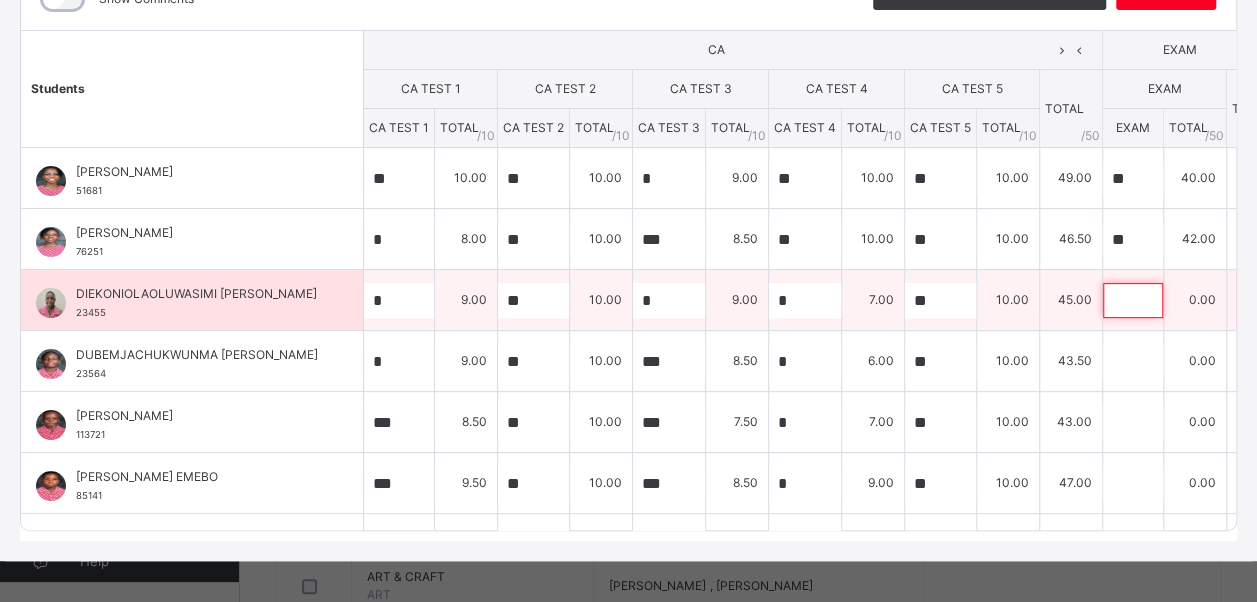 click at bounding box center (1133, 300) 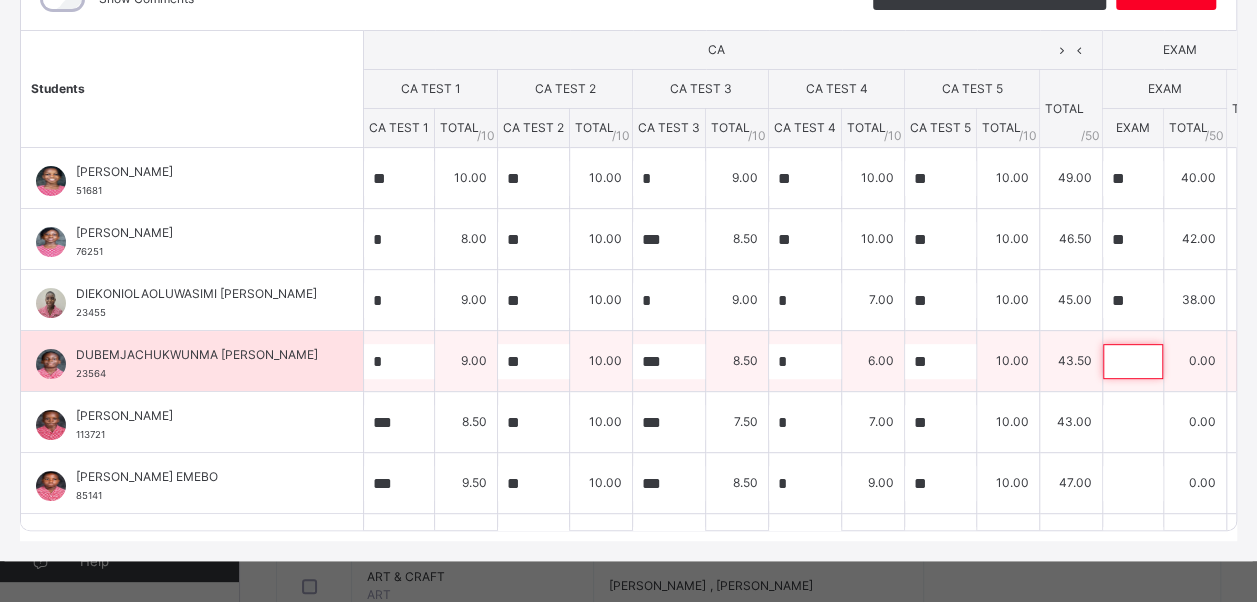 click at bounding box center (1133, 361) 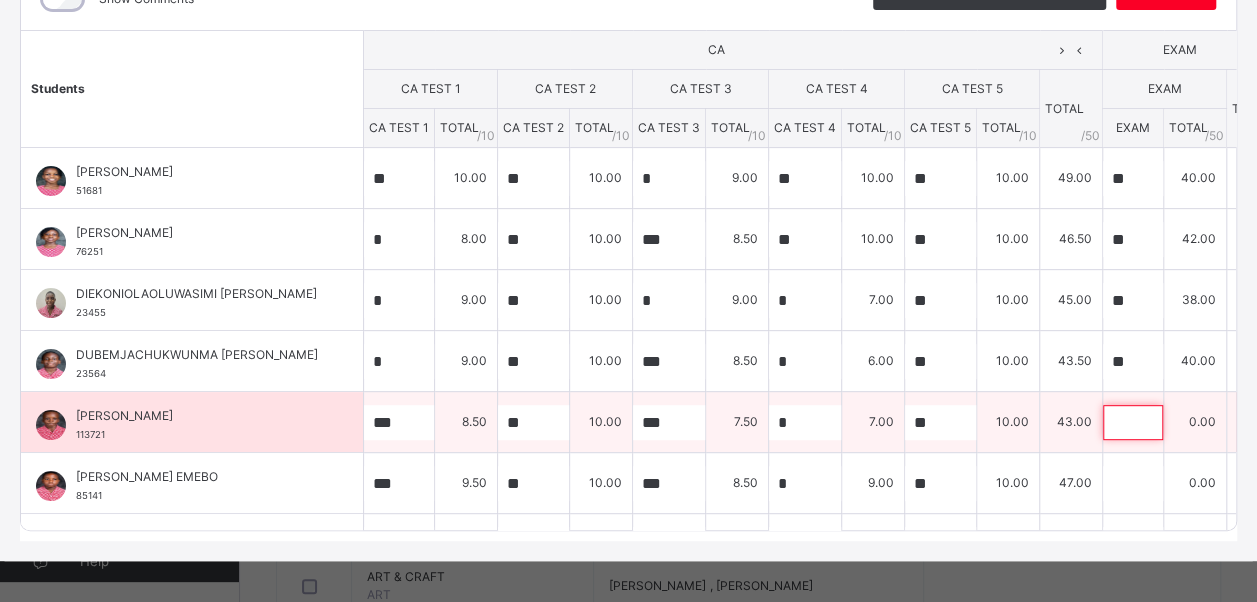 click at bounding box center [1133, 422] 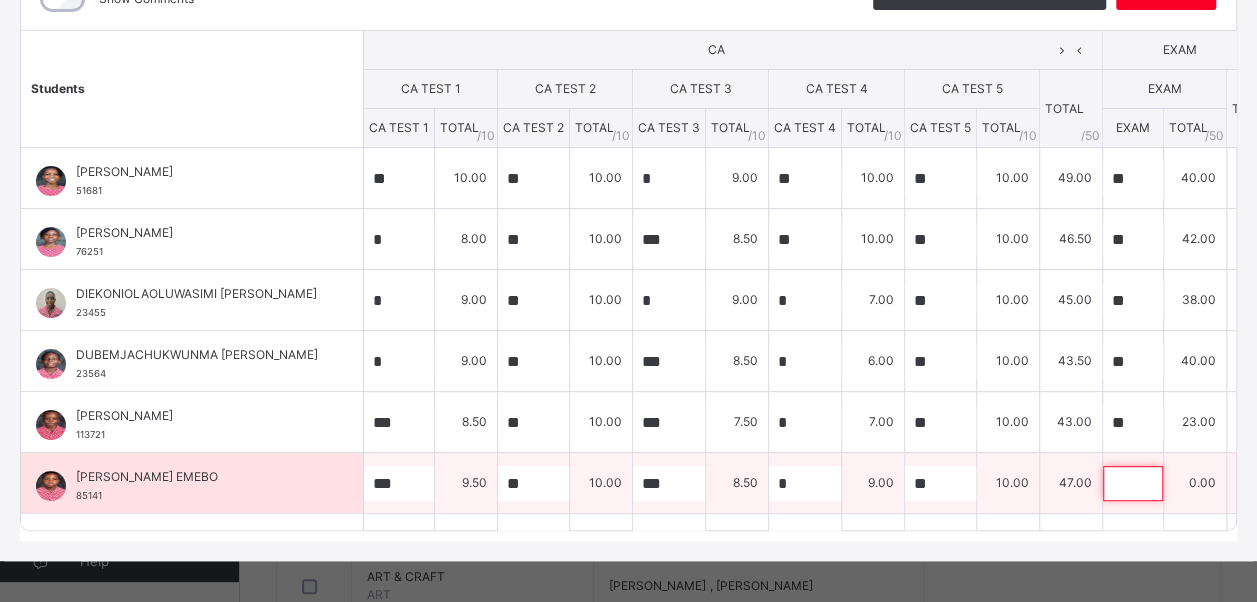 click at bounding box center (1133, 483) 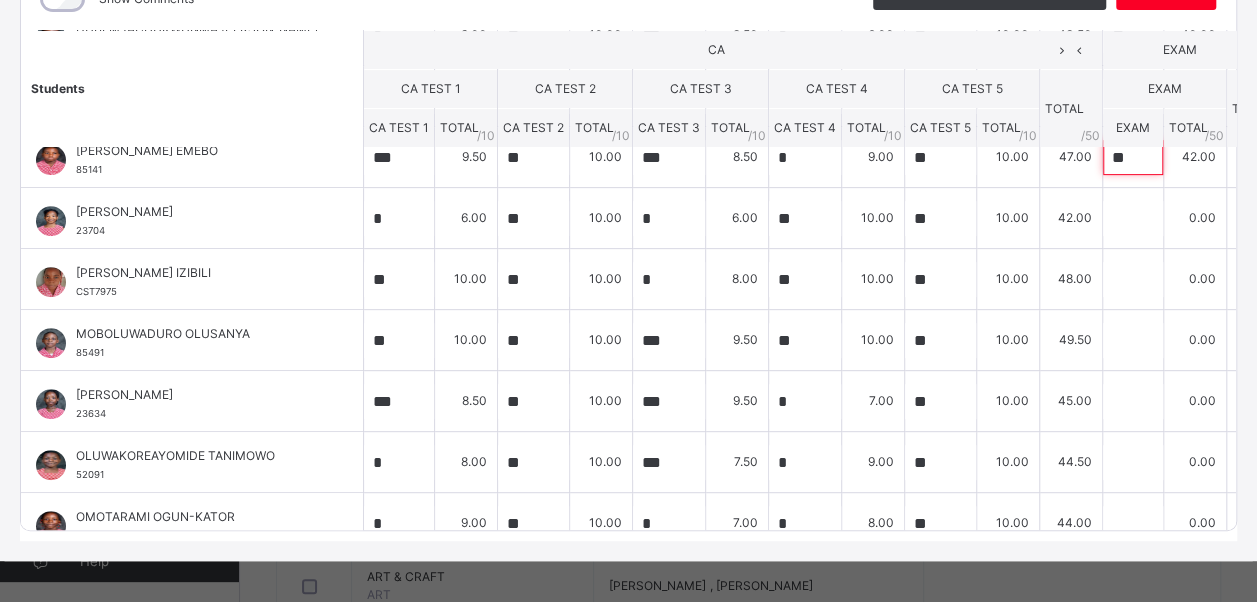 scroll, scrollTop: 330, scrollLeft: 0, axis: vertical 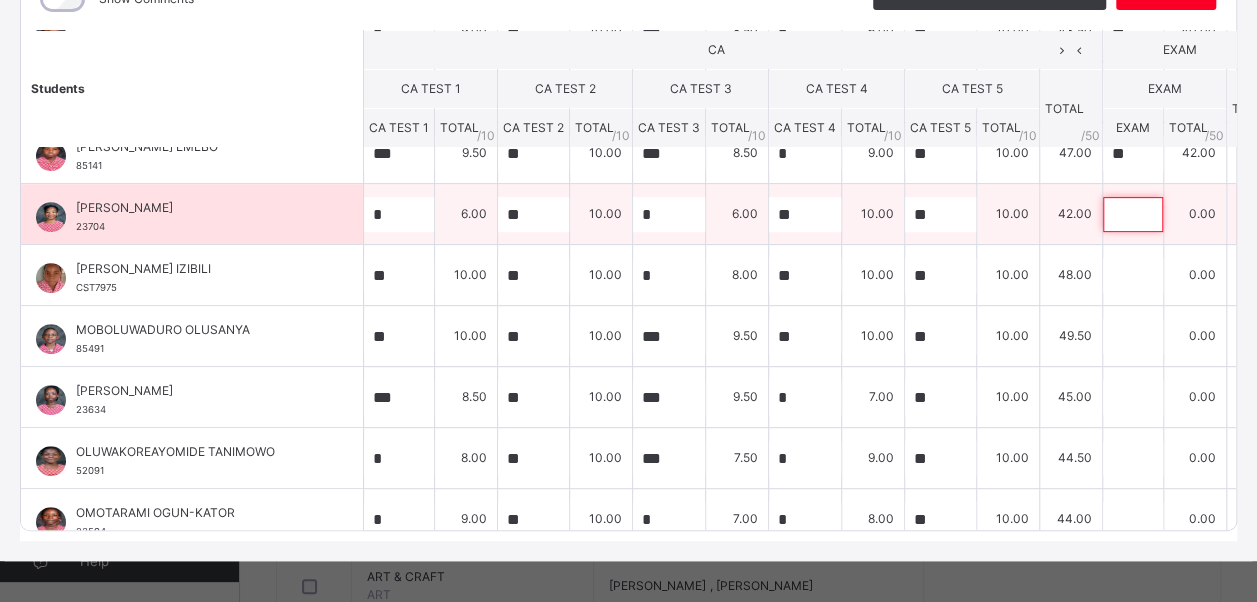 click at bounding box center [1133, 214] 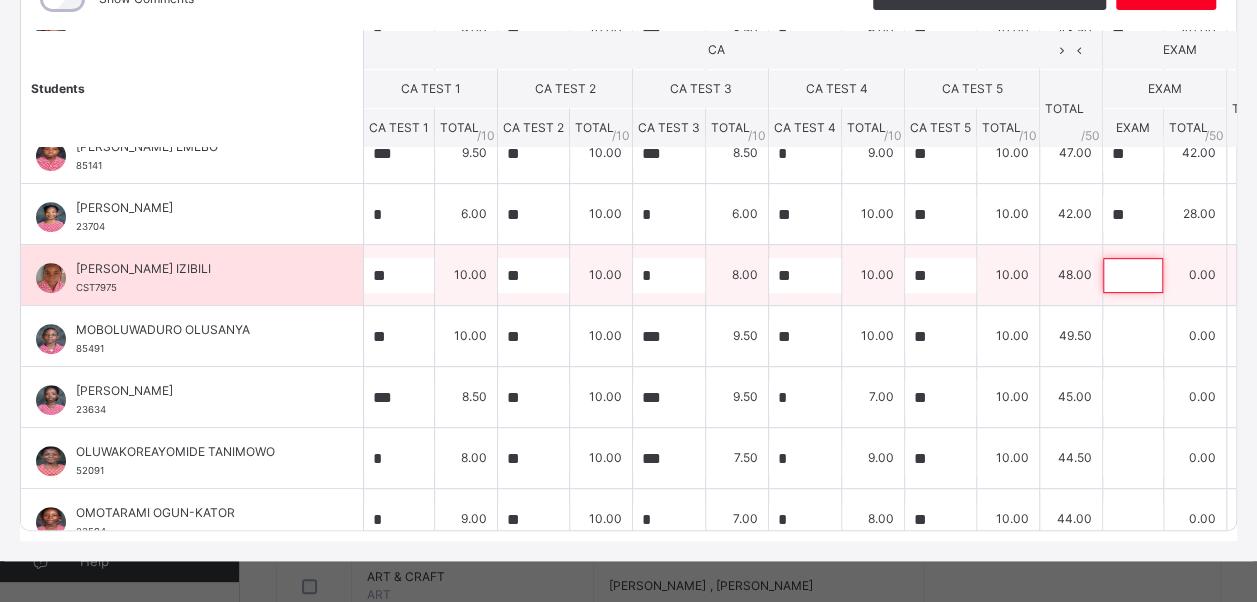 click at bounding box center [1133, 275] 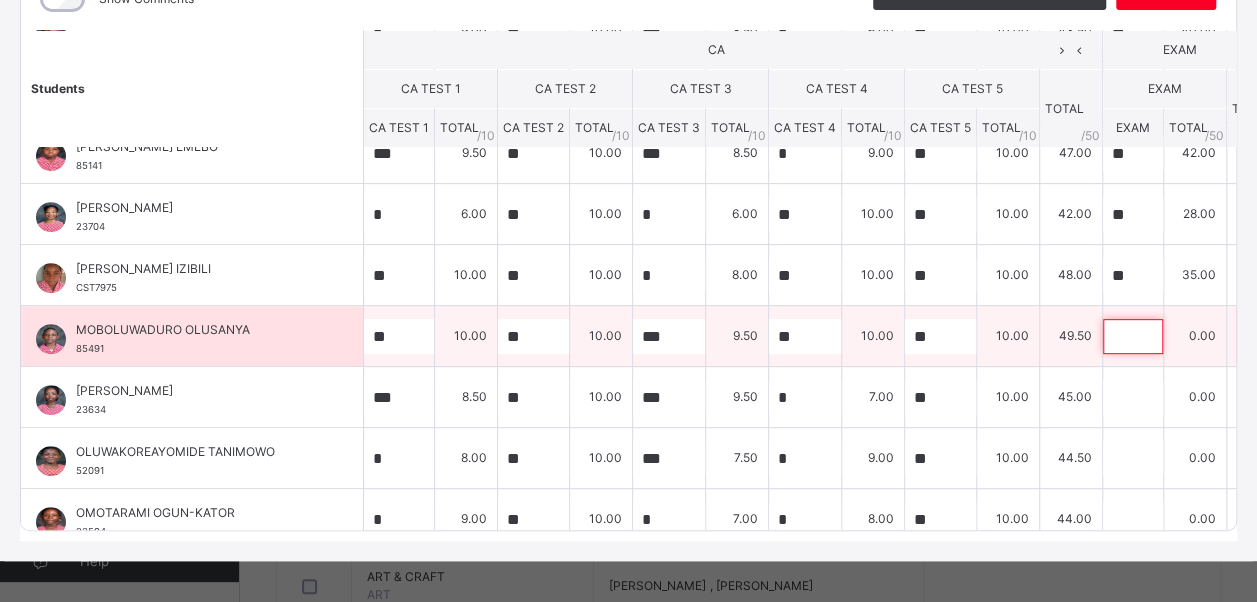 click at bounding box center (1133, 336) 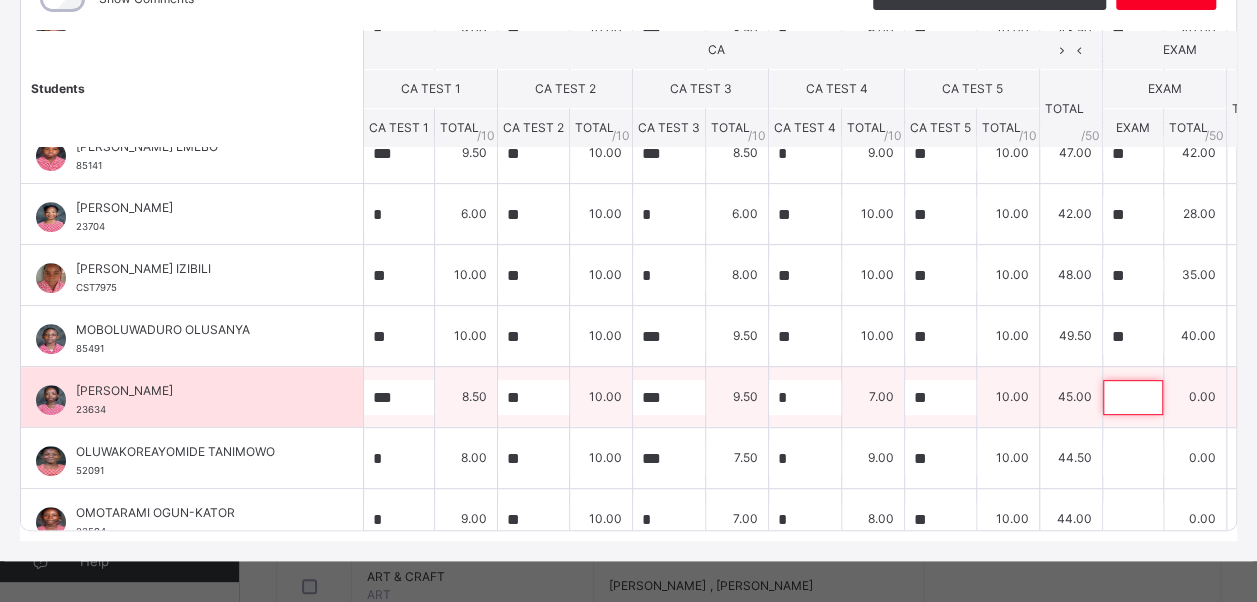 click at bounding box center (1133, 397) 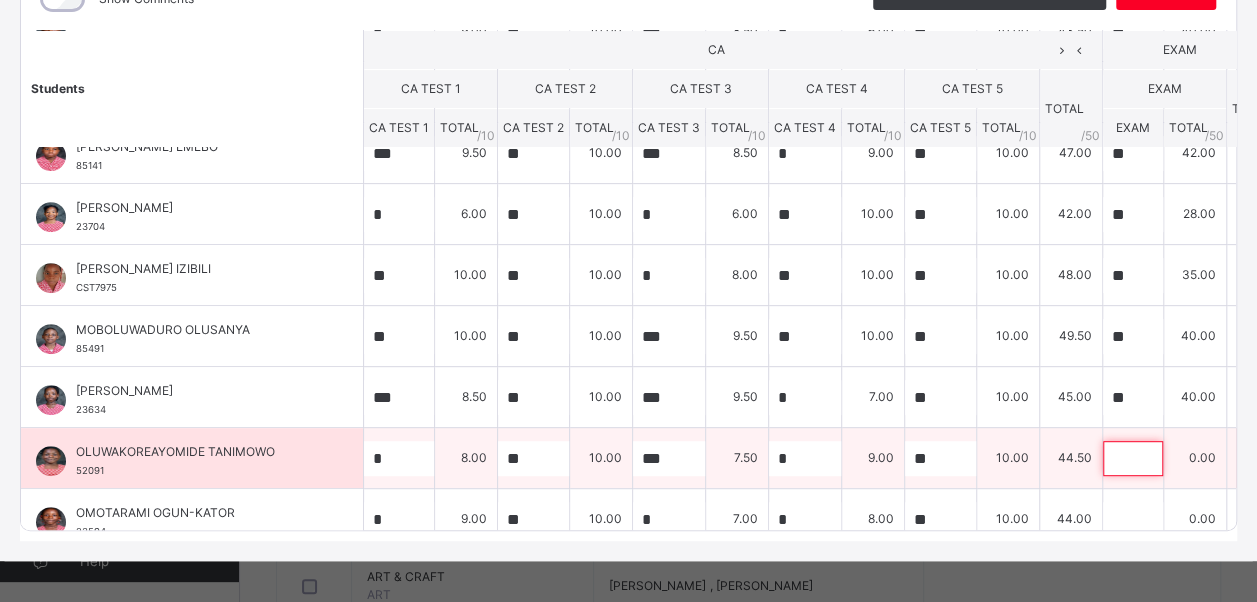 click at bounding box center (1133, 458) 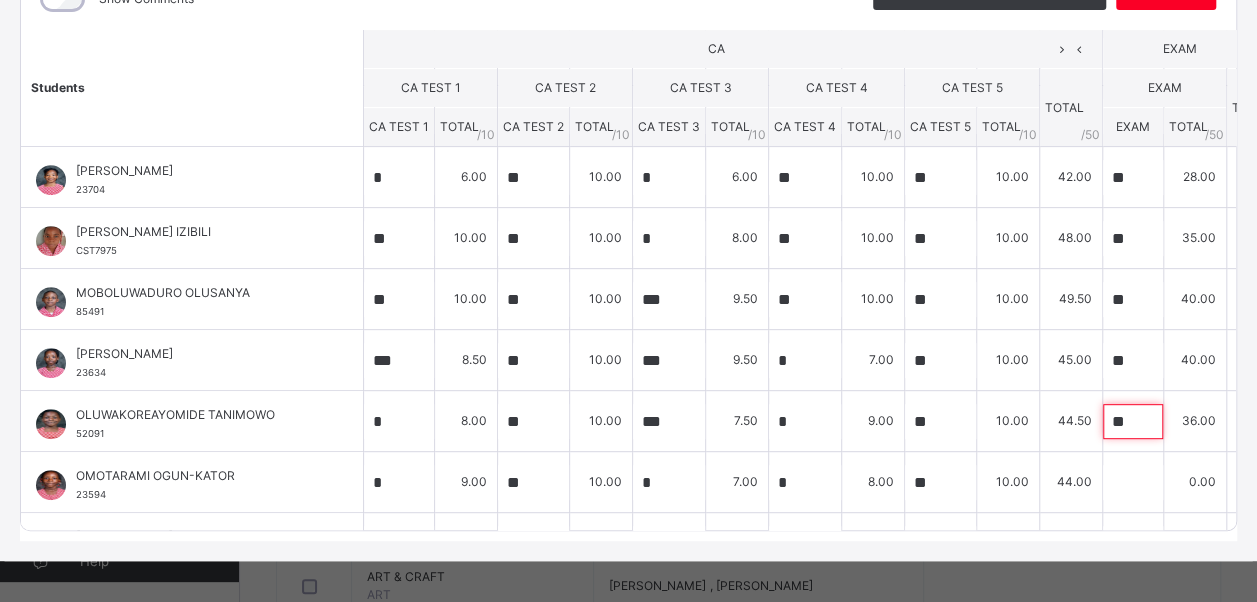 scroll, scrollTop: 432, scrollLeft: 0, axis: vertical 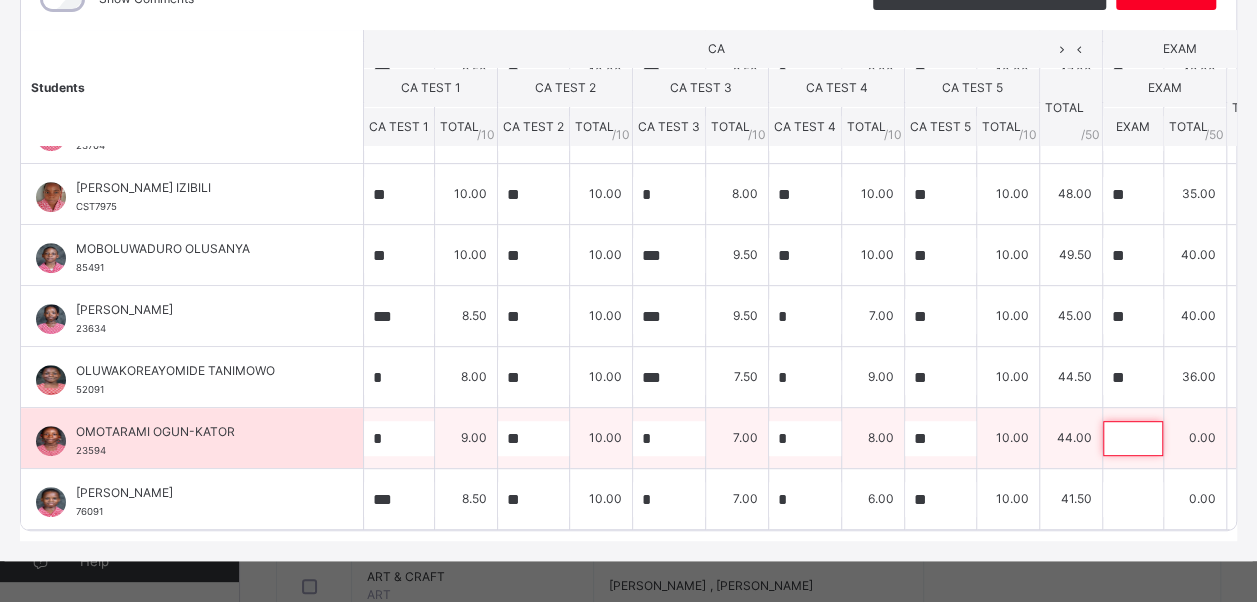 click at bounding box center [1133, 438] 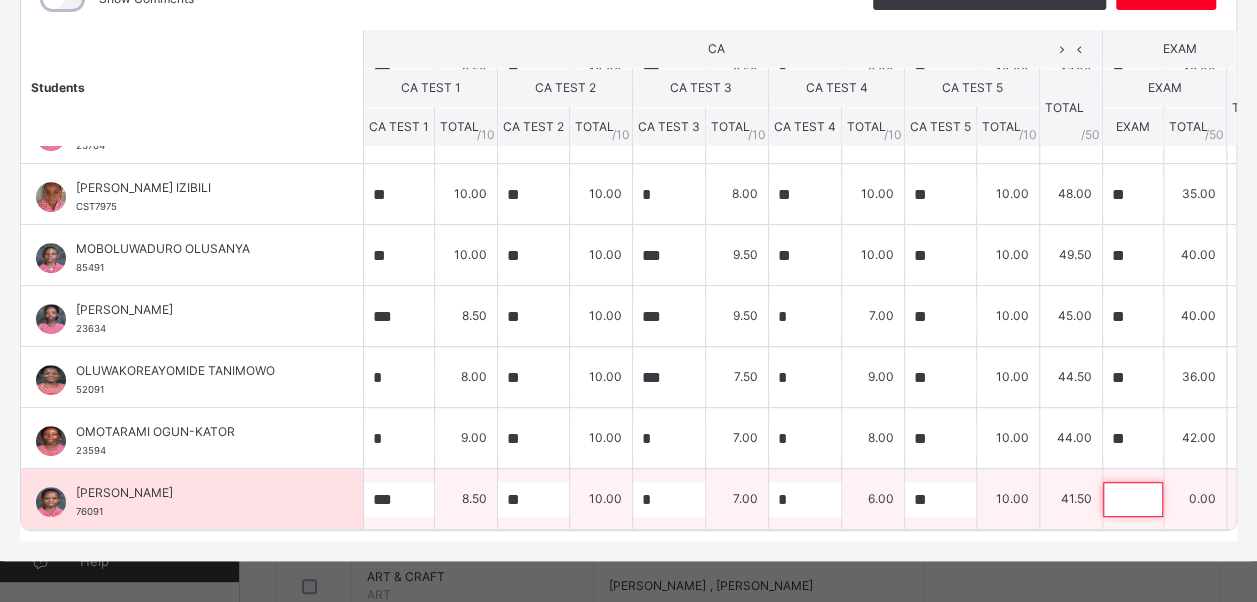 click at bounding box center [1133, 499] 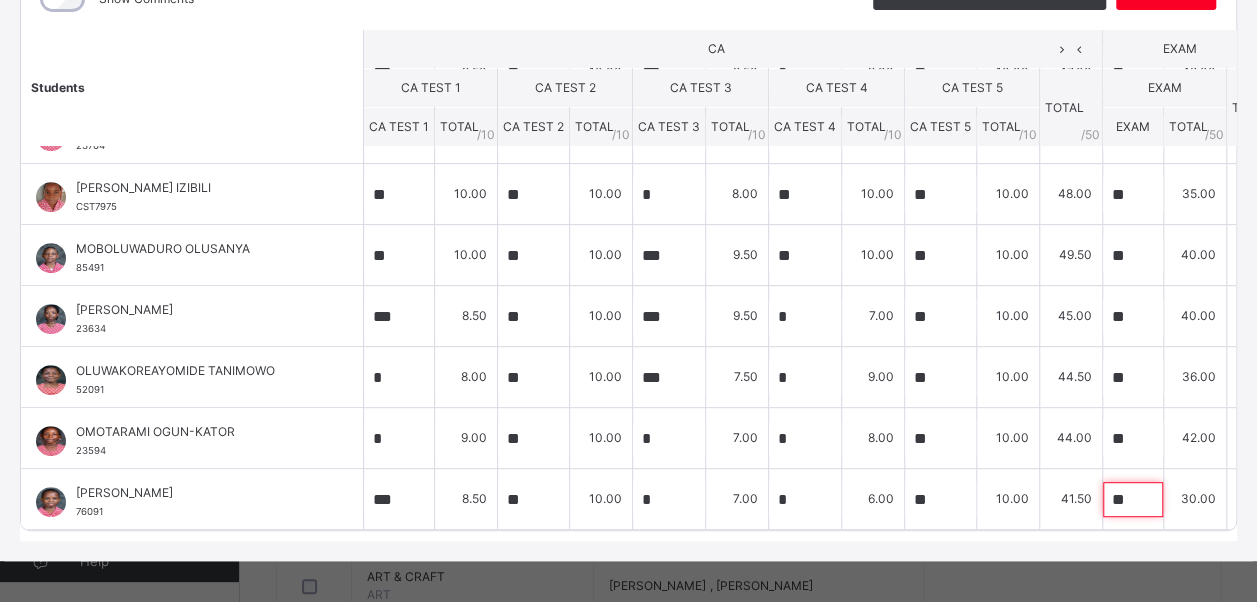 scroll, scrollTop: 432, scrollLeft: 0, axis: vertical 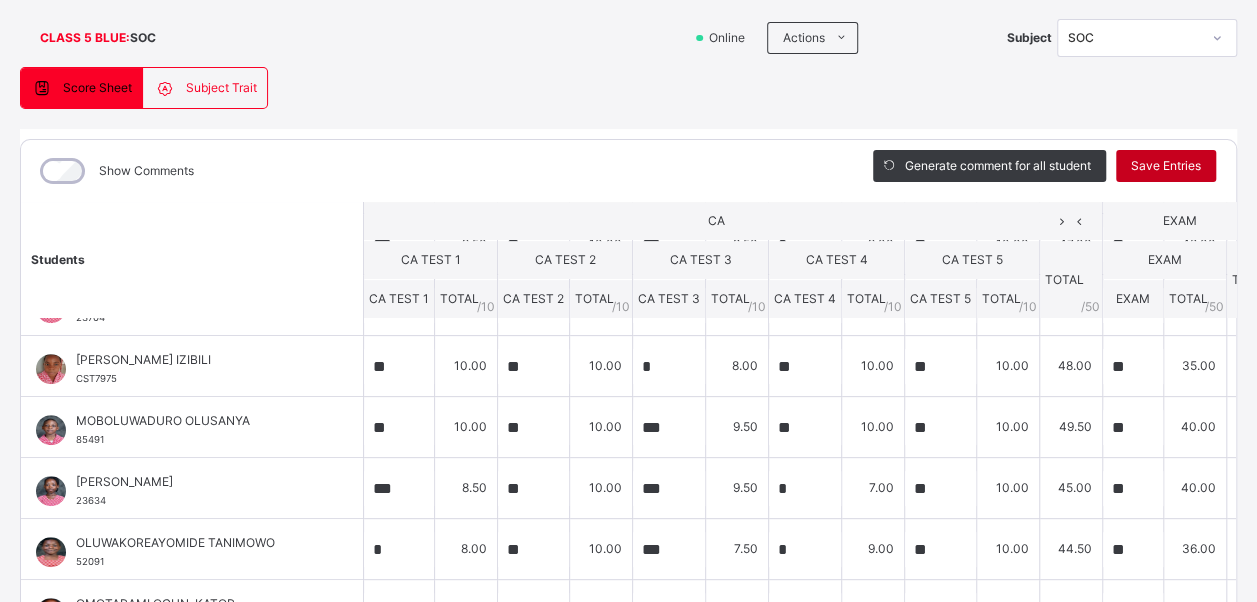click on "Save Entries" at bounding box center [1166, 166] 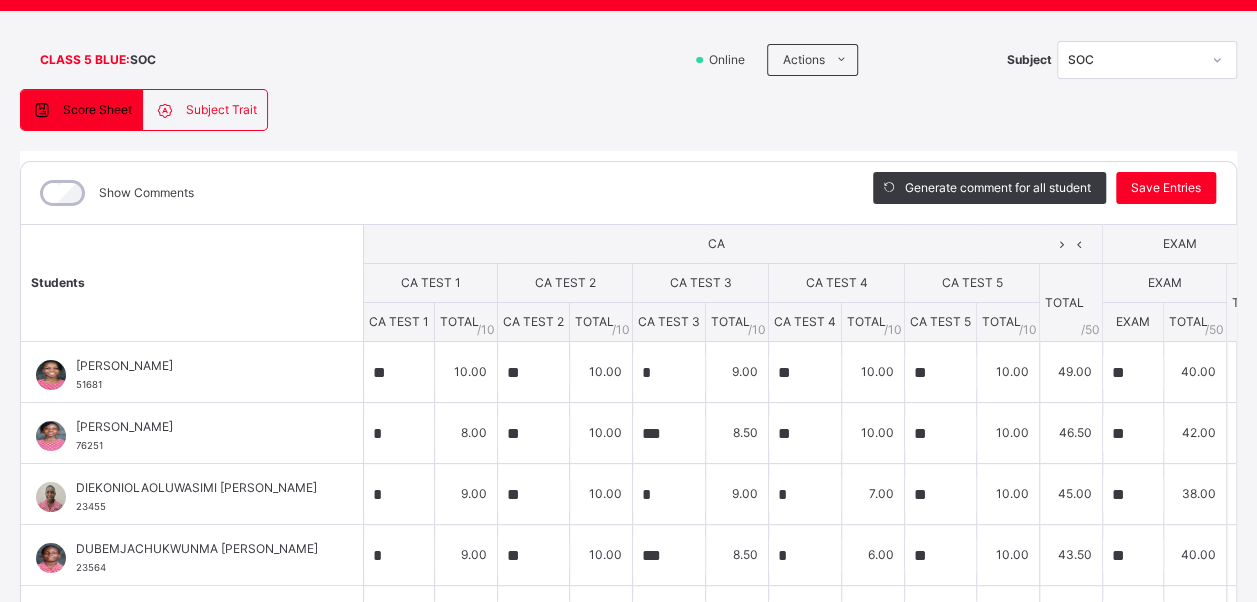 scroll, scrollTop: 107, scrollLeft: 0, axis: vertical 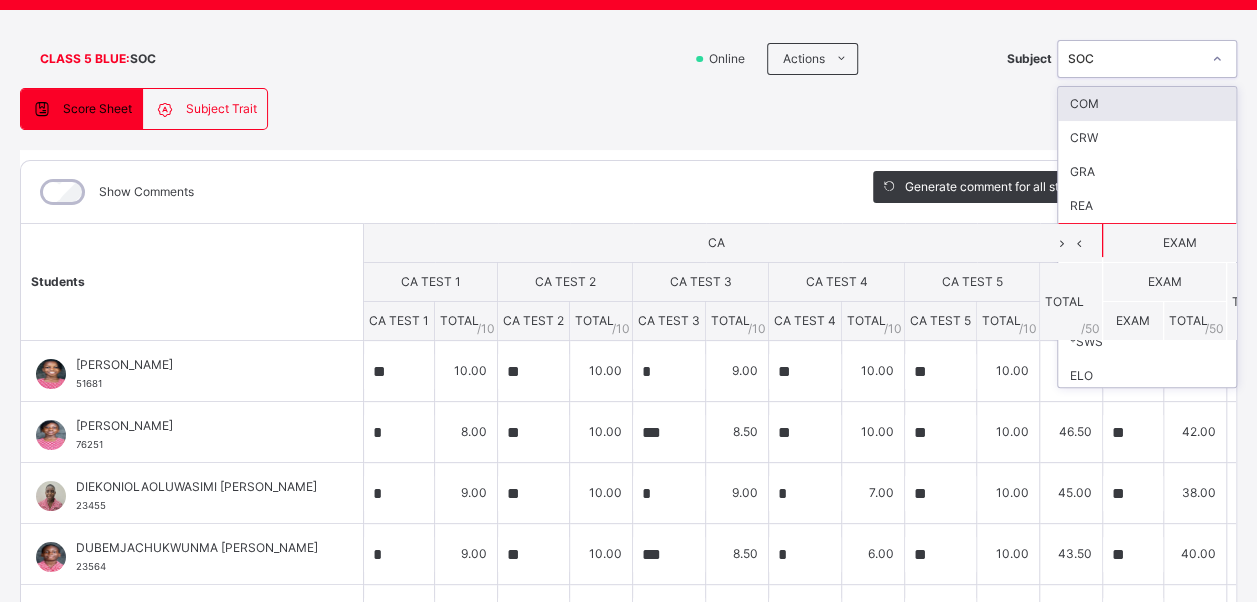 click 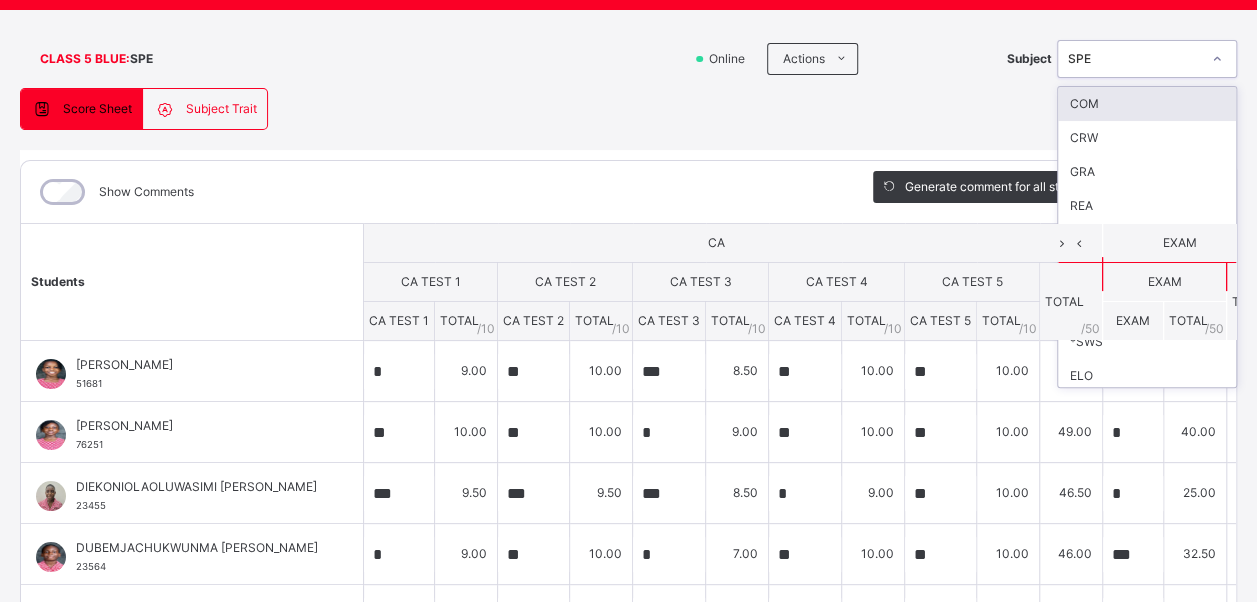 click 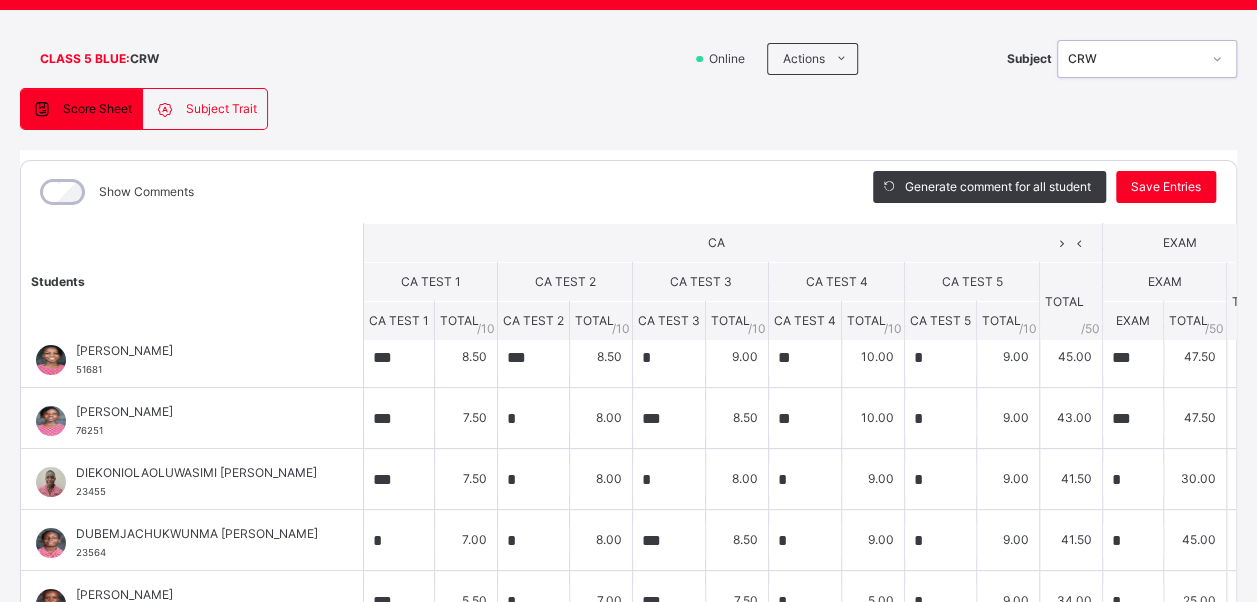 scroll, scrollTop: 0, scrollLeft: 0, axis: both 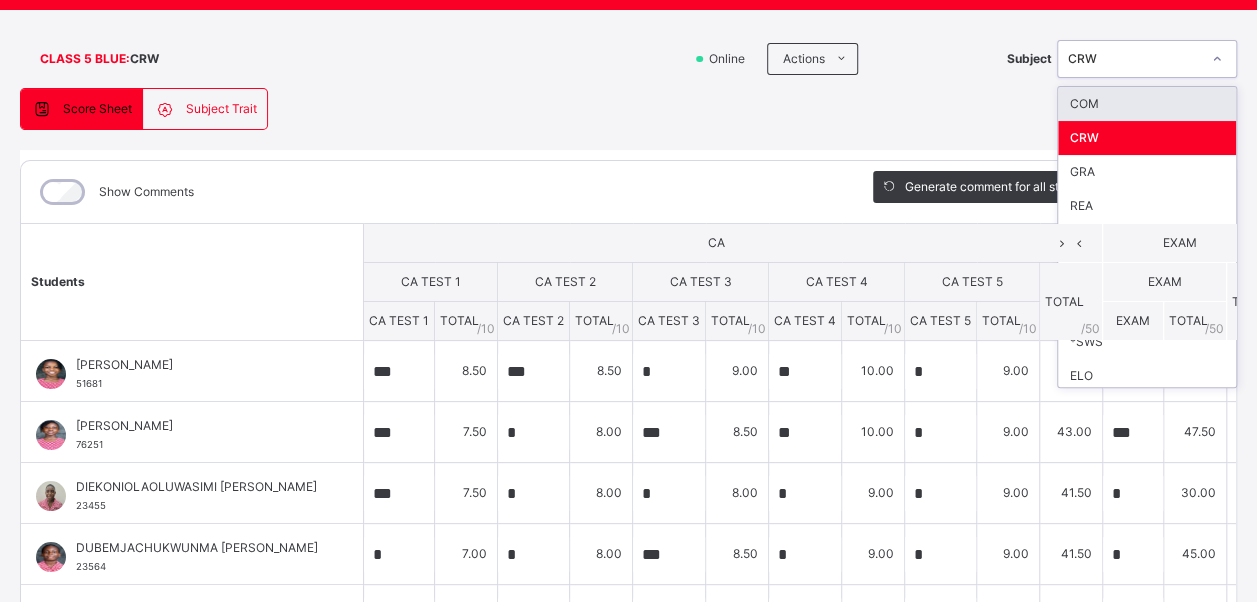 click 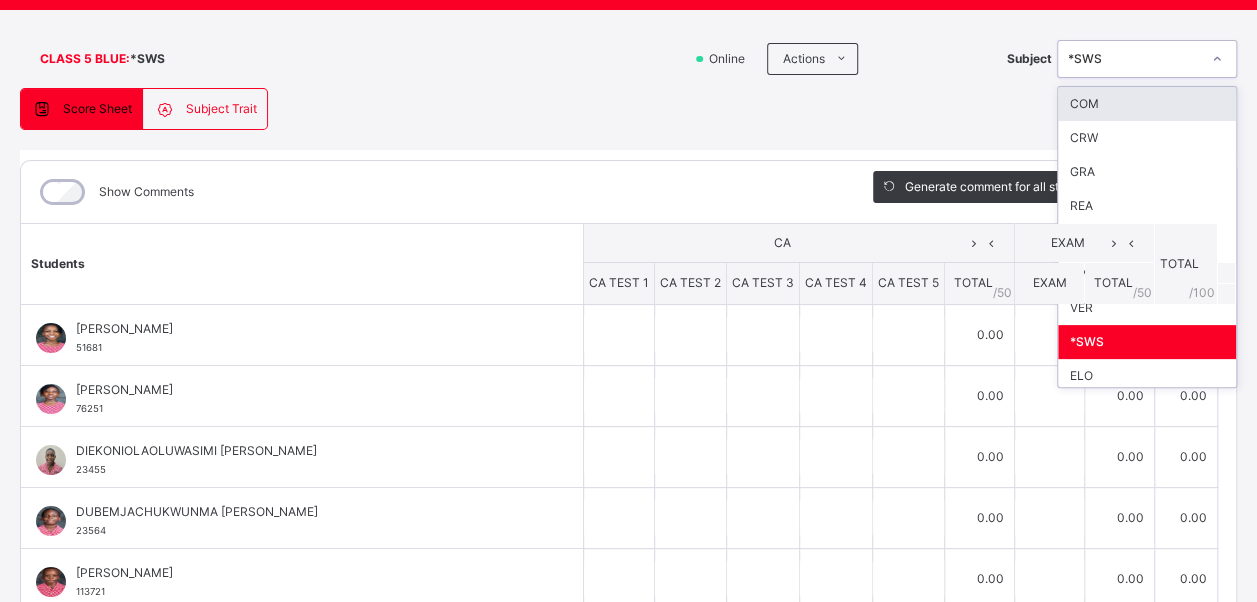 click 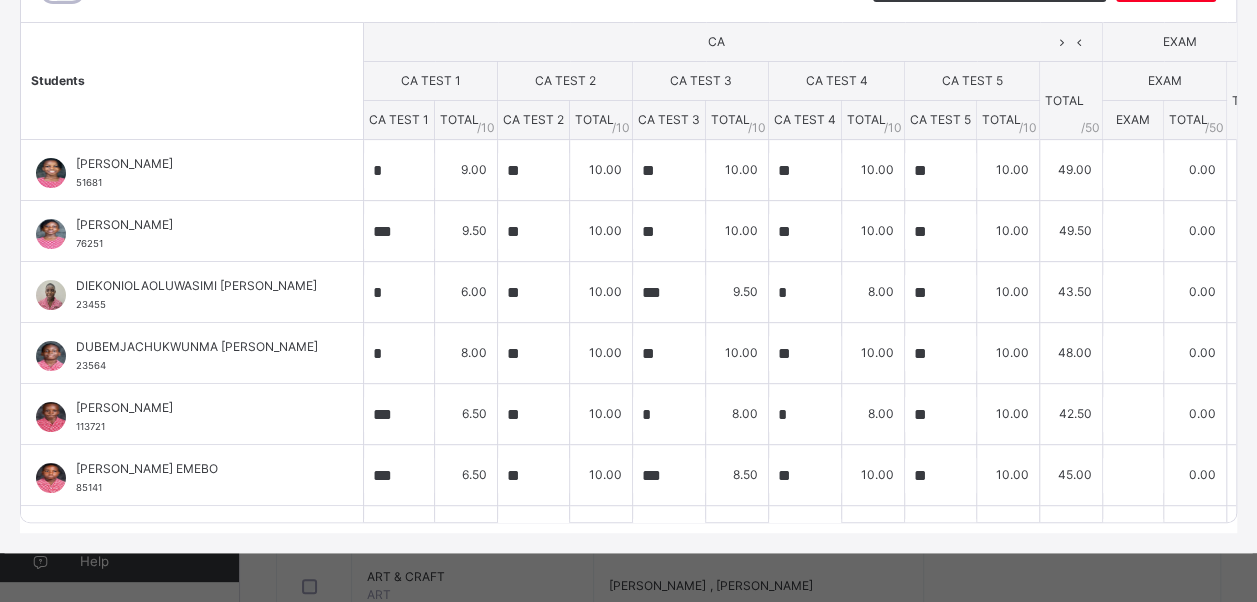 scroll, scrollTop: 323, scrollLeft: 0, axis: vertical 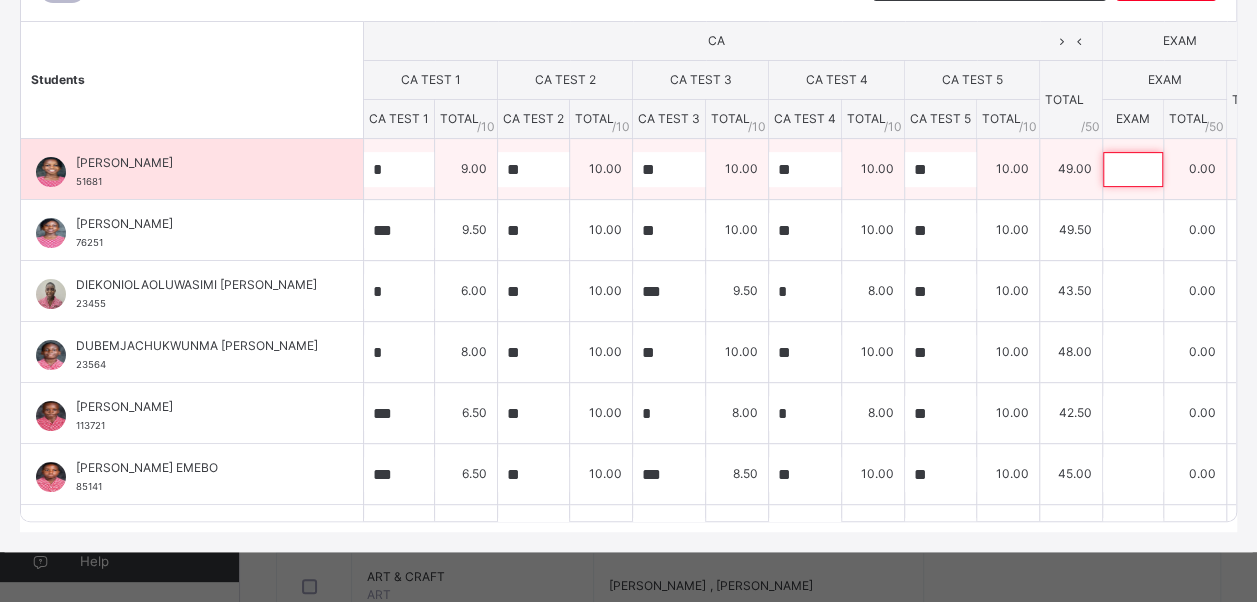 click at bounding box center [1133, 169] 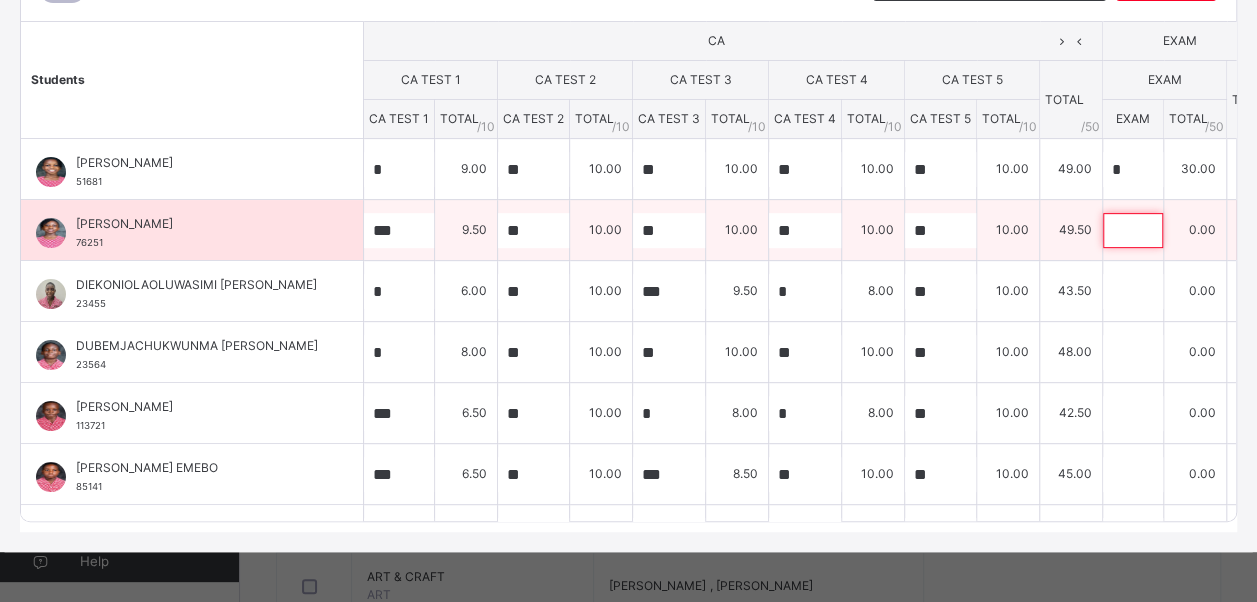 click at bounding box center (1133, 230) 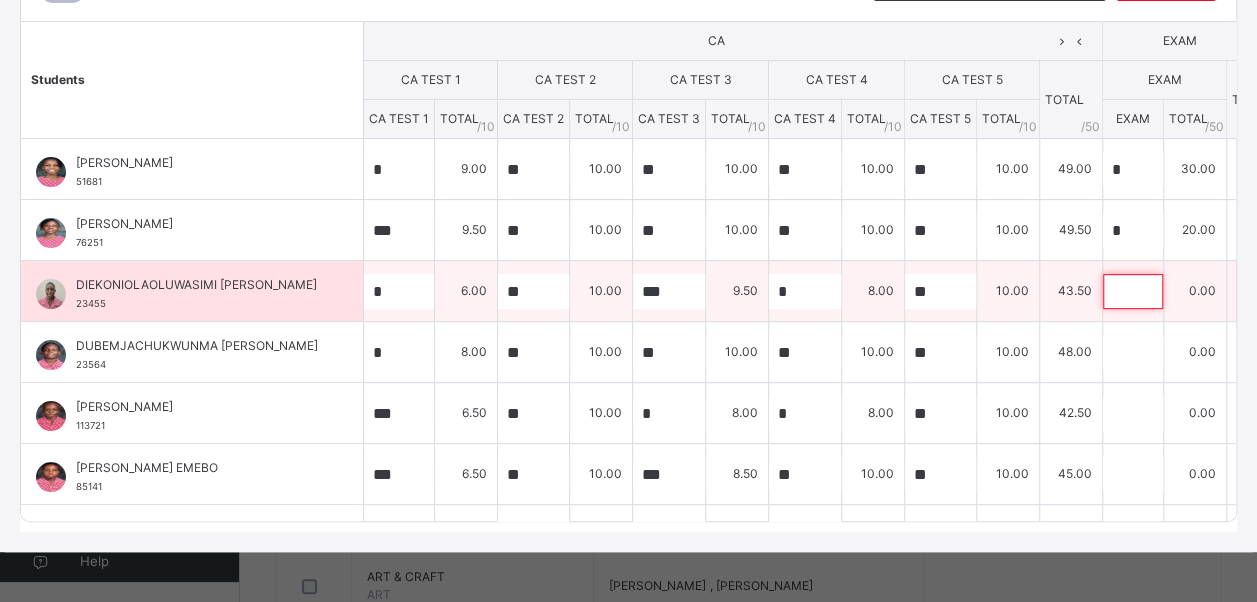 click at bounding box center [1133, 291] 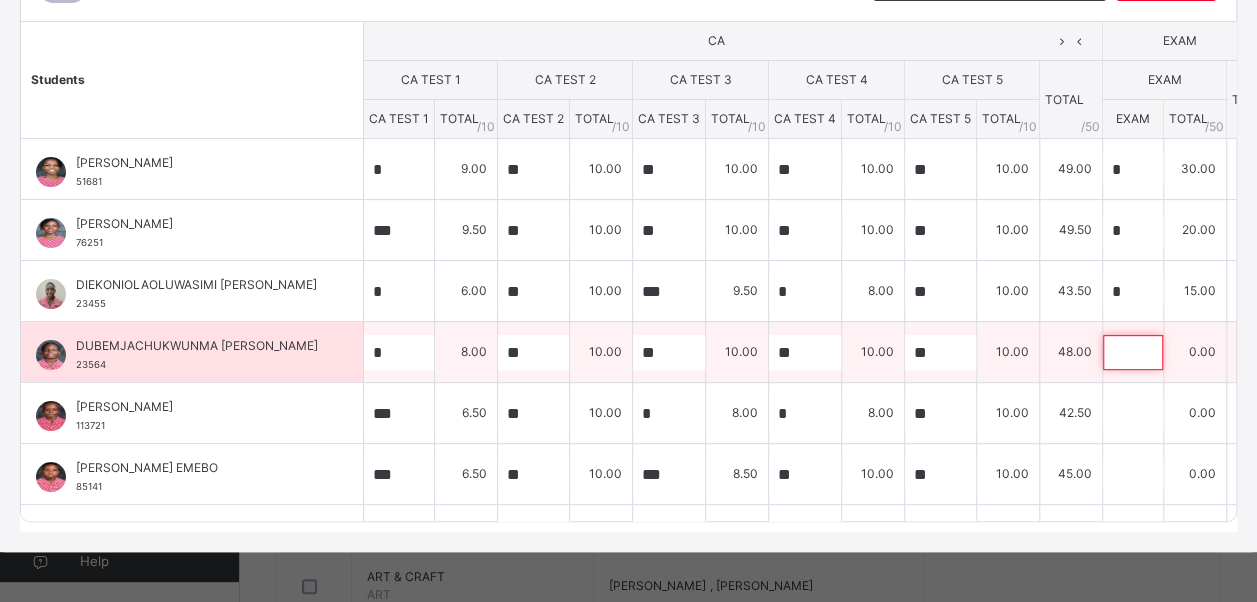click at bounding box center (1133, 352) 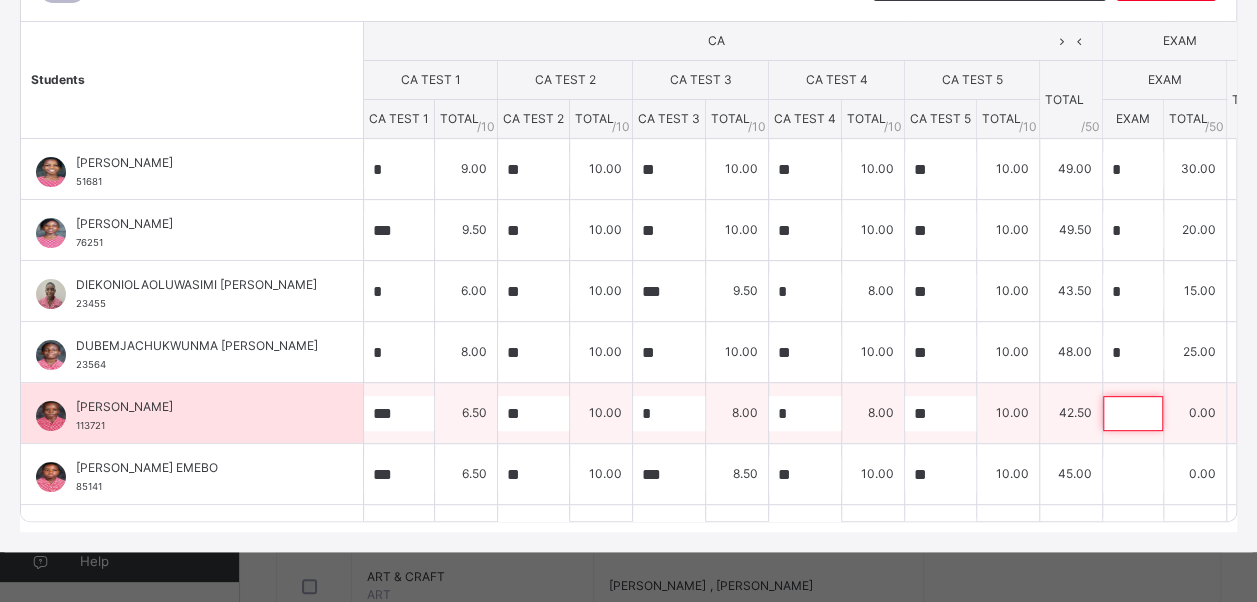 click at bounding box center (1133, 413) 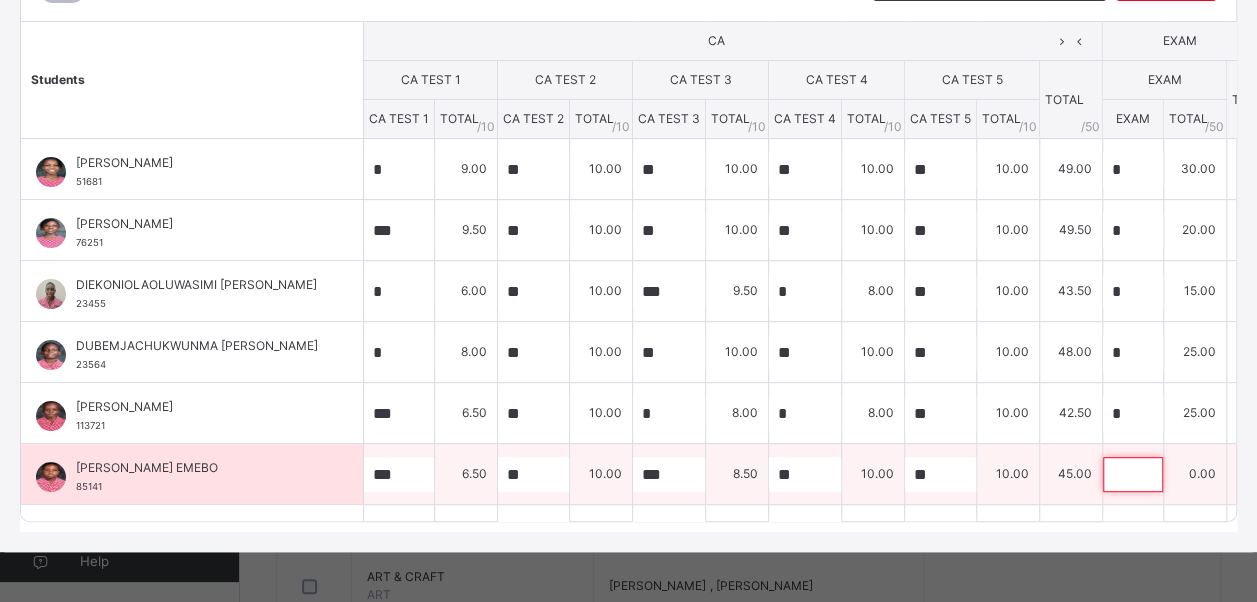 click at bounding box center [1133, 474] 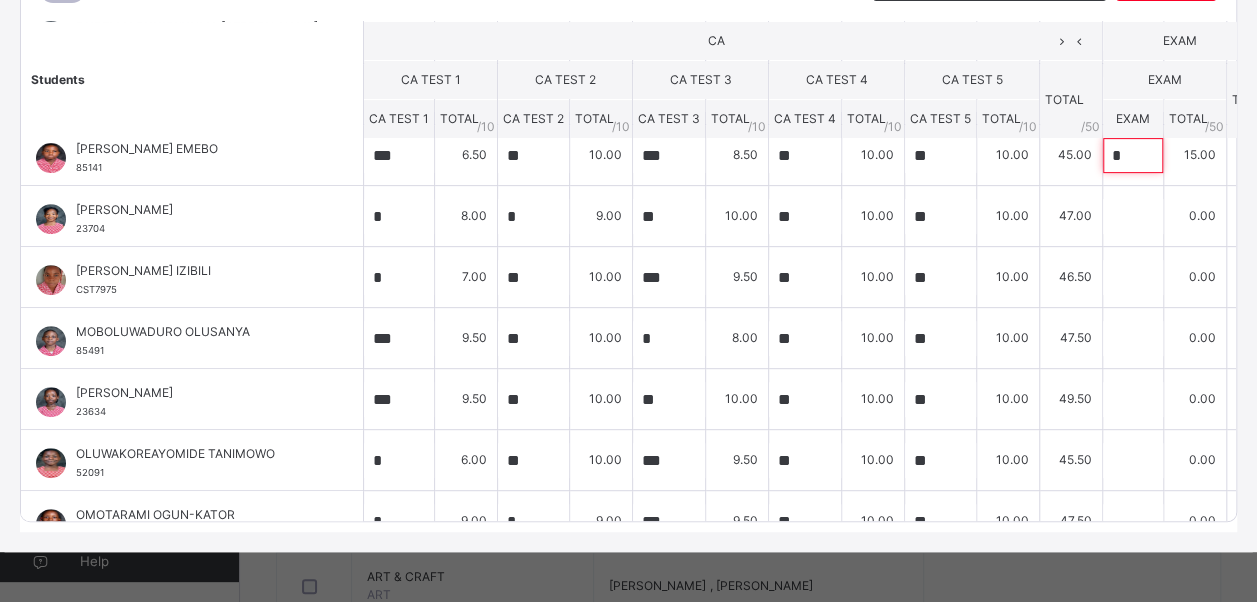 scroll, scrollTop: 346, scrollLeft: 0, axis: vertical 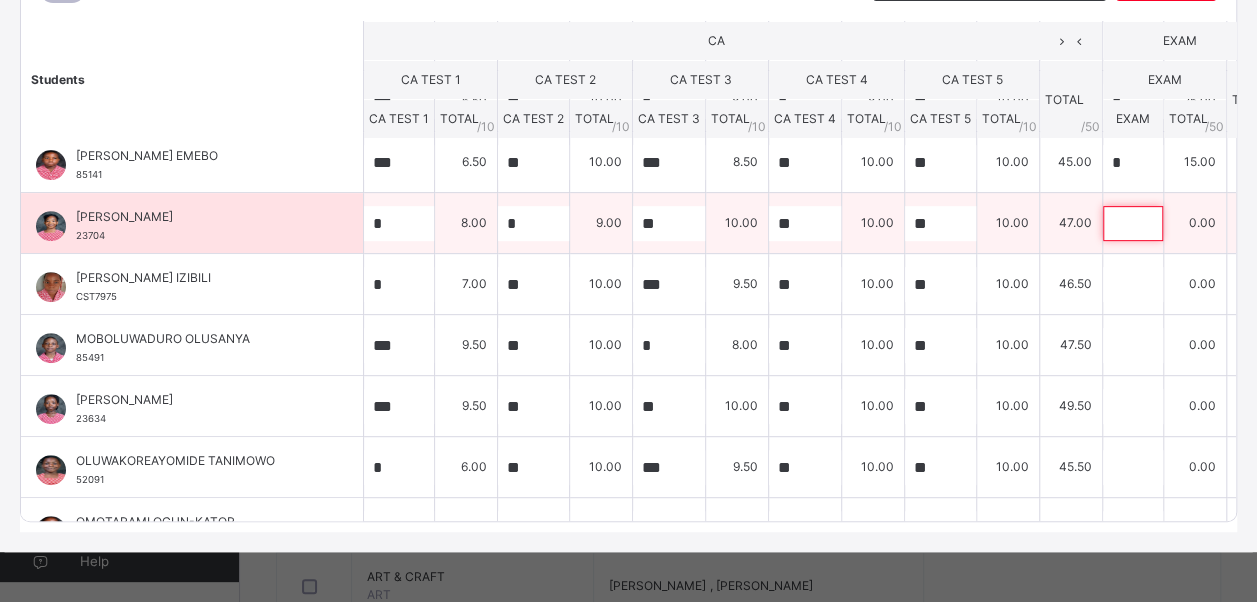 click at bounding box center (1133, 223) 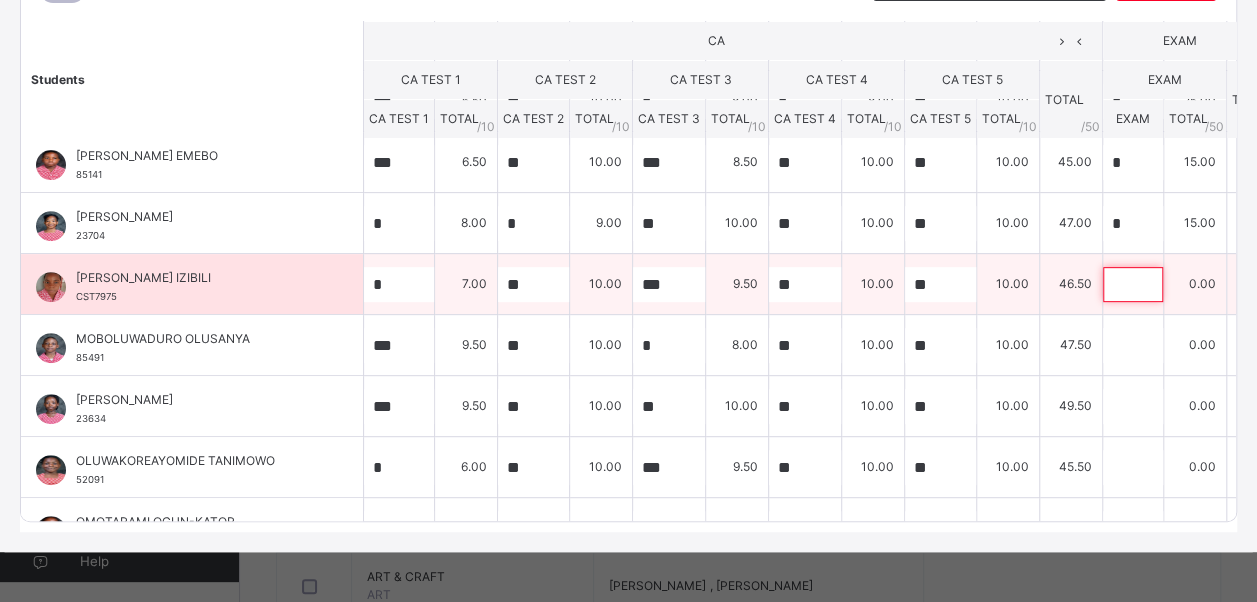 click at bounding box center [1133, 284] 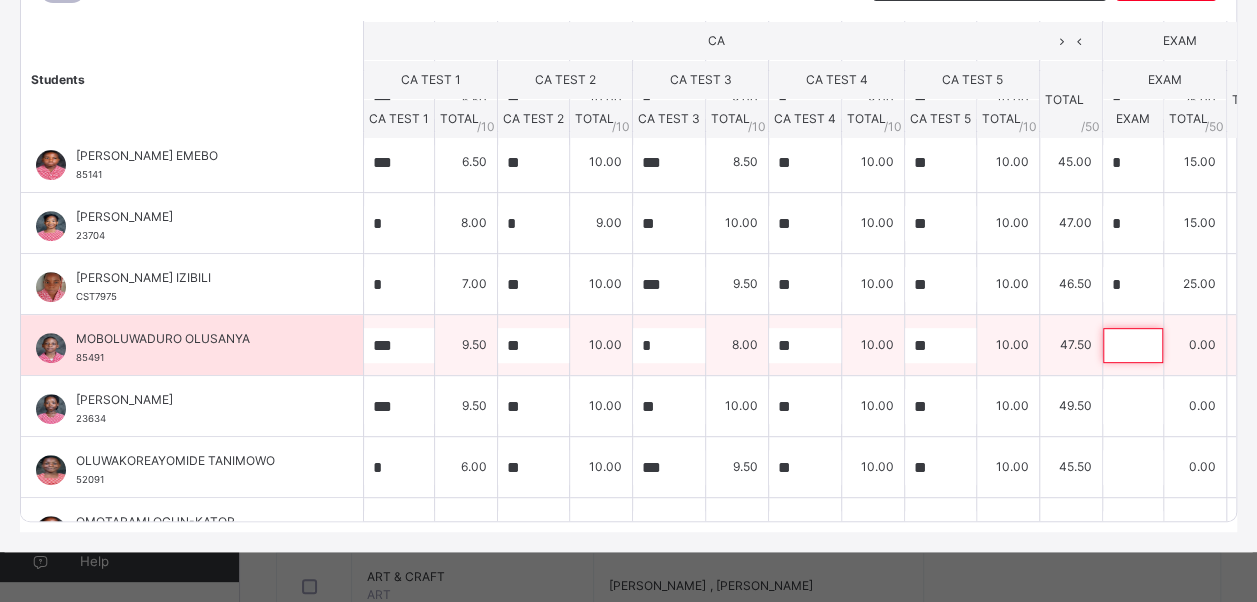 click at bounding box center [1133, 345] 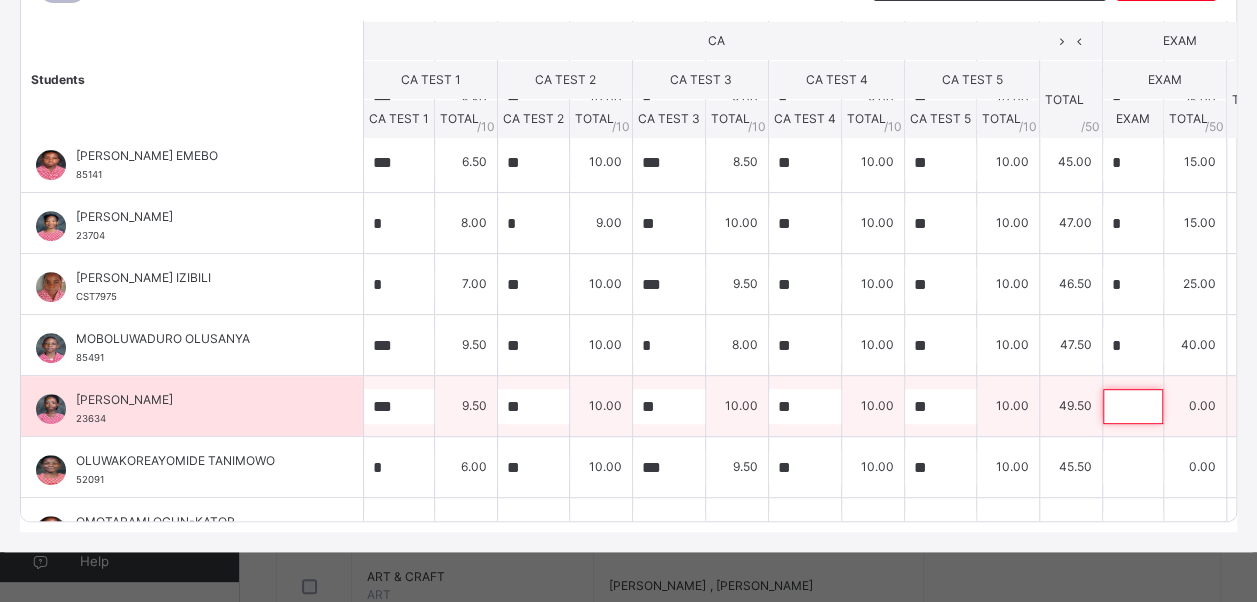 click at bounding box center (1133, 406) 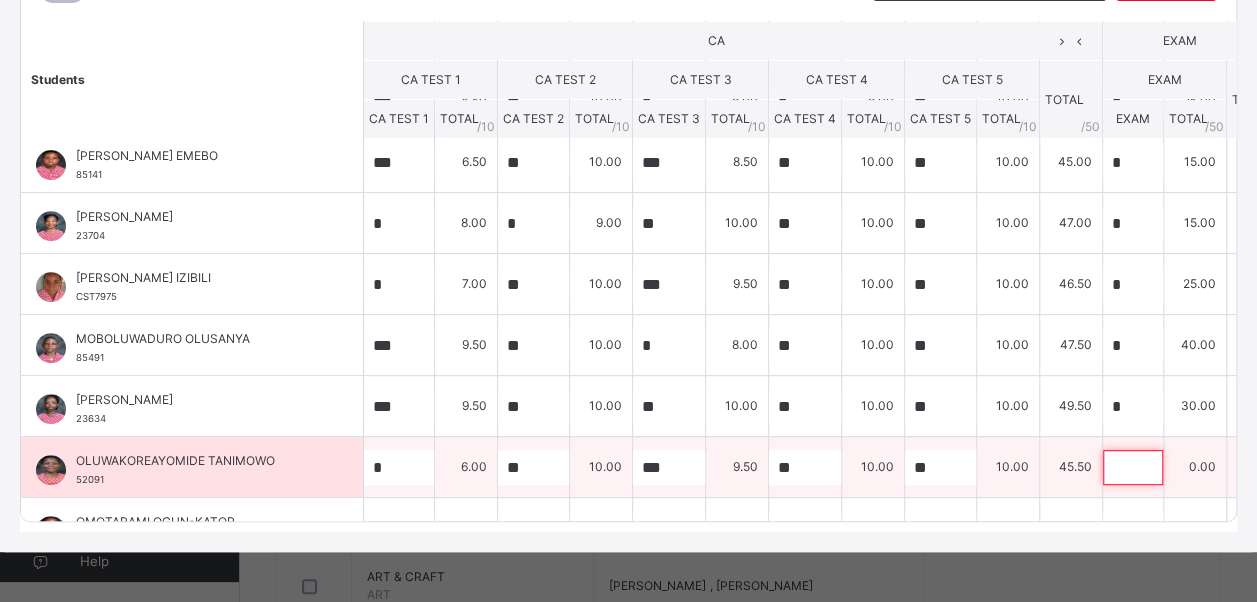 click at bounding box center (1133, 467) 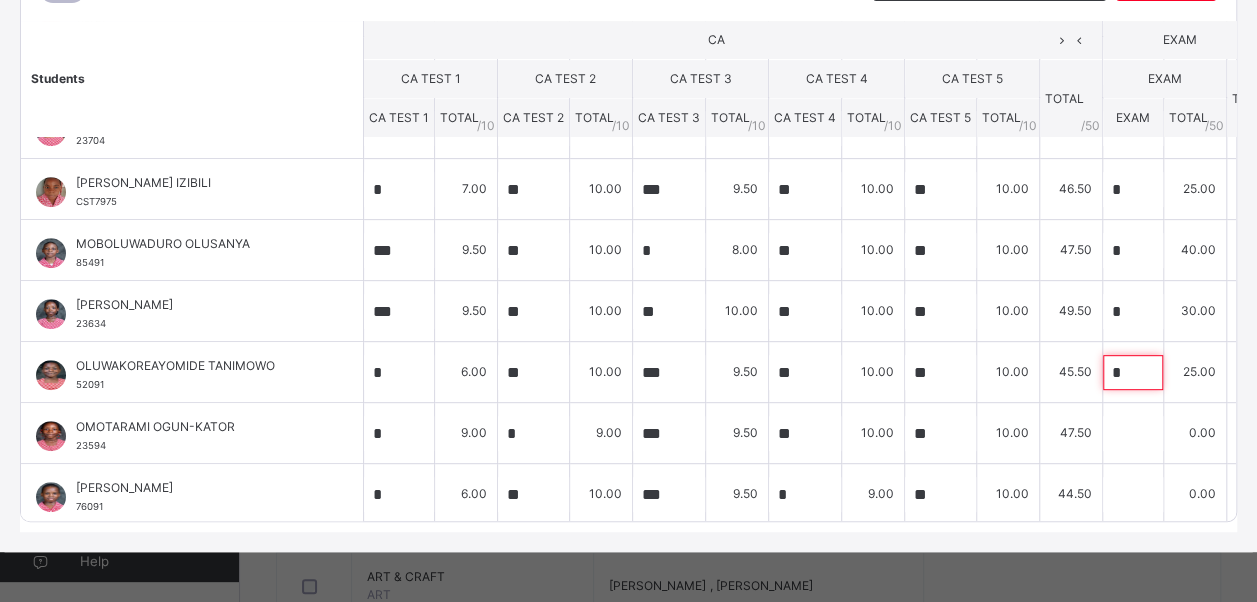 scroll, scrollTop: 432, scrollLeft: 0, axis: vertical 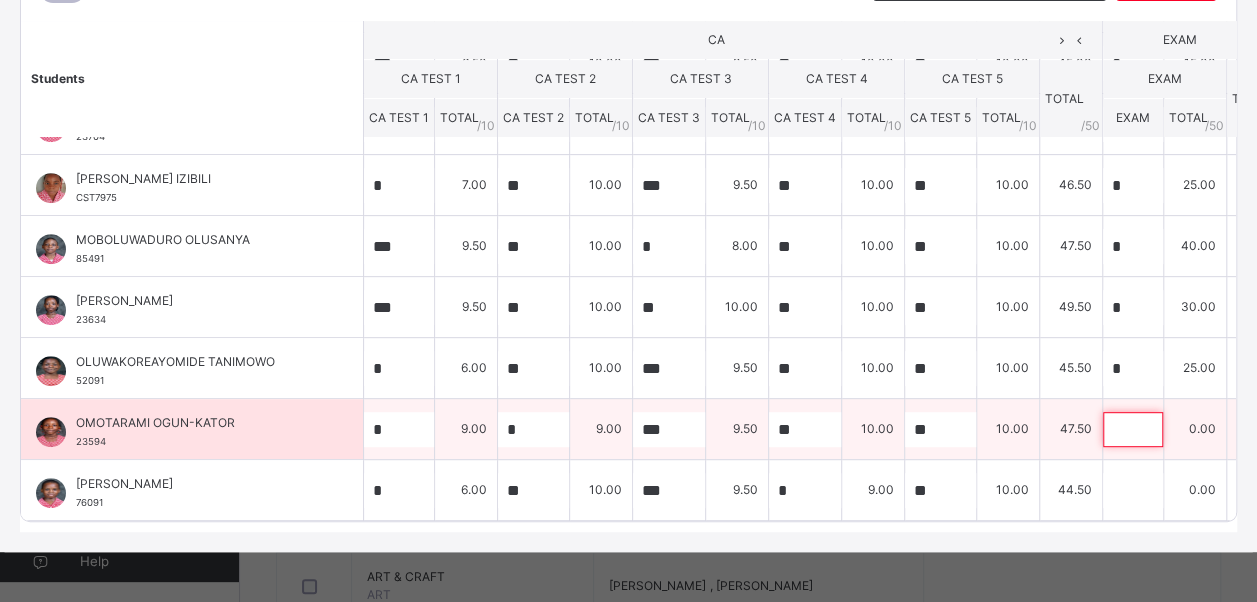 click at bounding box center [1133, 429] 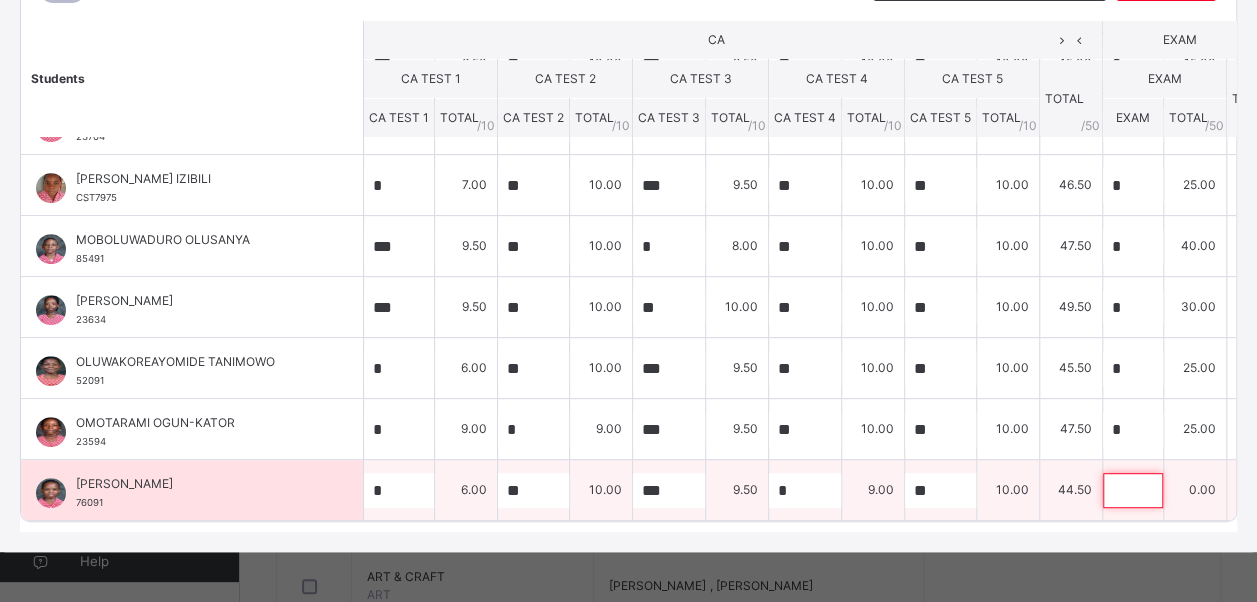 click at bounding box center (1133, 490) 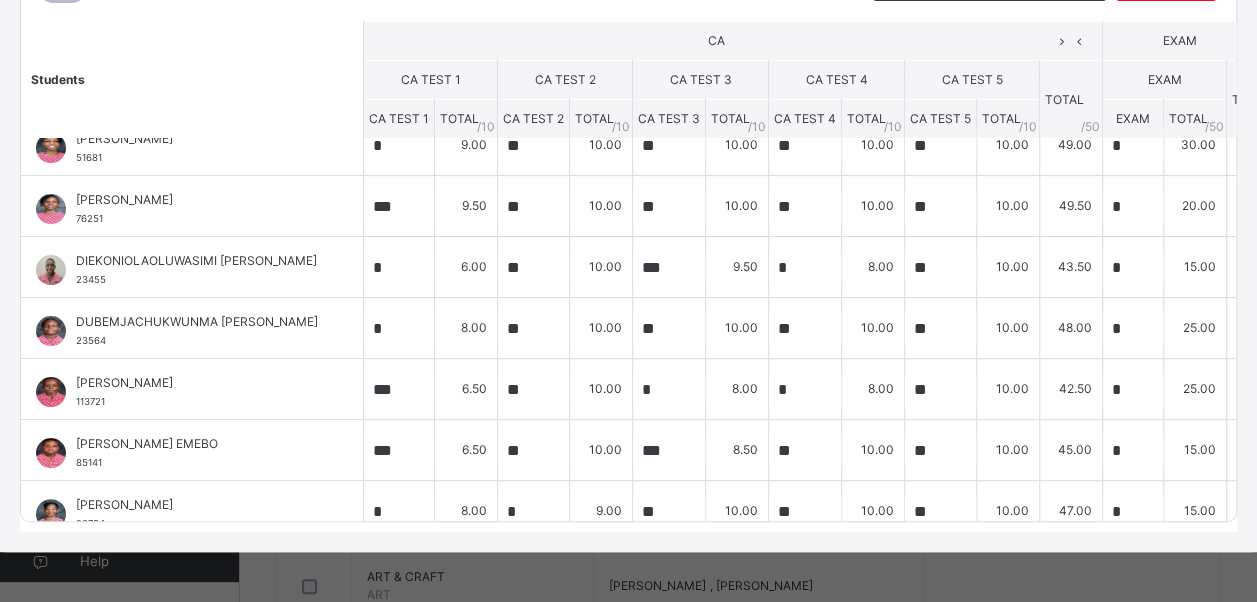 scroll, scrollTop: 0, scrollLeft: 0, axis: both 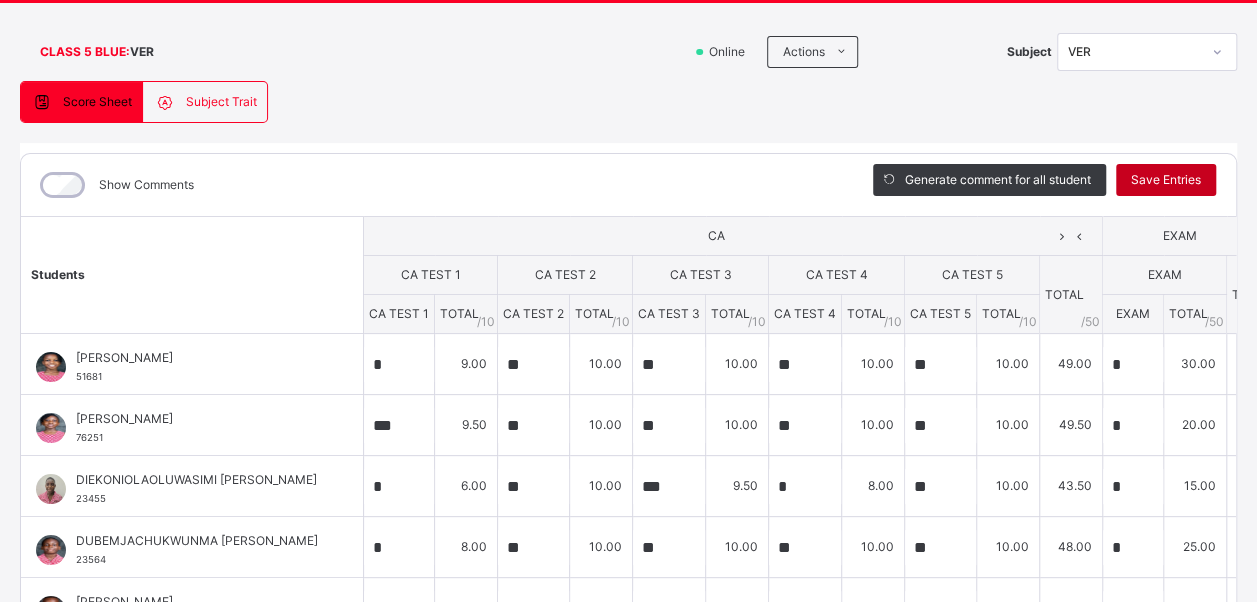 click on "Save Entries" at bounding box center [1166, 180] 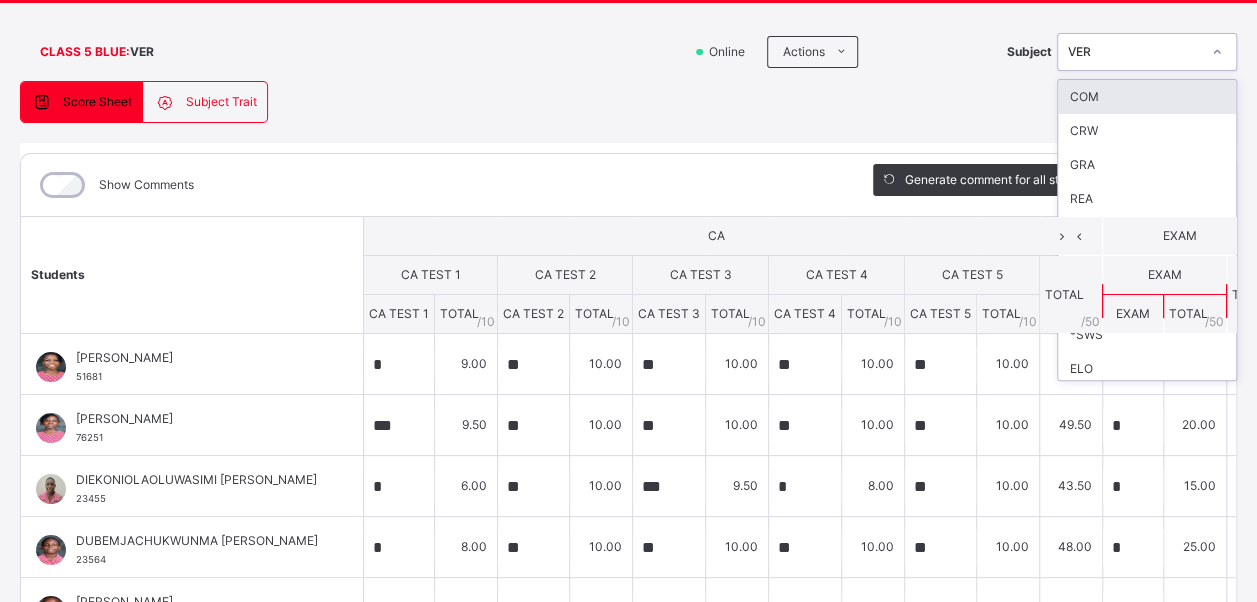 click 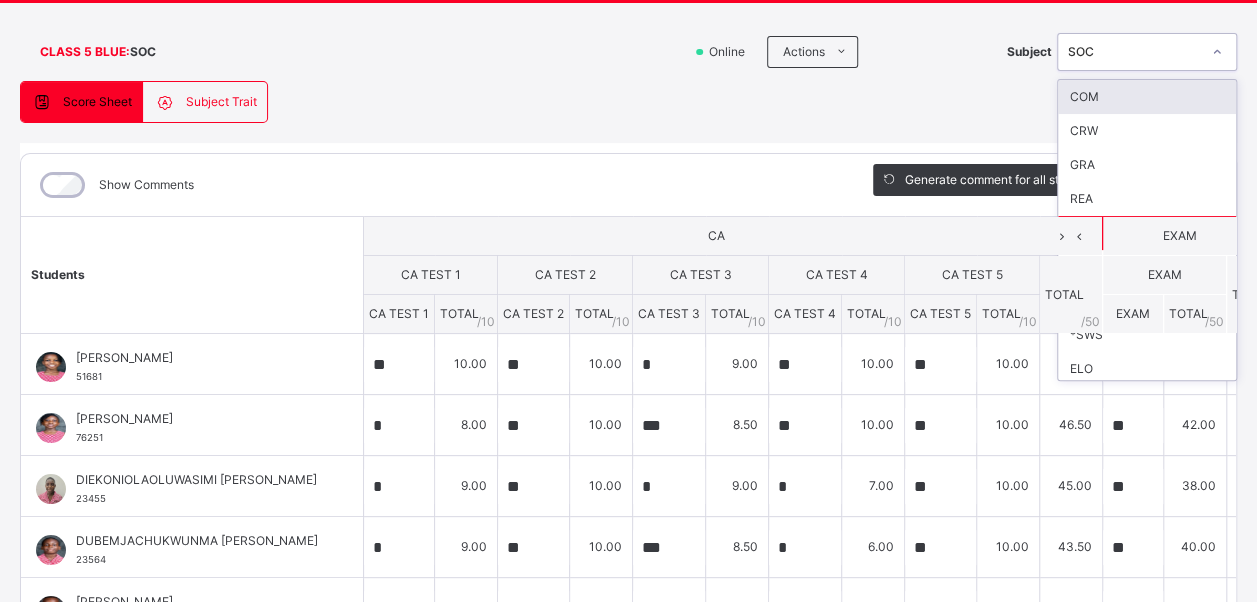 click 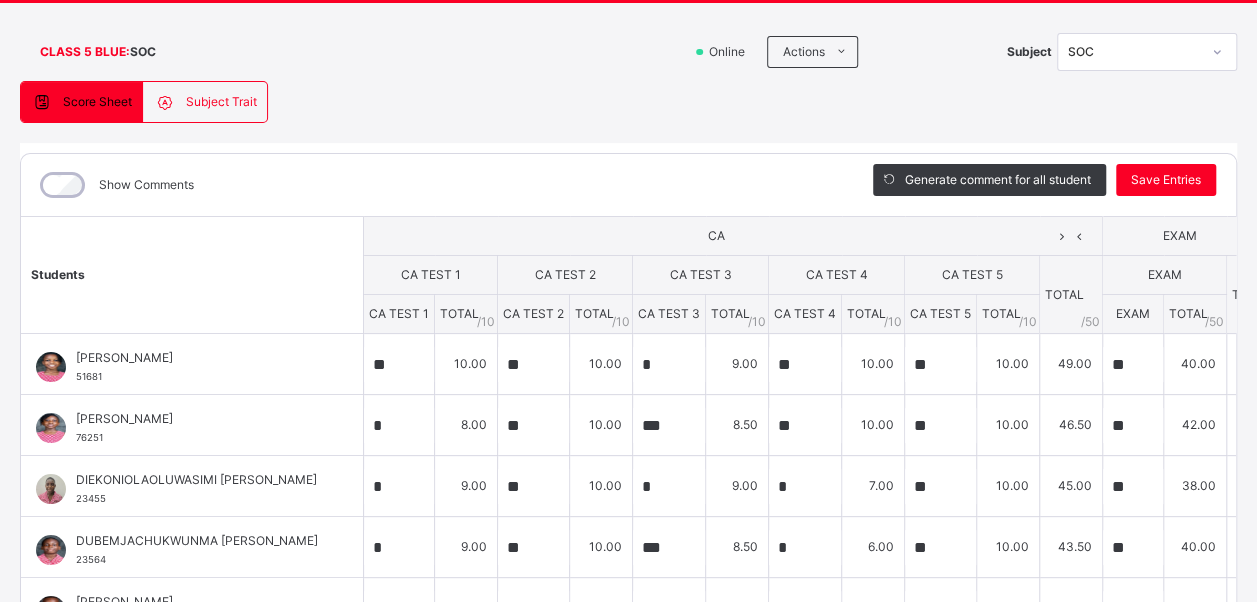 click on "Score Sheet" at bounding box center [97, 102] 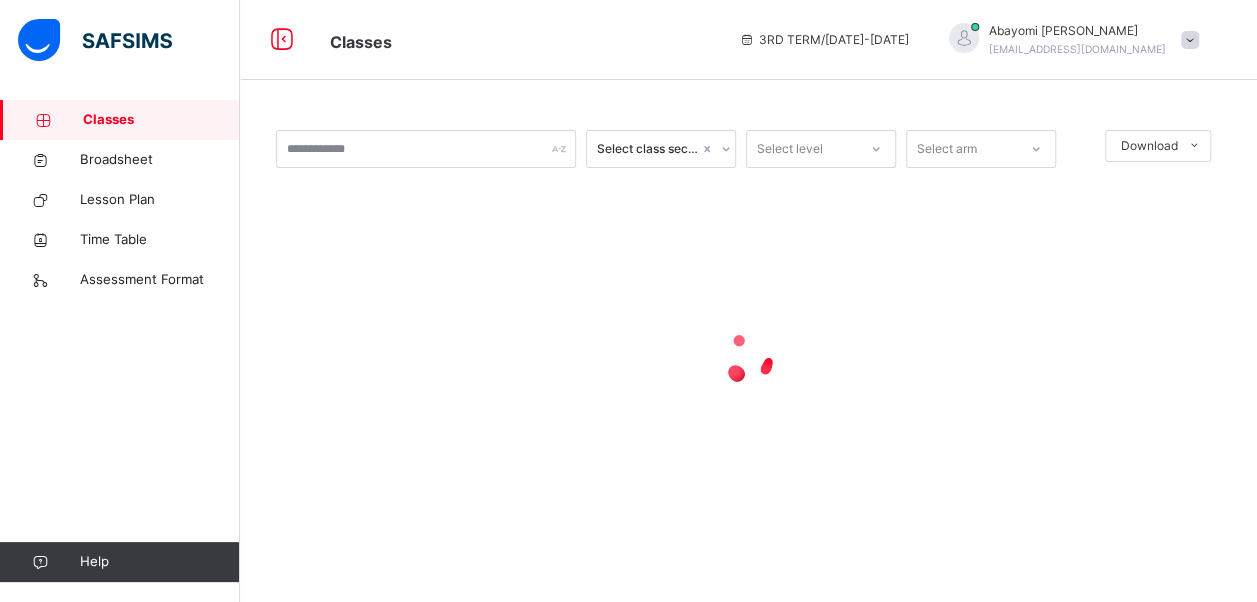 scroll, scrollTop: 0, scrollLeft: 0, axis: both 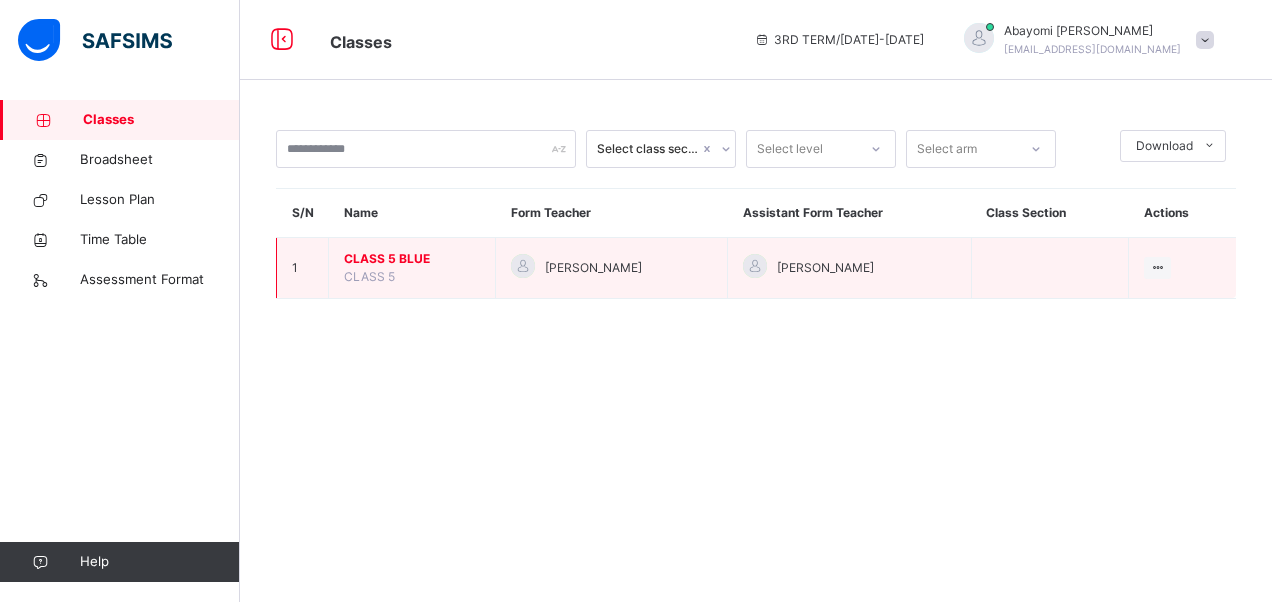 click on "CLASS 5   BLUE" at bounding box center (412, 259) 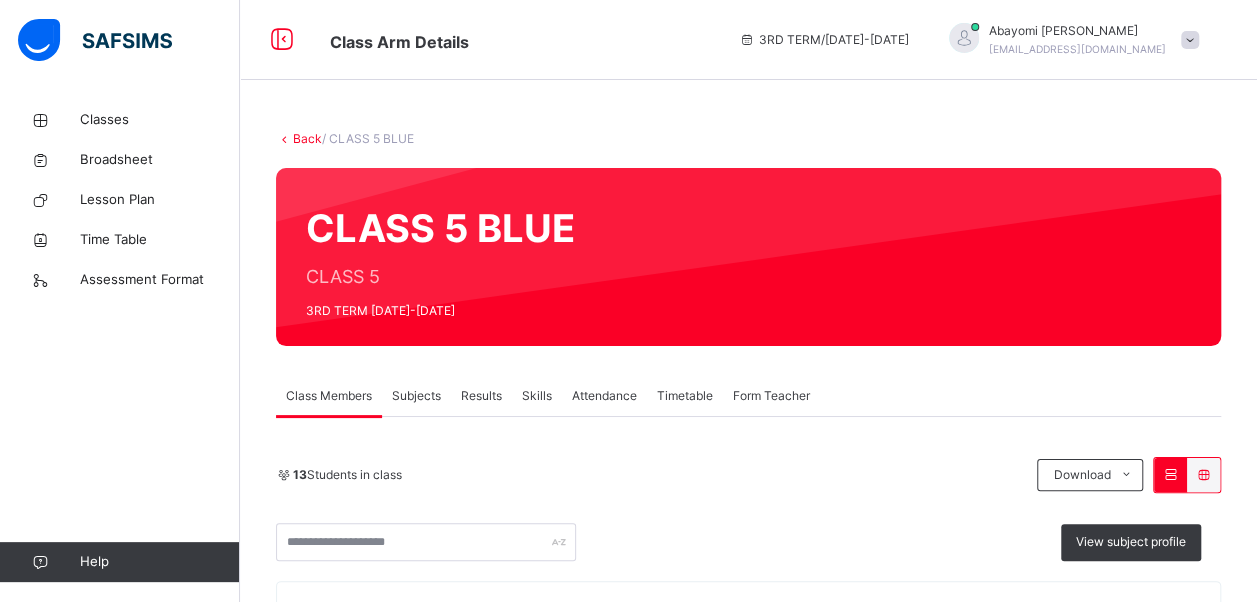 click on "Skills" at bounding box center [537, 396] 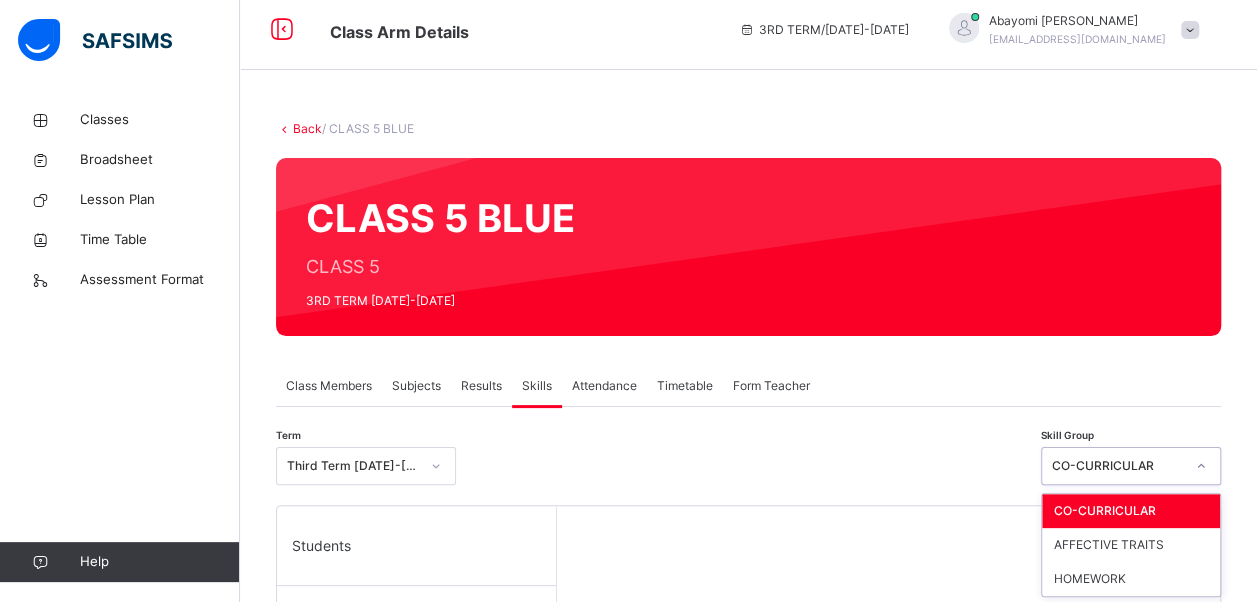 click at bounding box center [1201, 466] 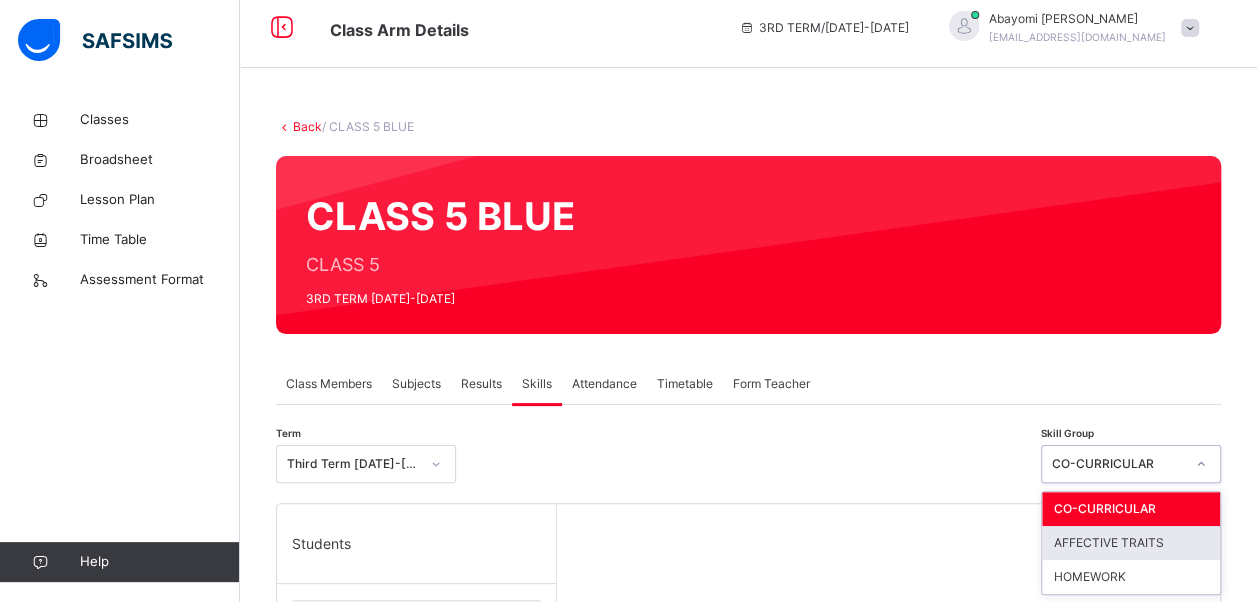 click on "AFFECTIVE TRAITS" at bounding box center [1131, 543] 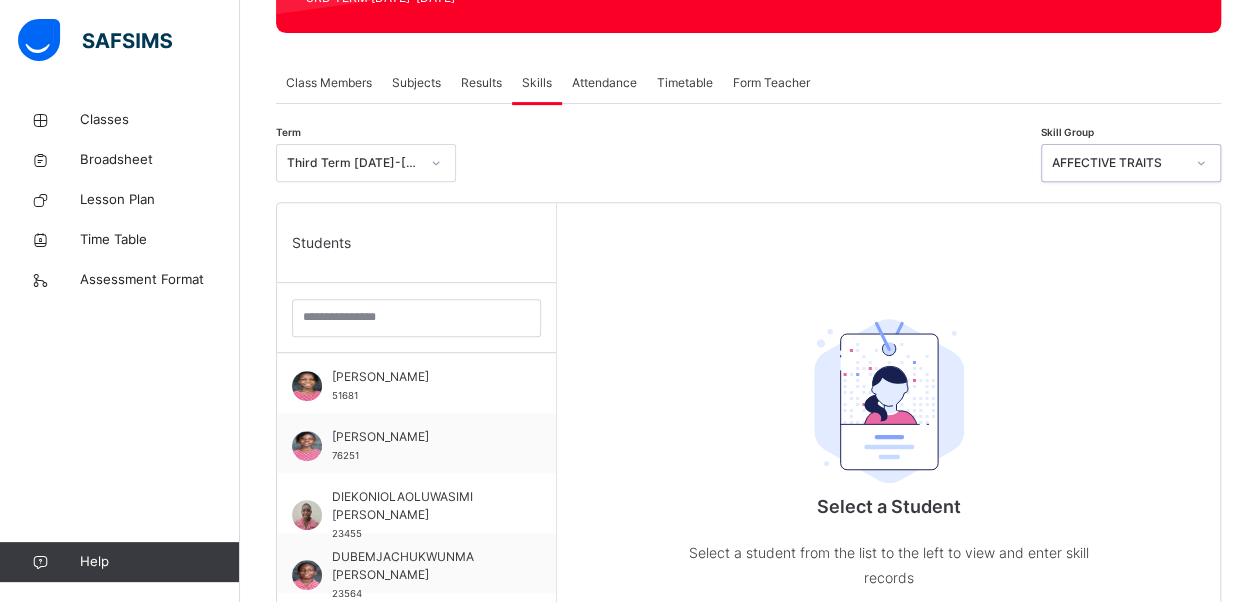 scroll, scrollTop: 321, scrollLeft: 0, axis: vertical 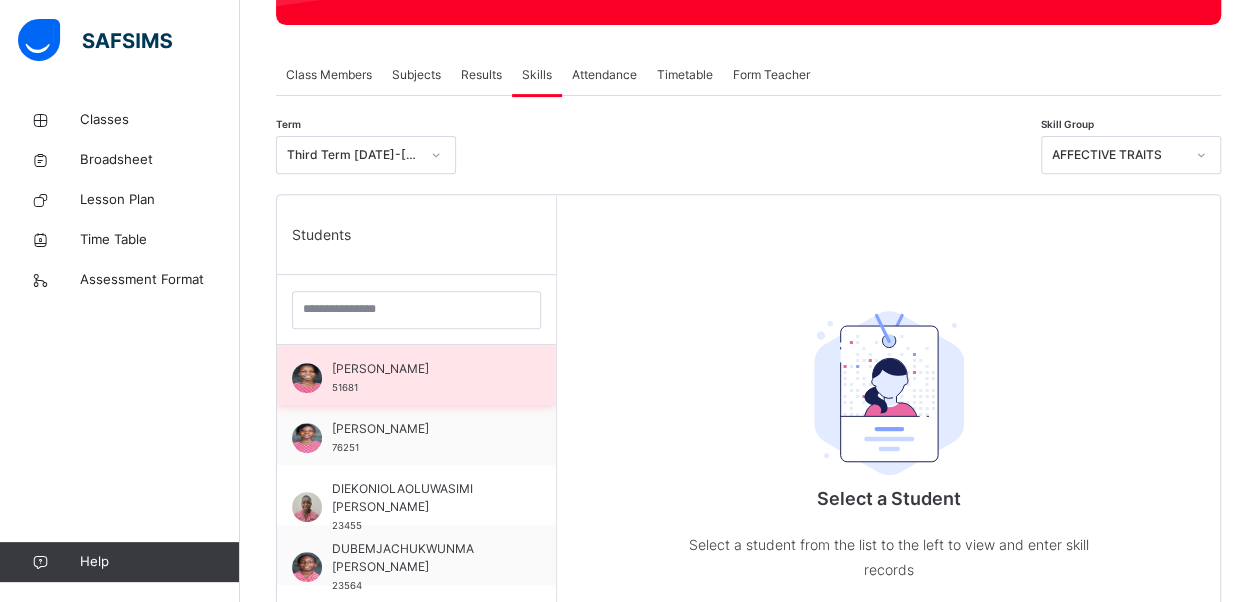 click on "[PERSON_NAME]" at bounding box center [421, 369] 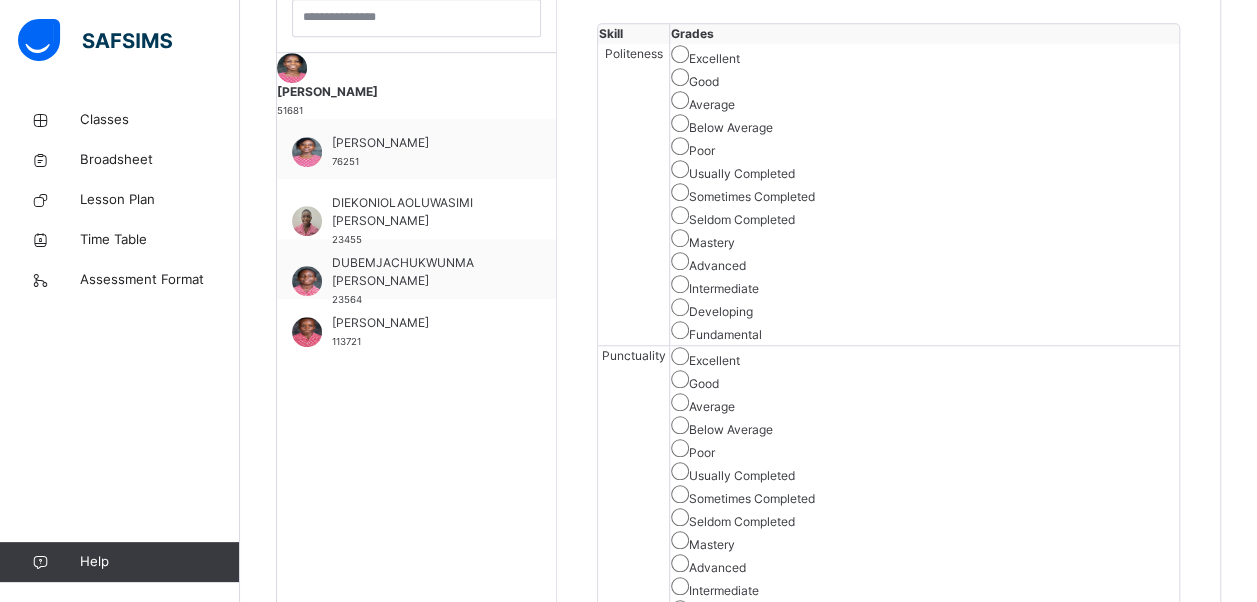 scroll, scrollTop: 620, scrollLeft: 0, axis: vertical 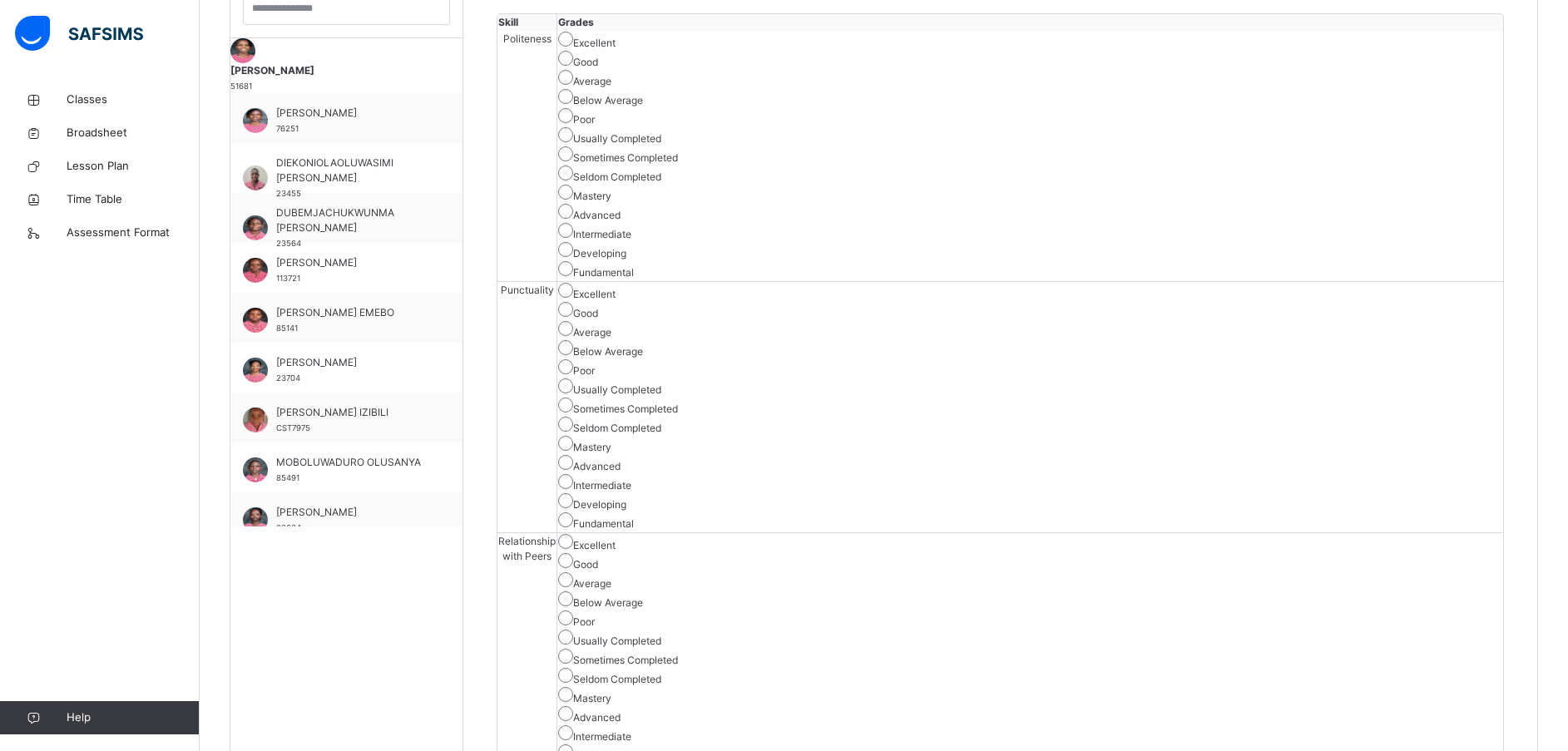 drag, startPoint x: 1033, startPoint y: 3, endPoint x: 857, endPoint y: 48, distance: 181.66177 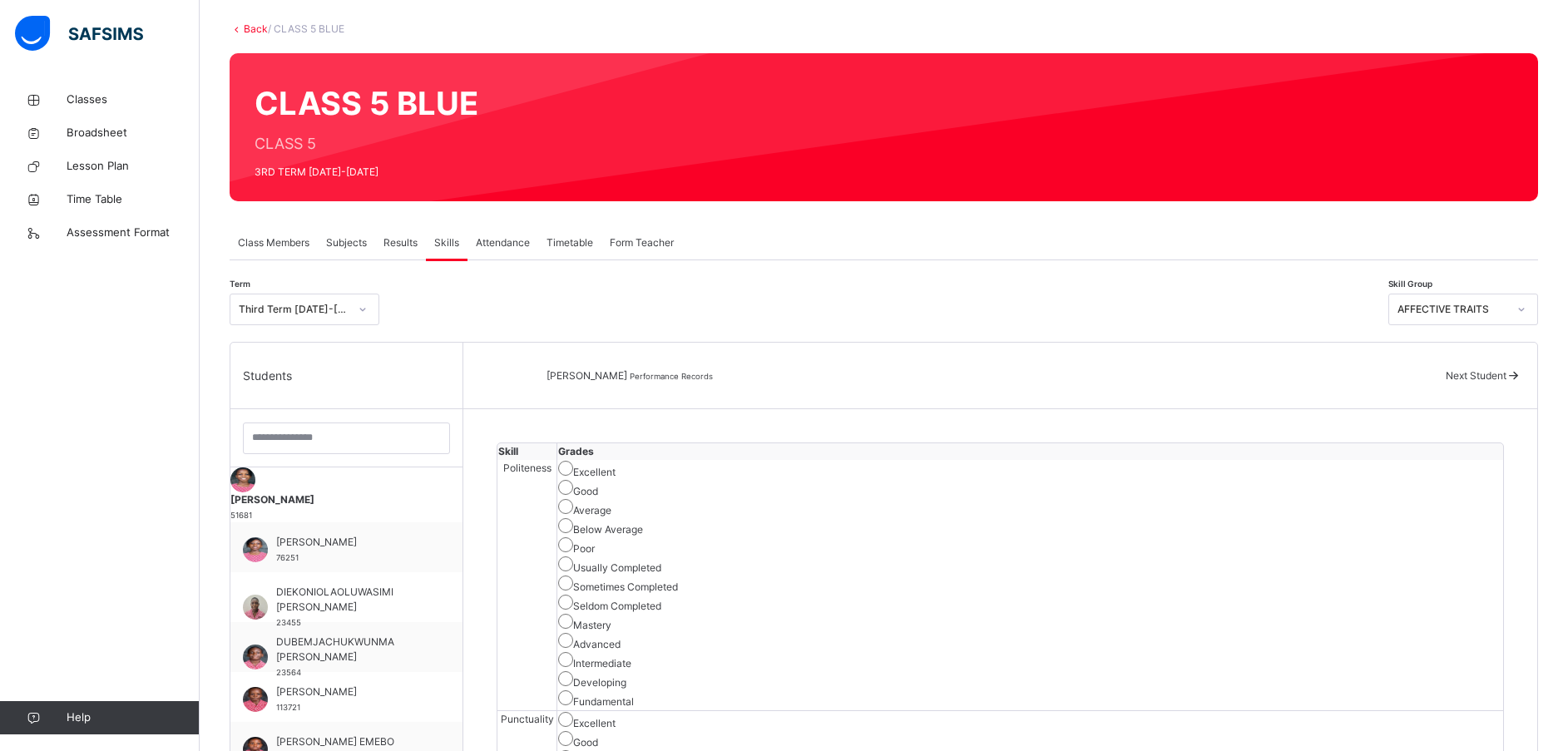 scroll, scrollTop: 0, scrollLeft: 0, axis: both 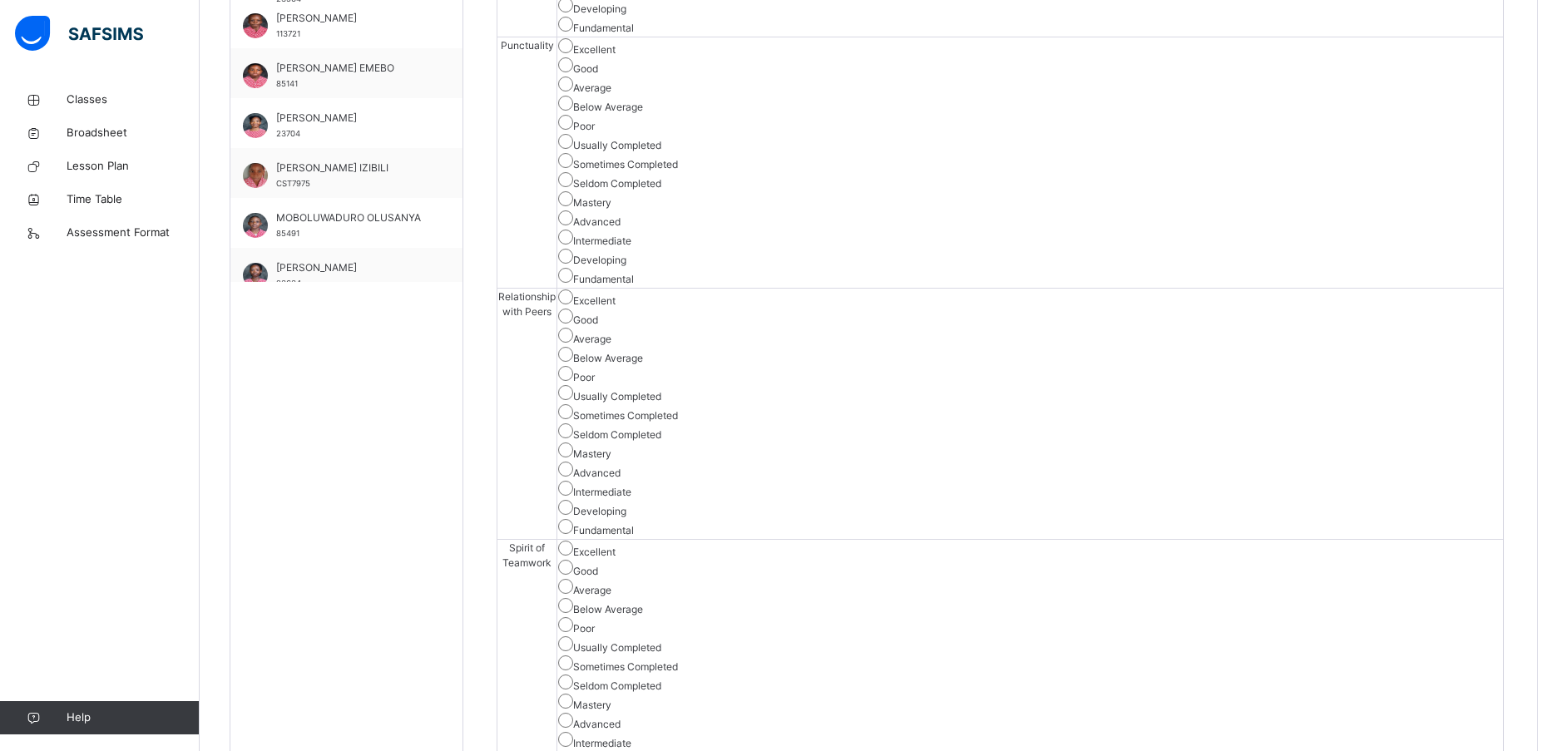 click on "Excellent  Good Average Below Average Poor Usually Completed	 Sometimes Completed	 Seldom Completed	 Mastery Advanced Intermediate Developing Fundamental" at bounding box center [1030, 2171] 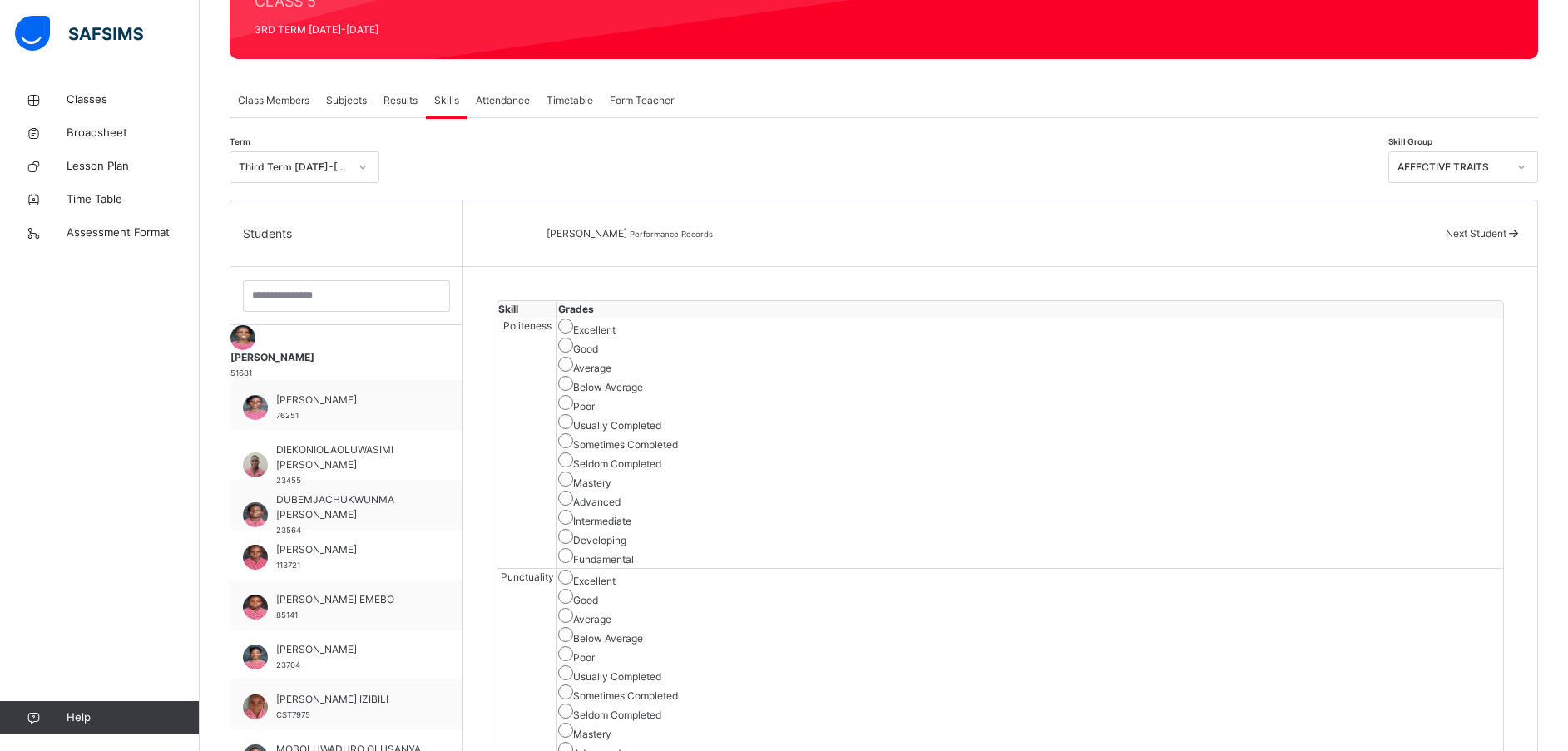 scroll, scrollTop: 227, scrollLeft: 0, axis: vertical 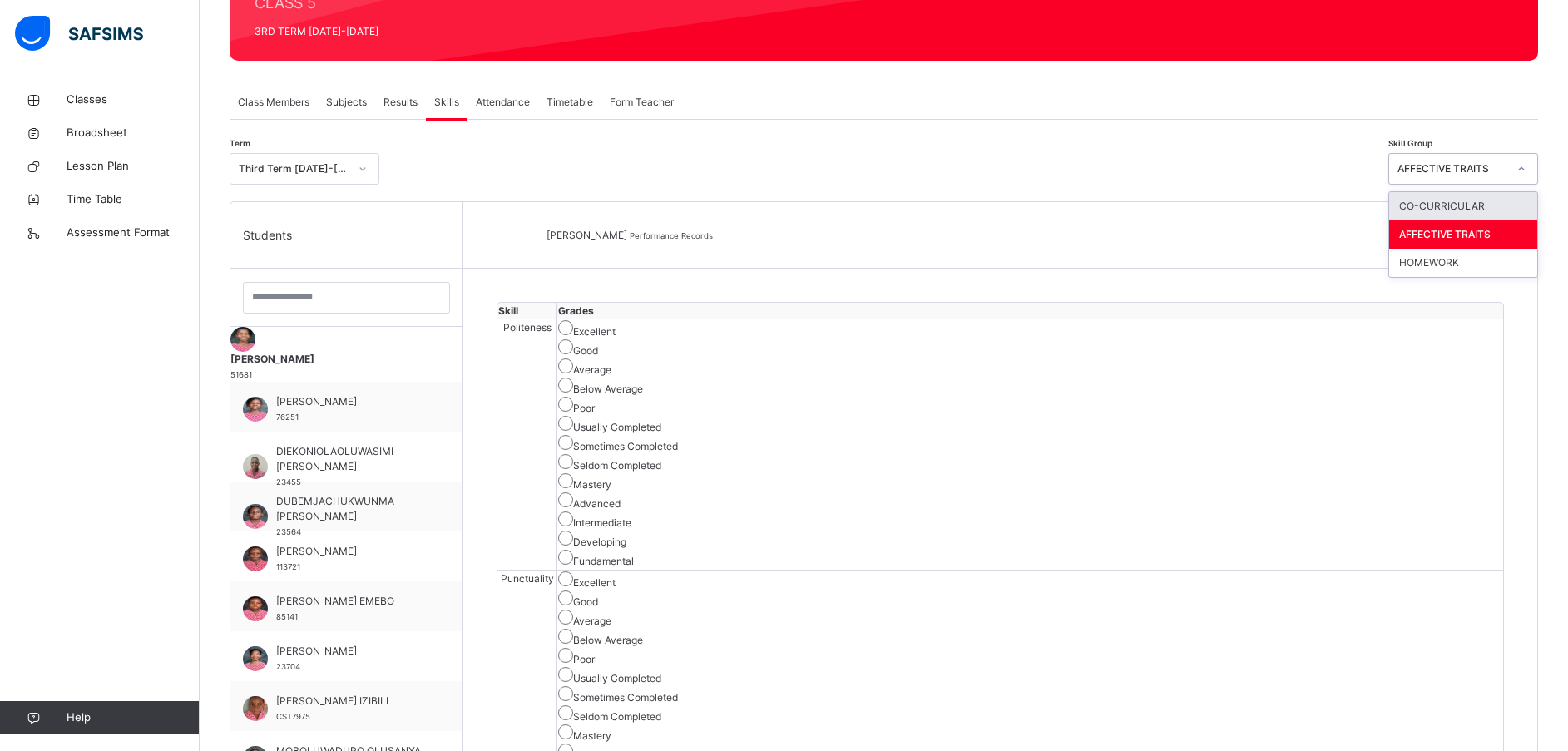 click 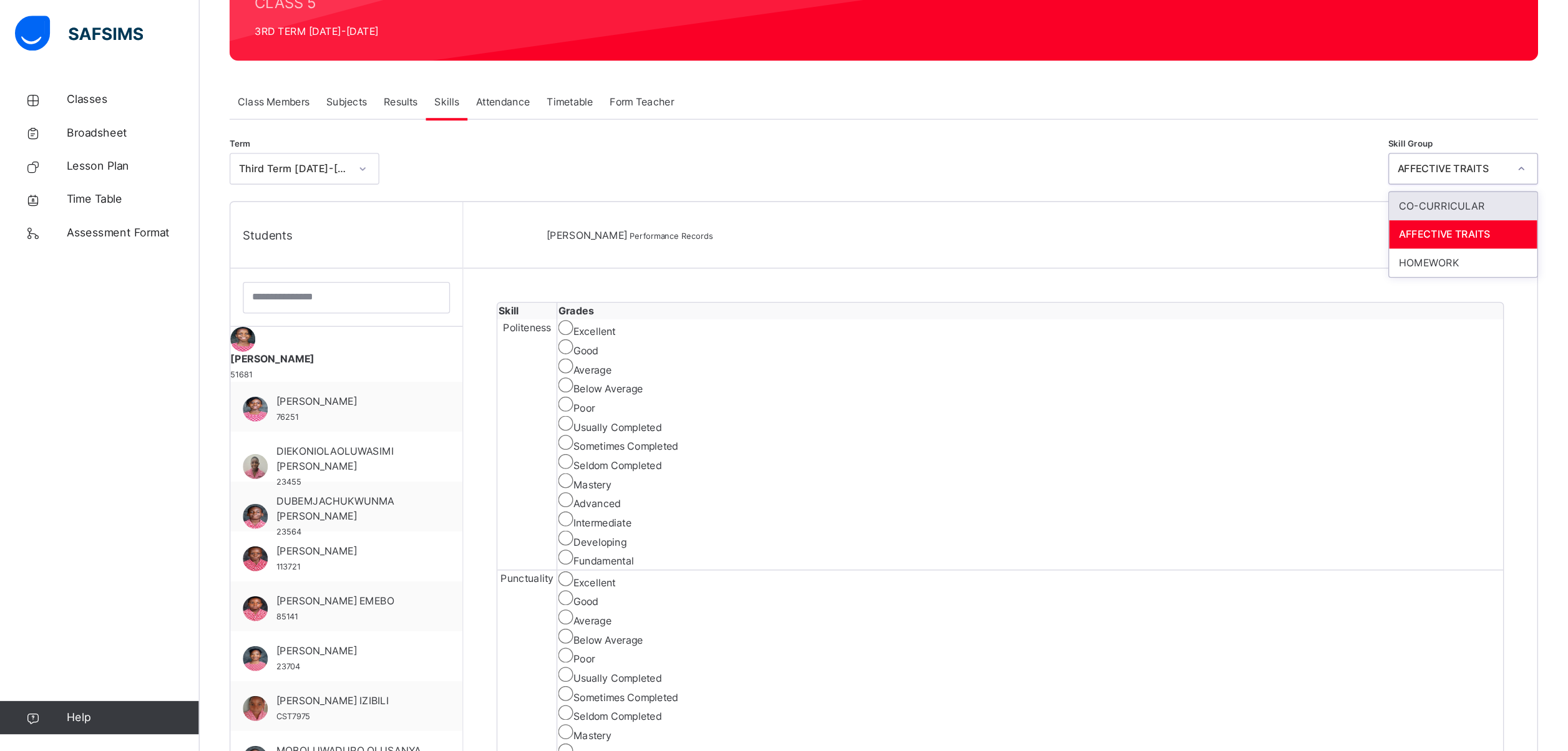 scroll, scrollTop: 170, scrollLeft: 0, axis: vertical 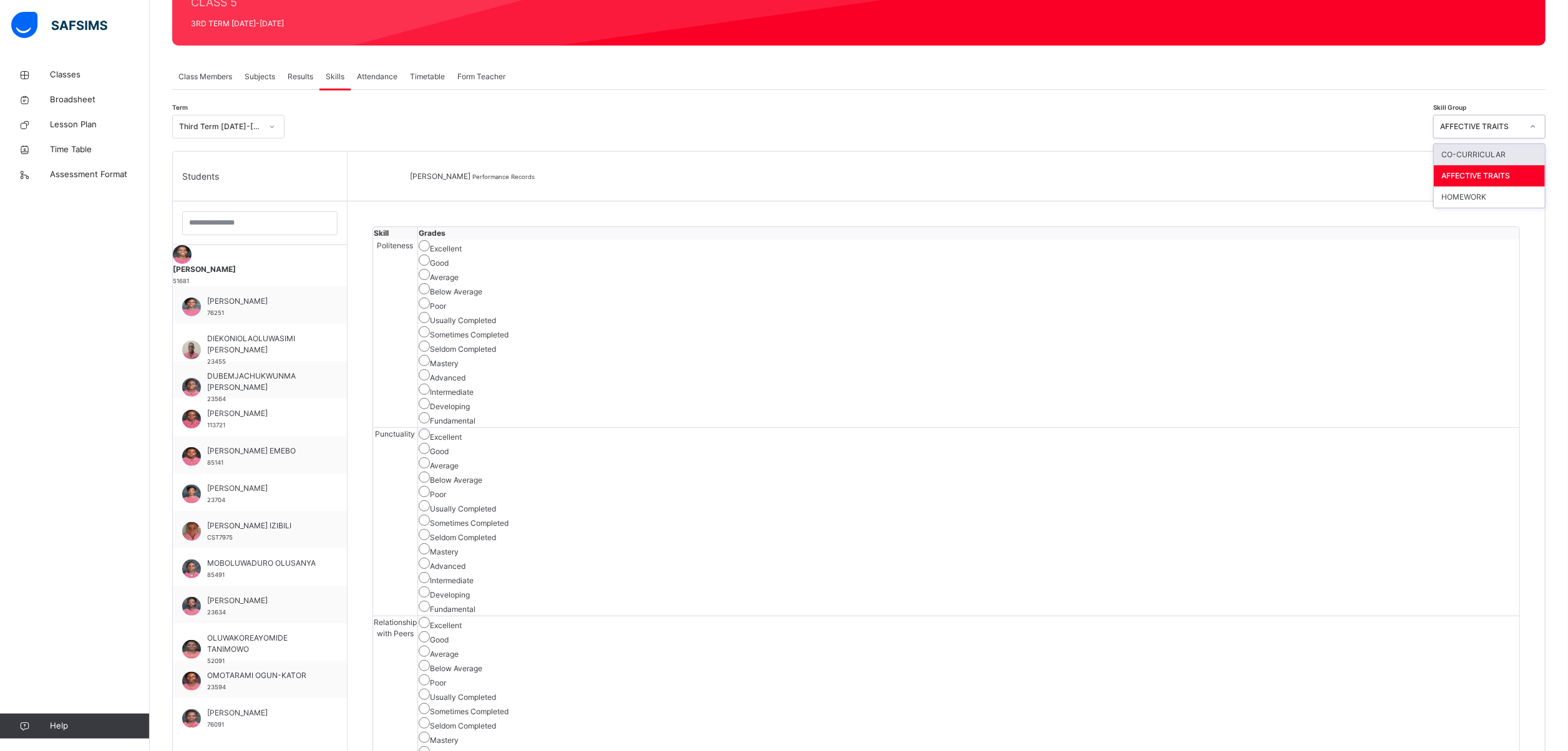 drag, startPoint x: 1179, startPoint y: 5, endPoint x: 1034, endPoint y: 114, distance: 181.40011 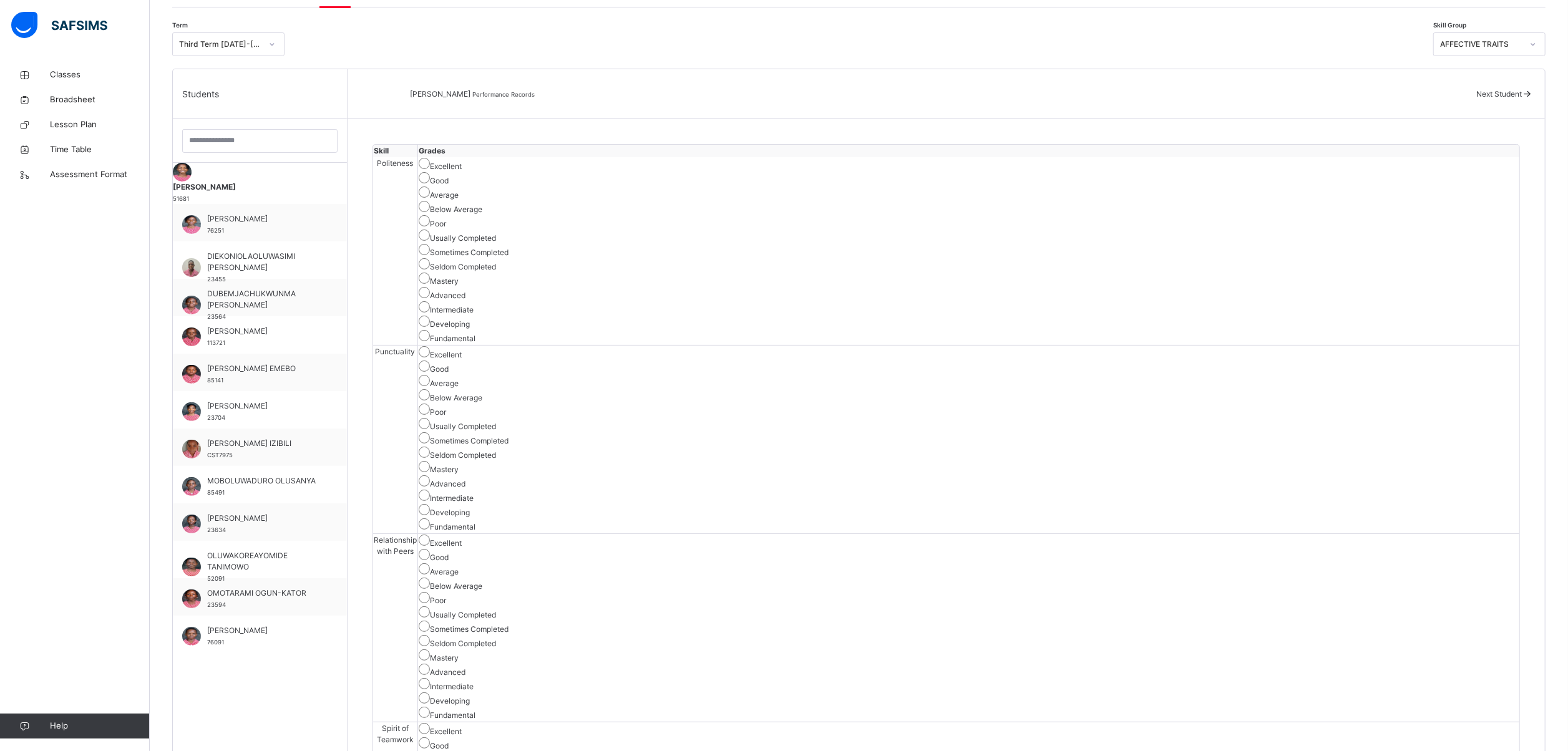 scroll, scrollTop: 388, scrollLeft: 0, axis: vertical 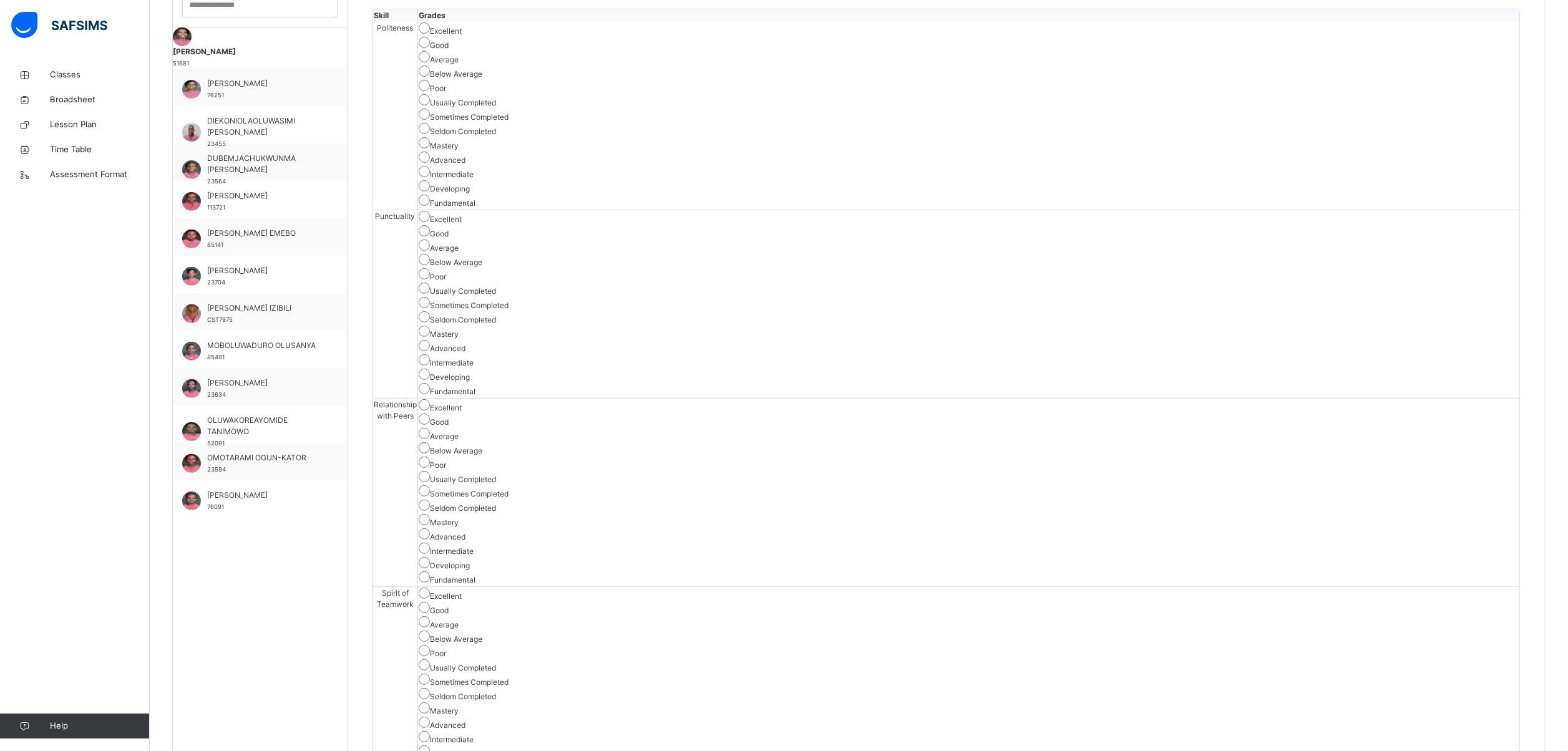 click on "Save Skill" at bounding box center (1474, 1928) 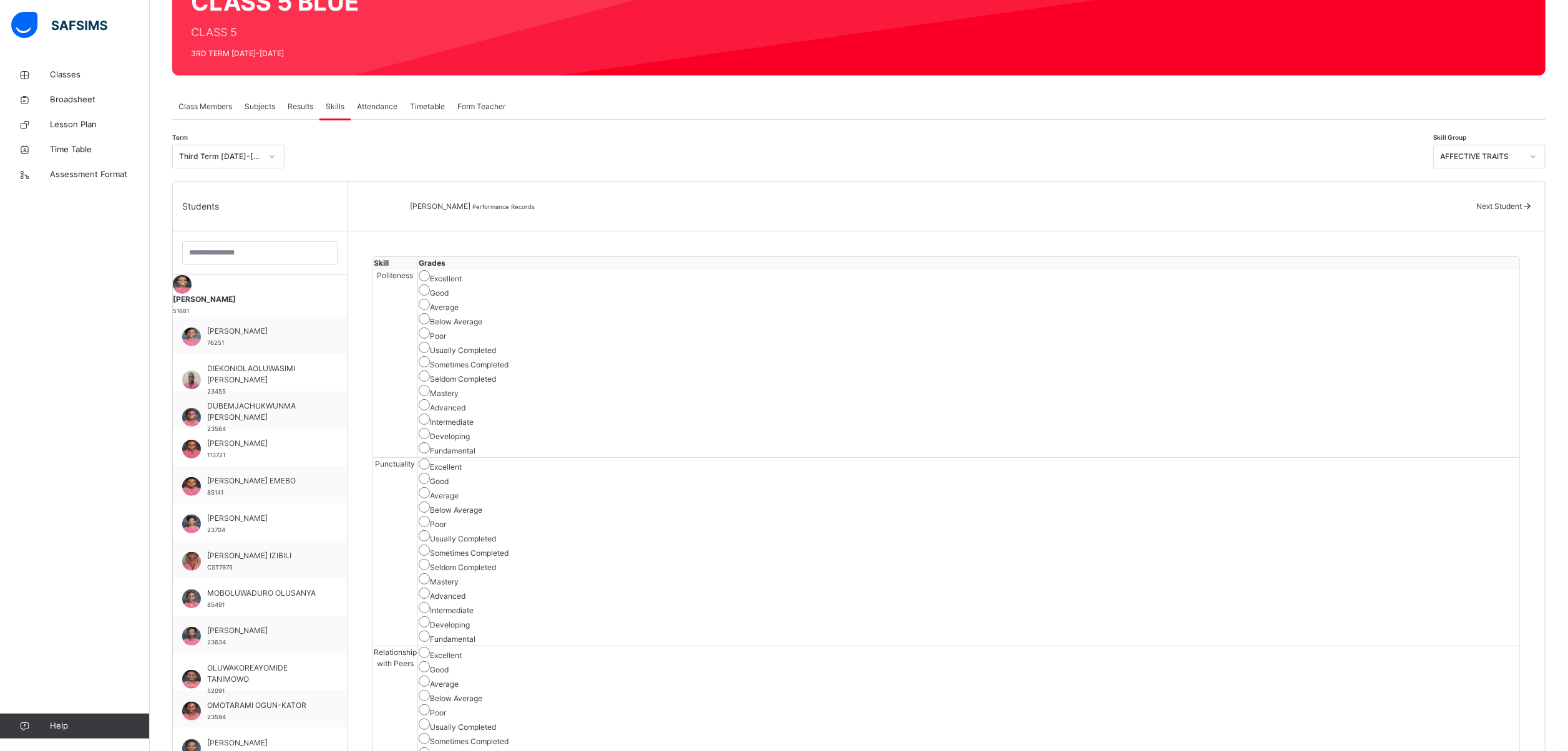 scroll, scrollTop: 140, scrollLeft: 0, axis: vertical 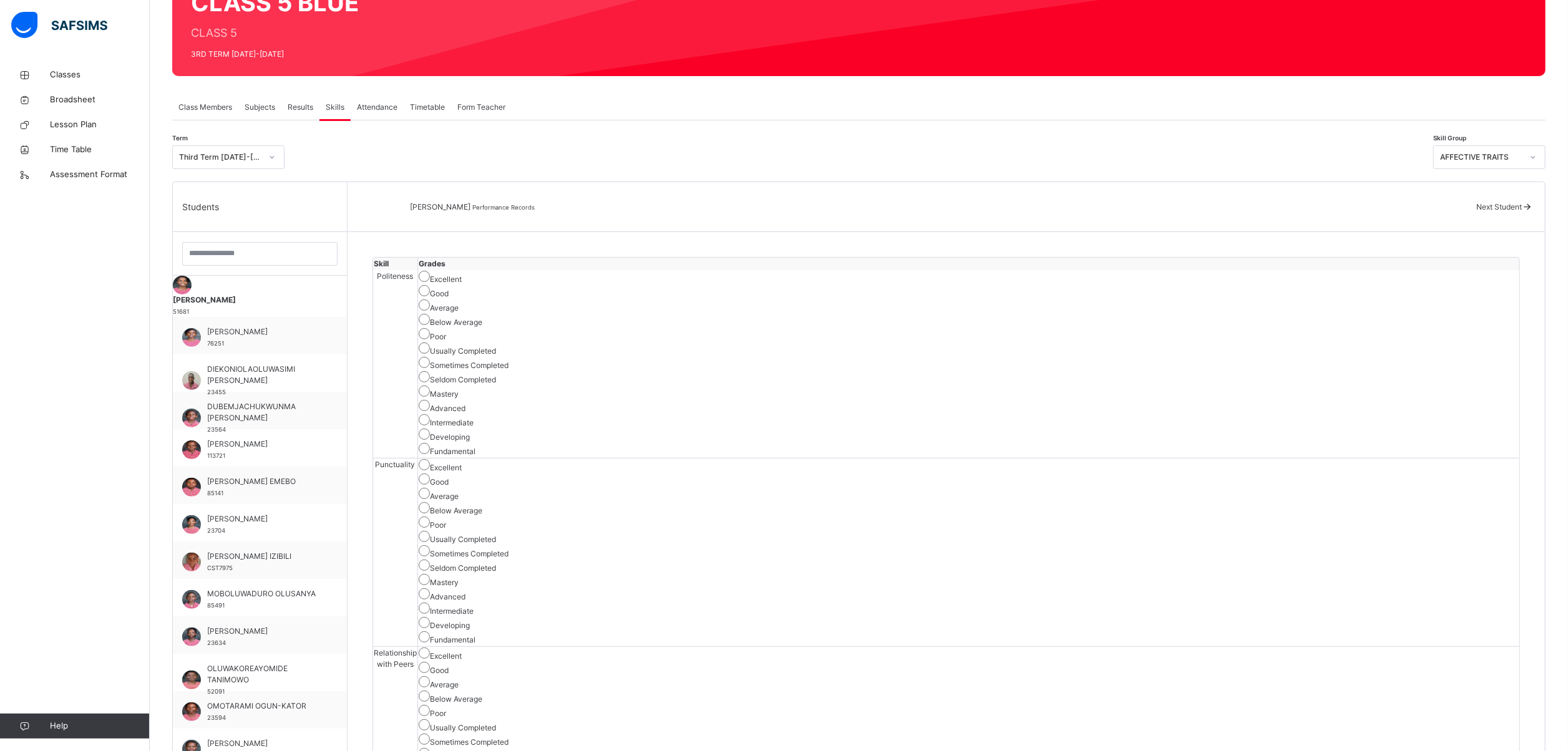 click on "Next Student" at bounding box center [1499, 206] 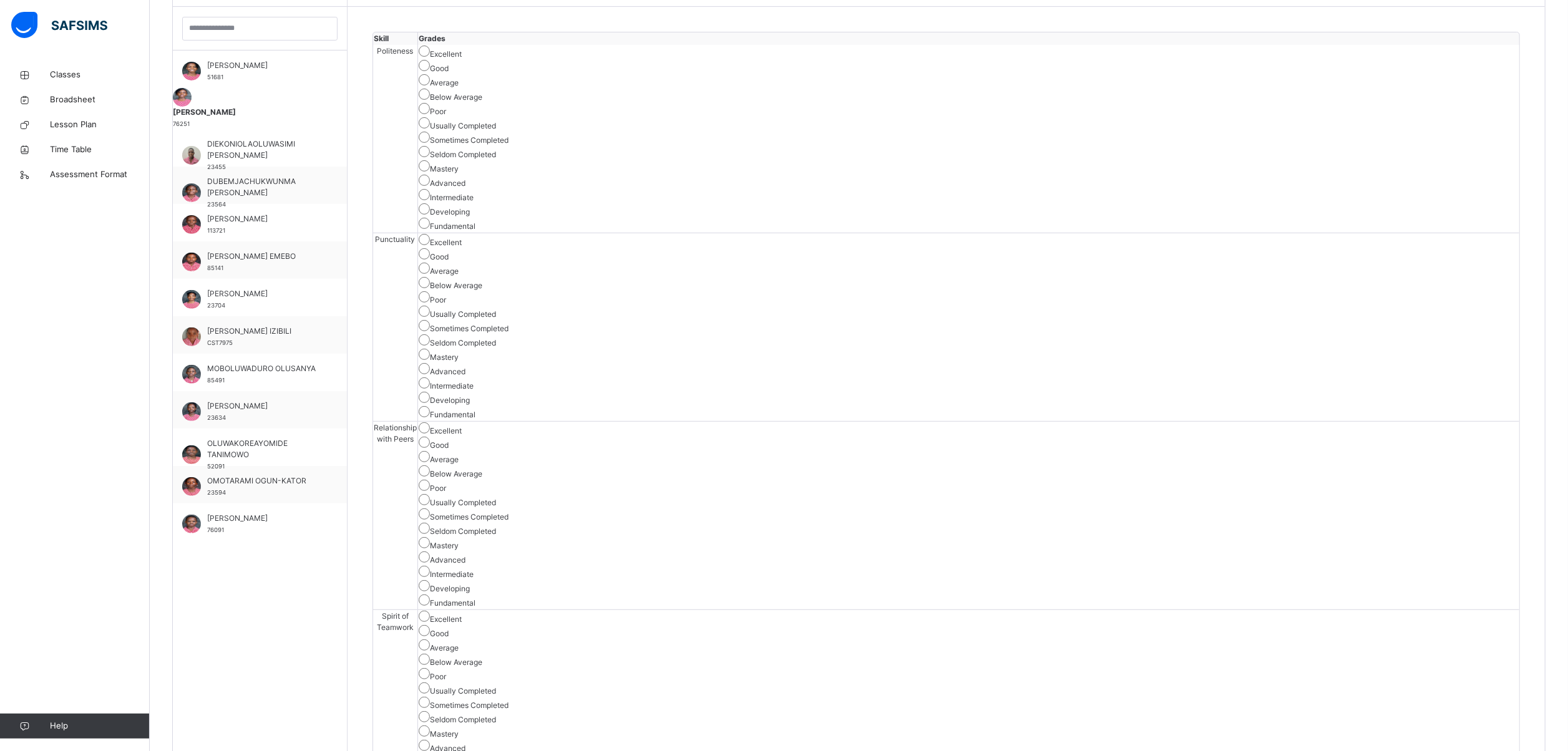 scroll, scrollTop: 367, scrollLeft: 0, axis: vertical 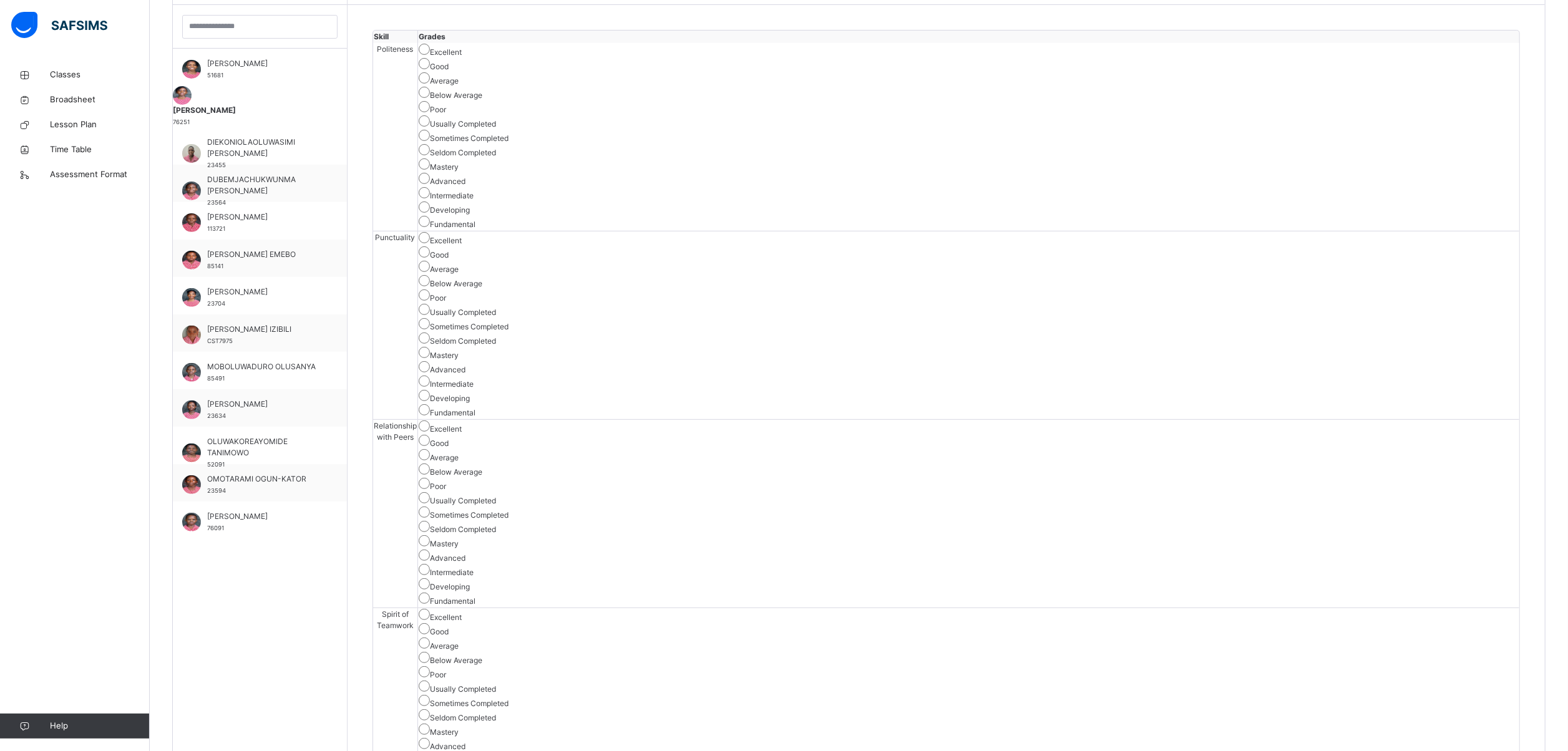 click on "Save Skill" at bounding box center (1474, 1949) 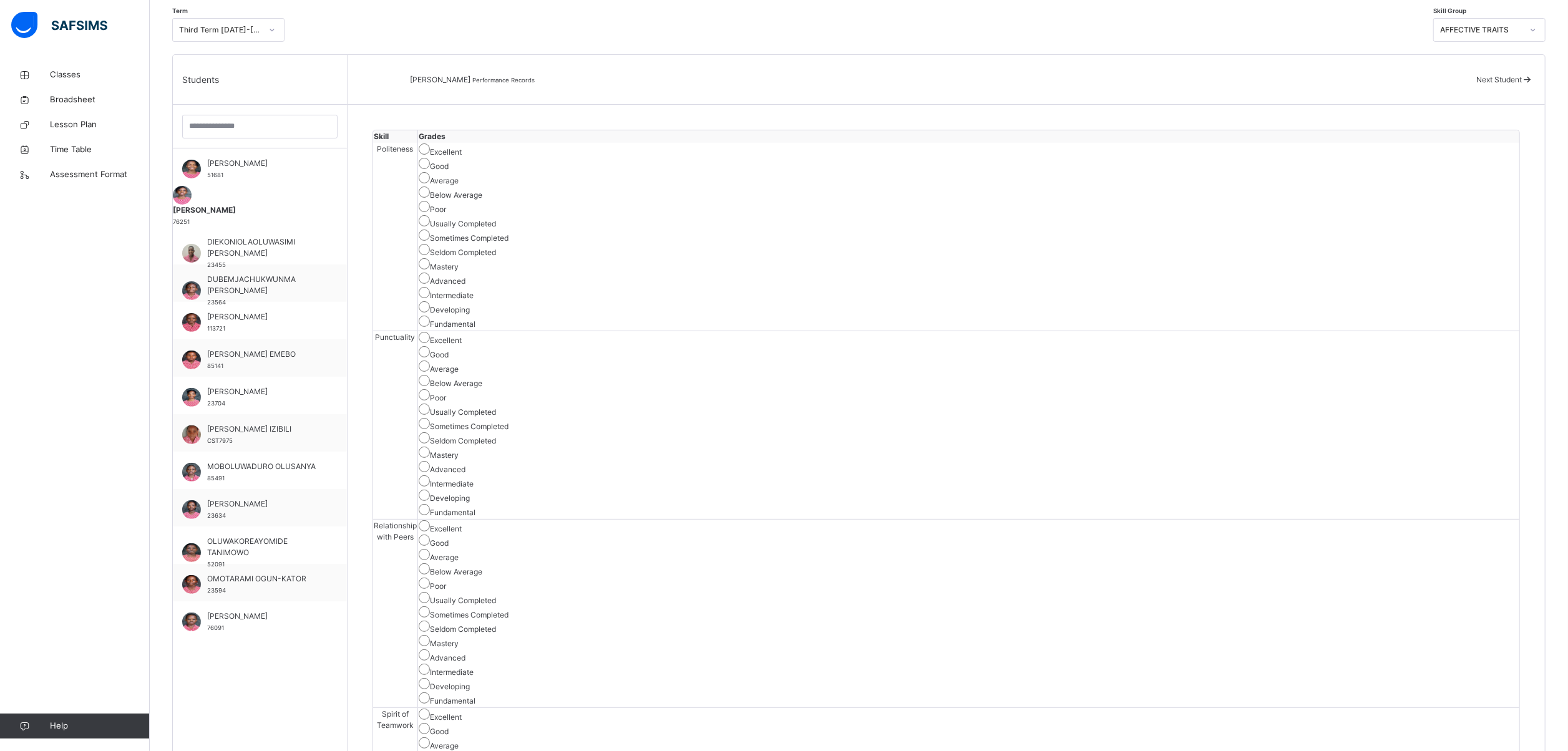 scroll, scrollTop: 265, scrollLeft: 0, axis: vertical 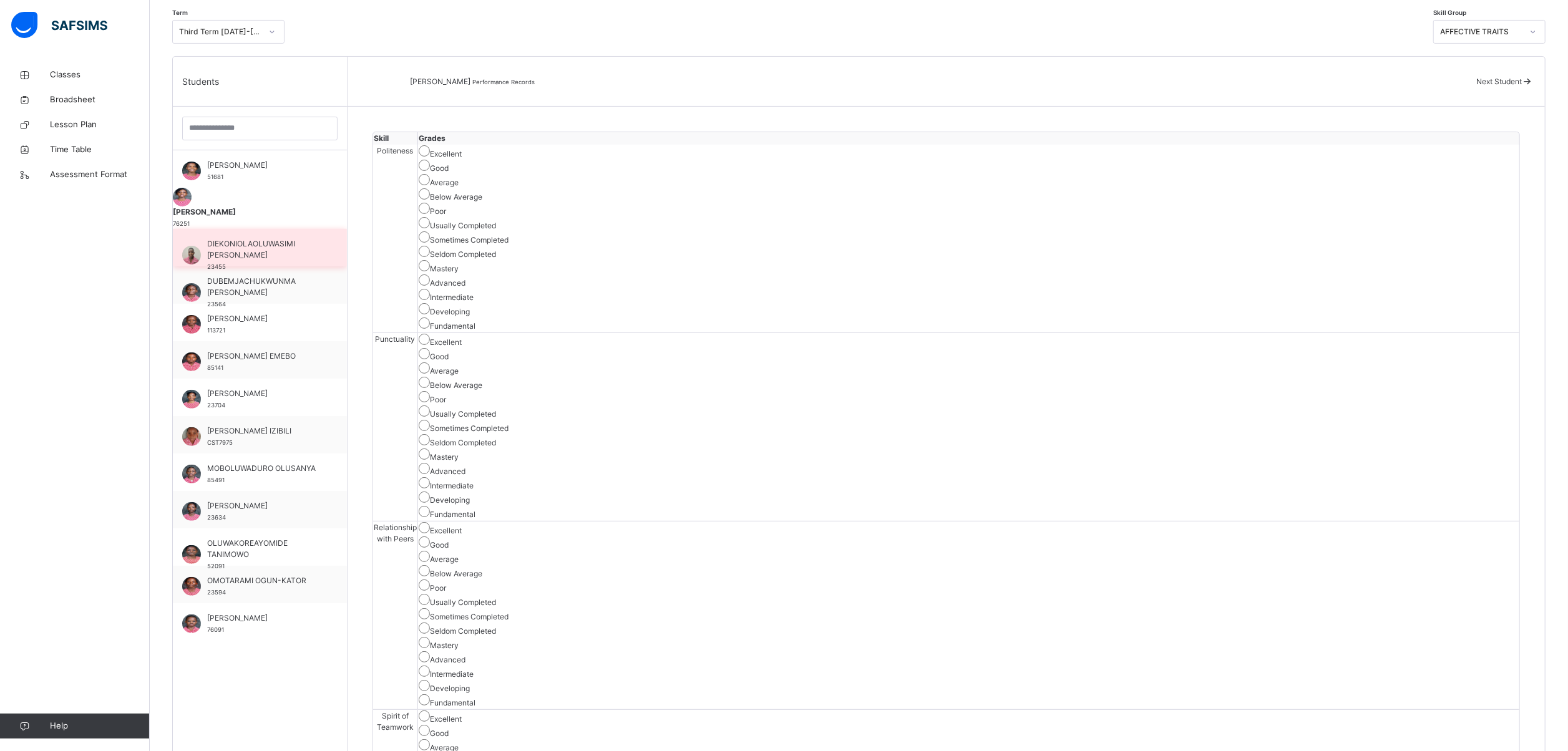 click on "DIEKONIOLAOLUWASIMI  [PERSON_NAME] 23455" at bounding box center [260, 248] 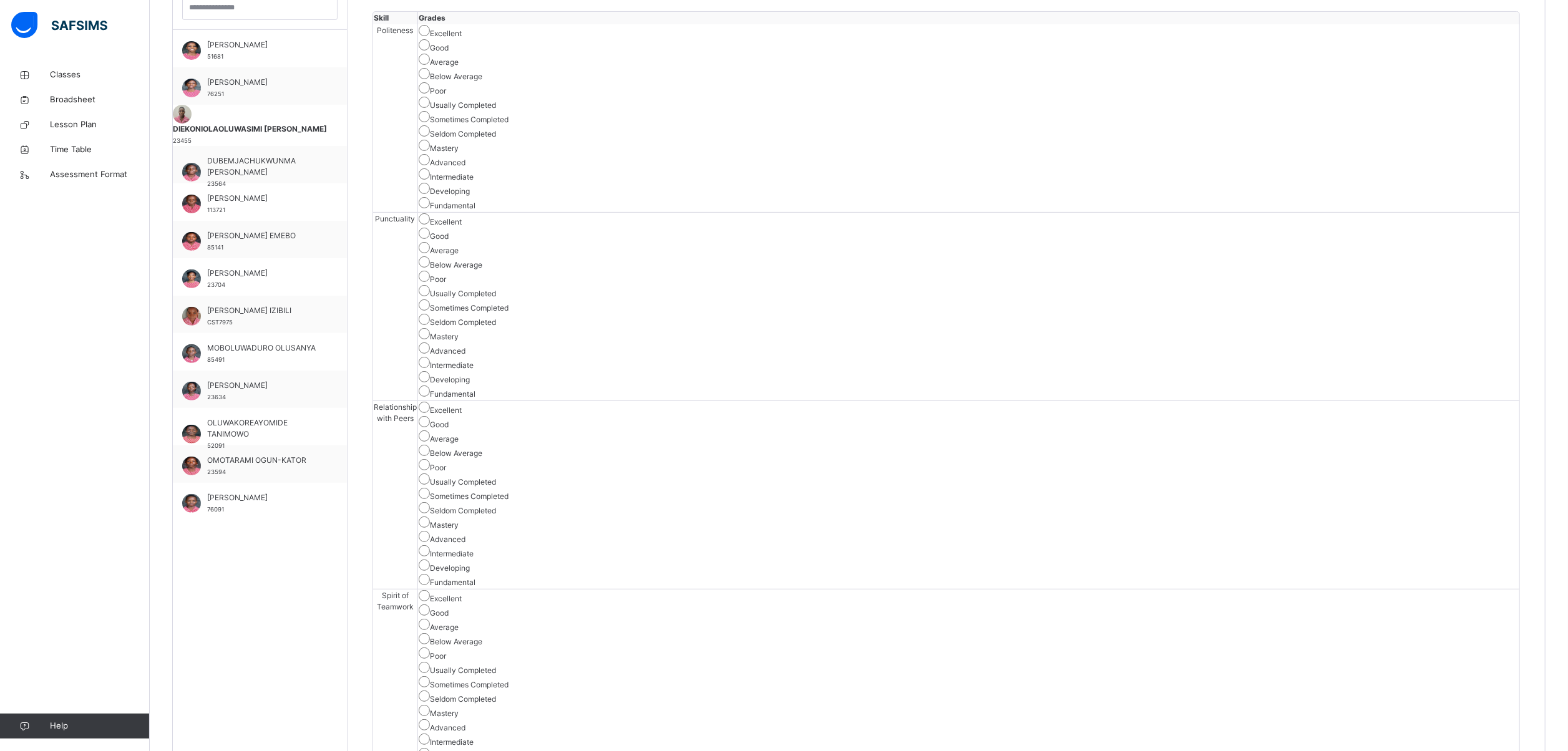 scroll, scrollTop: 388, scrollLeft: 0, axis: vertical 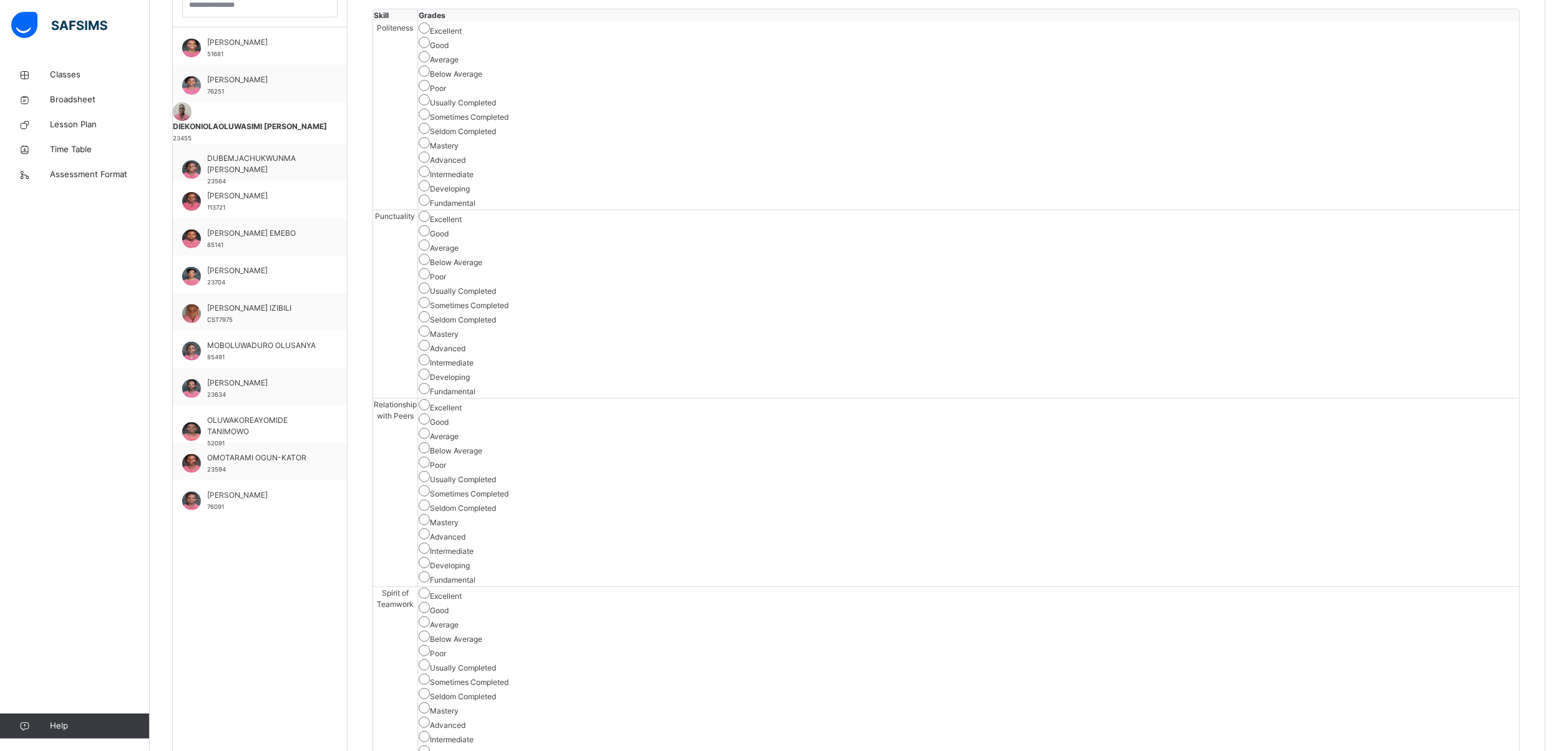 click on "Save Skill" at bounding box center [1474, 1928] 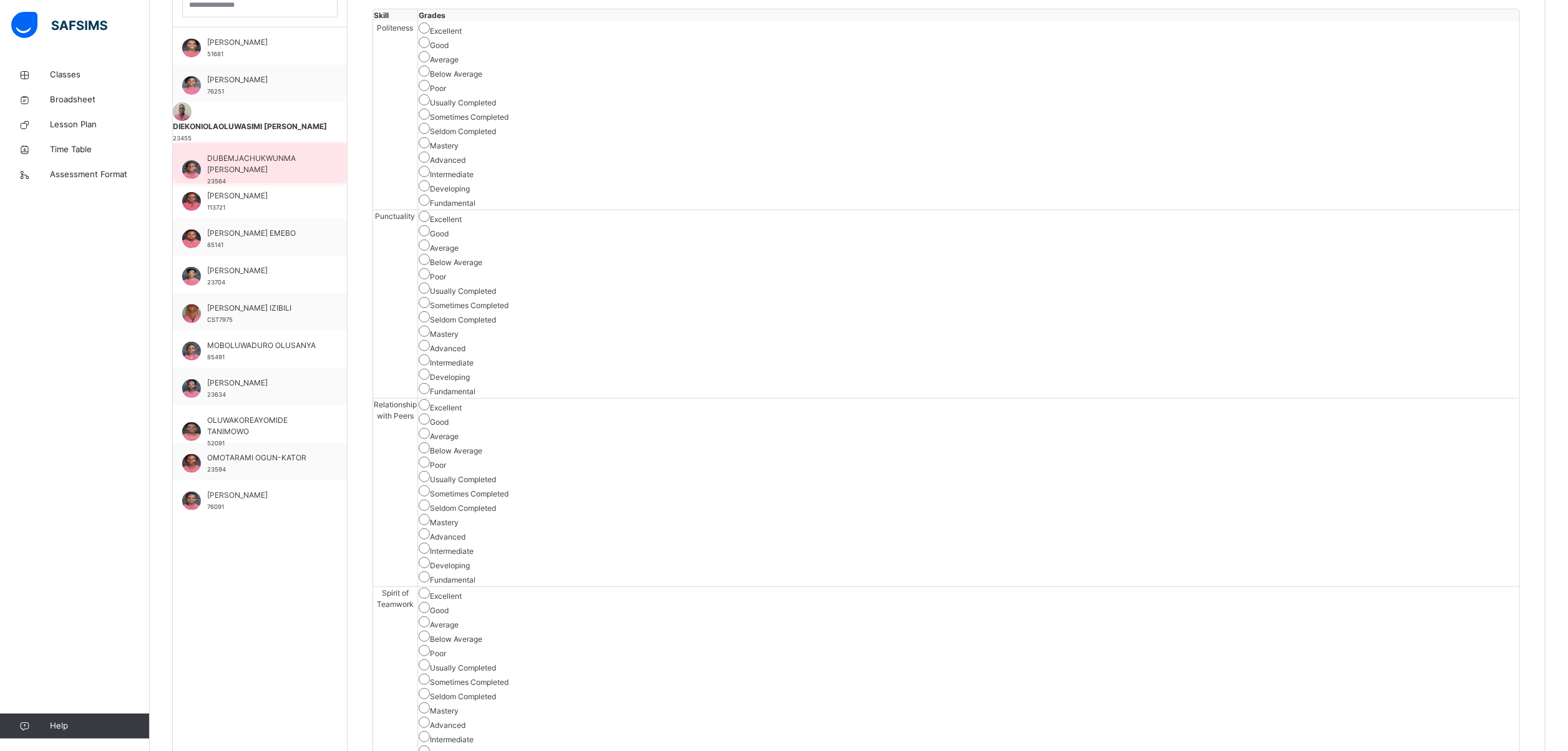 click on "DUBEMJACHUKWUNMA  [PERSON_NAME]" at bounding box center [263, 164] 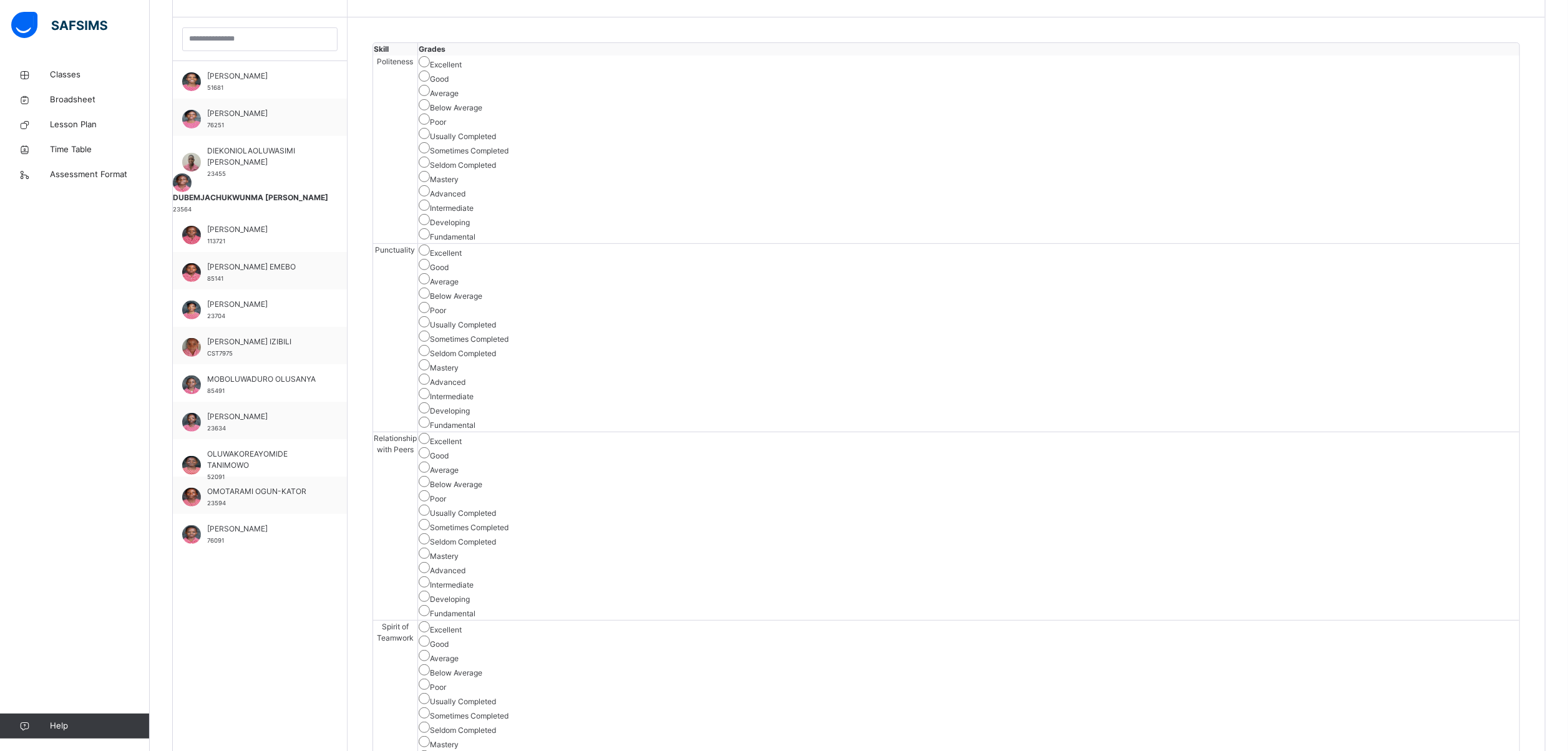 scroll, scrollTop: 388, scrollLeft: 0, axis: vertical 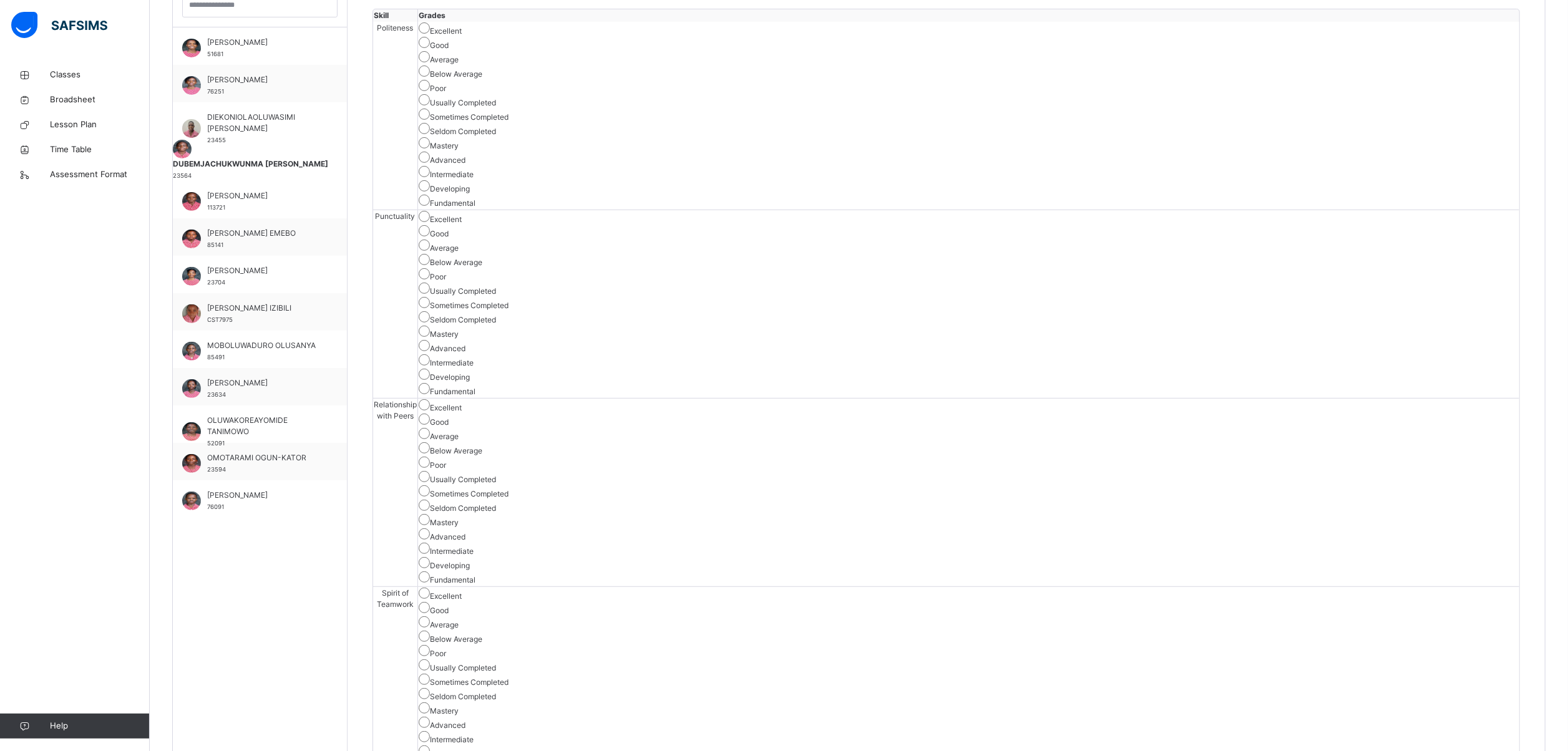 click on "Excellent" at bounding box center (968, 218) 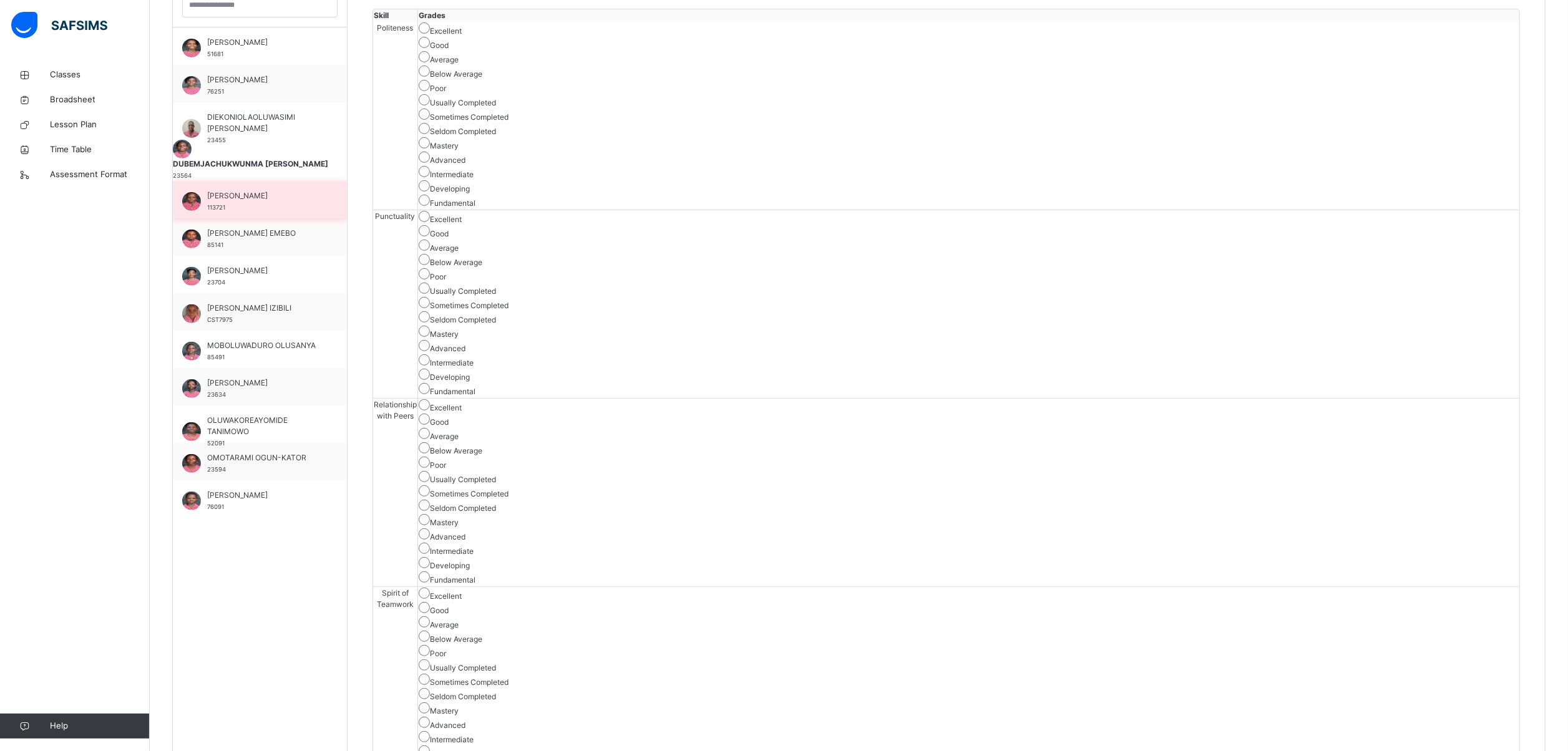click on "[PERSON_NAME] 113721" at bounding box center (263, 201) 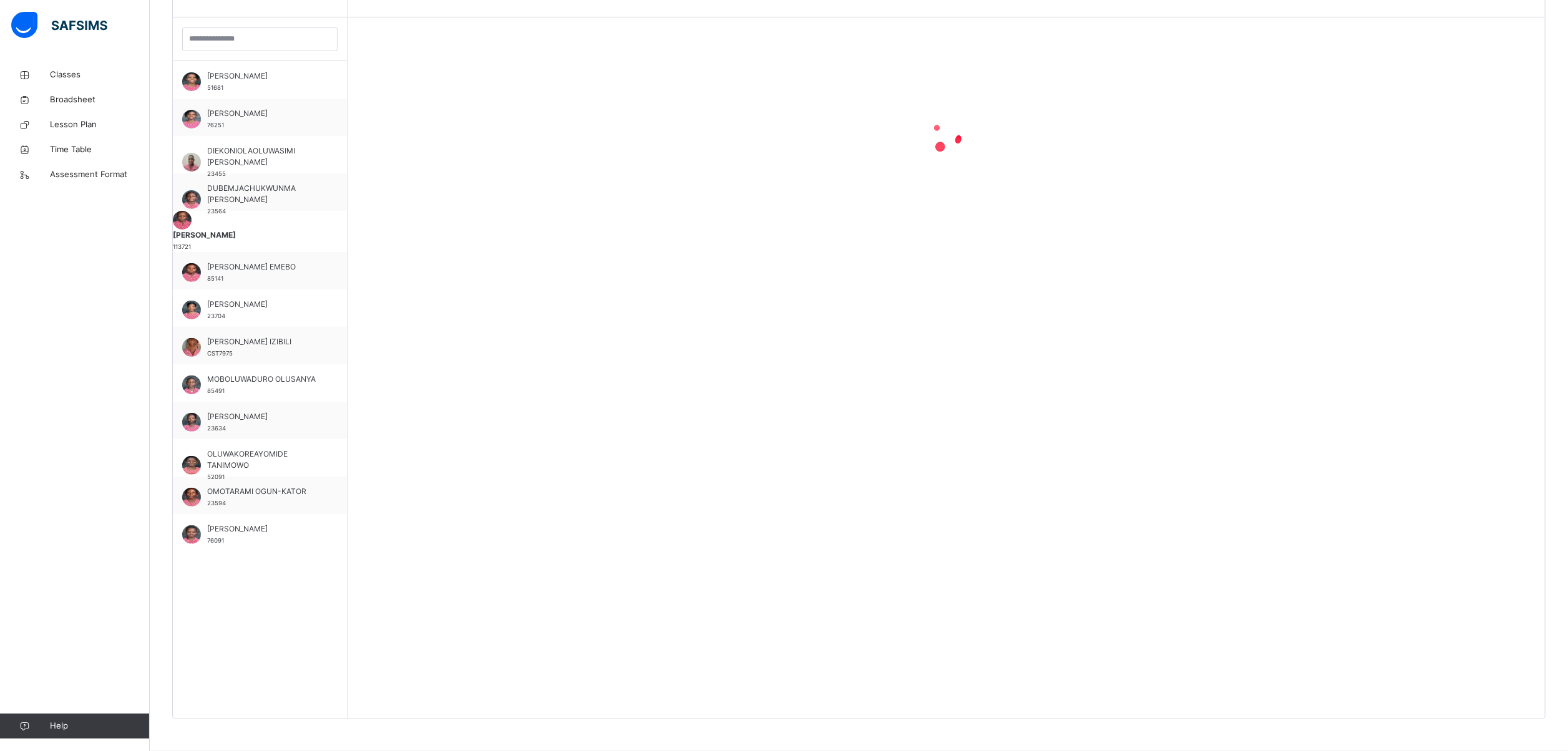 scroll, scrollTop: 388, scrollLeft: 0, axis: vertical 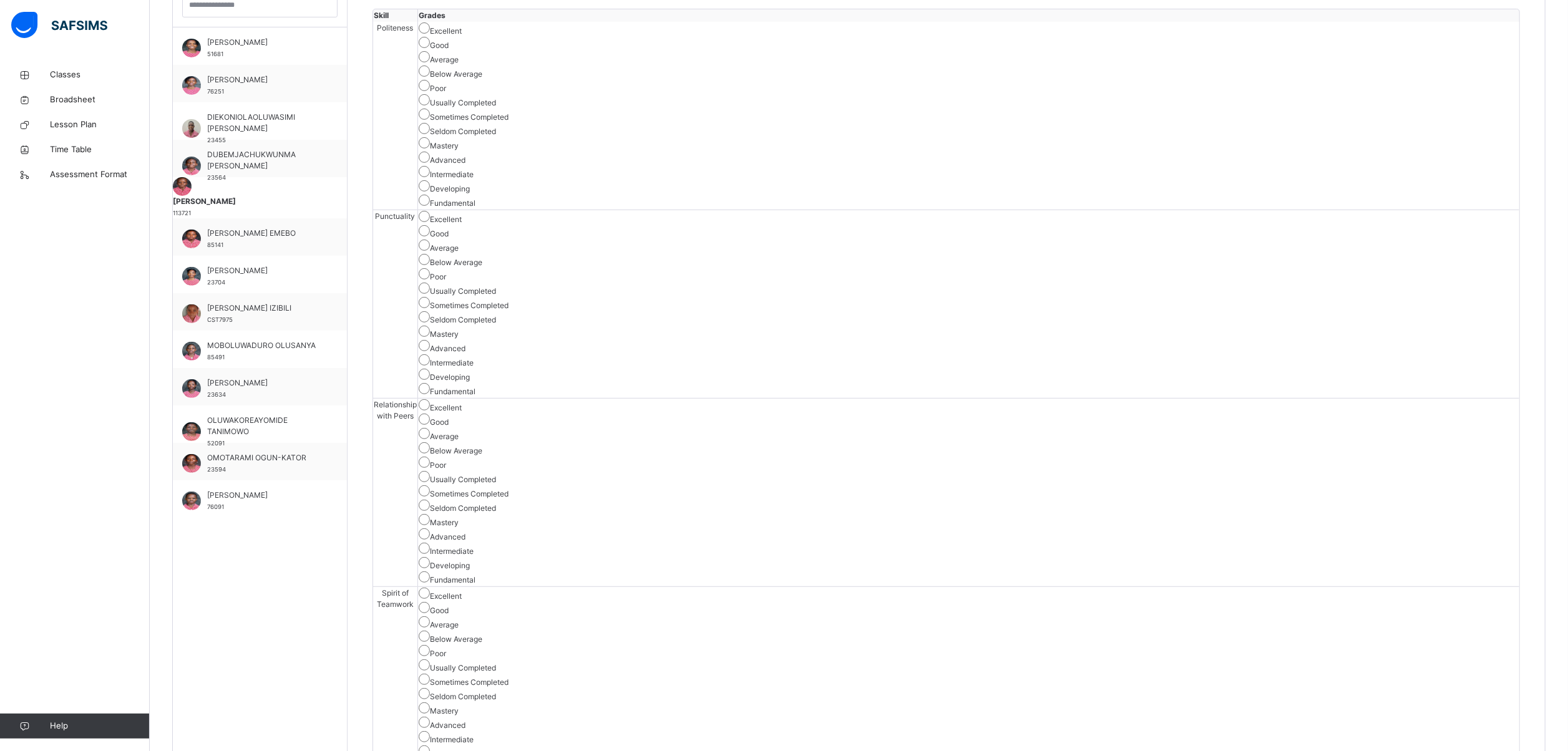 click on "Save Skill" at bounding box center (1474, 1928) 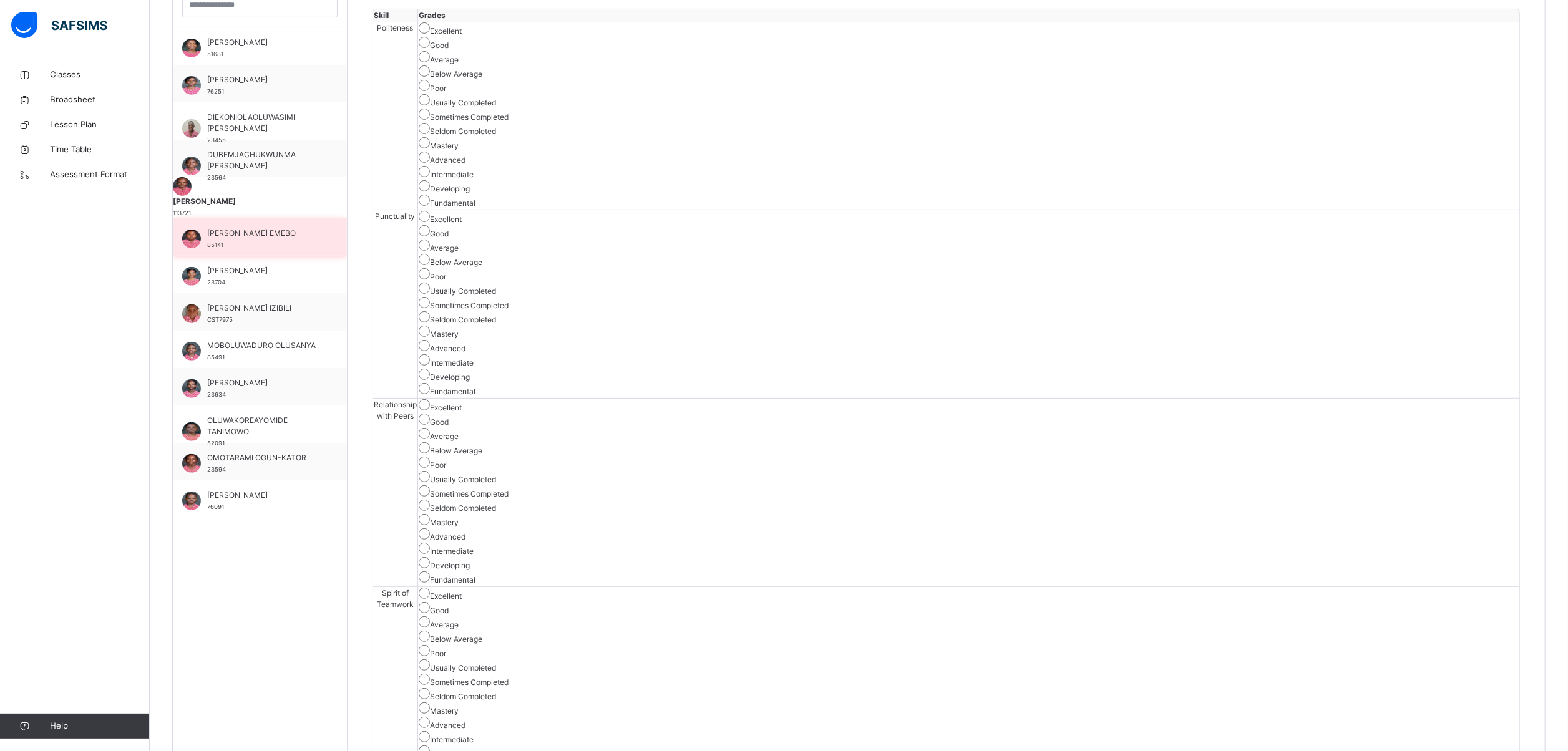 click on "[PERSON_NAME] EMEBO" at bounding box center (263, 233) 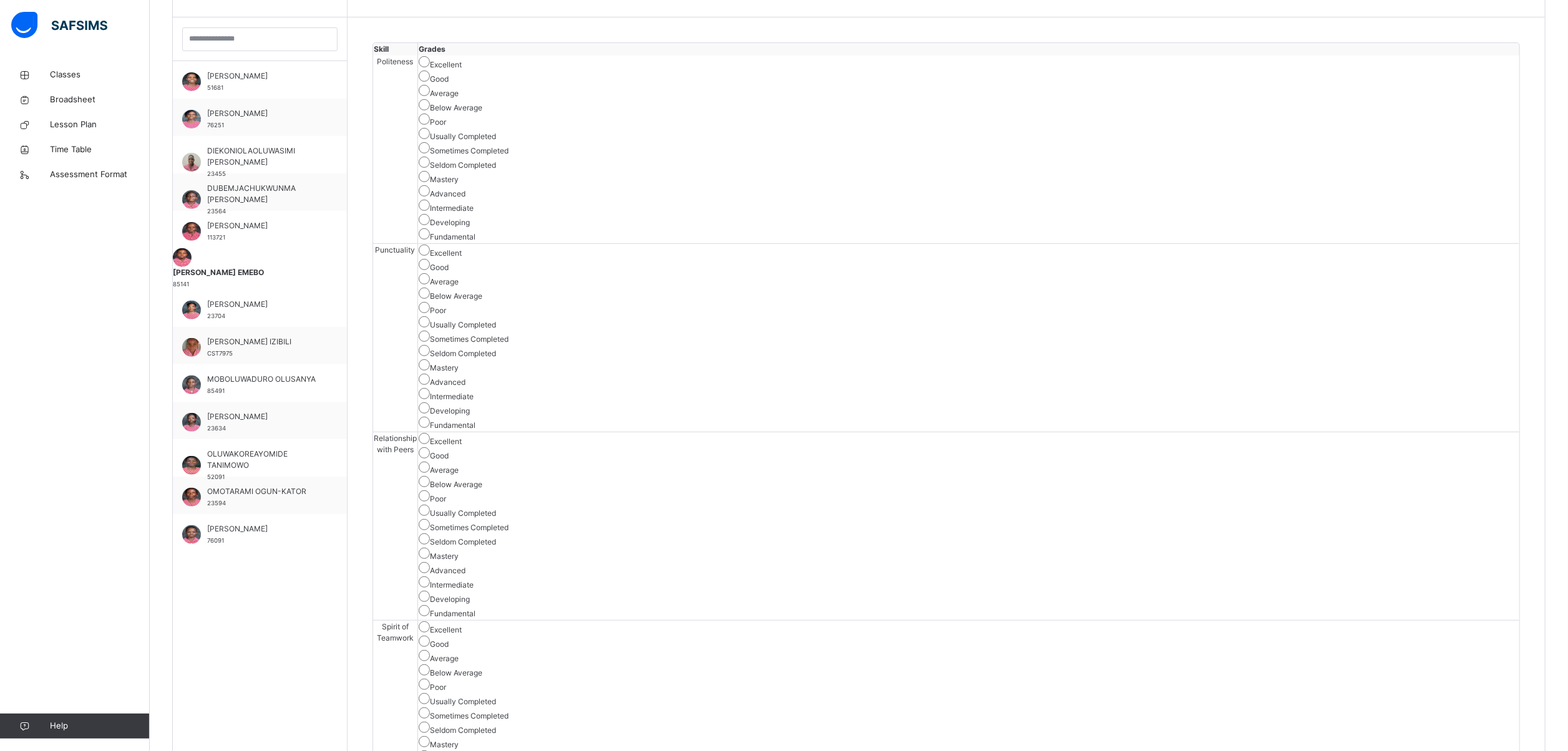 scroll, scrollTop: 388, scrollLeft: 0, axis: vertical 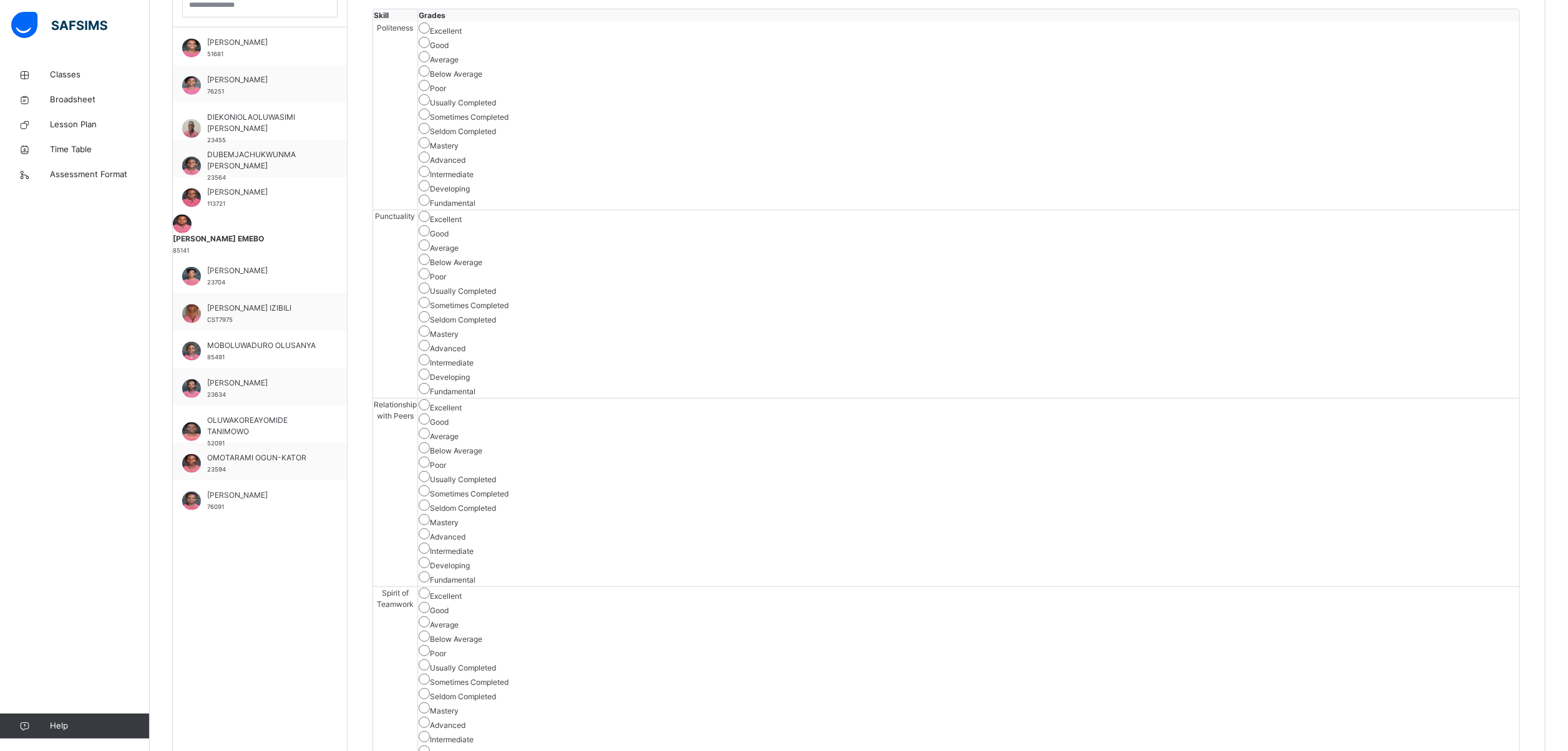 click on "Save Skill" at bounding box center [1474, 1928] 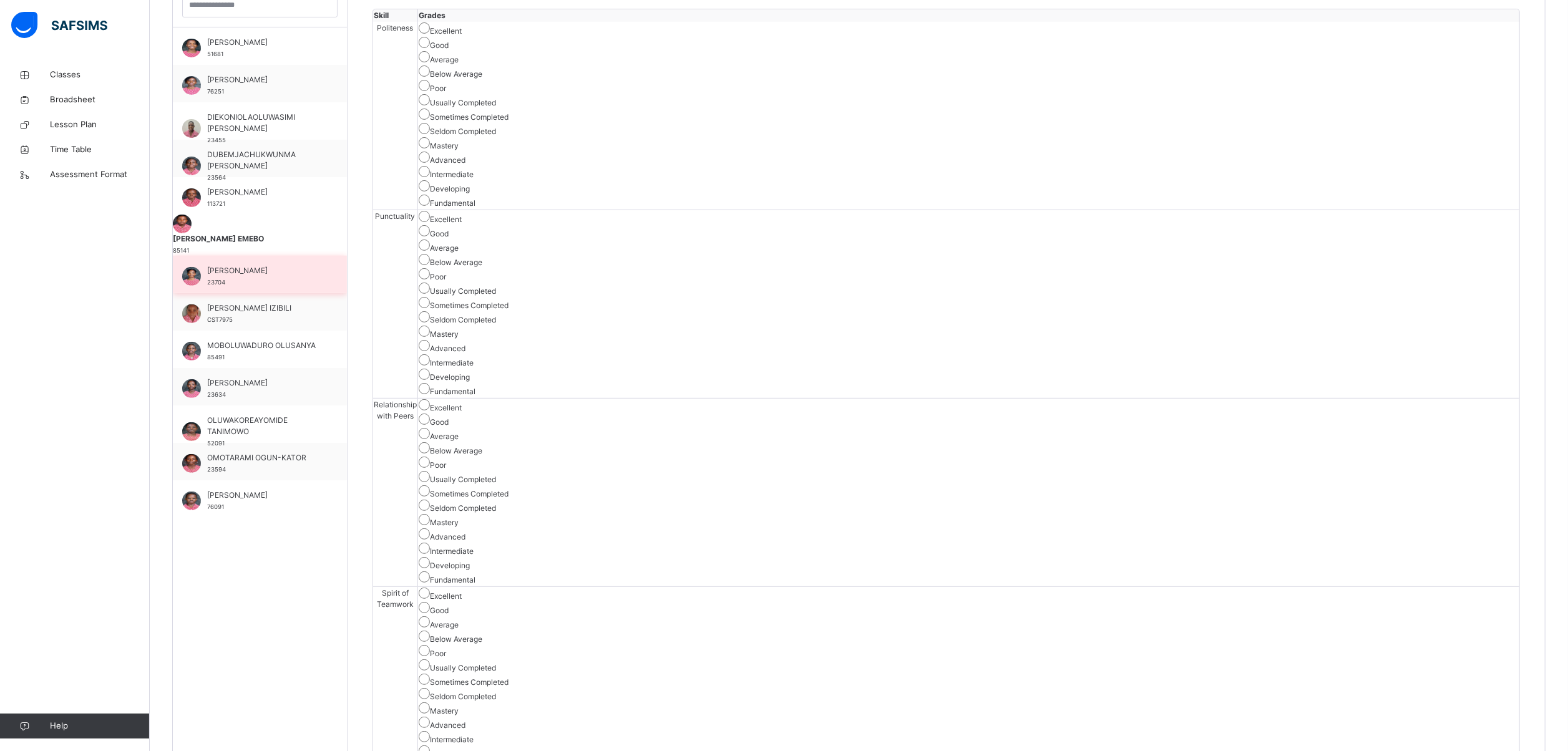 click on "[PERSON_NAME]" at bounding box center (263, 271) 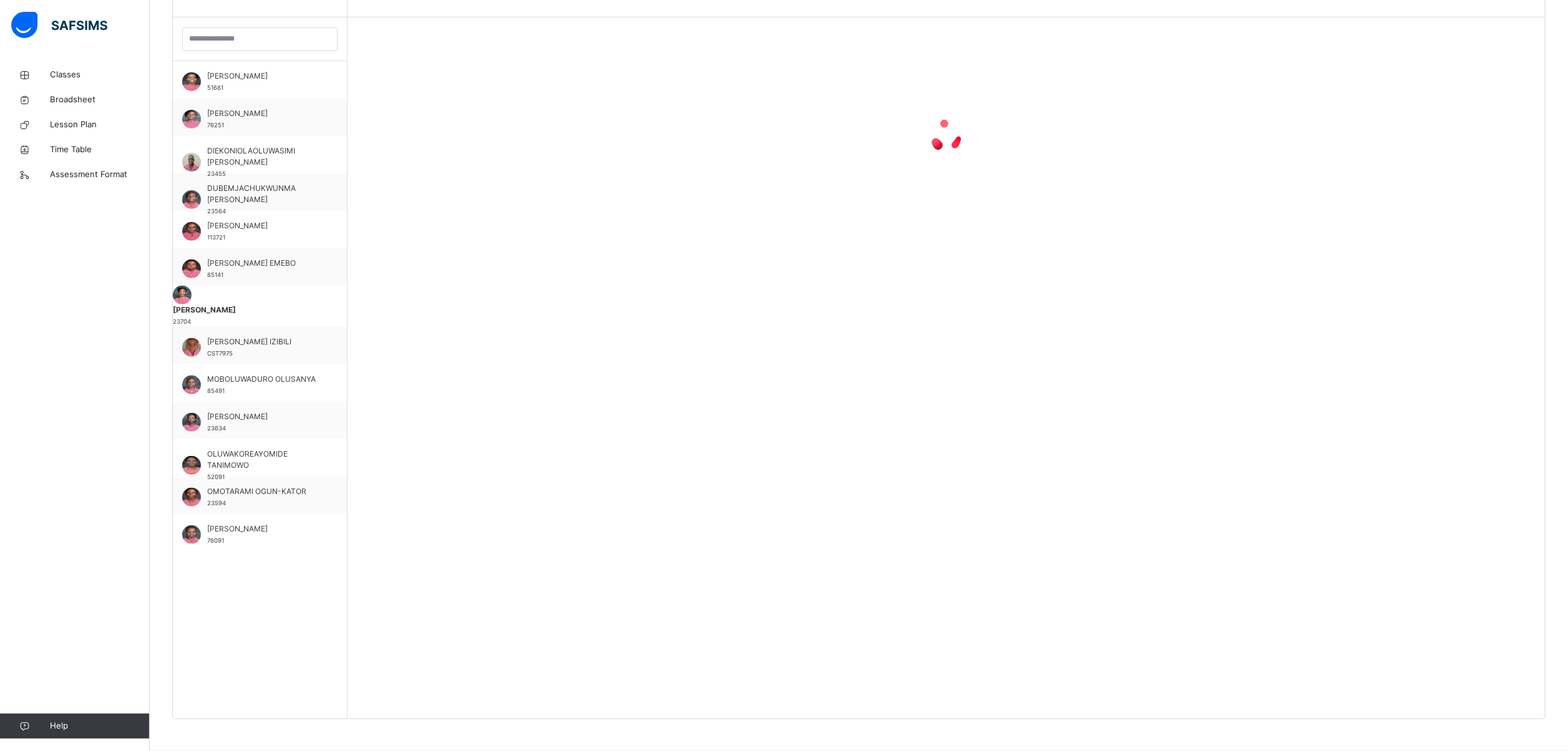 scroll, scrollTop: 388, scrollLeft: 0, axis: vertical 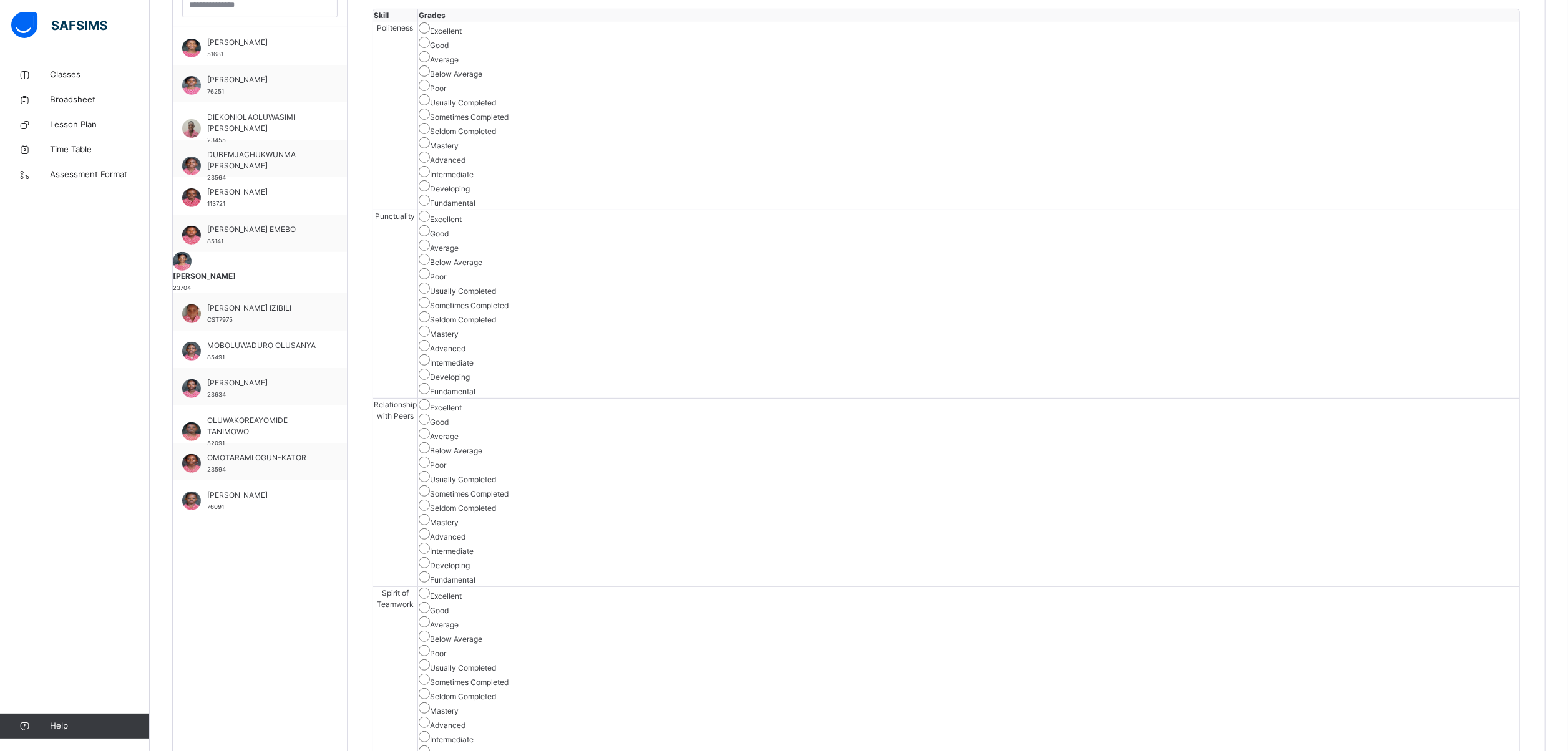 click on "Save Skill" at bounding box center [1474, 1928] 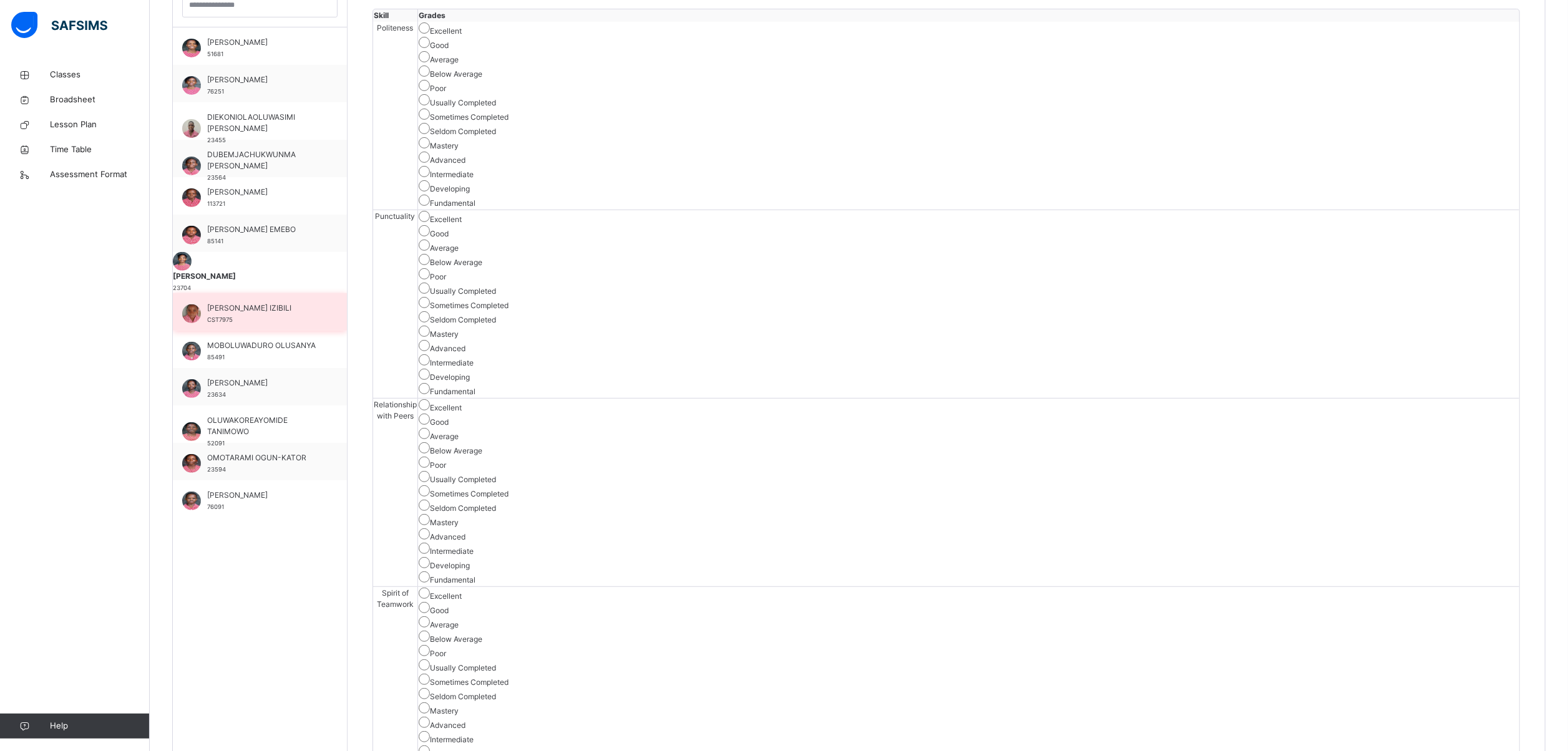 click on "[PERSON_NAME] IZIBILI" at bounding box center (263, 308) 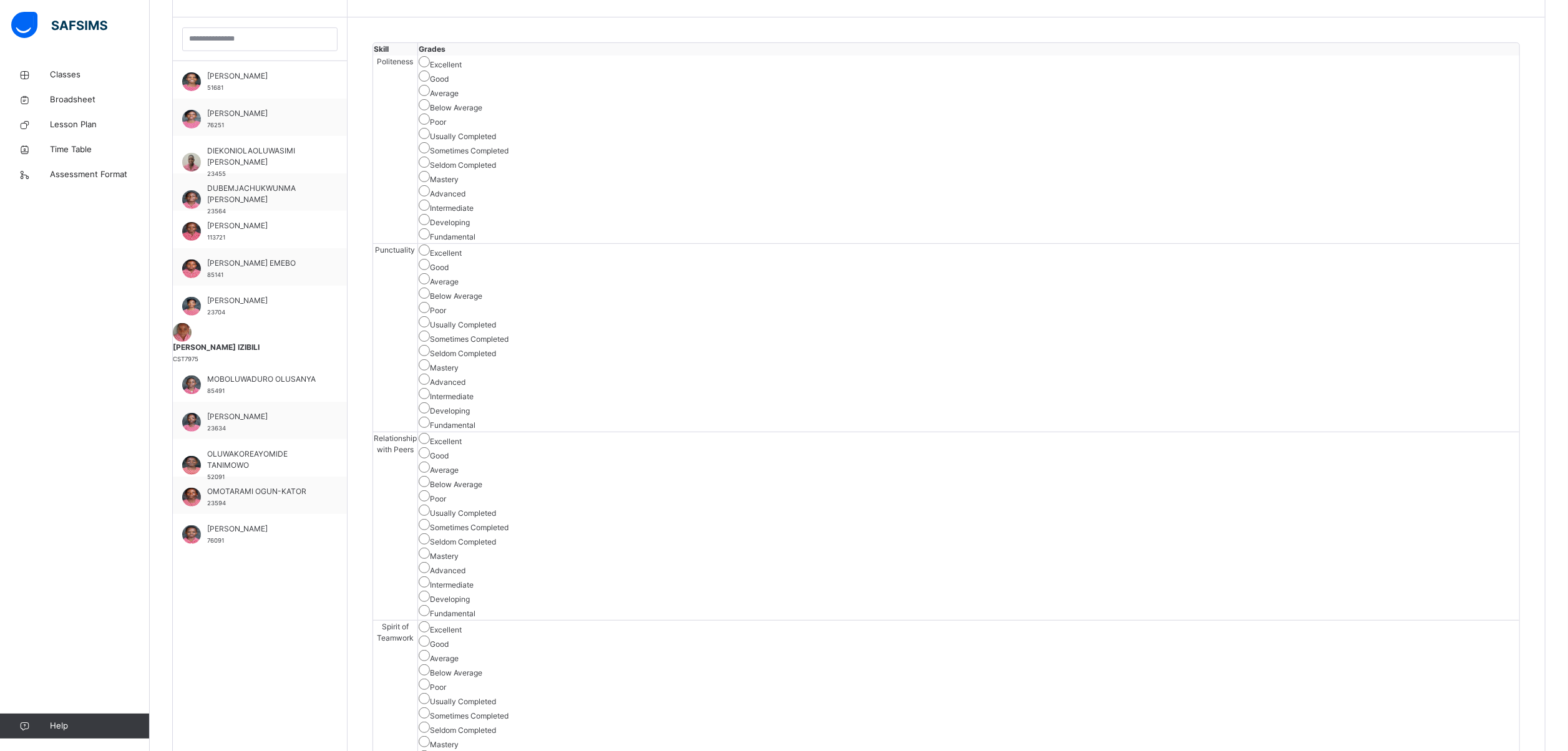 scroll, scrollTop: 388, scrollLeft: 0, axis: vertical 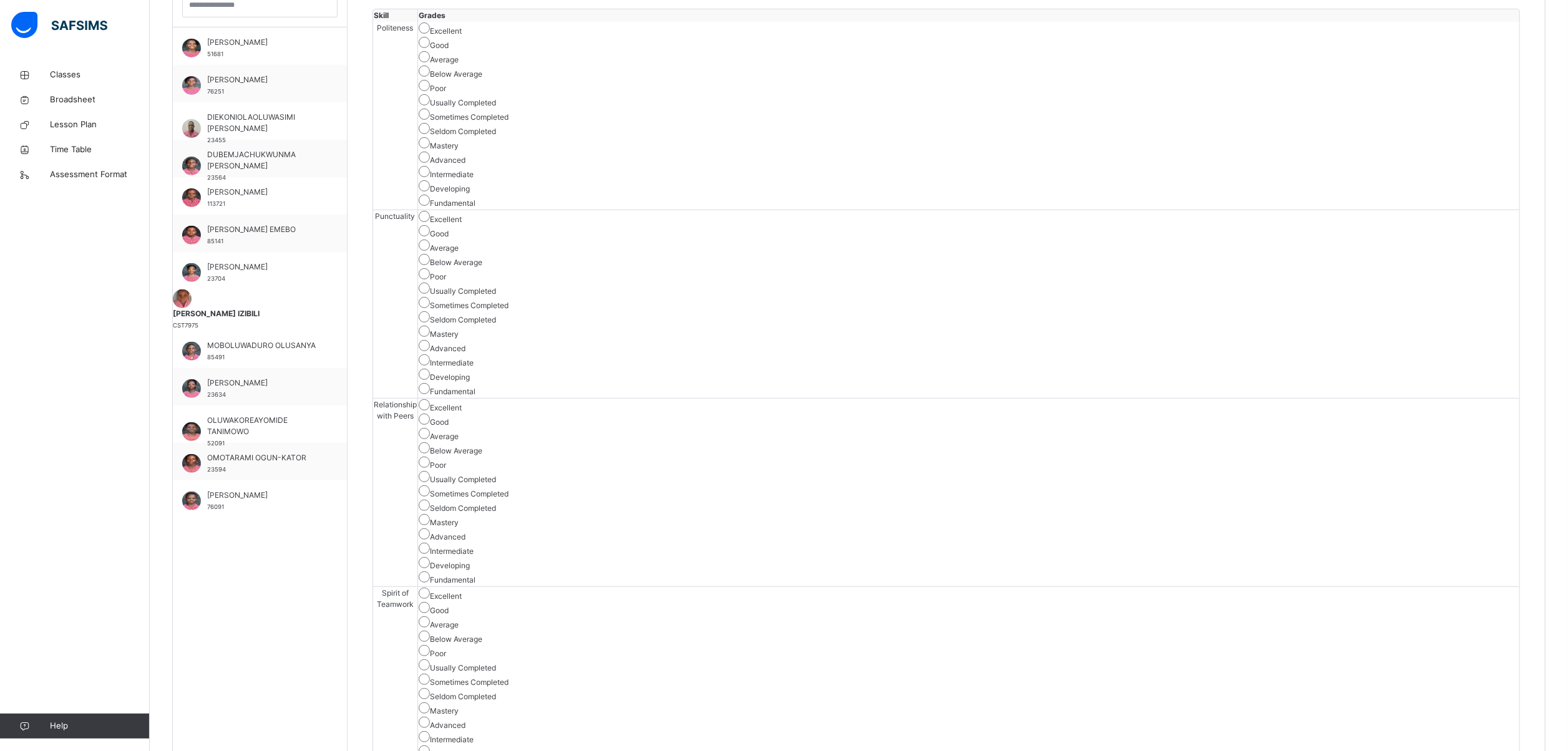 click on "Save Skill" at bounding box center (1474, 1928) 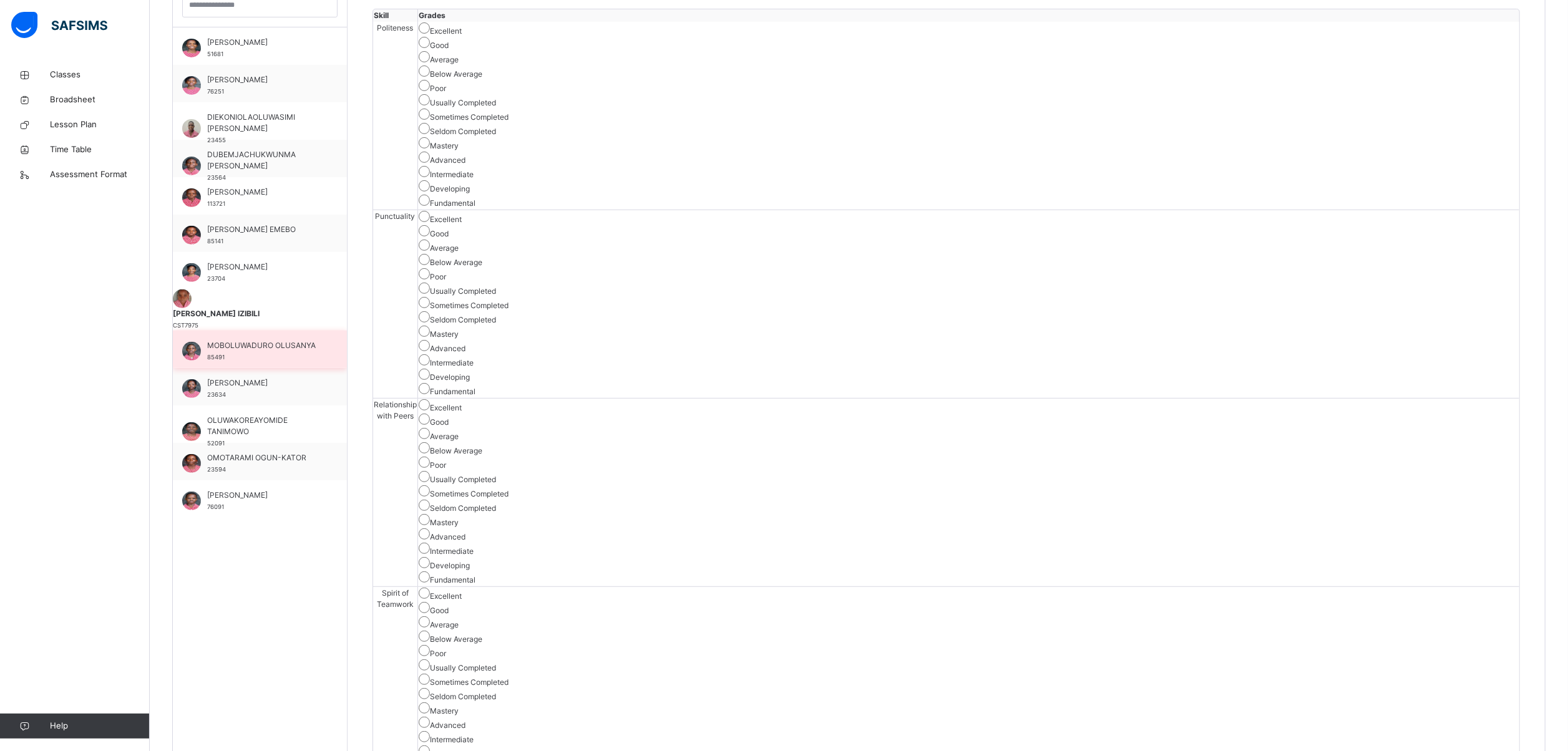 click on "MOBOLUWADURO  OLUSANYA" at bounding box center (263, 346) 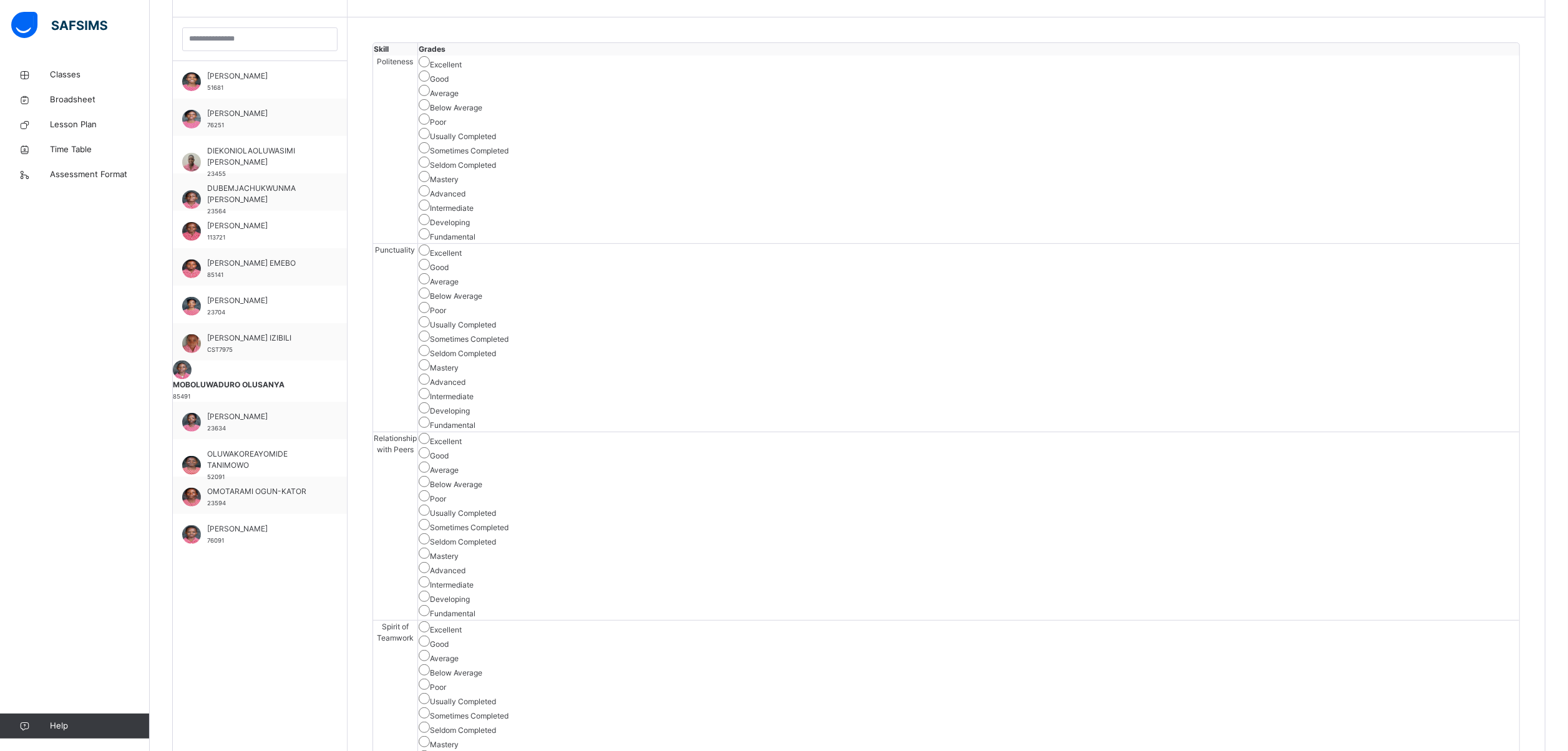 scroll, scrollTop: 388, scrollLeft: 0, axis: vertical 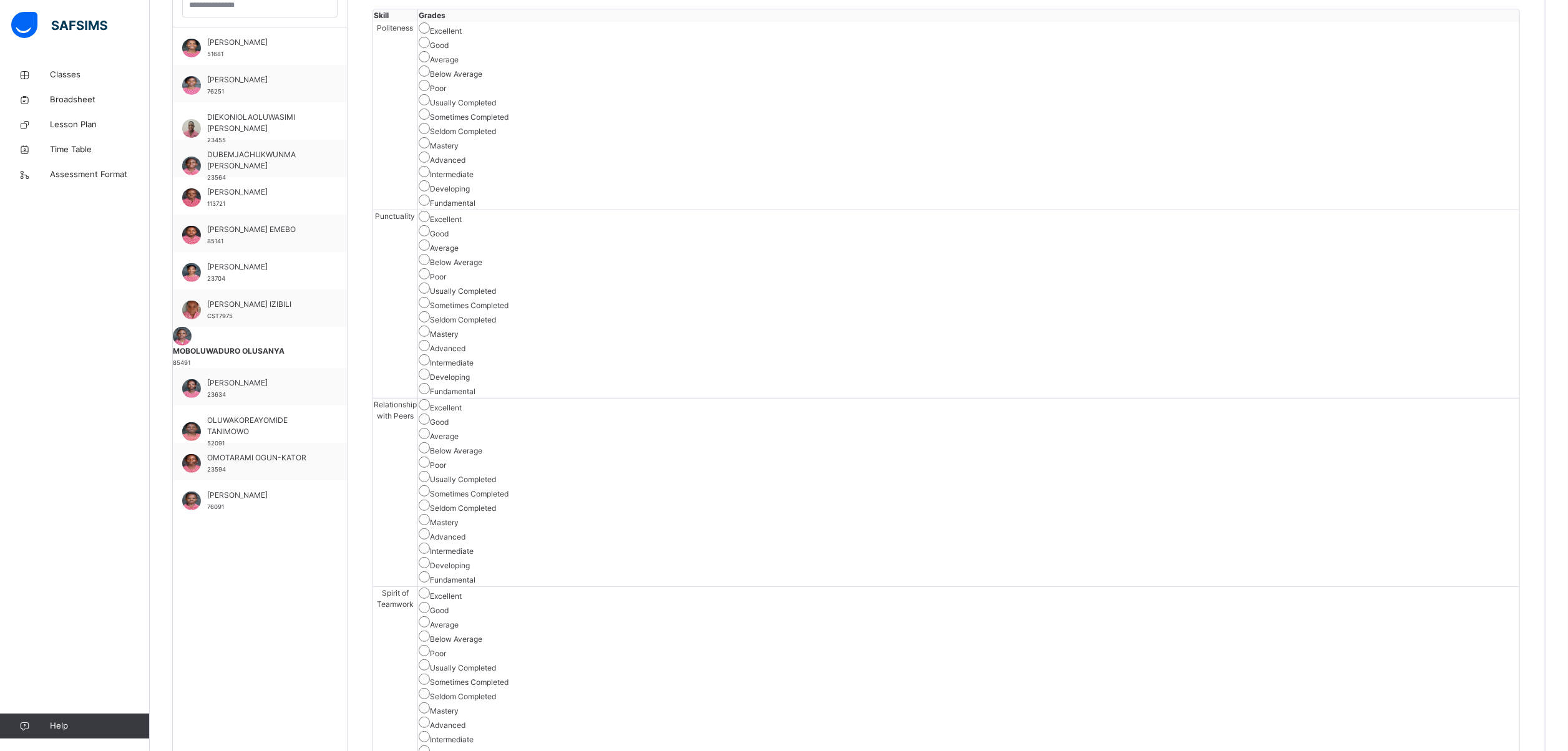 click on "Save Skill" at bounding box center (1474, 1928) 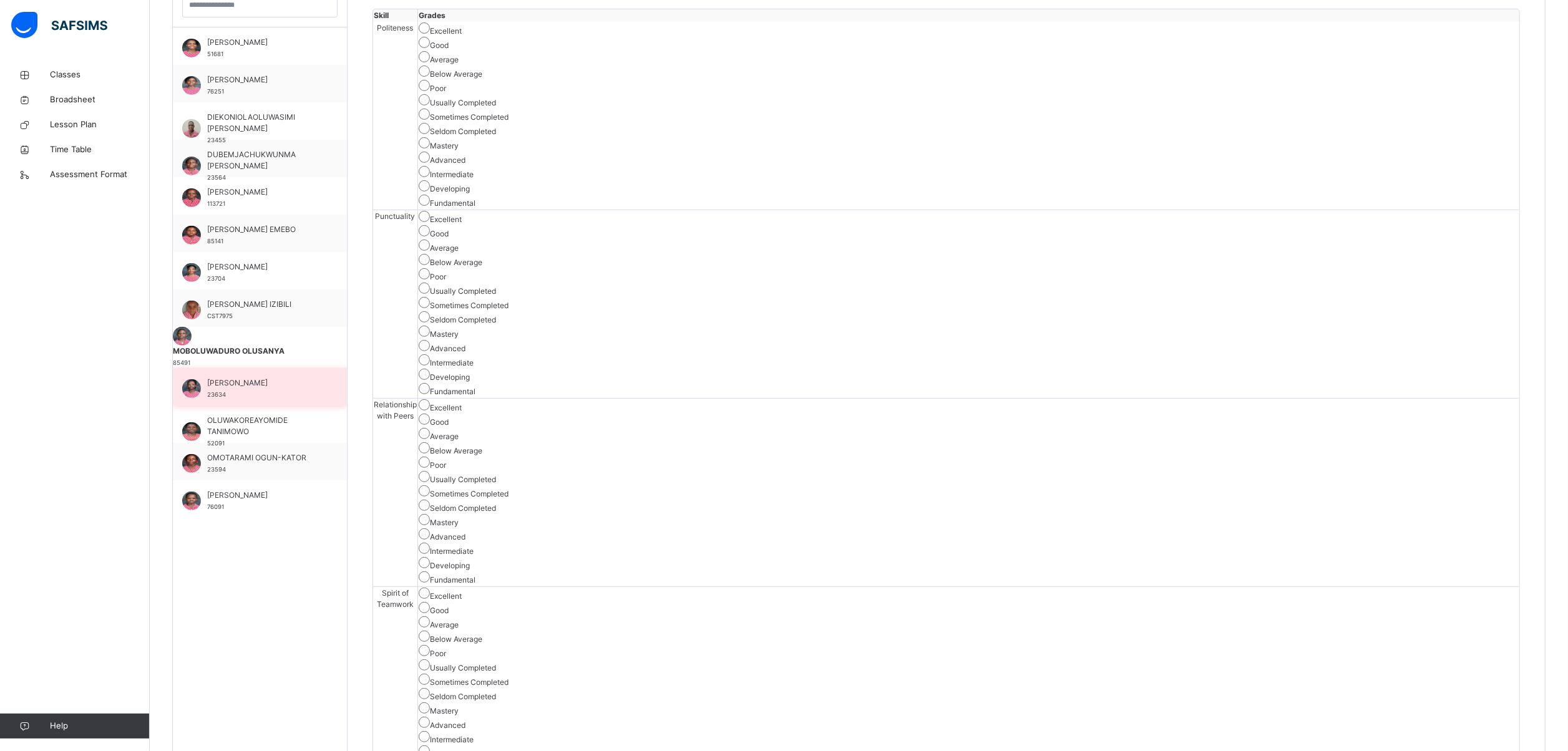 click on "[PERSON_NAME]" at bounding box center (263, 383) 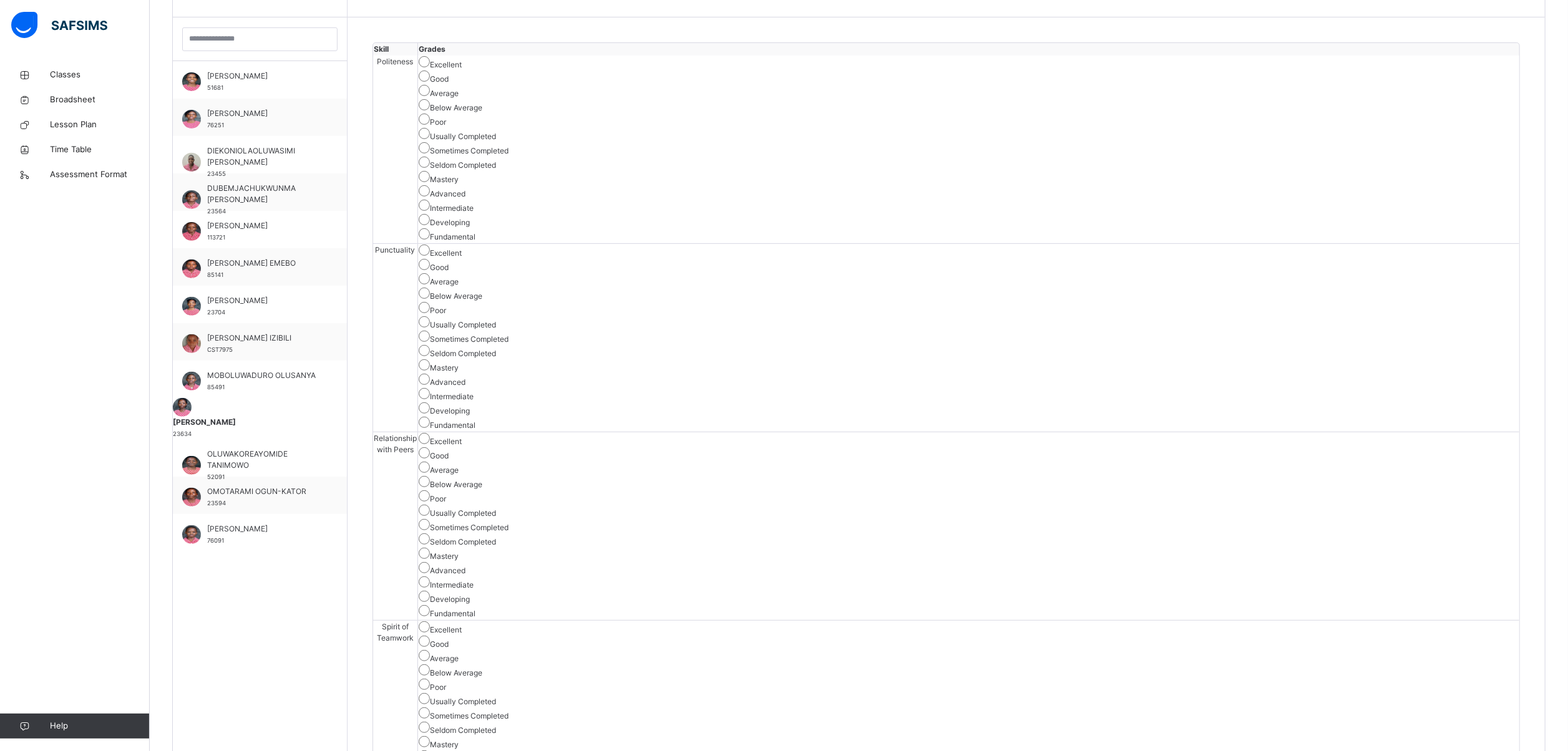 scroll, scrollTop: 388, scrollLeft: 0, axis: vertical 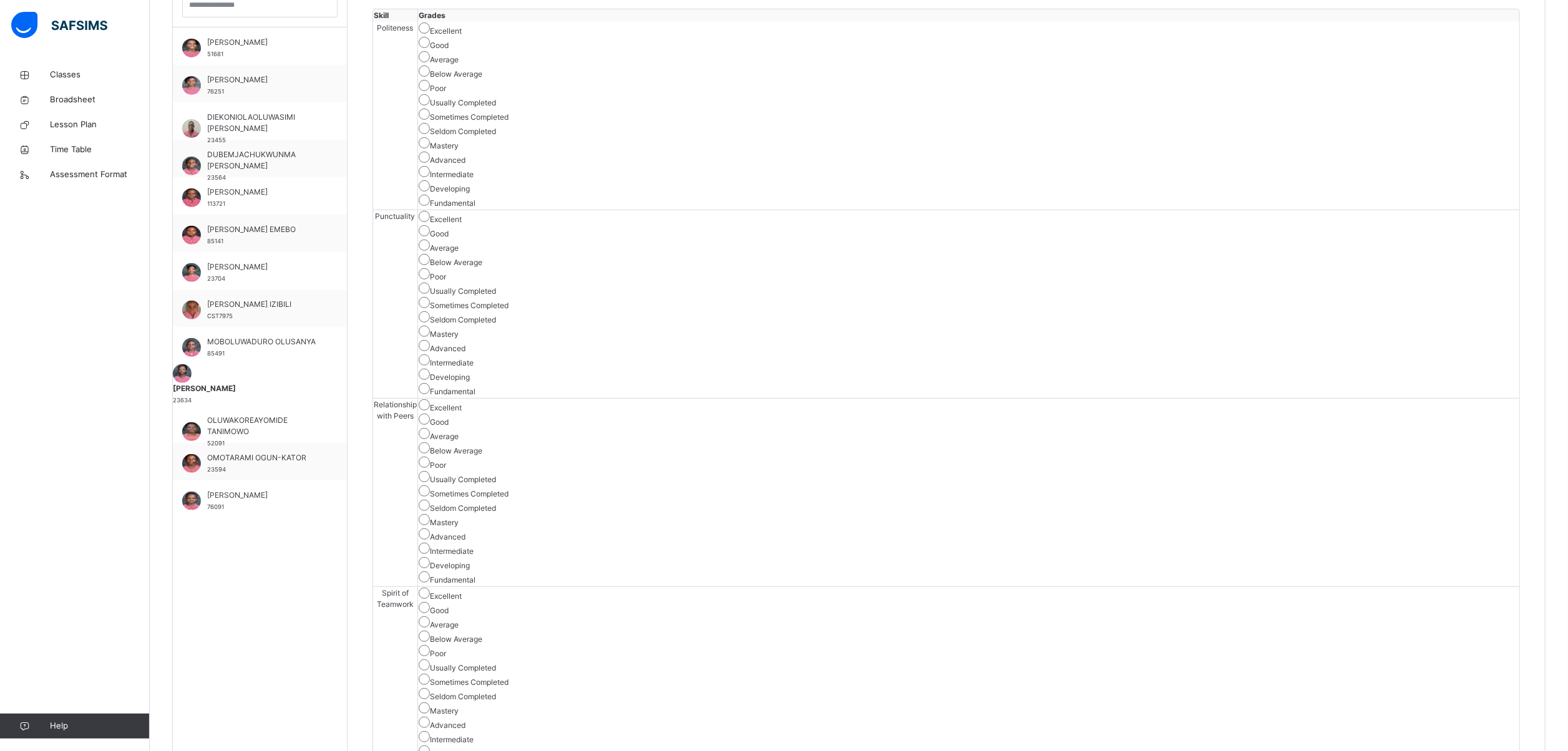 click on "Save Skill" at bounding box center (1474, 1928) 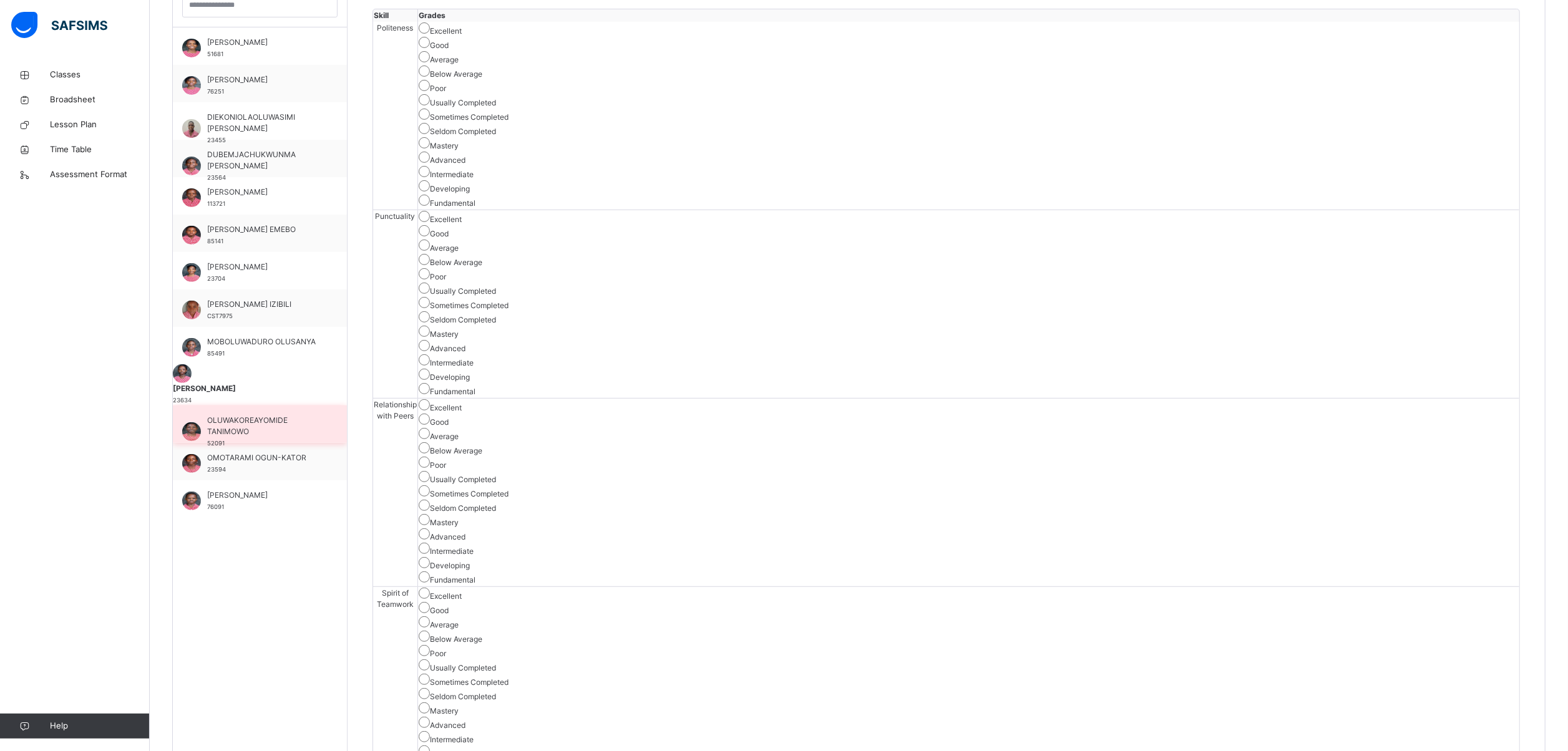 click on "OLUWAKOREAYOMIDE  TANIMOWO" at bounding box center (263, 426) 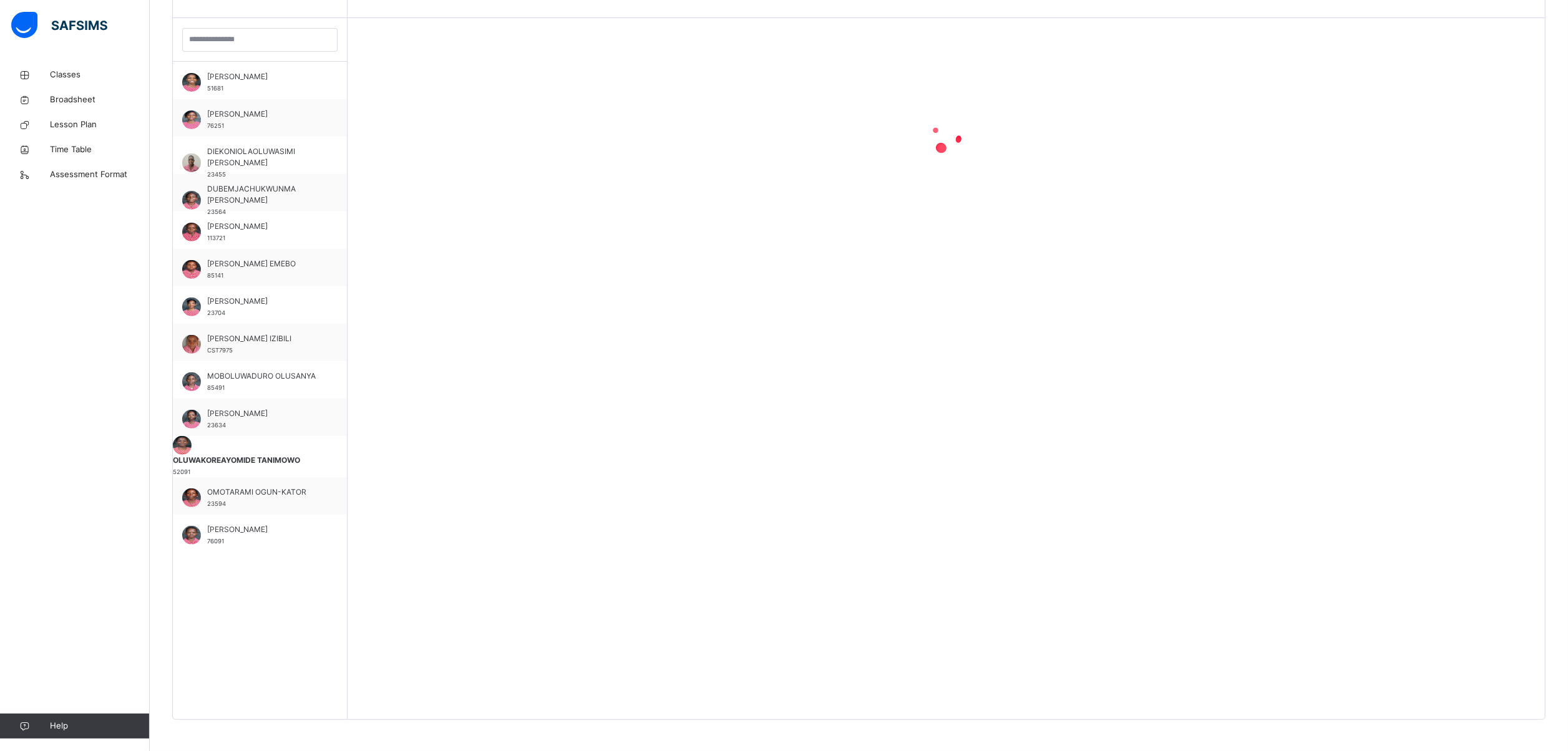 scroll, scrollTop: 388, scrollLeft: 0, axis: vertical 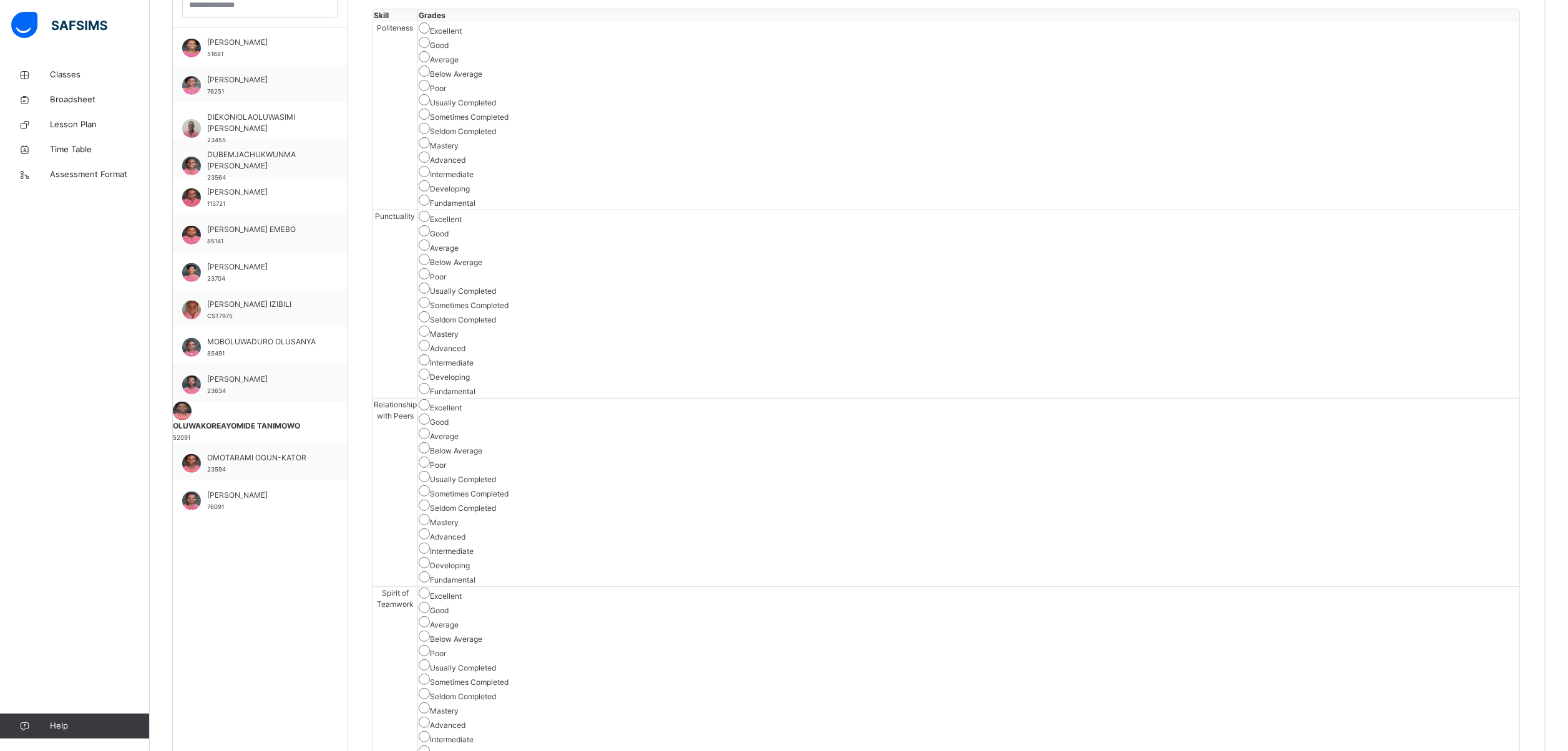 click on "Save Skill" at bounding box center (1474, 1928) 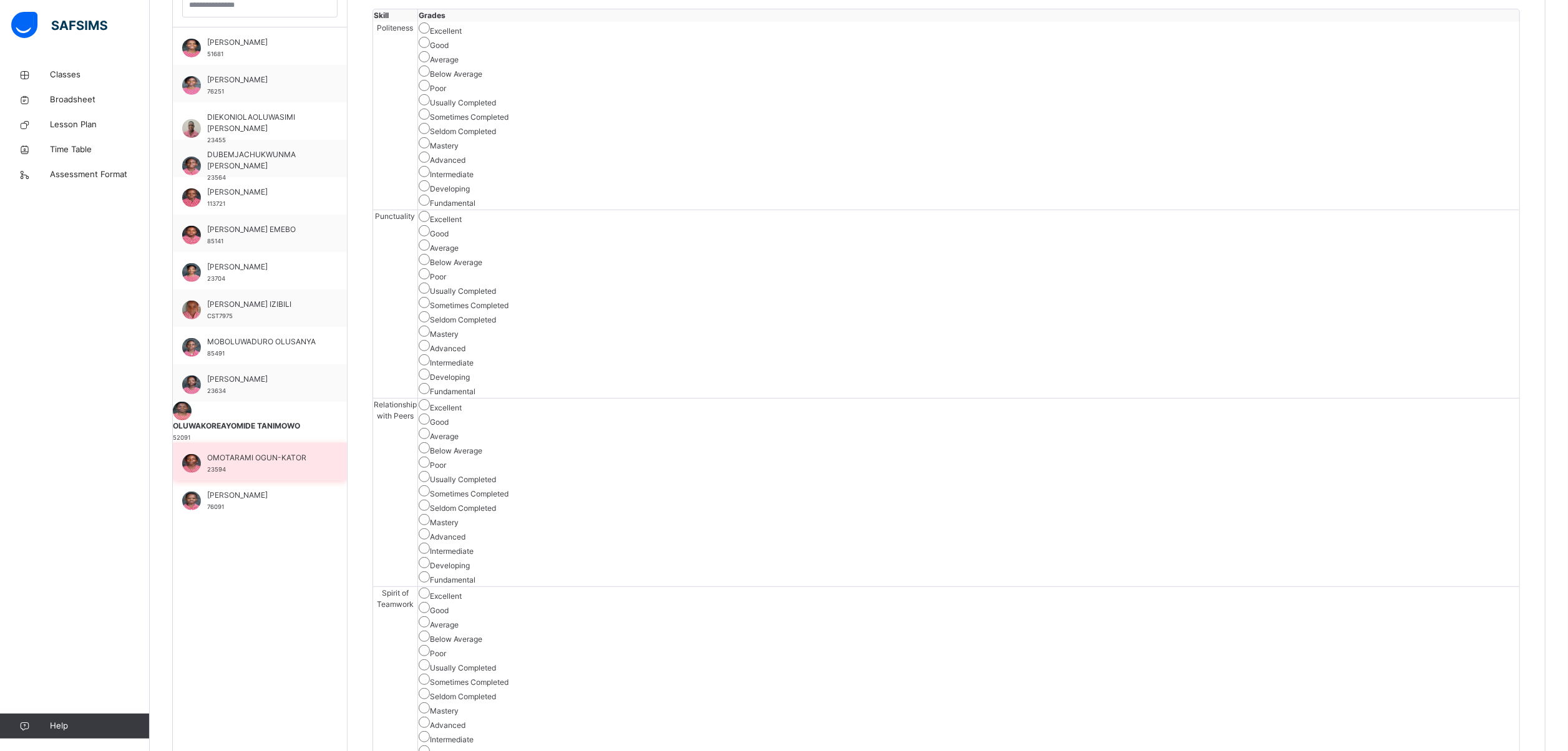 click on "OMOTARAMI  OGUN-KATOR" at bounding box center (263, 458) 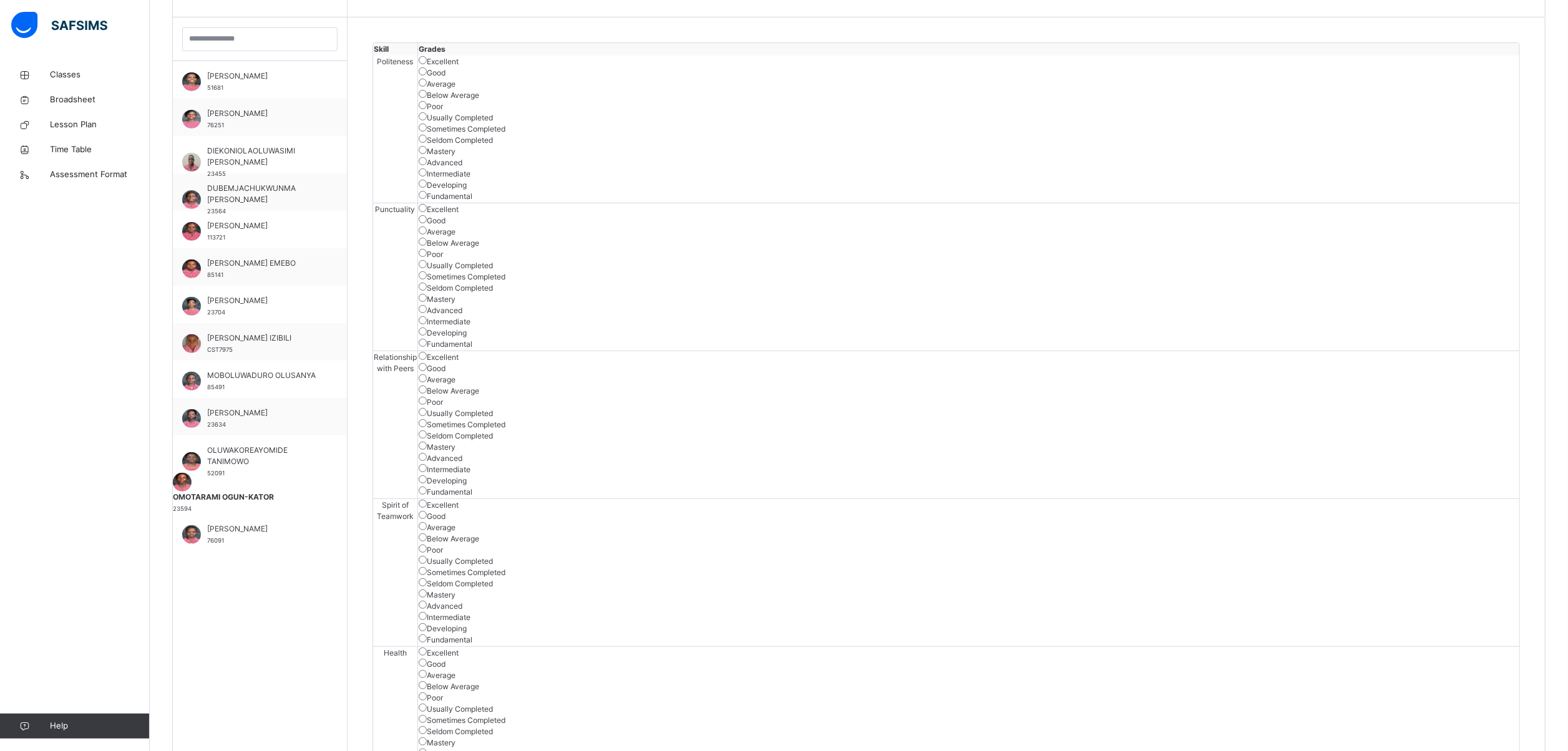 scroll, scrollTop: 388, scrollLeft: 0, axis: vertical 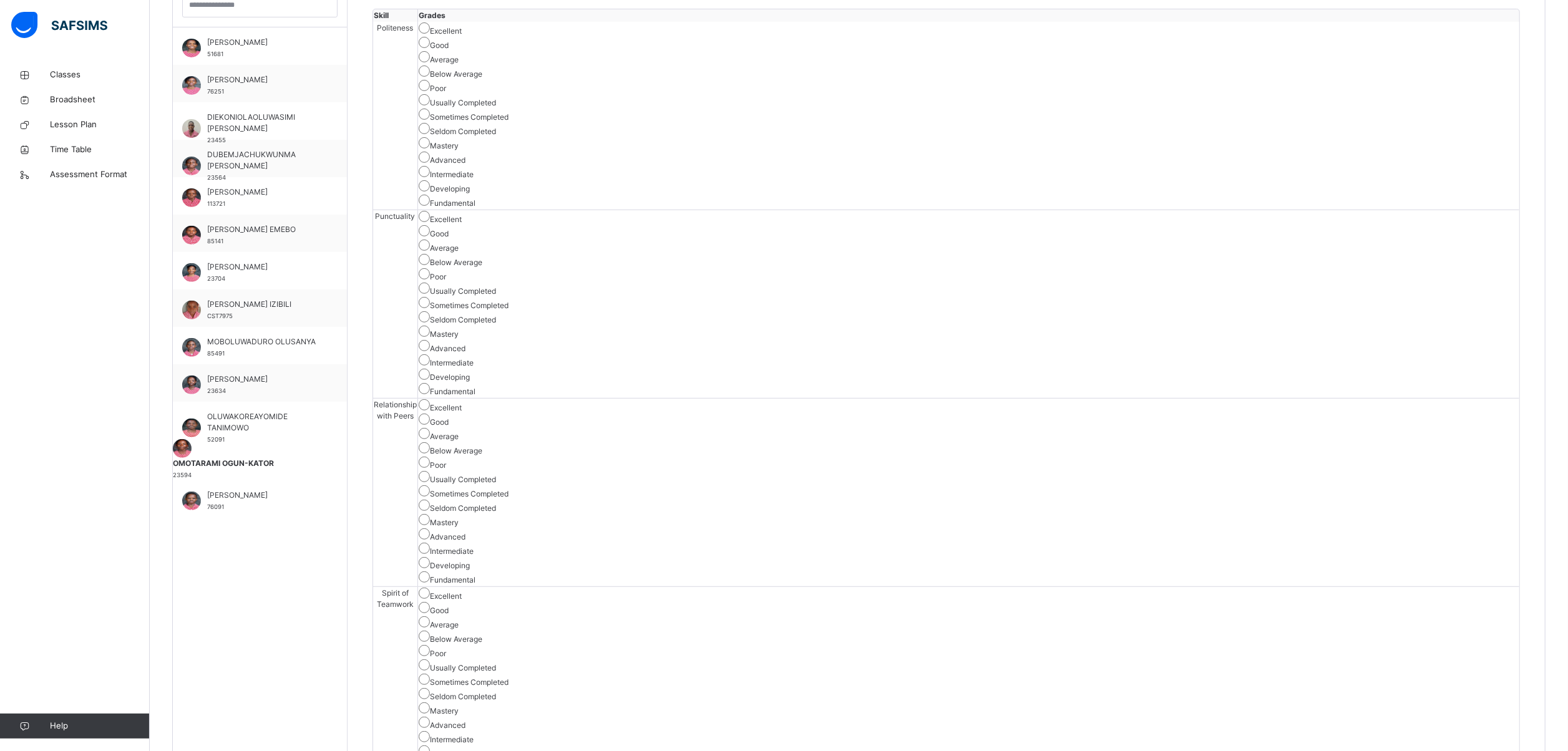 click on "Save Skill" at bounding box center [1474, 1928] 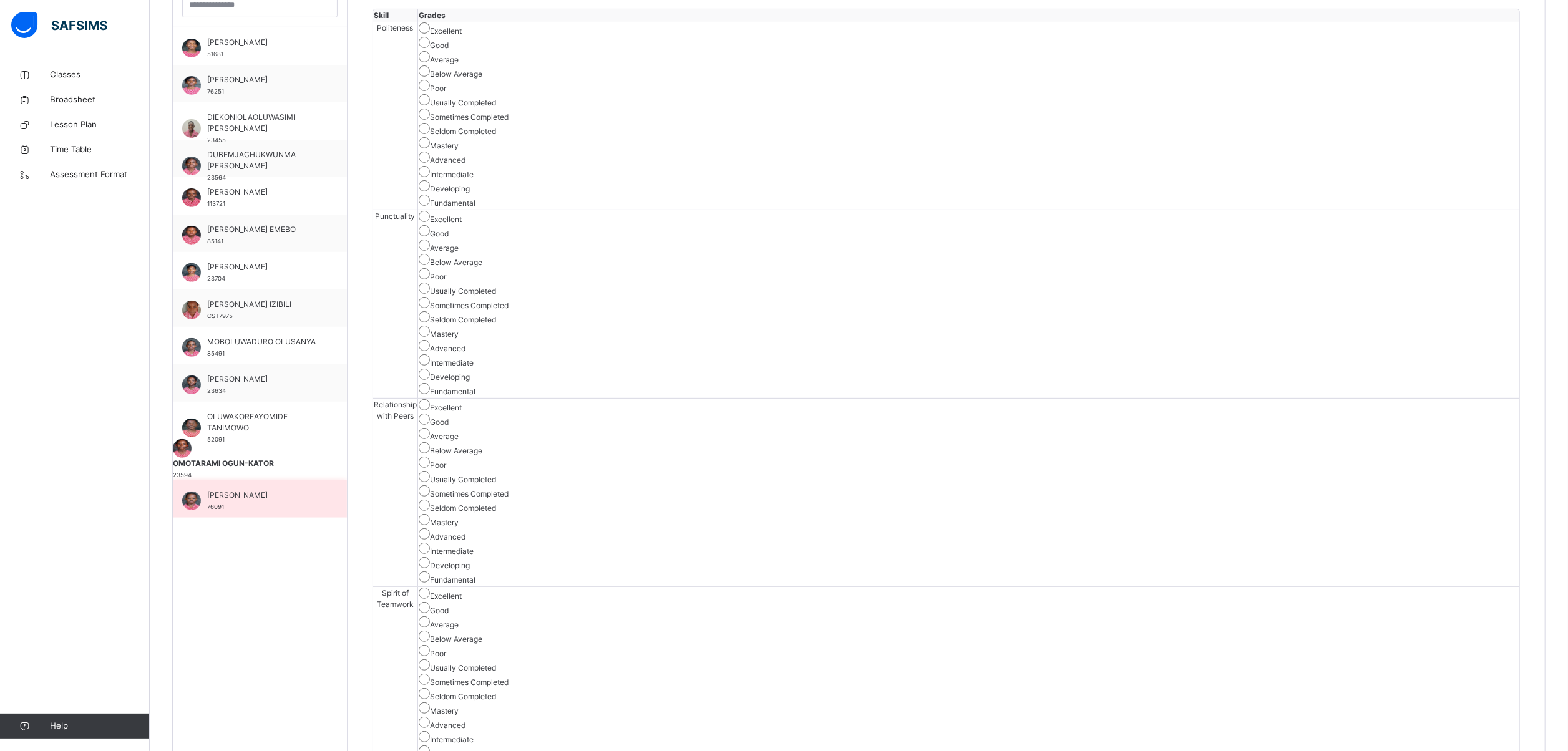 click on "[PERSON_NAME]" at bounding box center [263, 495] 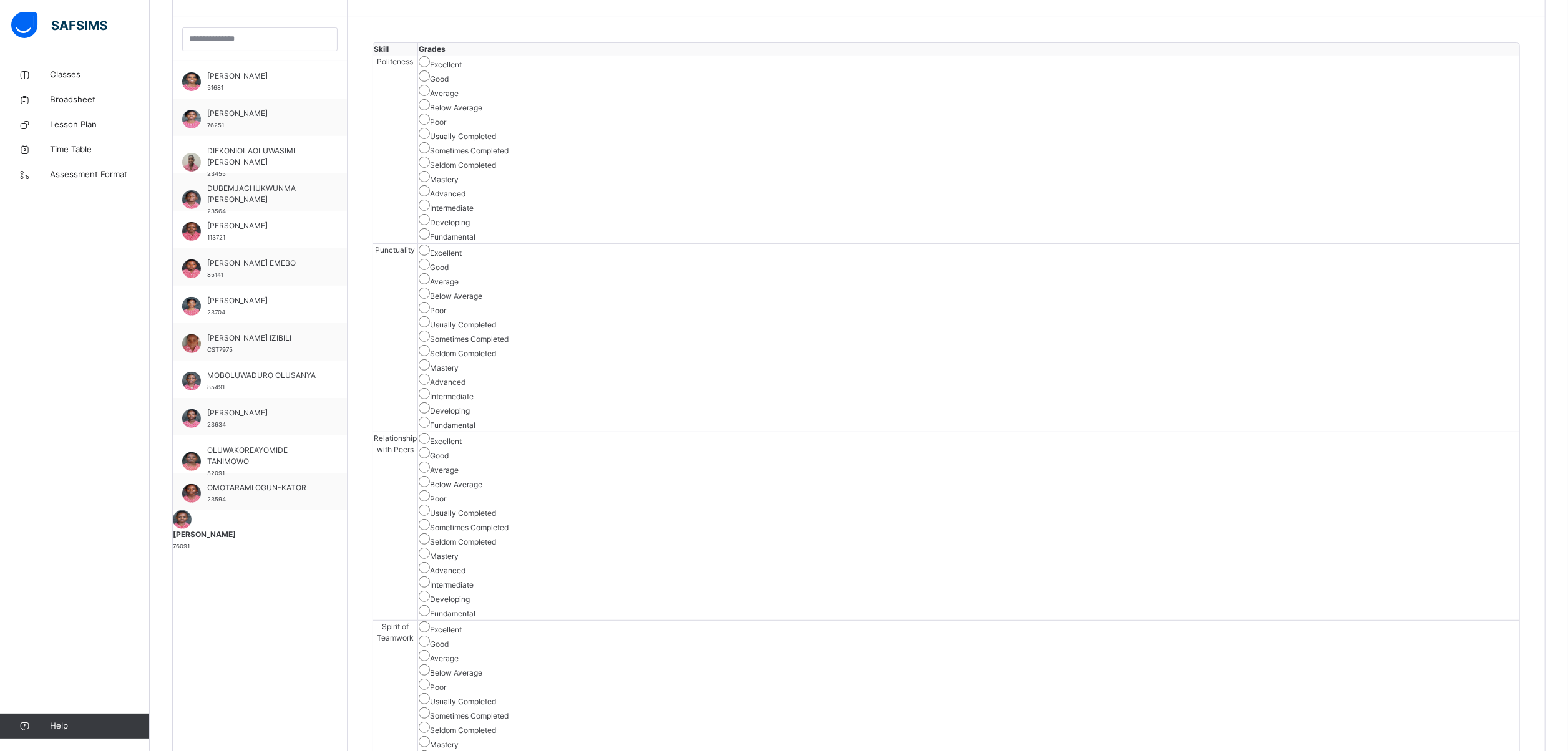 scroll, scrollTop: 388, scrollLeft: 0, axis: vertical 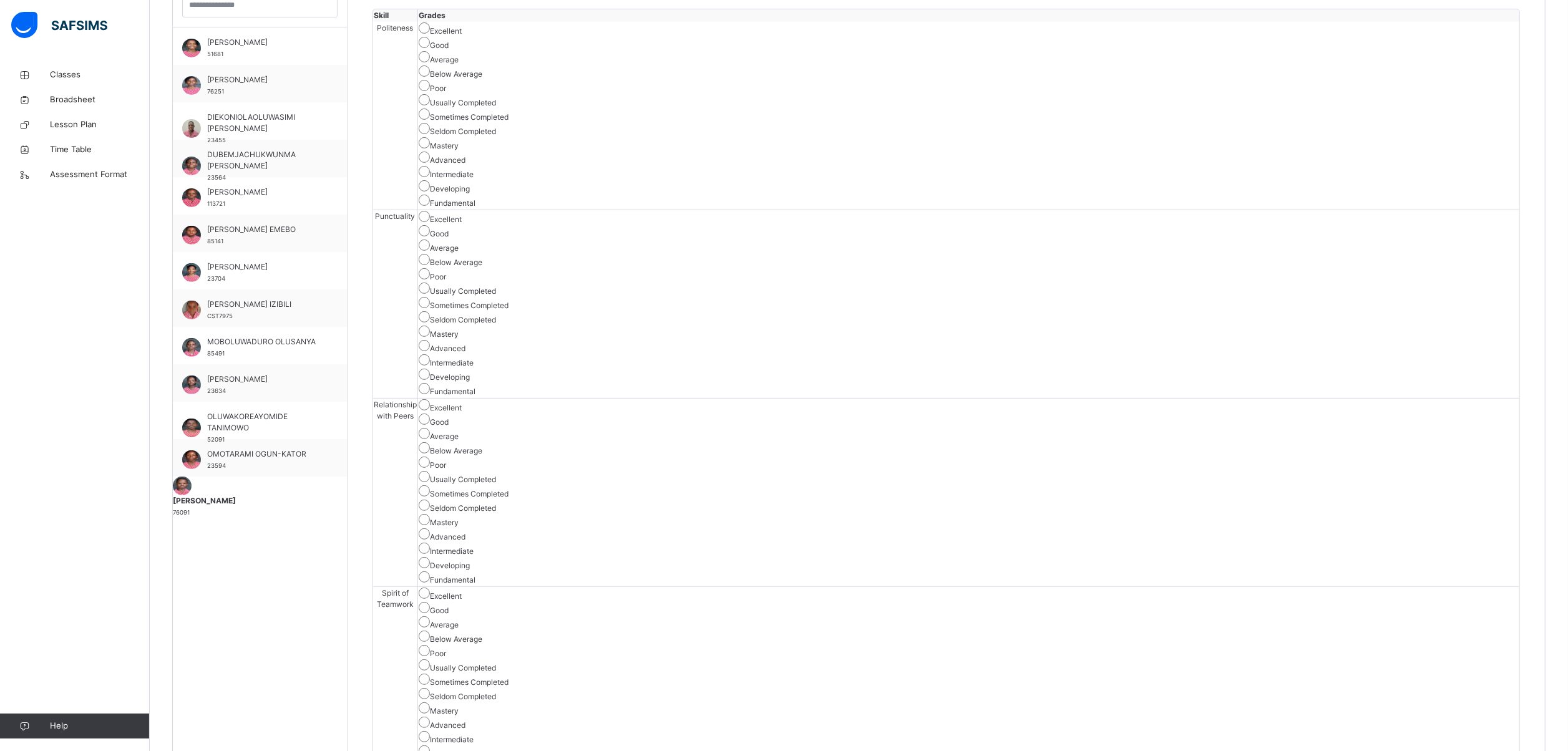 click on "Save Skill" at bounding box center (1474, 1928) 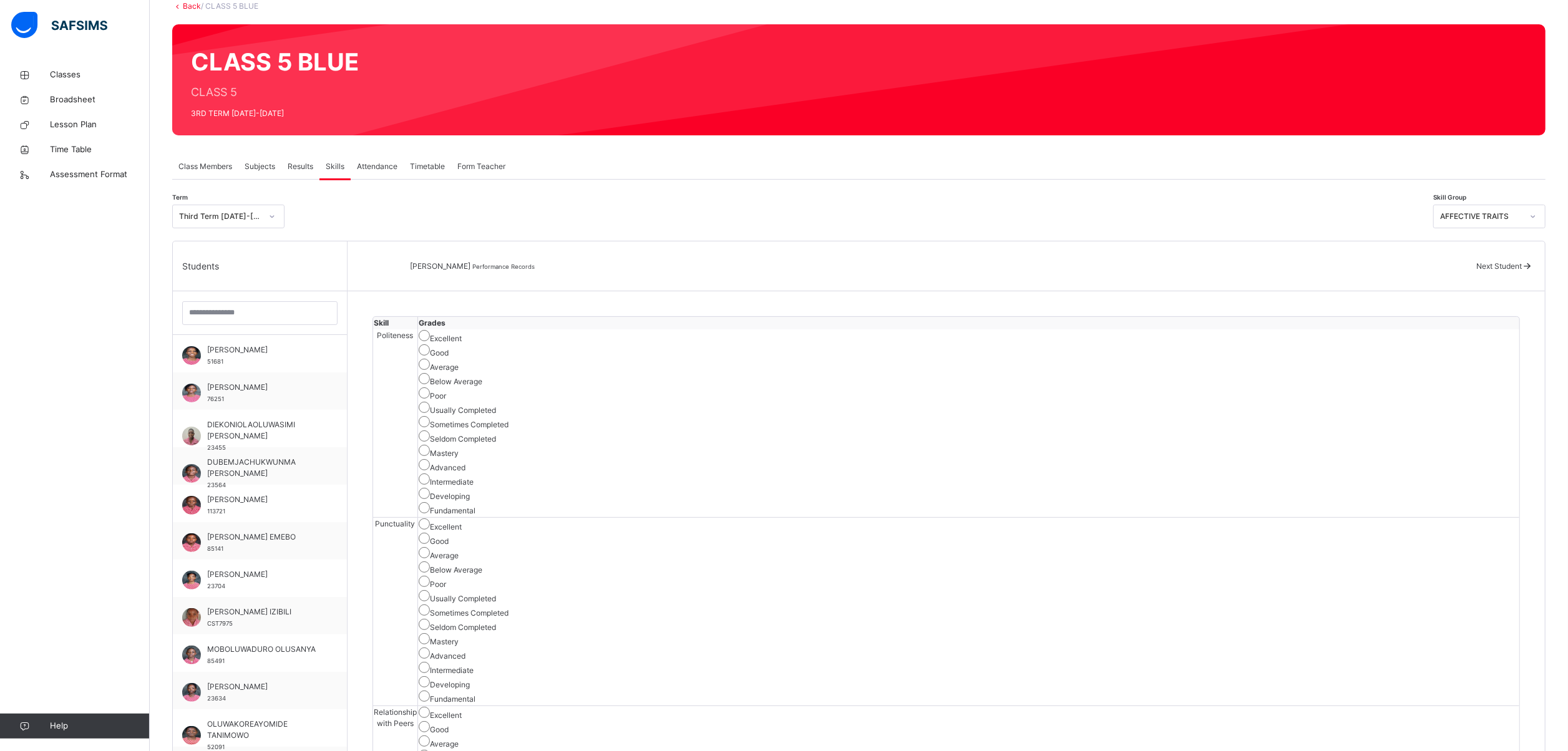 scroll, scrollTop: 75, scrollLeft: 0, axis: vertical 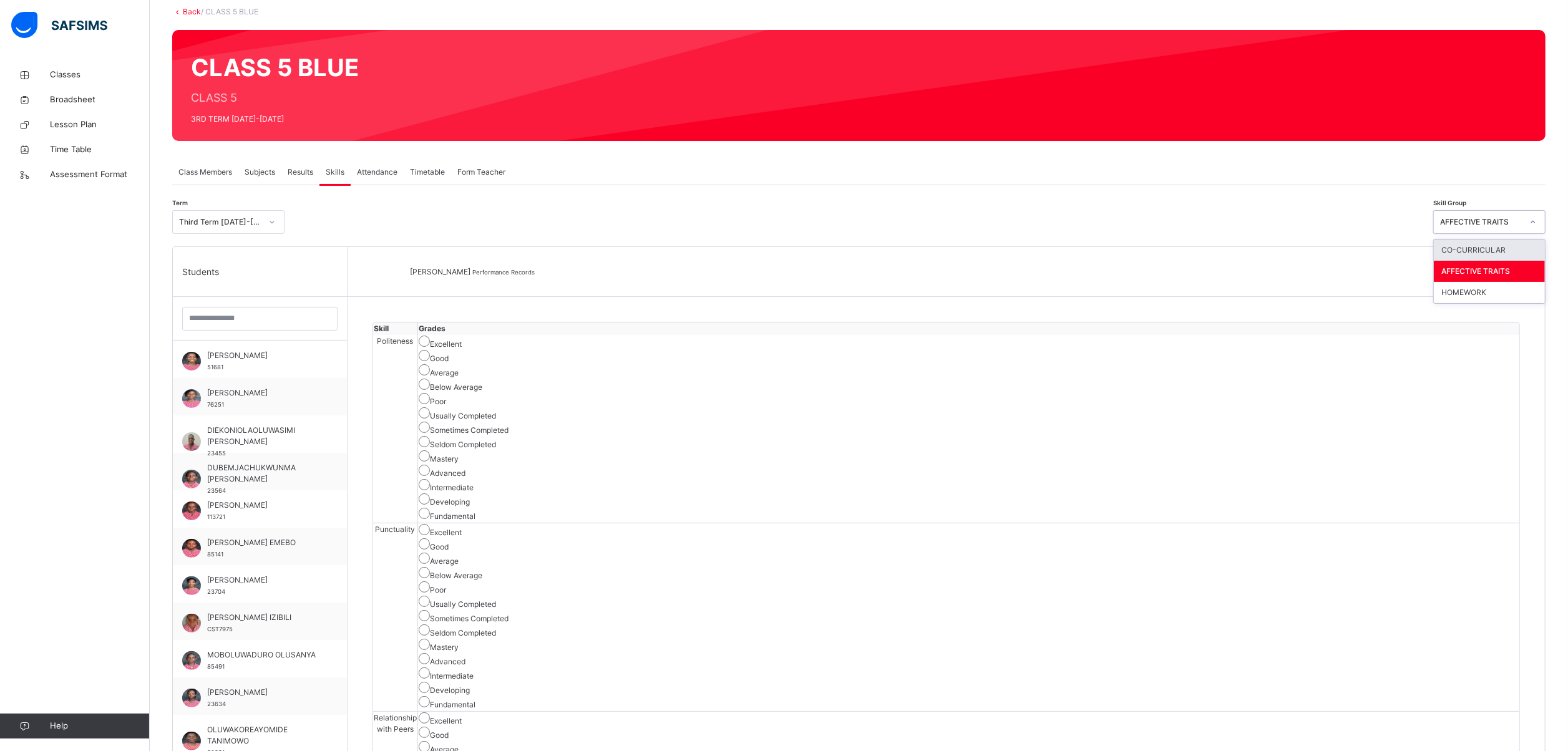 click 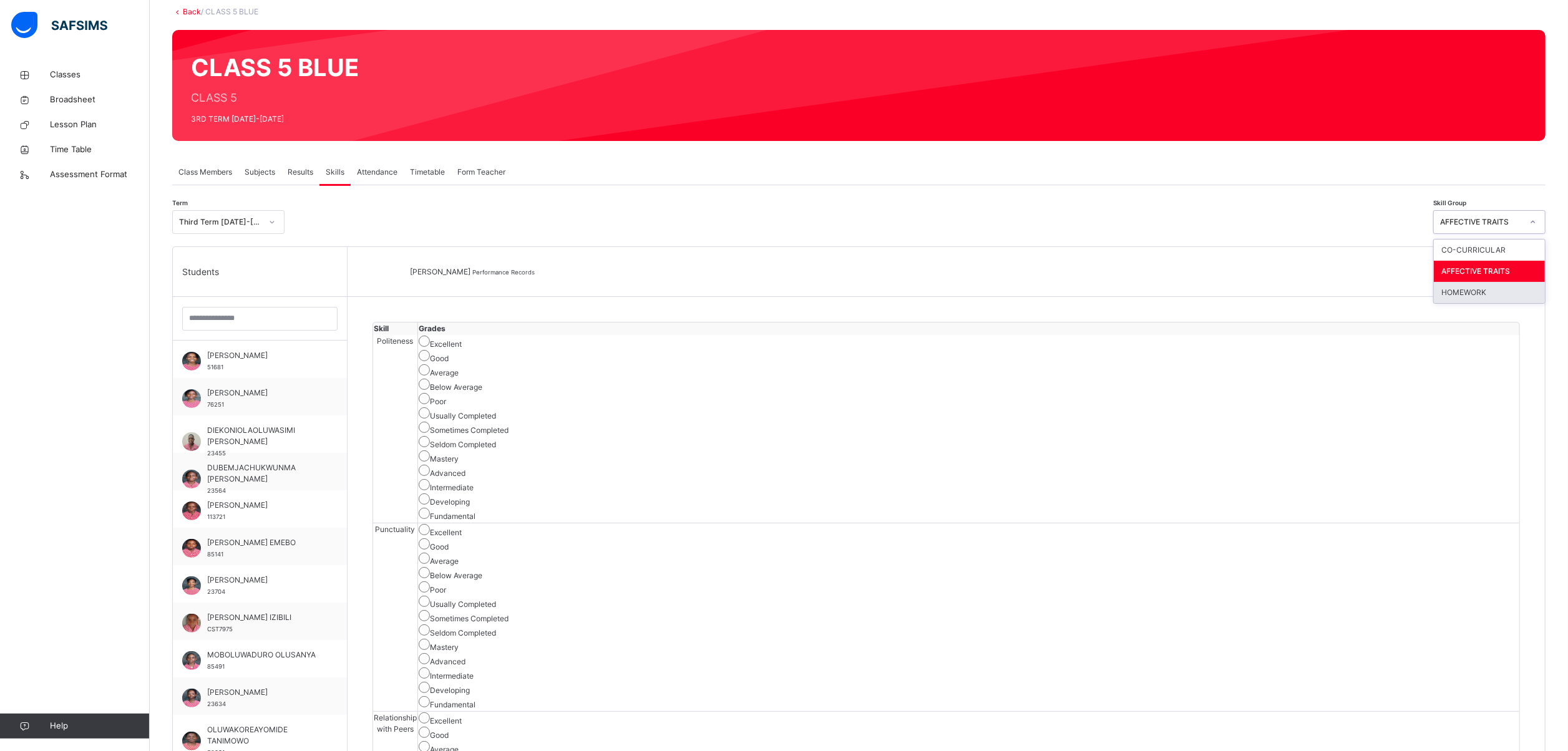 click on "HOMEWORK" at bounding box center [1489, 293] 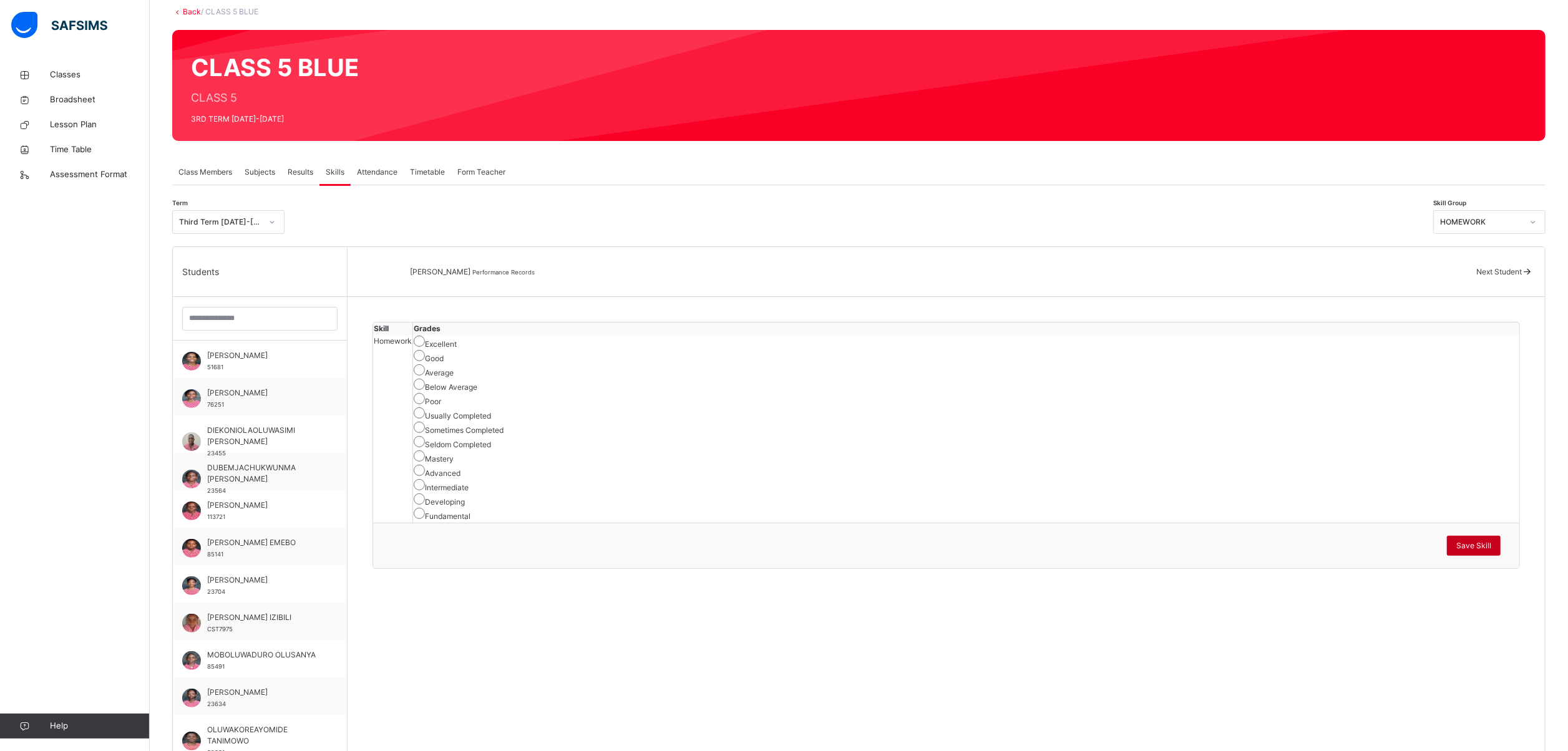 click on "Save Skill" at bounding box center (1474, 546) 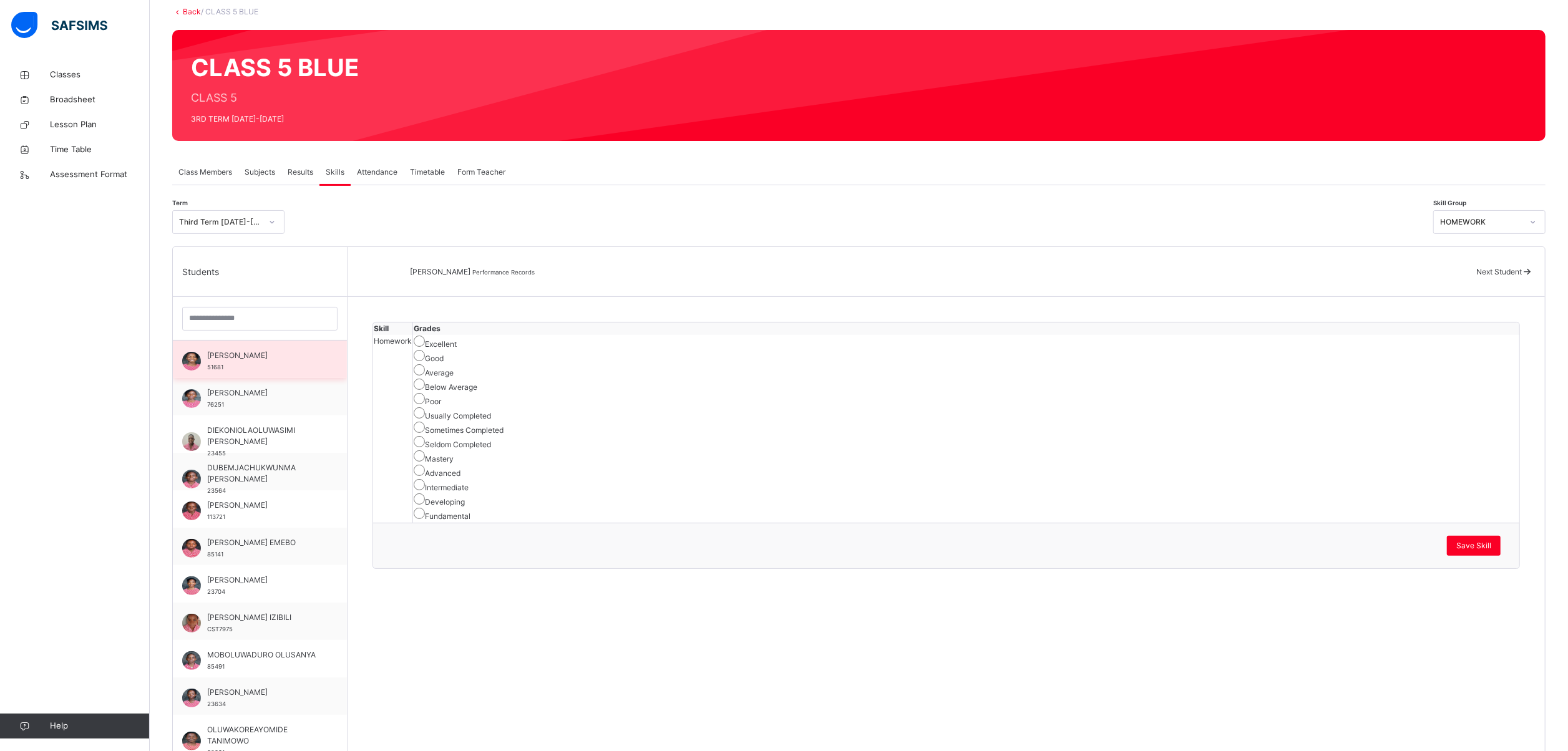 click on "[PERSON_NAME]" at bounding box center (263, 356) 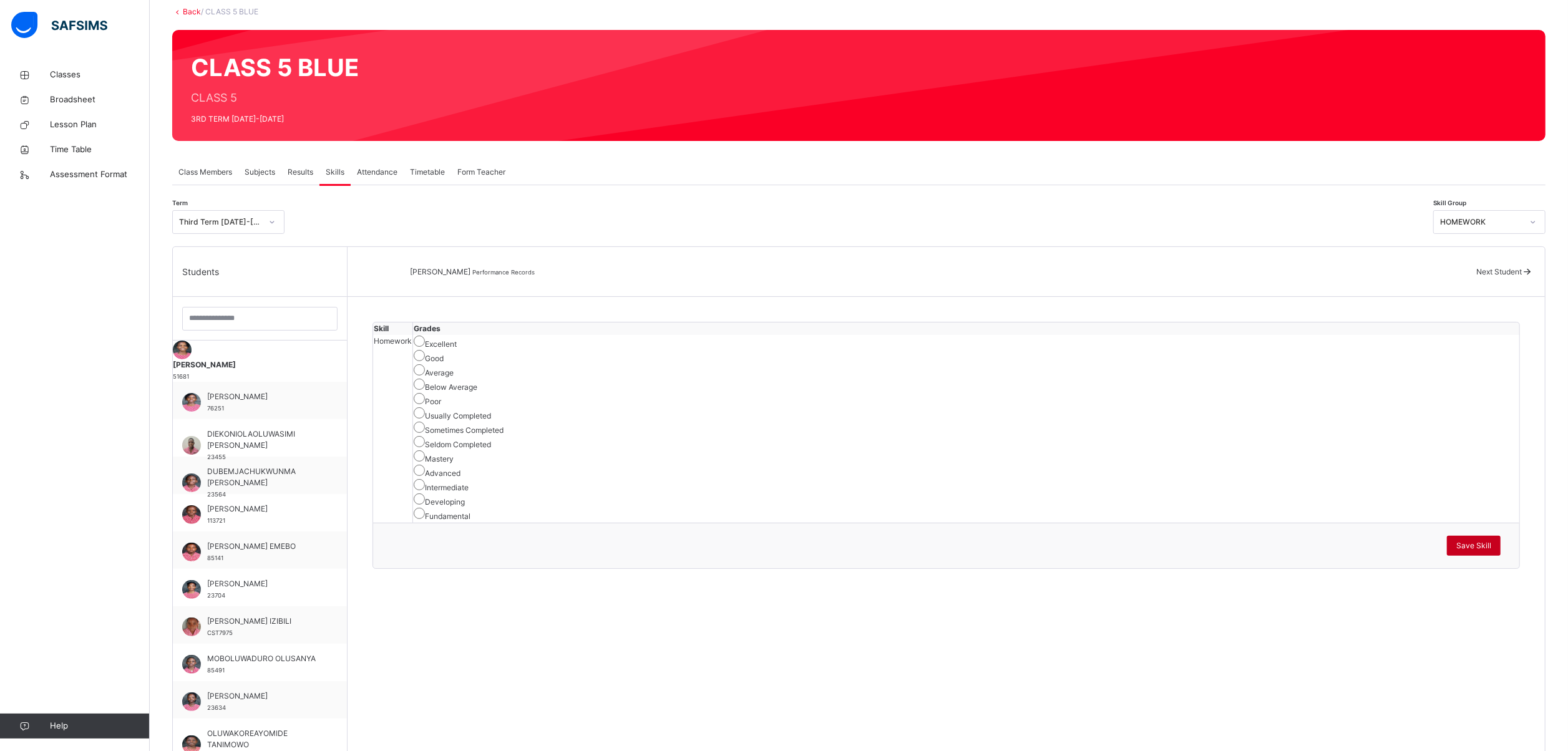click on "Save Skill" at bounding box center (1474, 546) 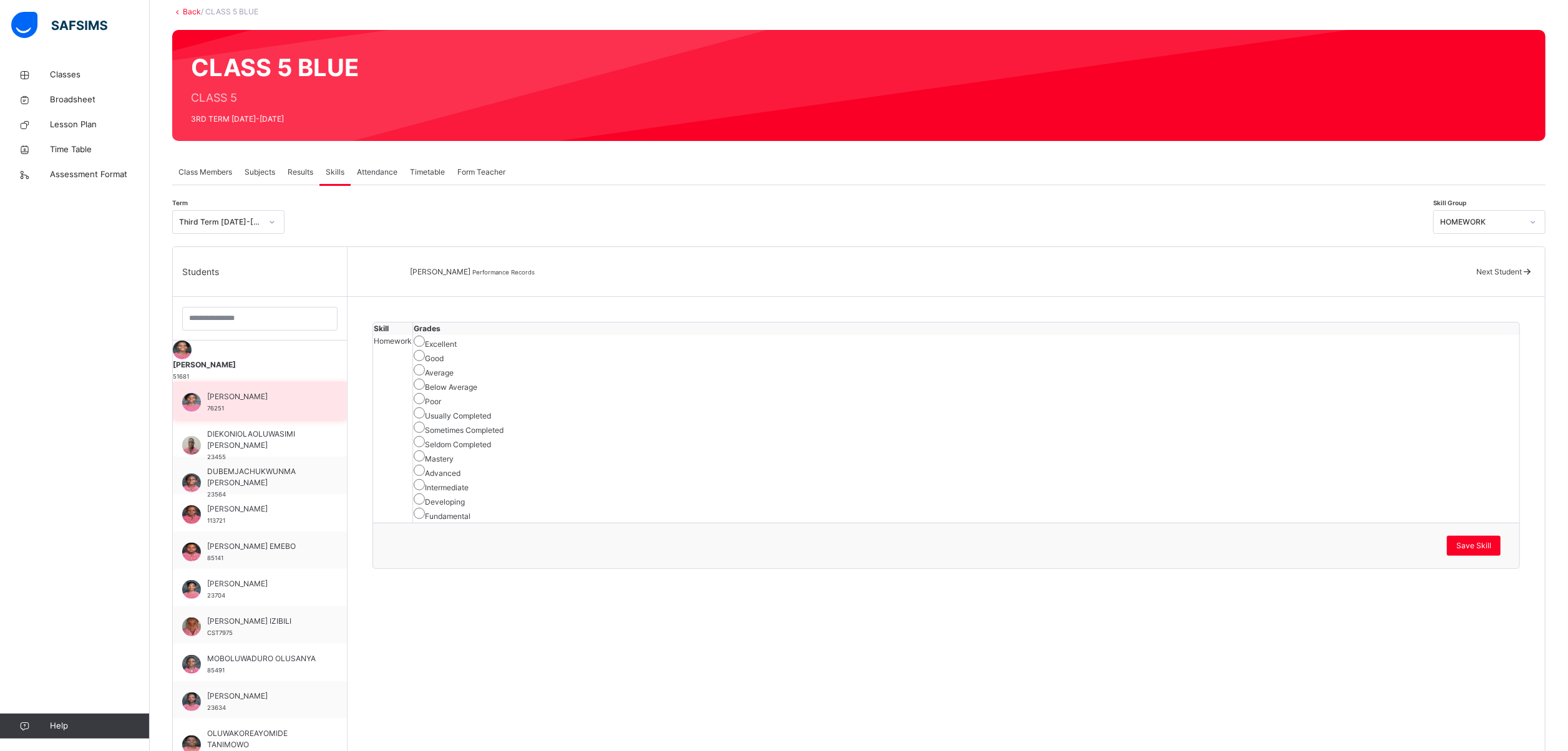 click on "[PERSON_NAME]" at bounding box center [263, 397] 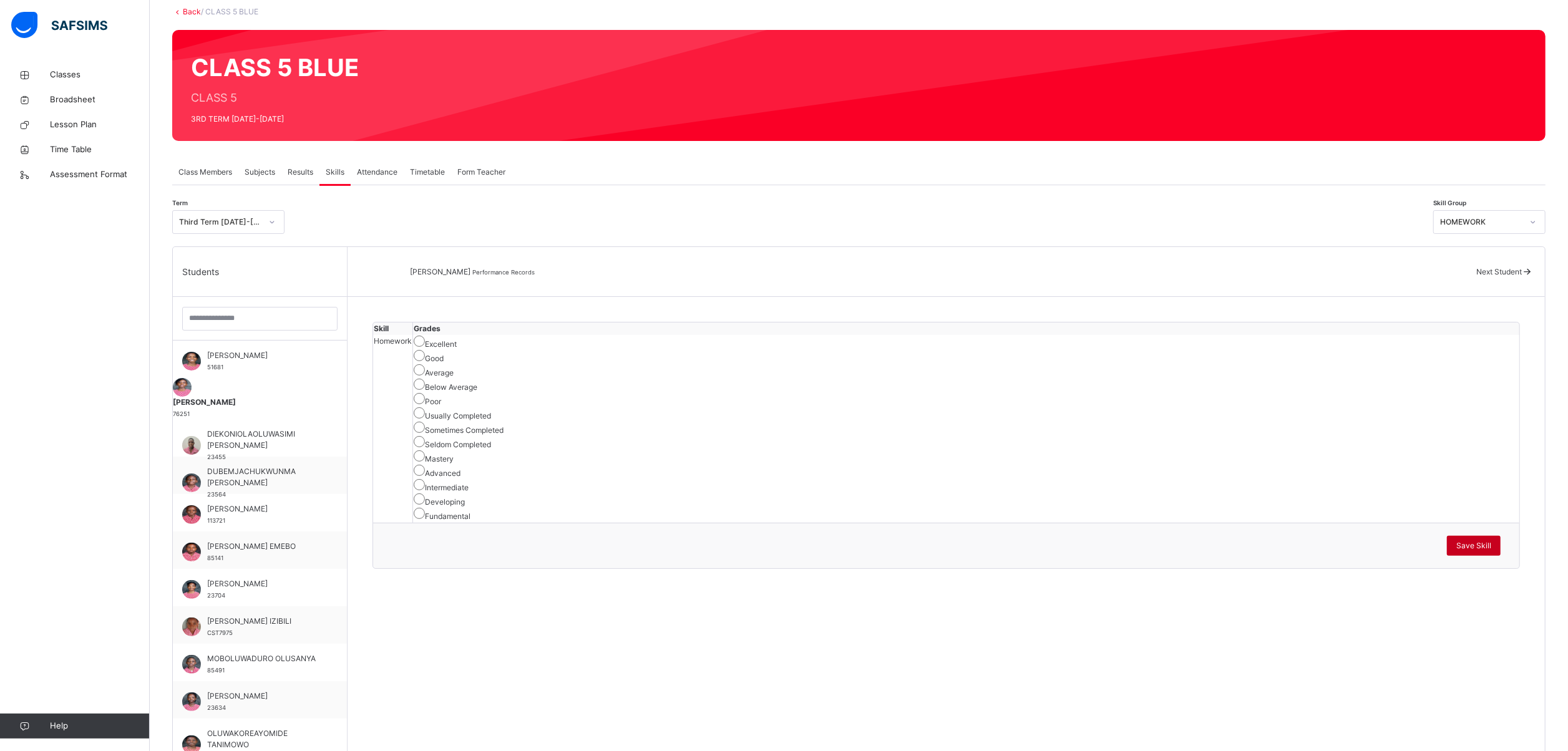 click on "Save Skill" at bounding box center (1474, 546) 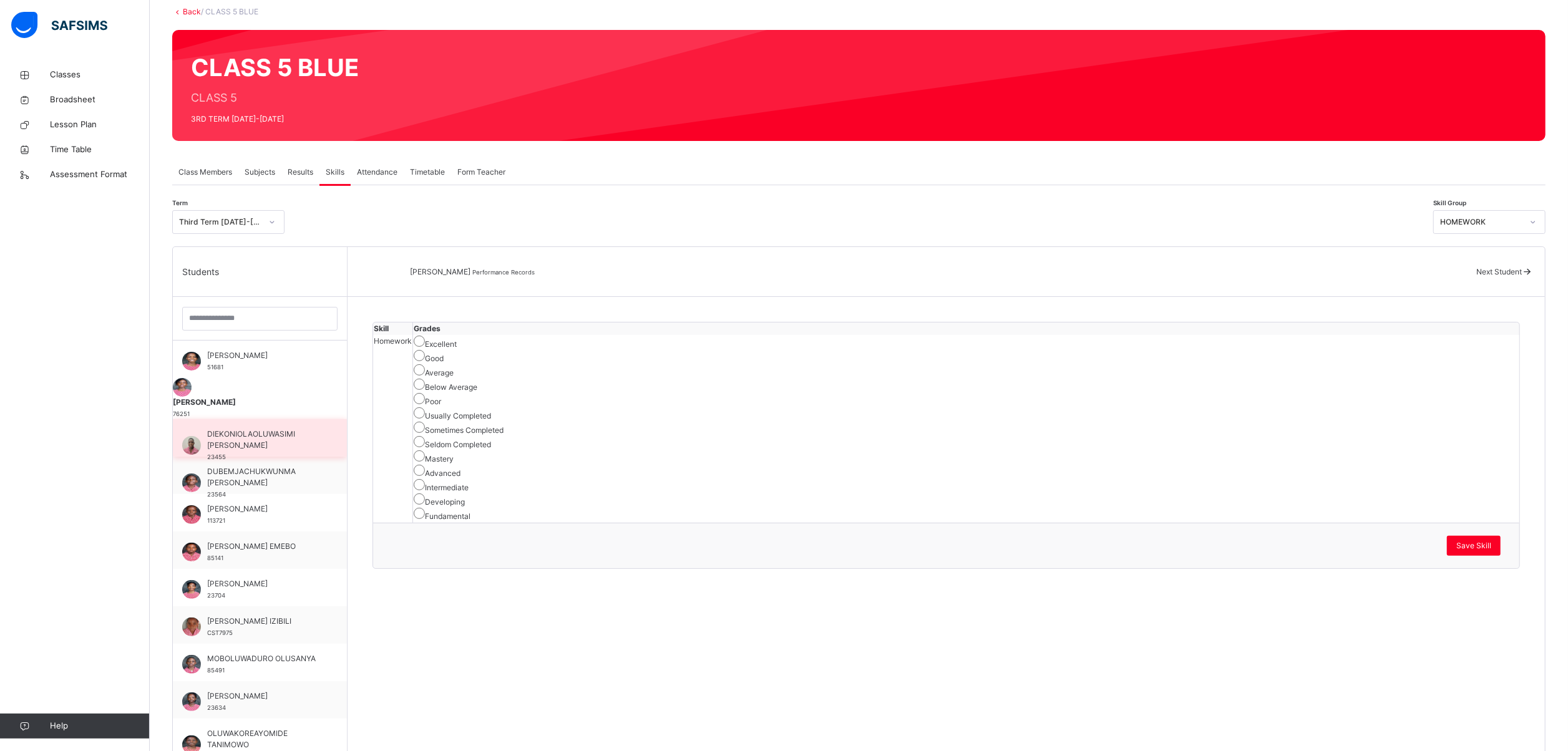 click on "DIEKONIOLAOLUWASIMI  [PERSON_NAME]" at bounding box center (263, 440) 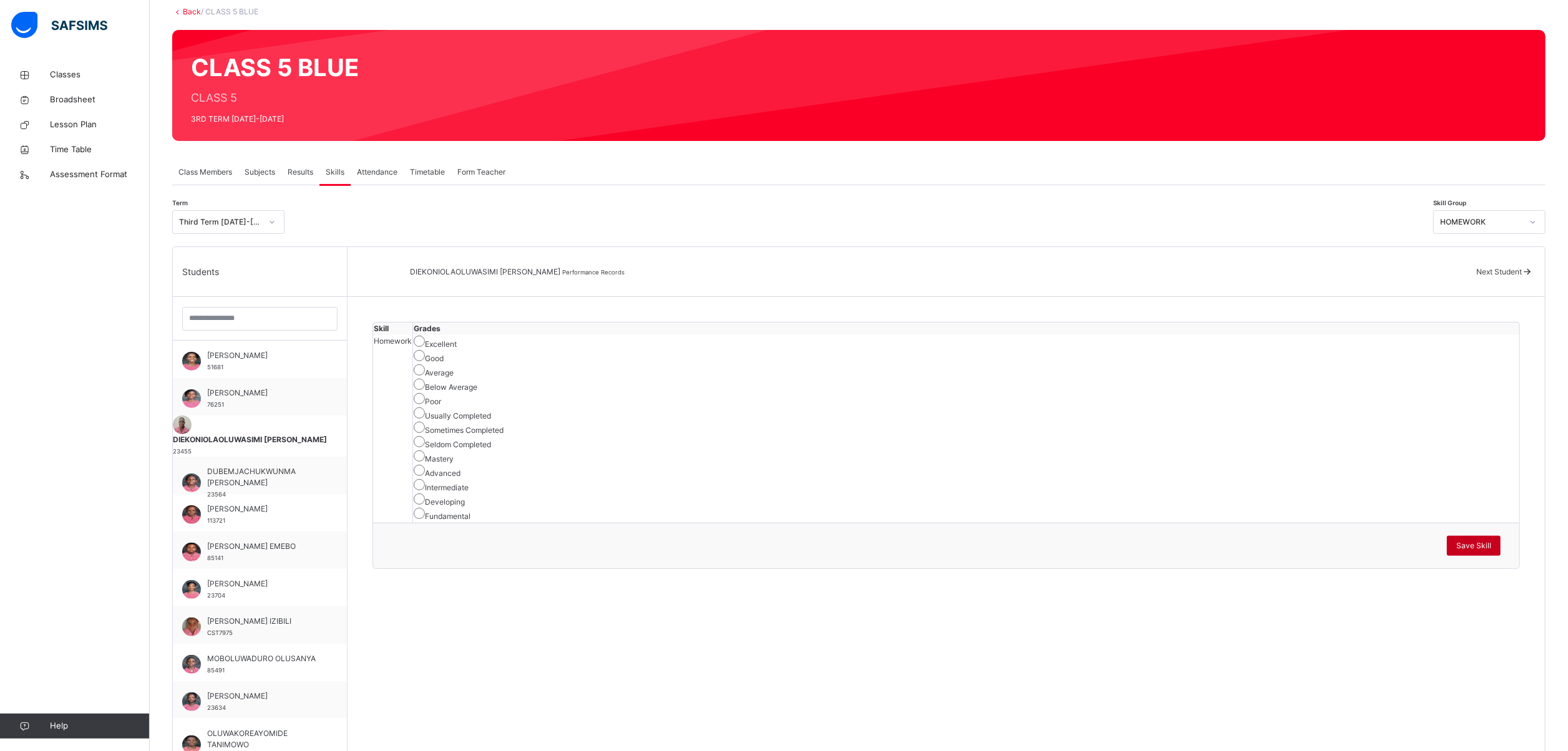 click on "Save Skill" at bounding box center (1474, 546) 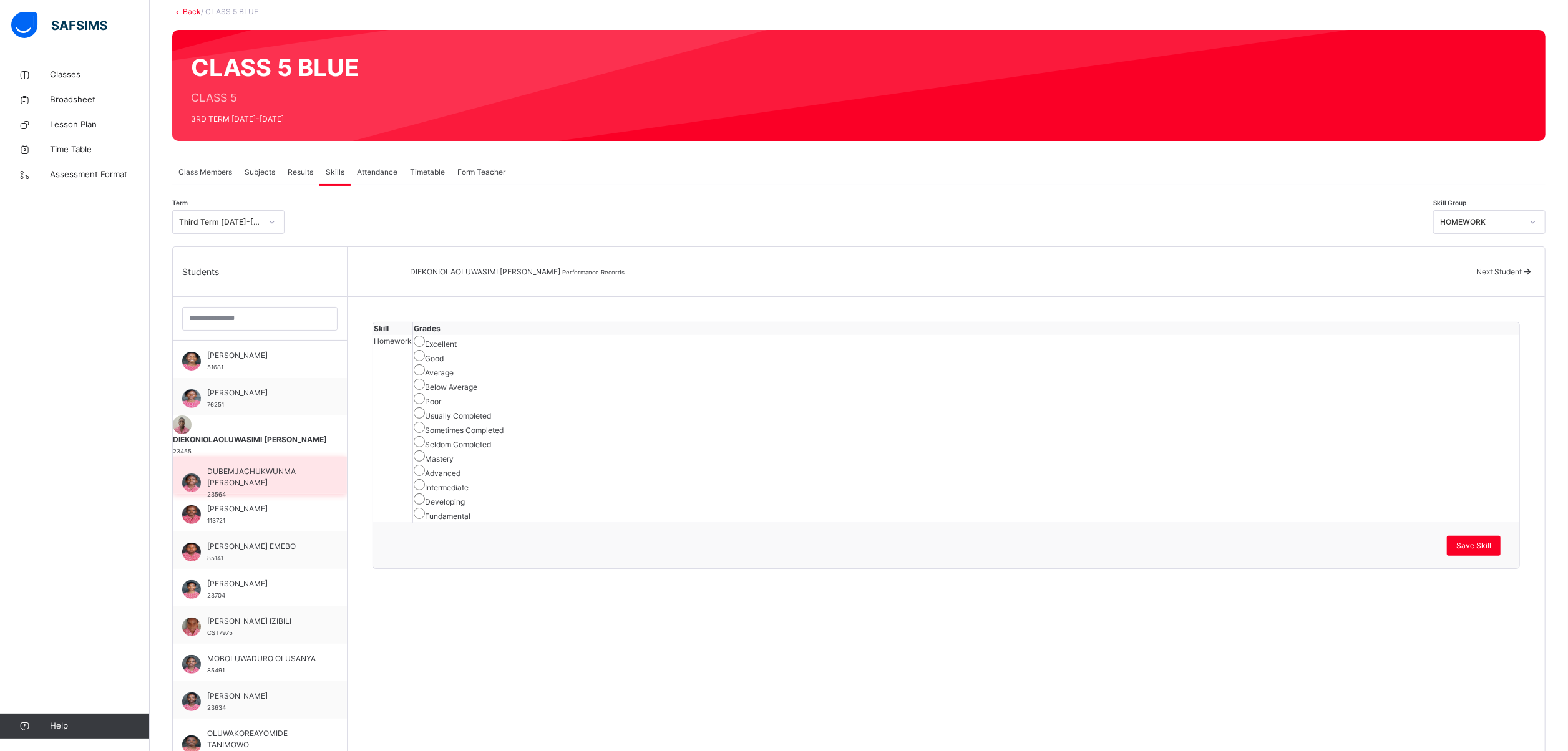 click on "DUBEMJACHUKWUNMA  [PERSON_NAME]" at bounding box center (263, 477) 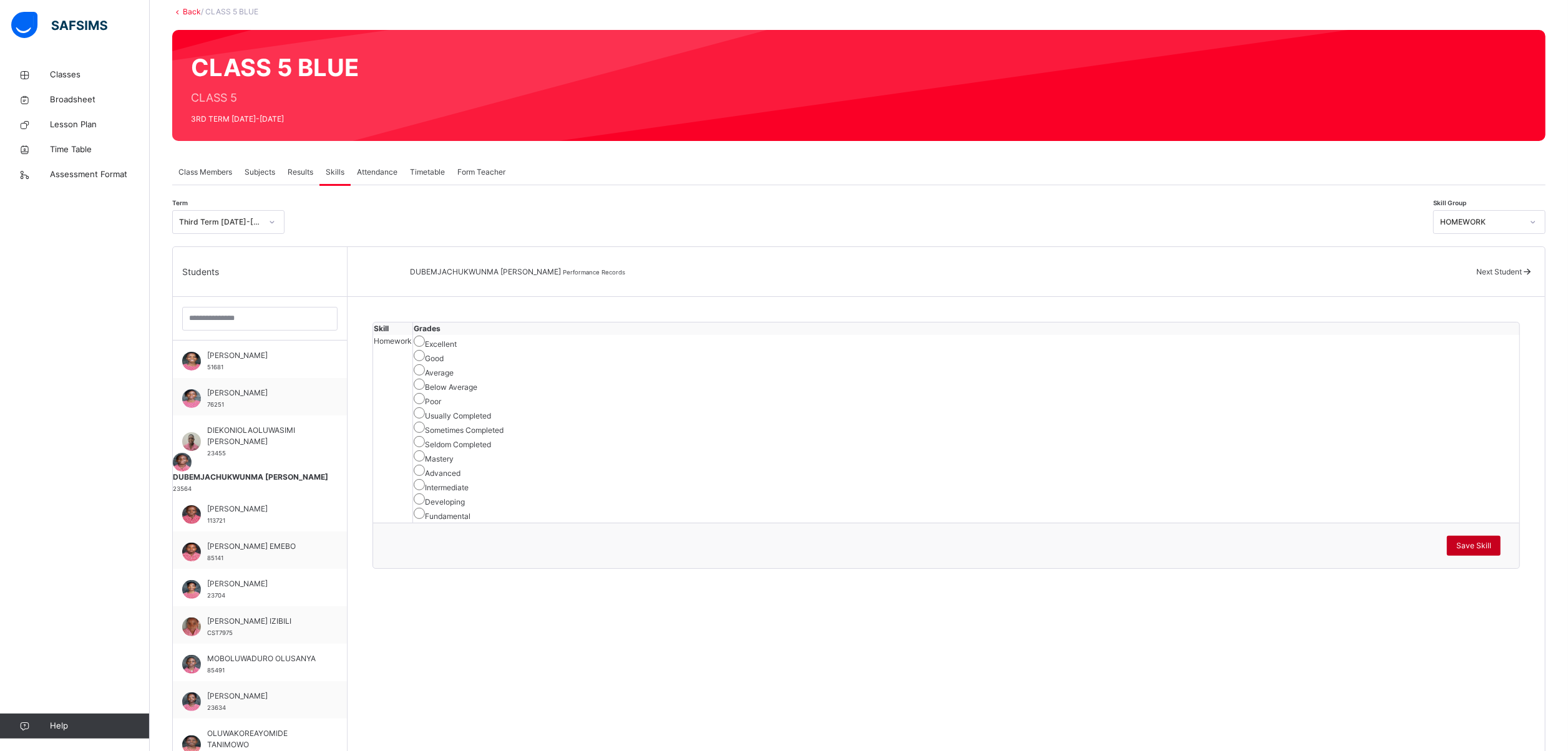 click on "Save Skill" at bounding box center (1474, 546) 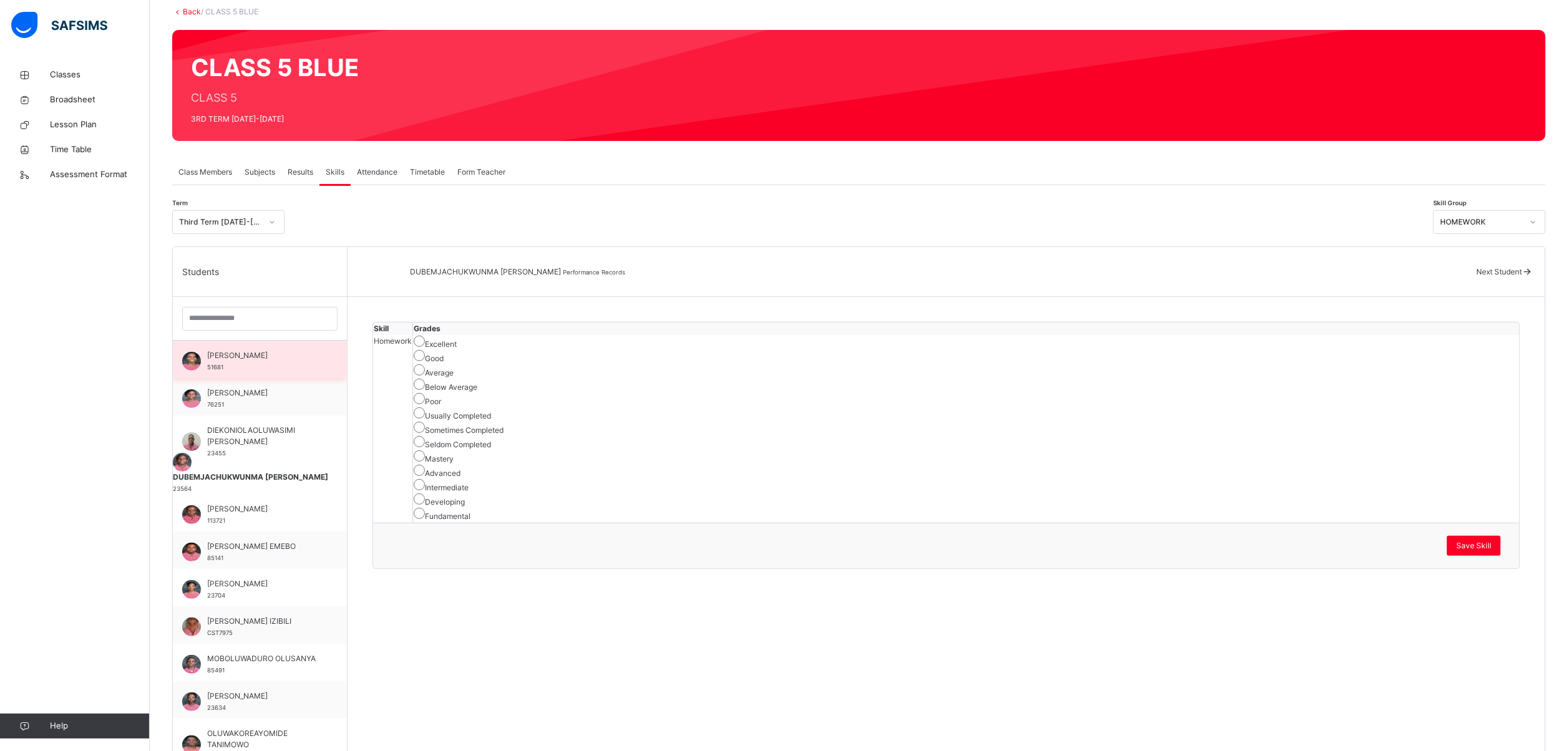click on "[PERSON_NAME]" at bounding box center (263, 356) 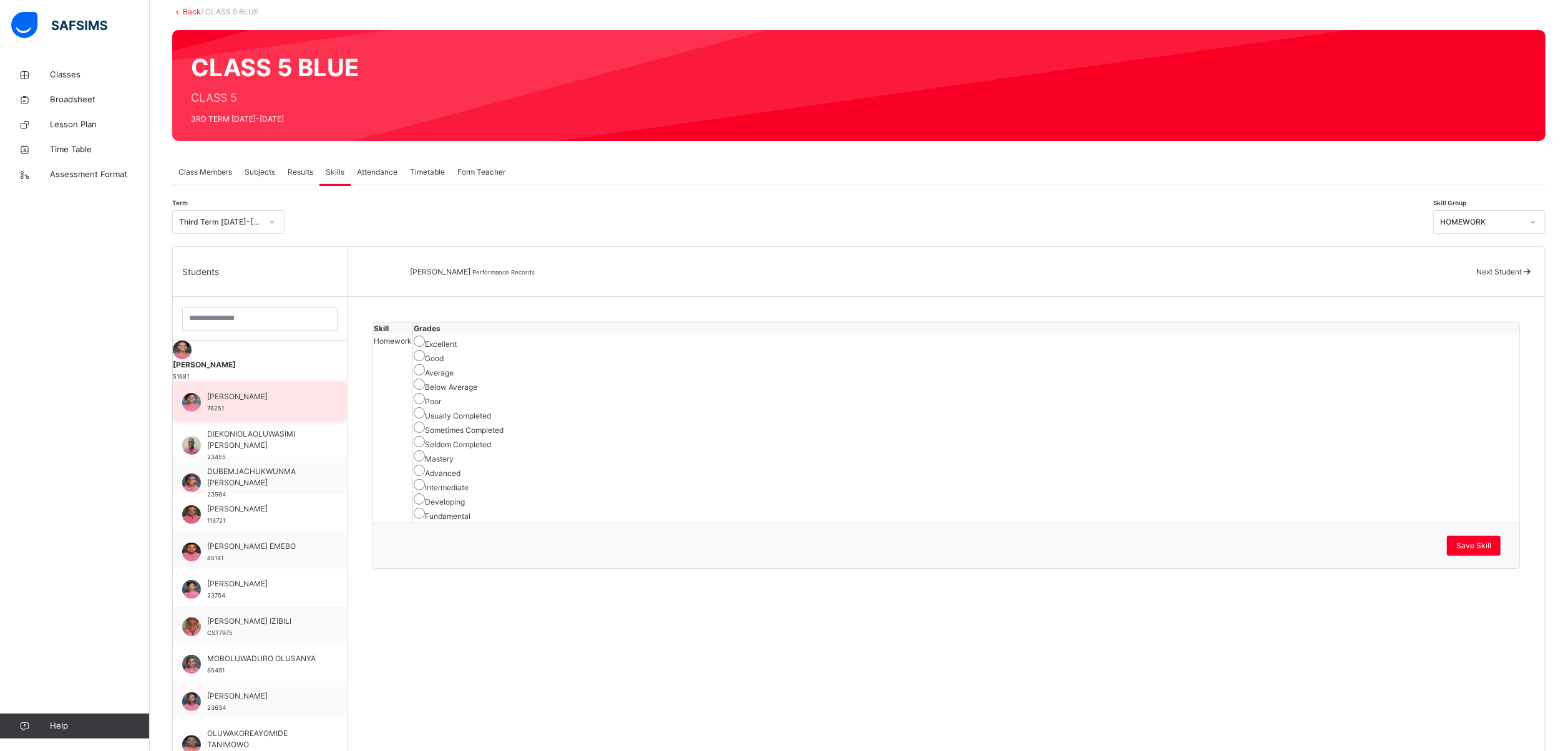 click on "[PERSON_NAME]" at bounding box center (263, 397) 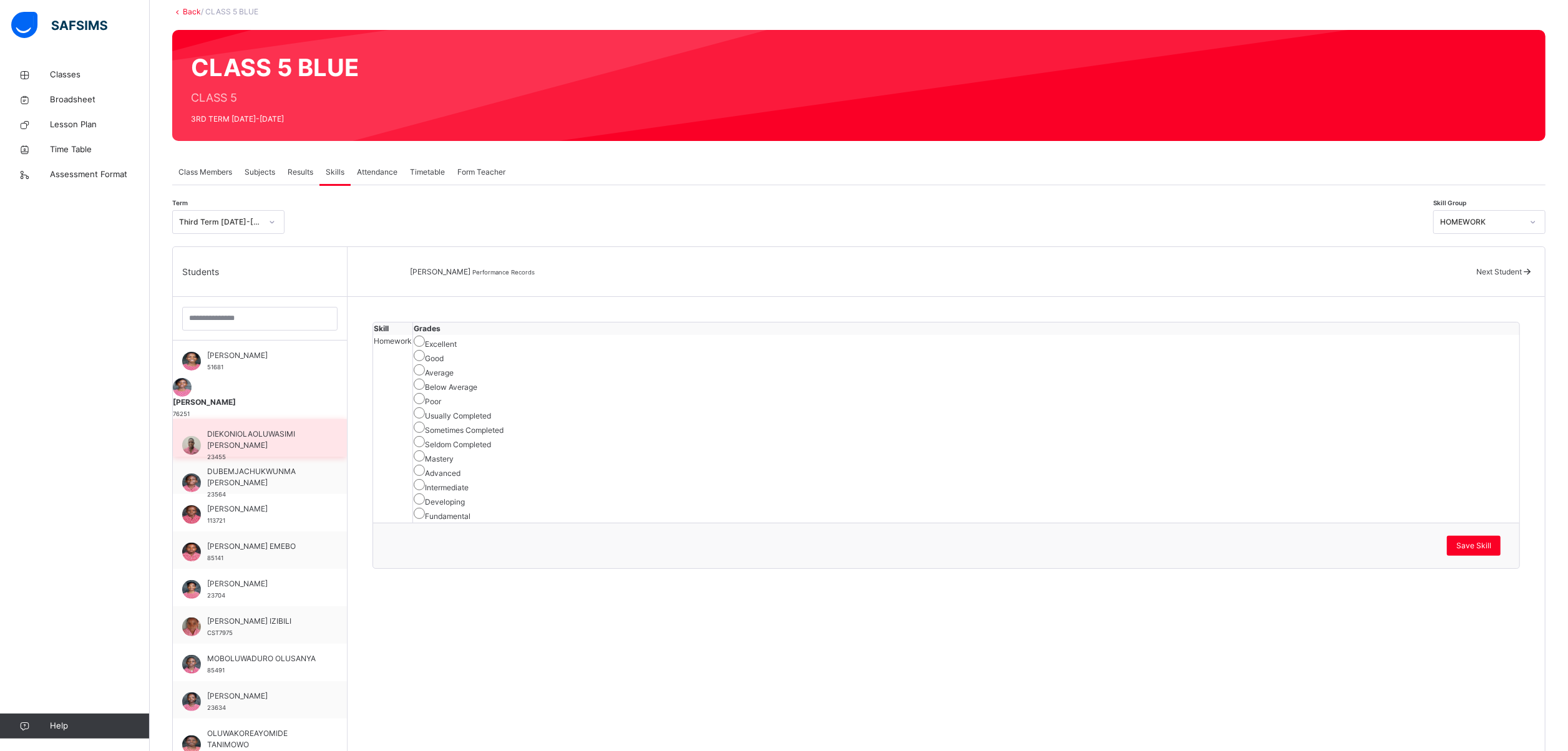 click on "DIEKONIOLAOLUWASIMI  [PERSON_NAME]" at bounding box center (263, 440) 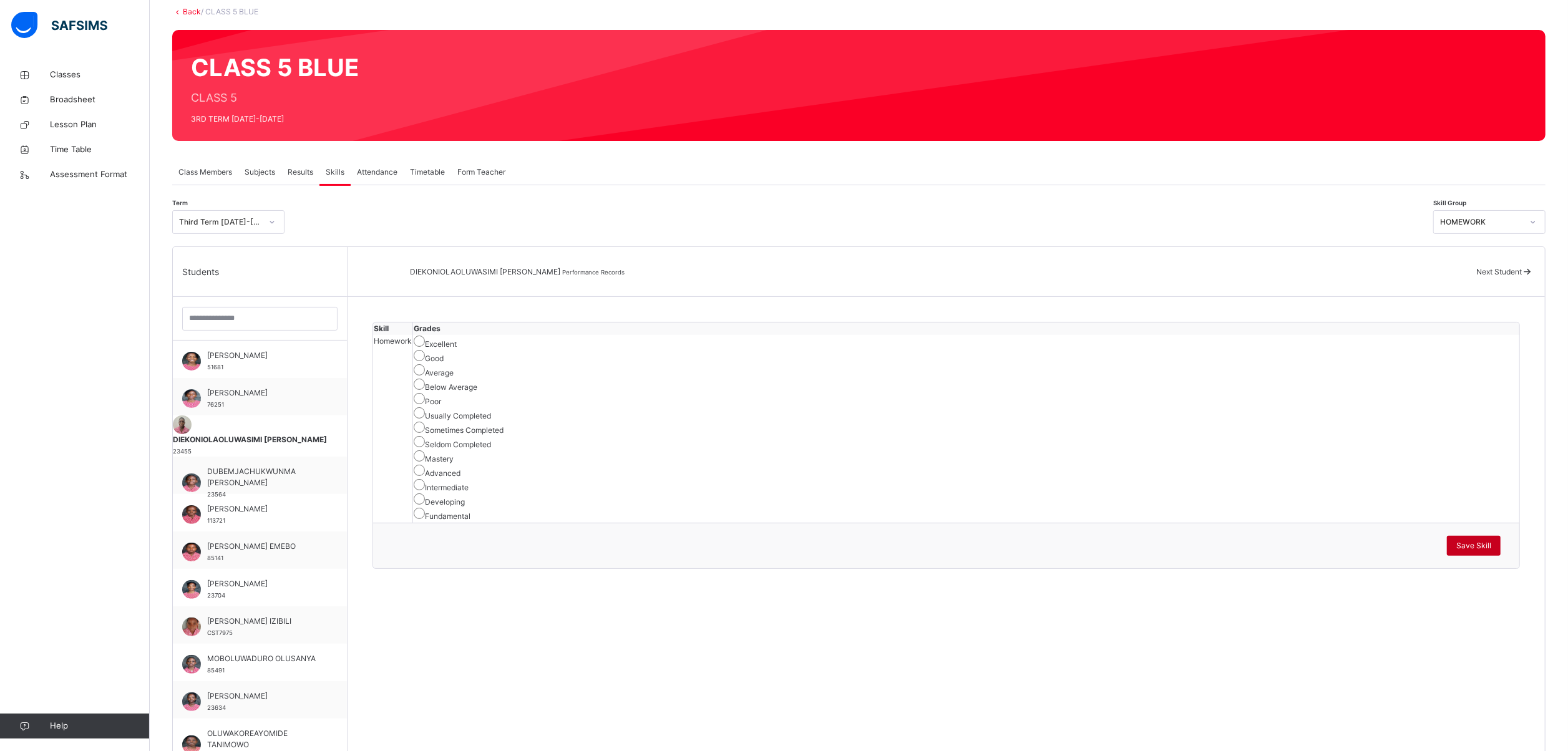 click on "Save Skill" at bounding box center (1474, 546) 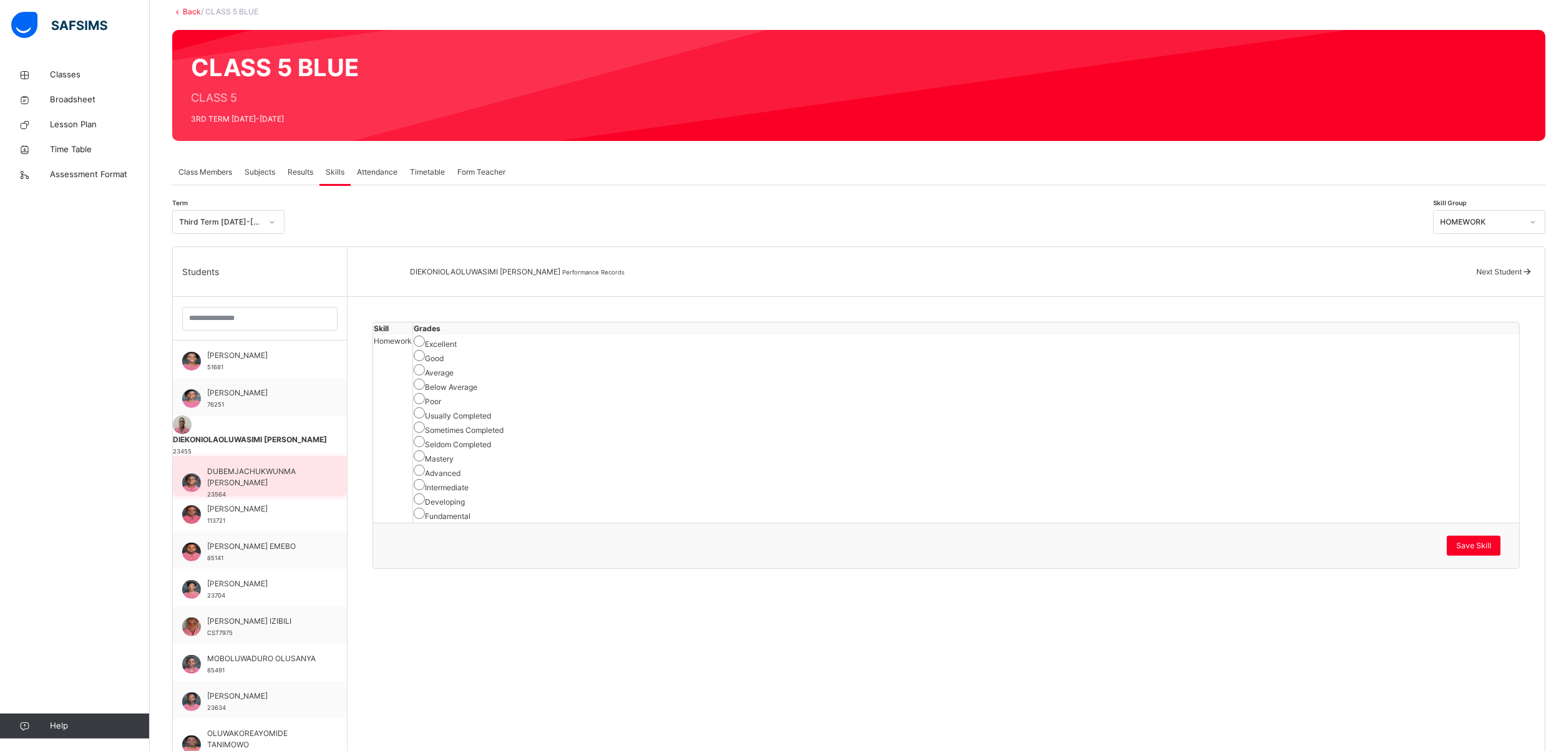 click on "DUBEMJACHUKWUNMA  [PERSON_NAME]" at bounding box center [263, 477] 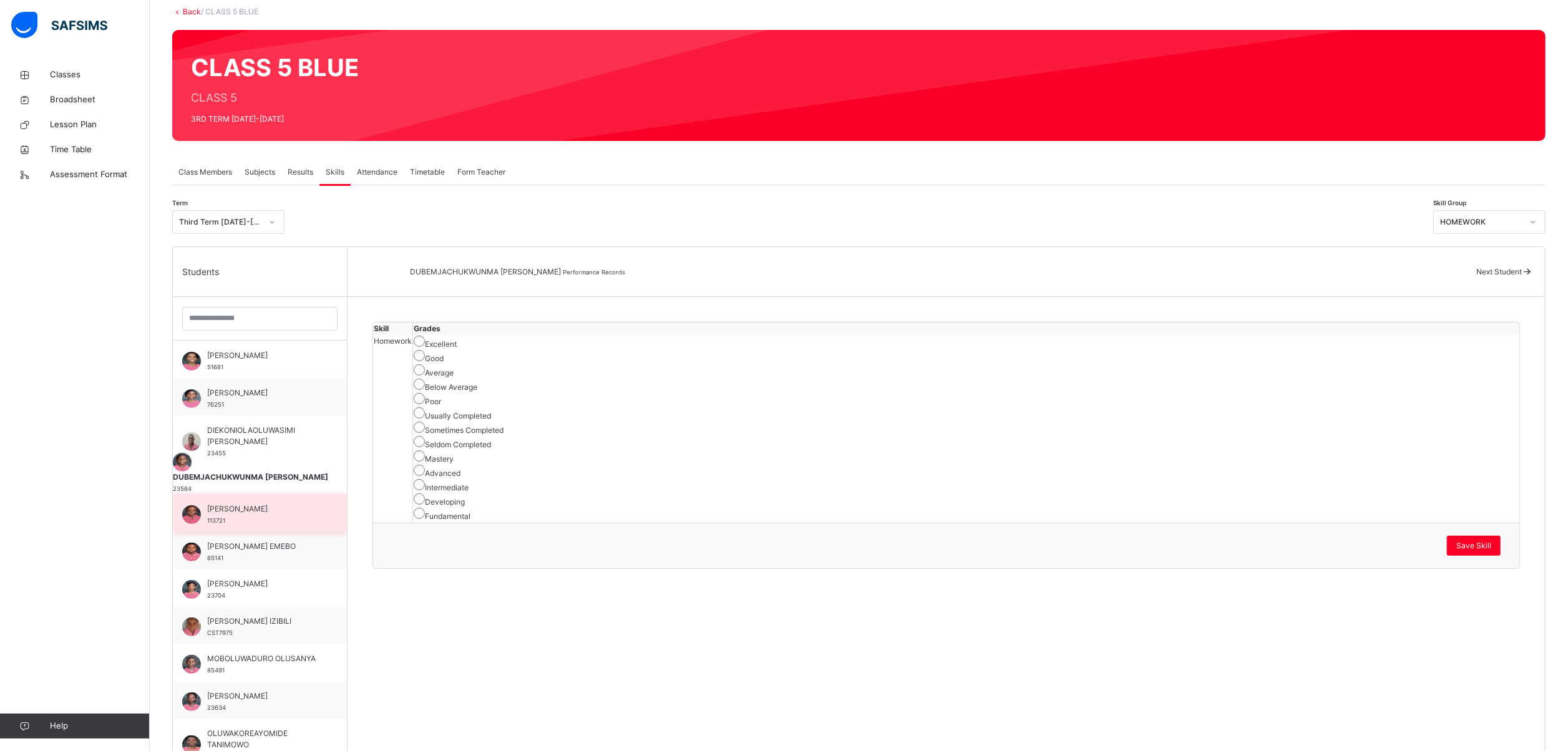 click on "[PERSON_NAME] 113721" at bounding box center (263, 515) 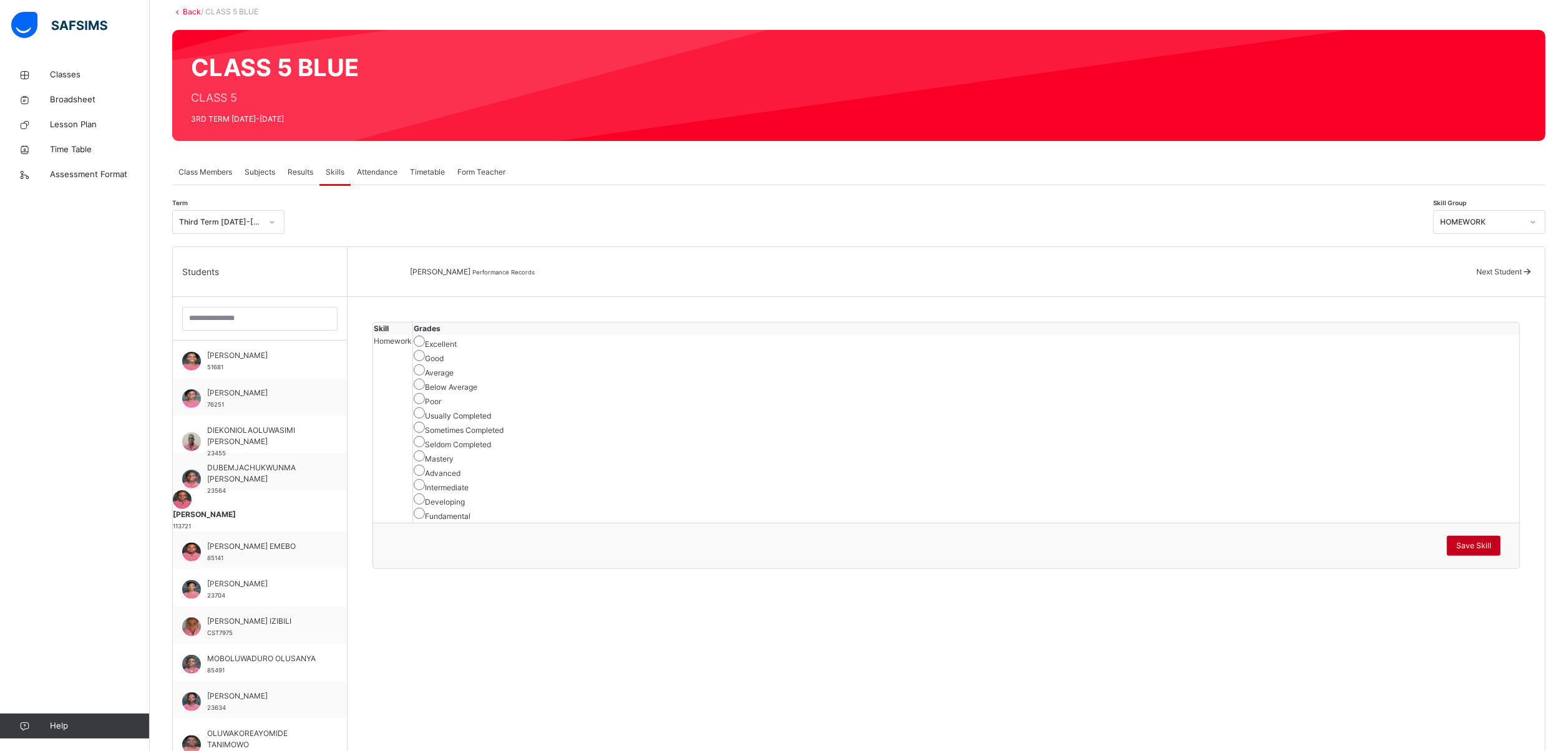 click on "Save Skill" at bounding box center [1474, 546] 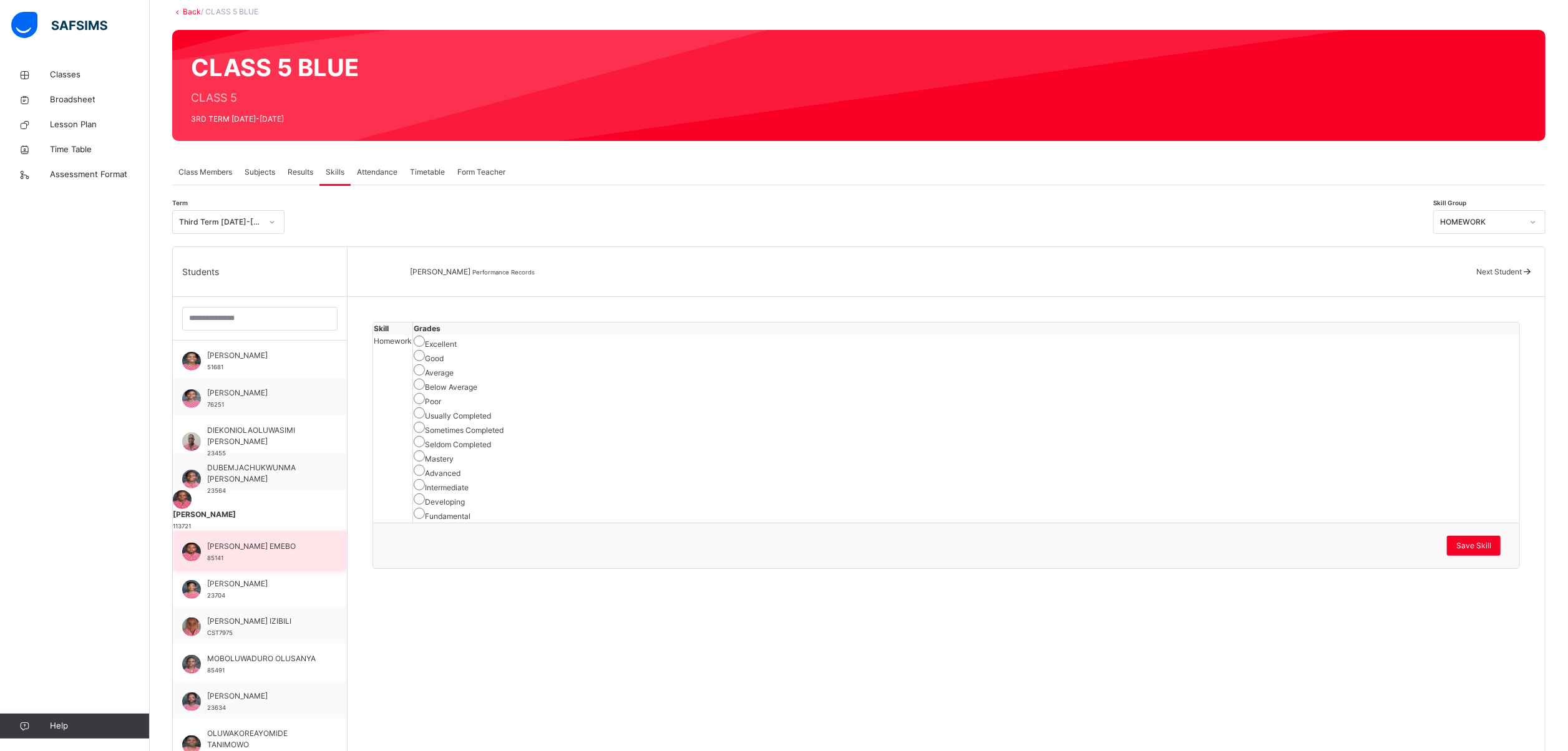 click on "[PERSON_NAME] EMEBO" at bounding box center (263, 546) 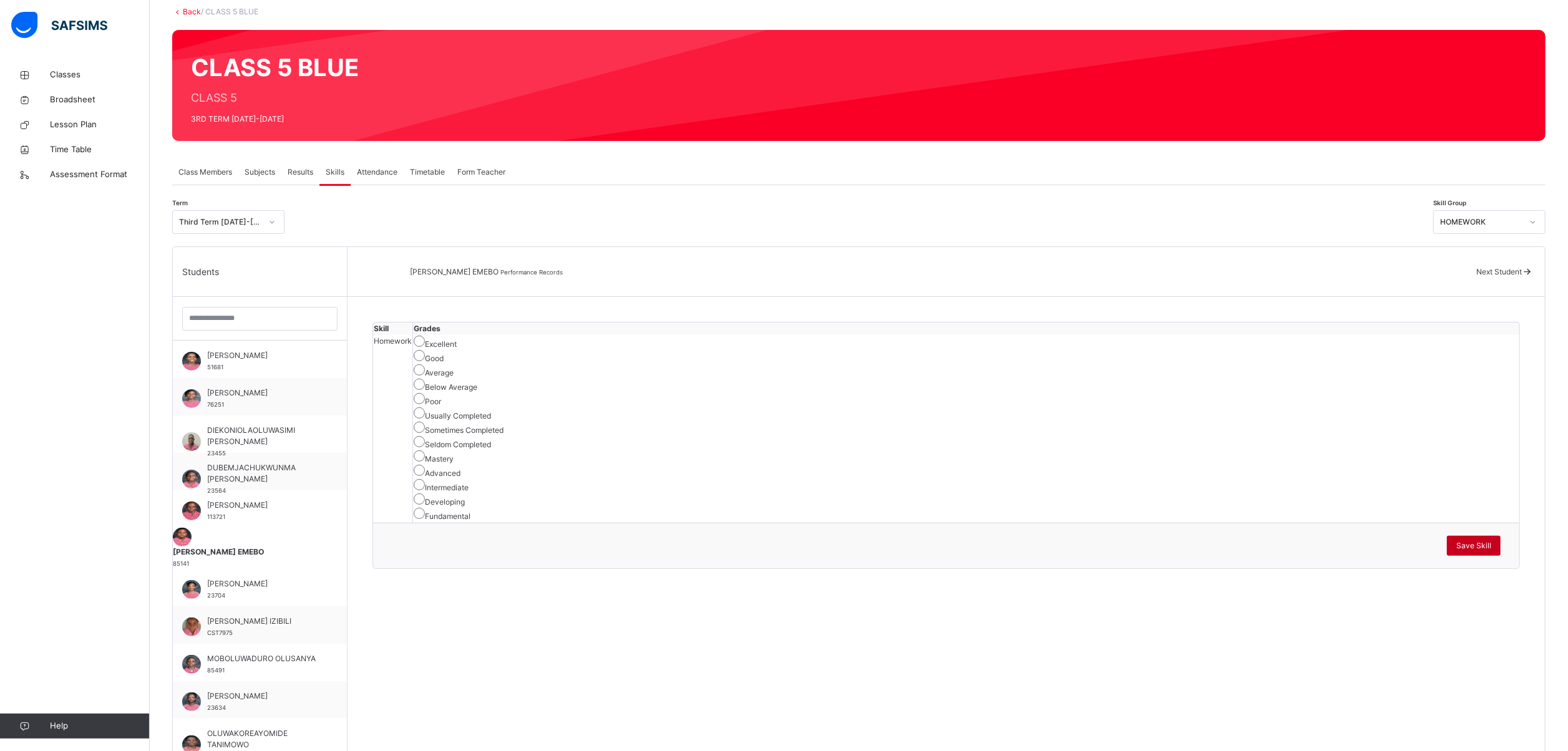 click on "Save Skill" at bounding box center [1474, 546] 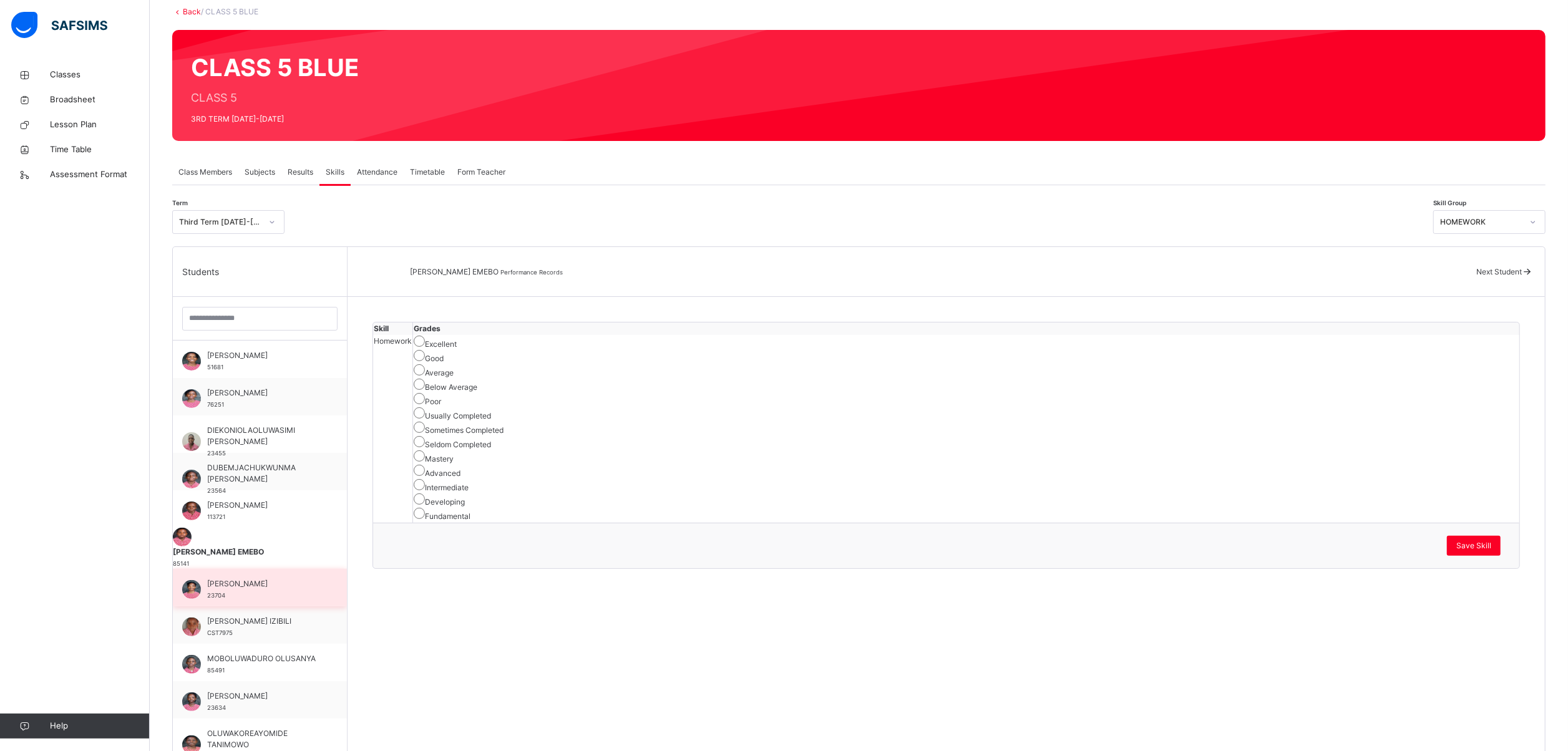 click on "[PERSON_NAME] 23704" at bounding box center [263, 589] 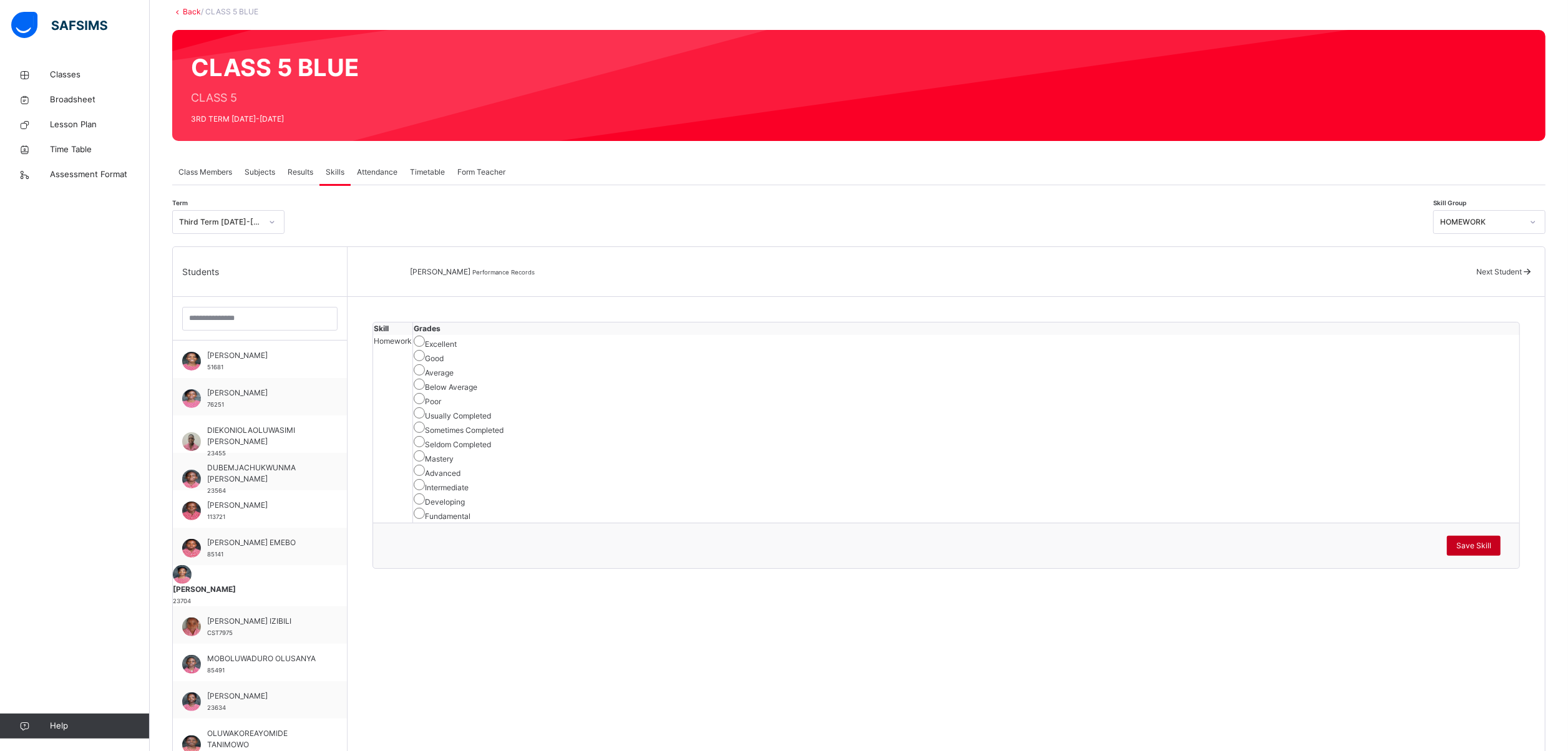click on "Save Skill" at bounding box center [1474, 546] 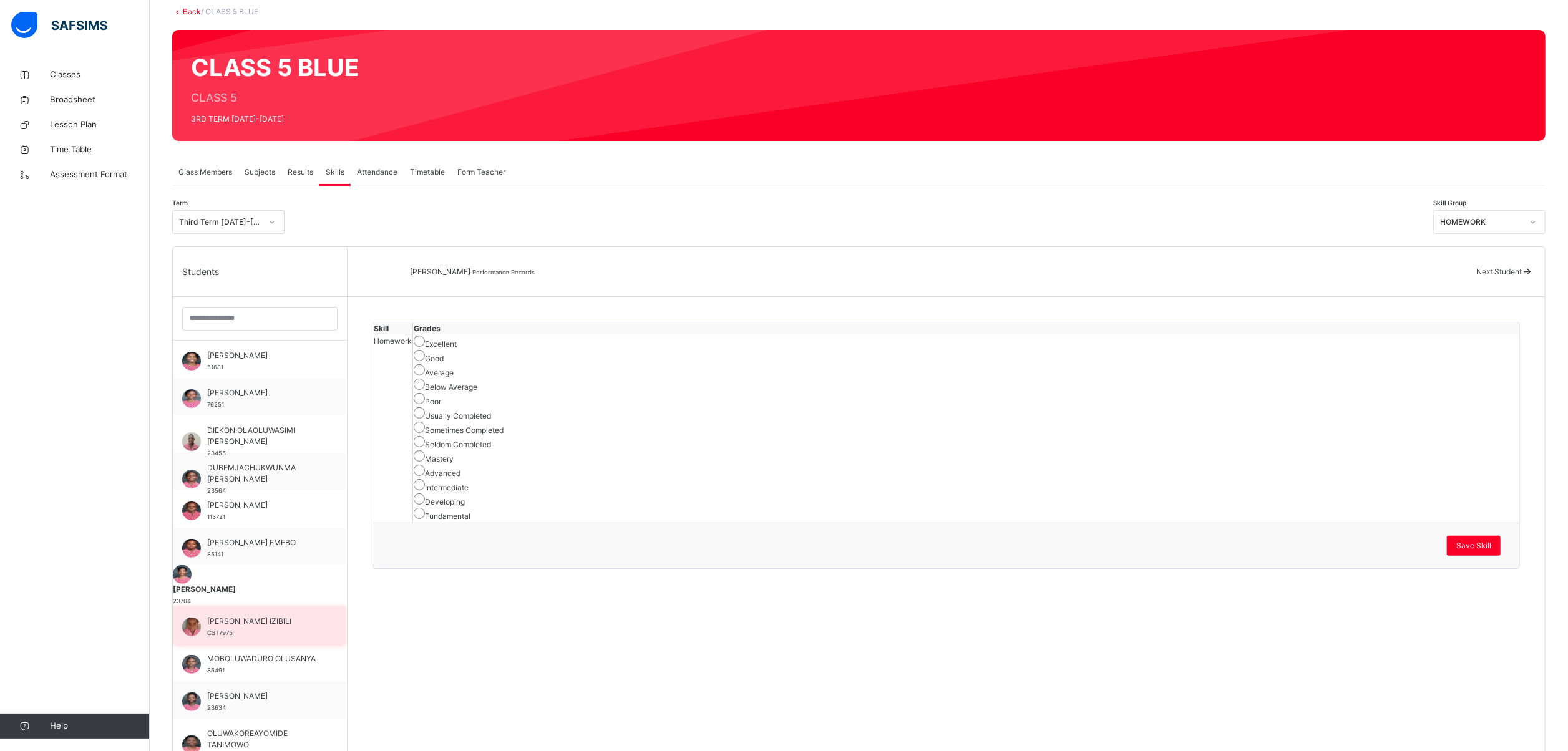 click on "[PERSON_NAME] IZIBILI CST7975" at bounding box center (260, 625) 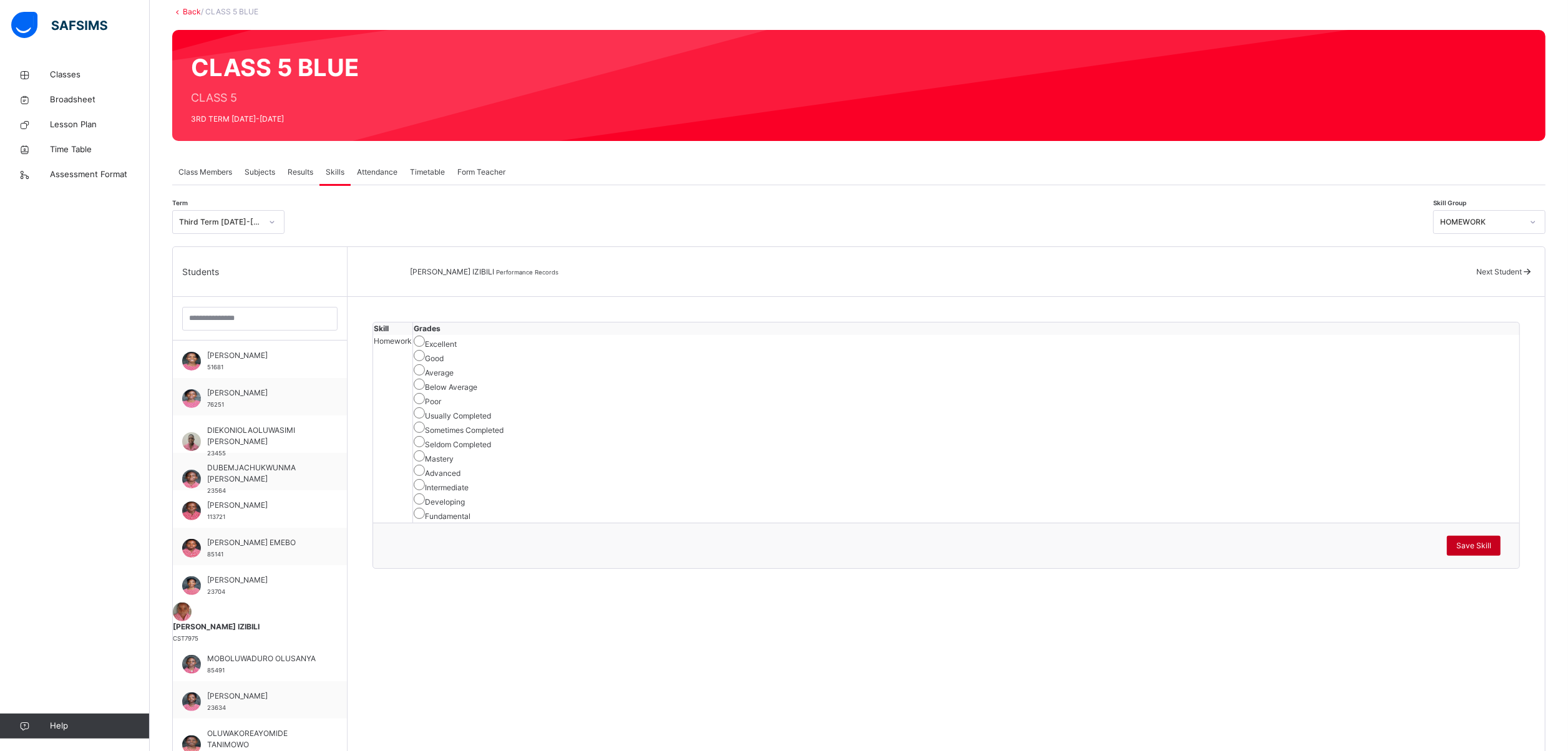 click on "Save Skill" at bounding box center (1474, 546) 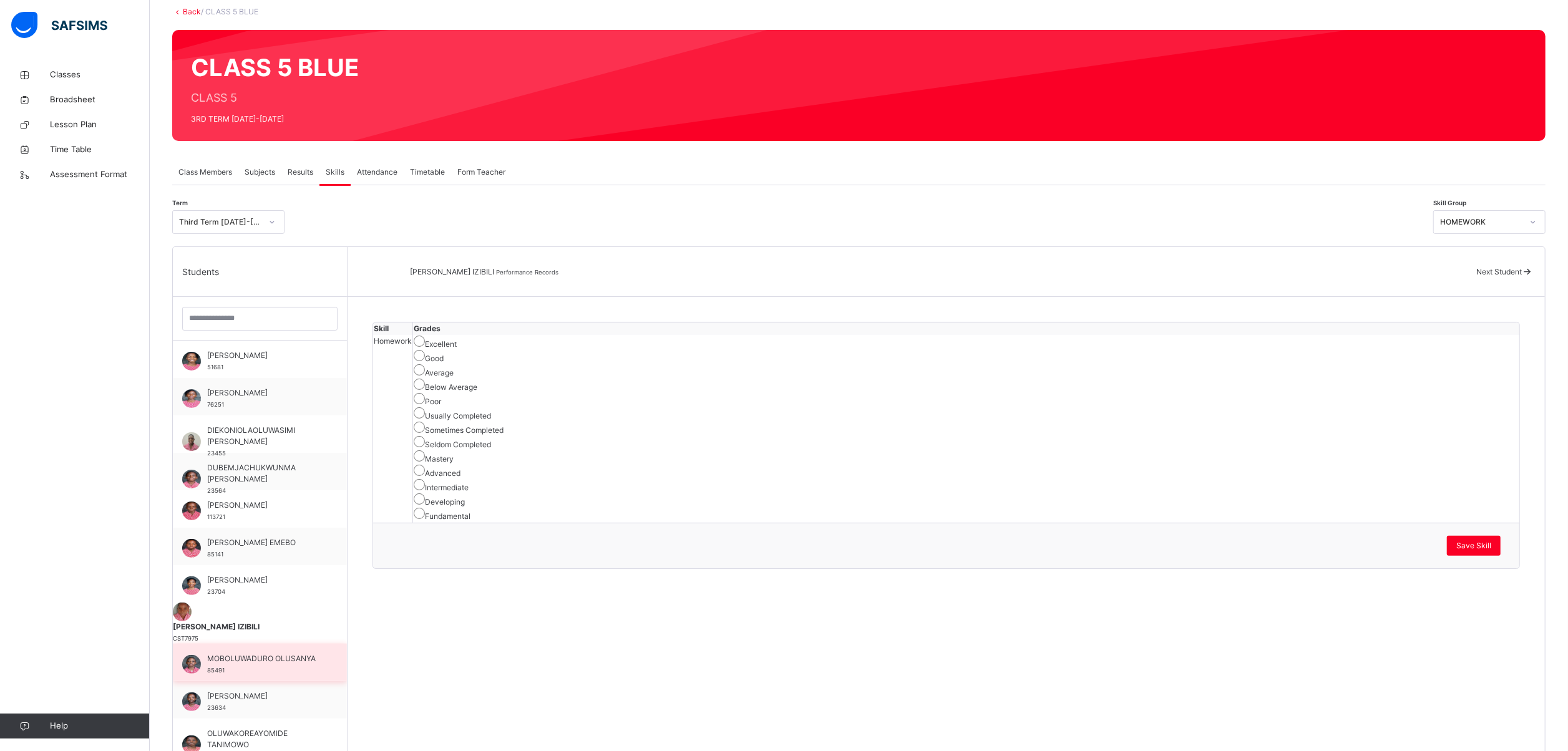 click on "MOBOLUWADURO  OLUSANYA" at bounding box center [263, 659] 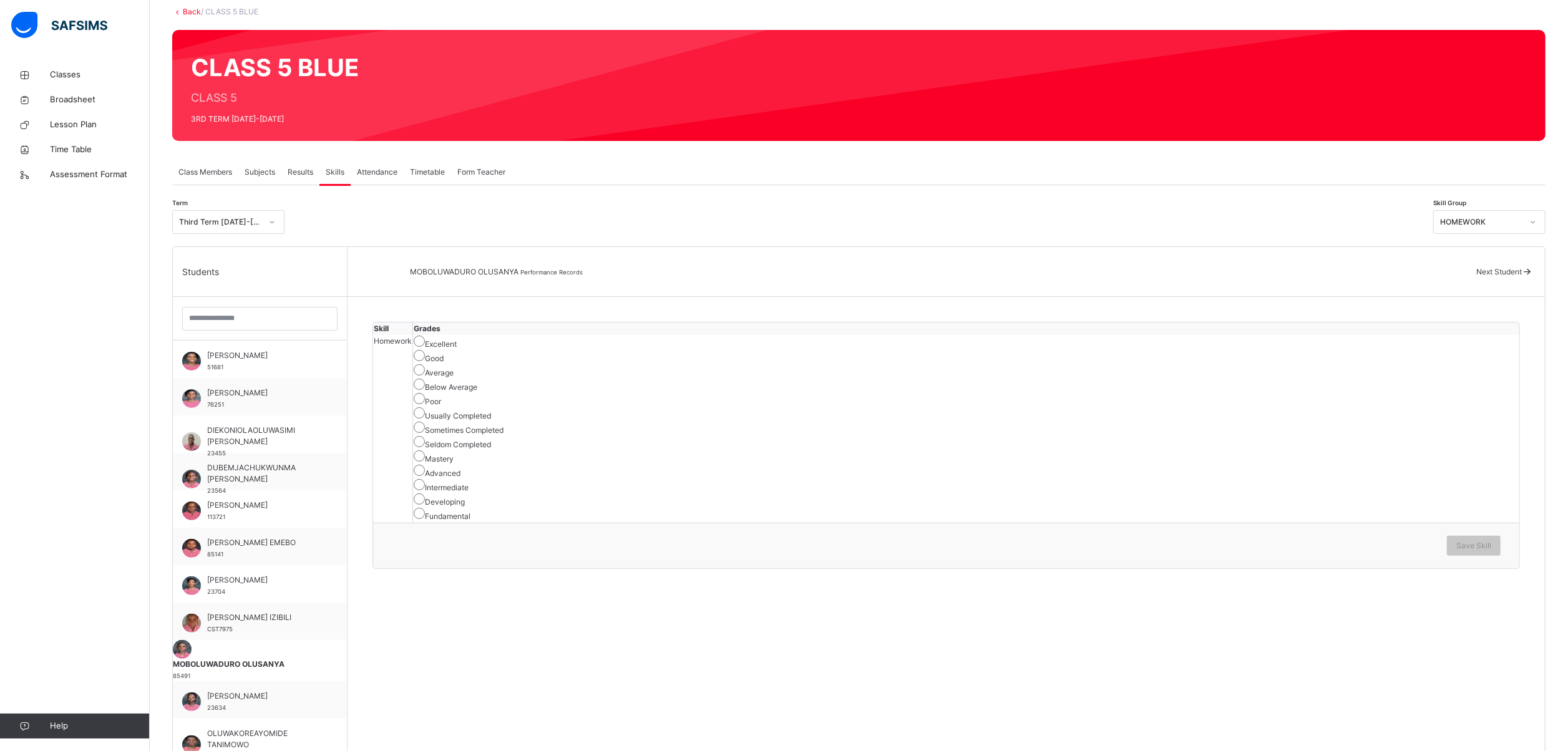 click on "MOBOLUWADURO  OLUSANYA" at bounding box center [260, 664] 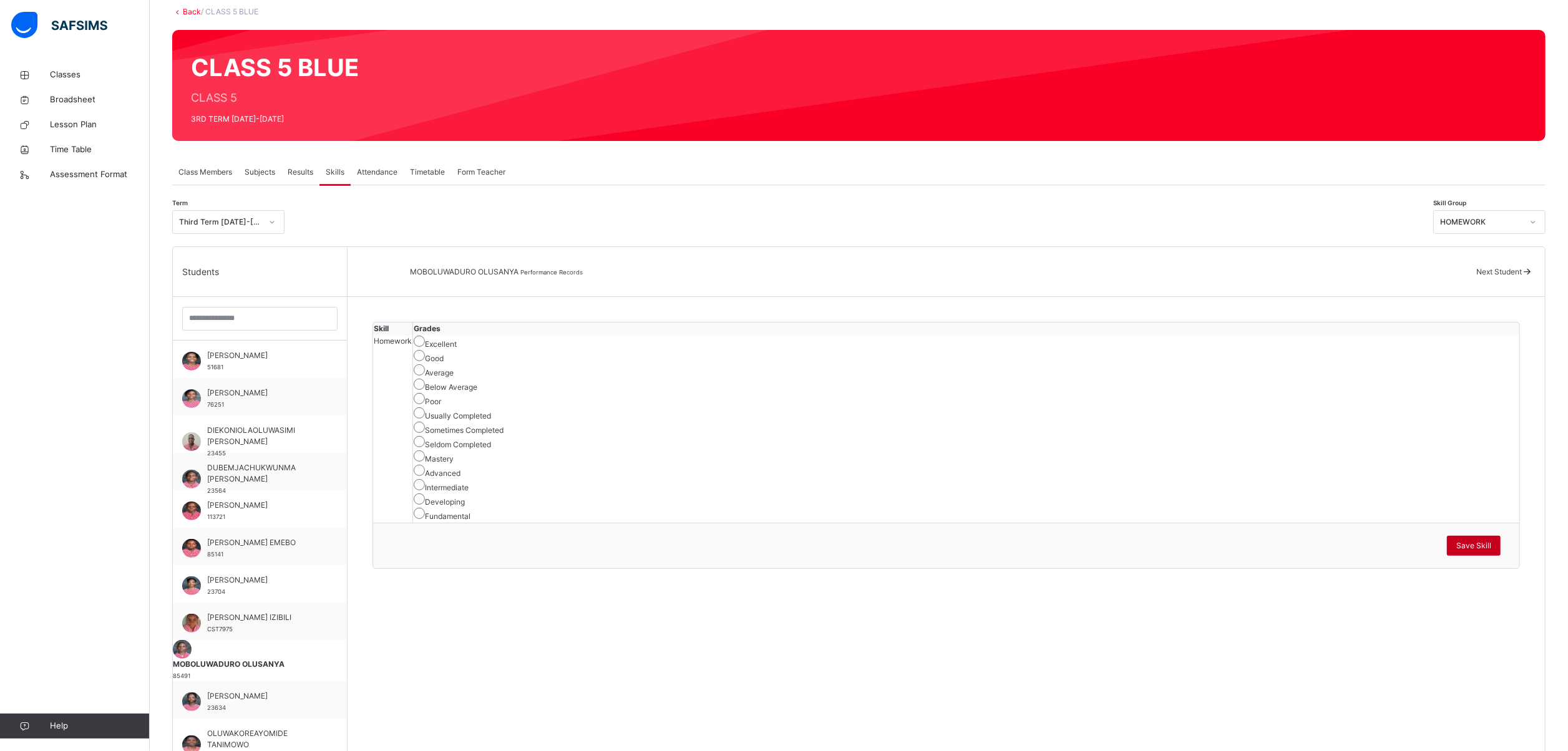 click on "Save Skill" at bounding box center (1474, 546) 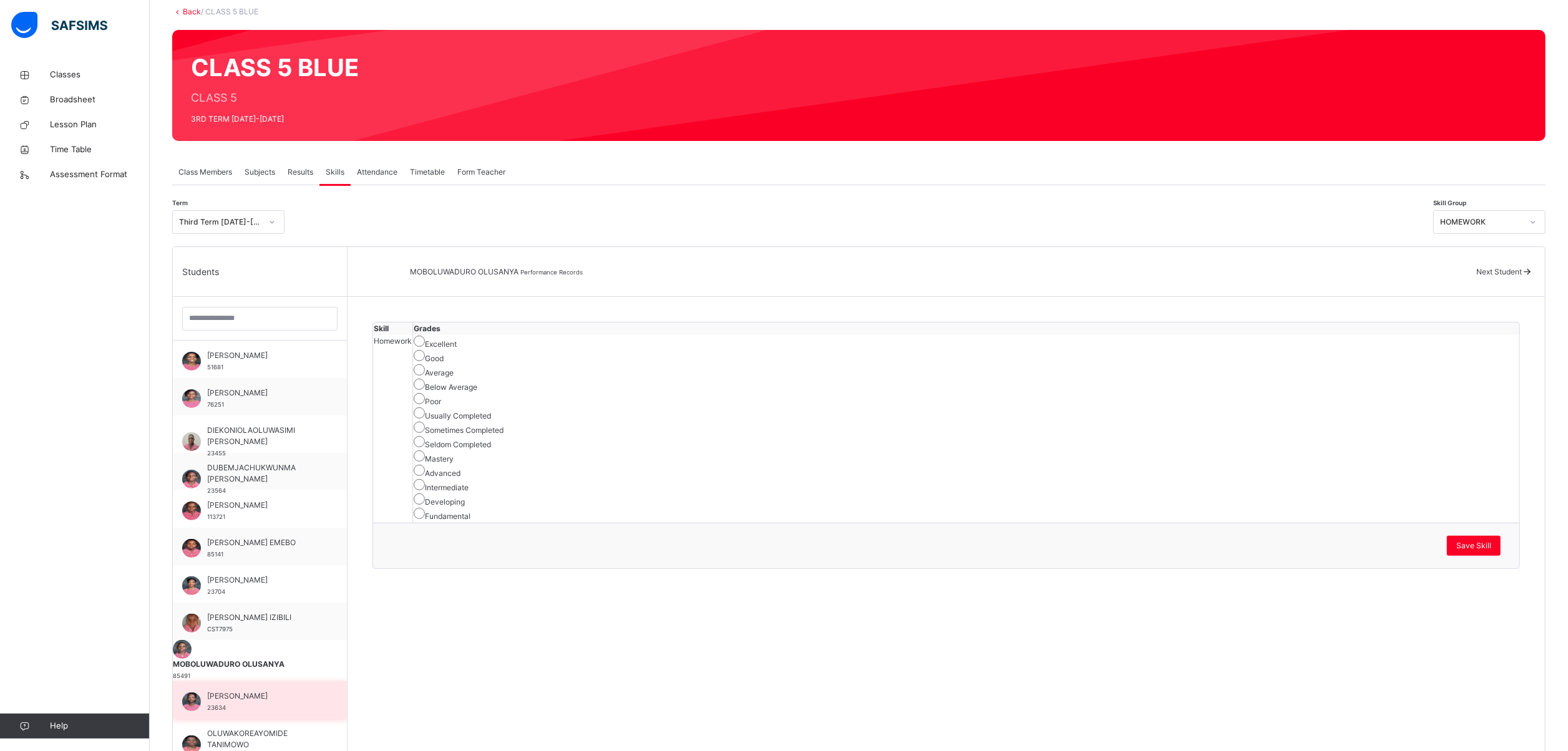 click on "[PERSON_NAME]" at bounding box center [263, 696] 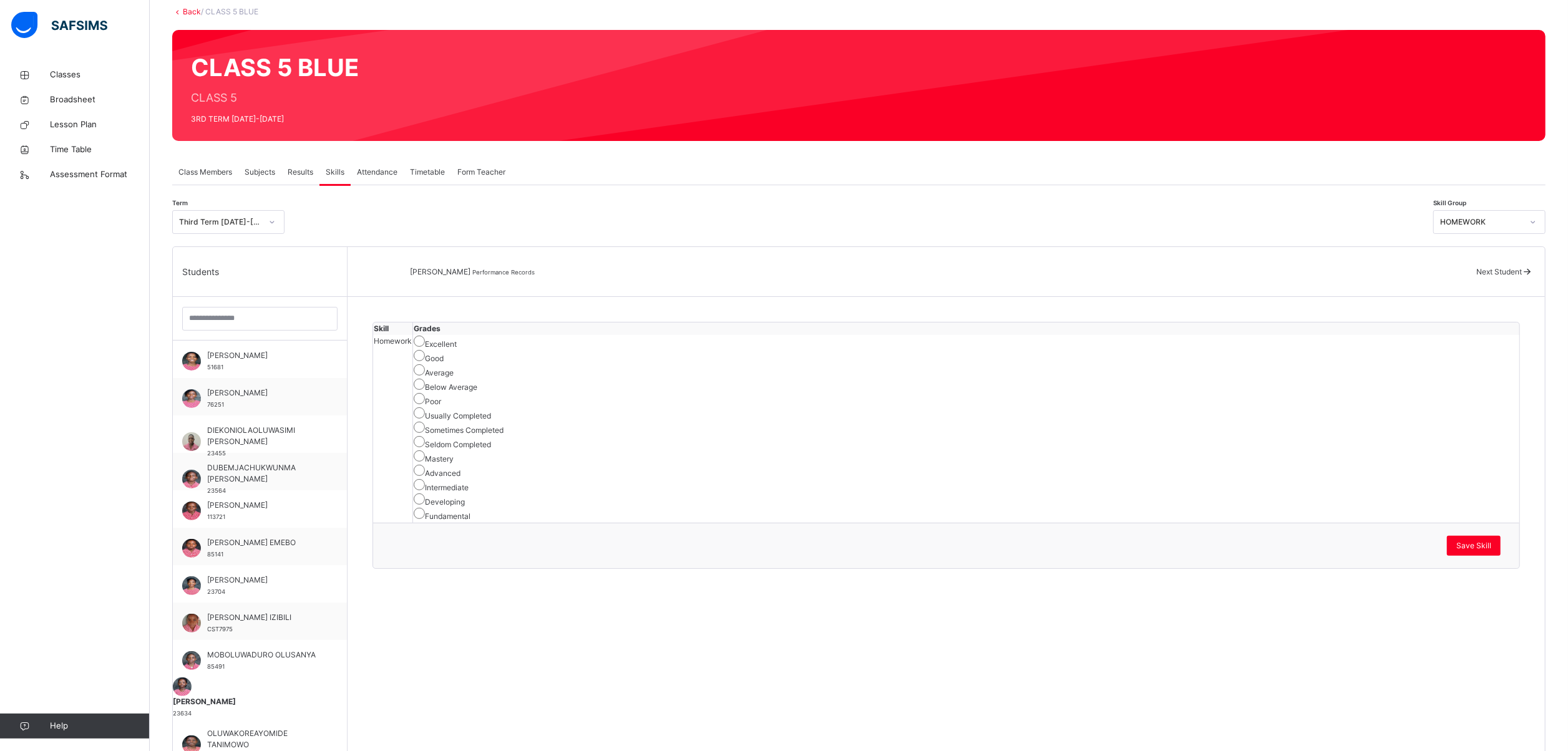 click on "Save Skill" at bounding box center [946, 545] 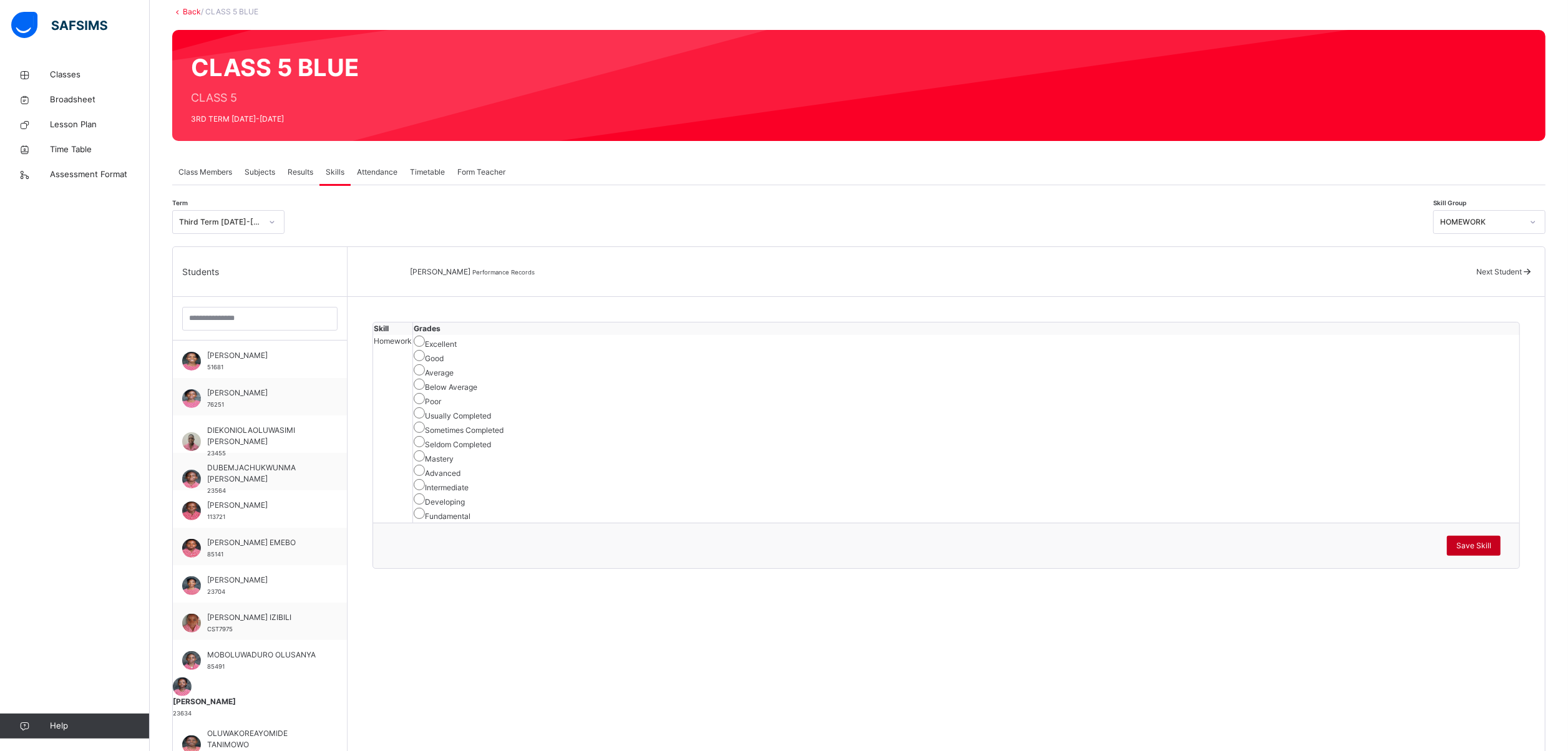 click on "Save Skill" at bounding box center [1474, 546] 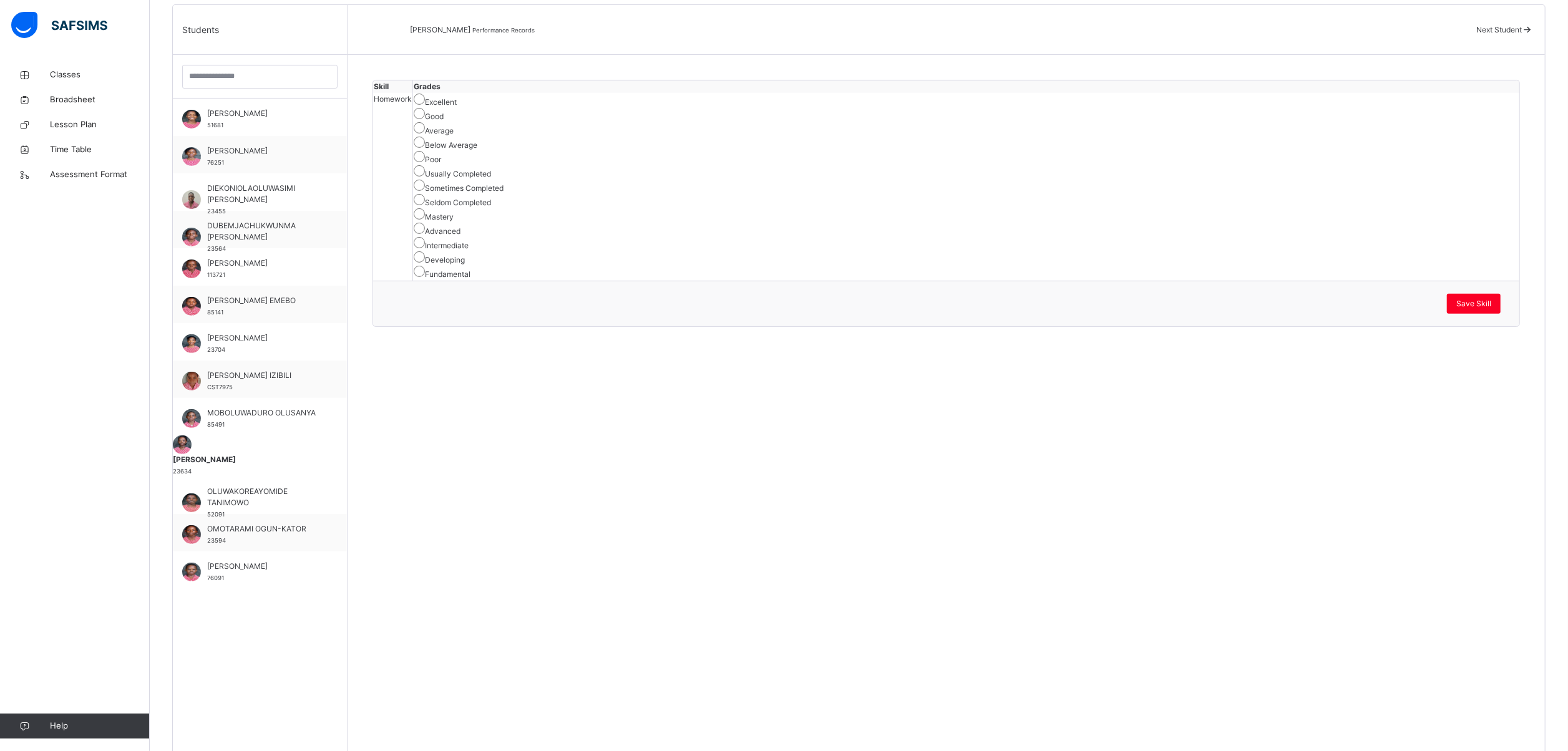 scroll, scrollTop: 319, scrollLeft: 0, axis: vertical 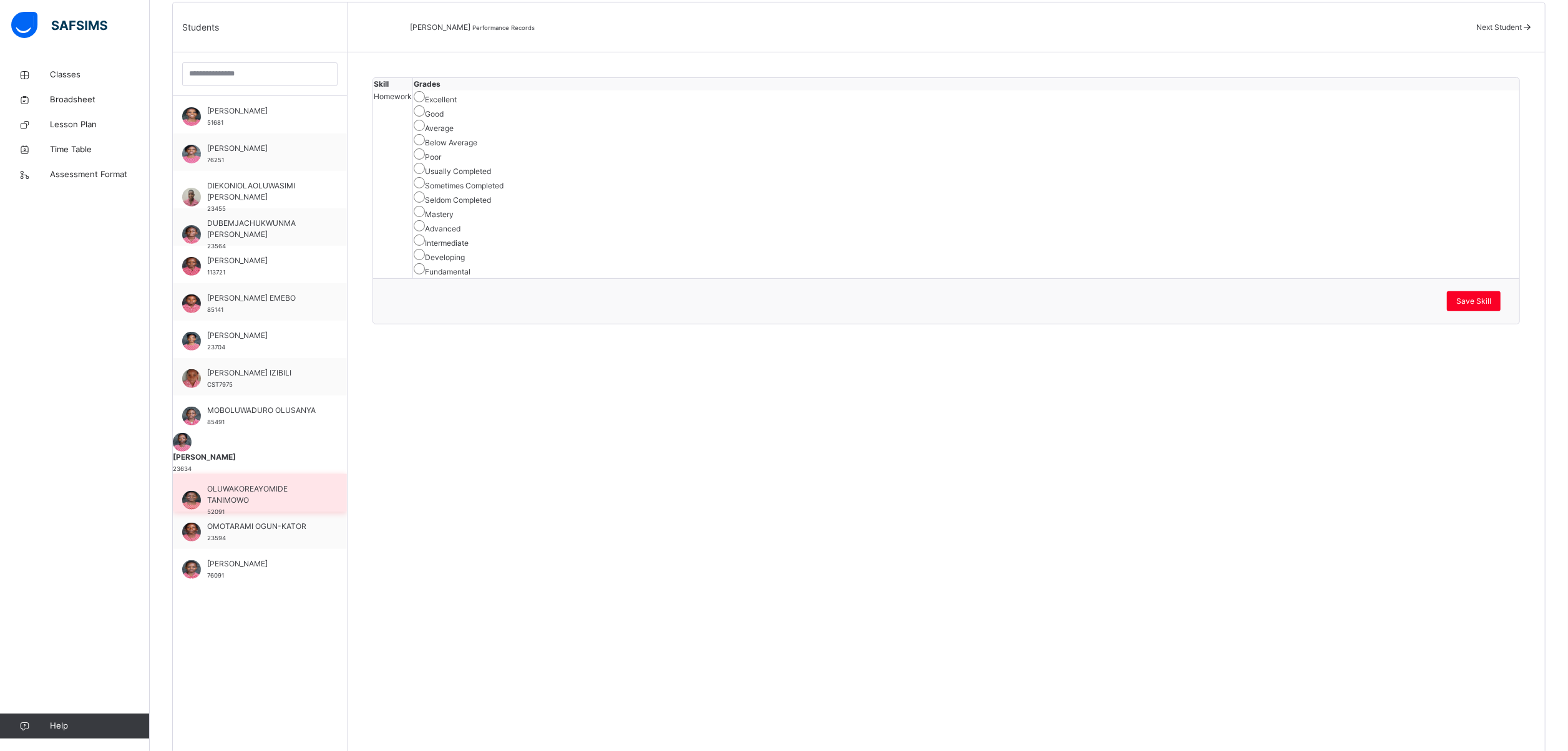 click on "OLUWAKOREAYOMIDE  TANIMOWO" at bounding box center (263, 495) 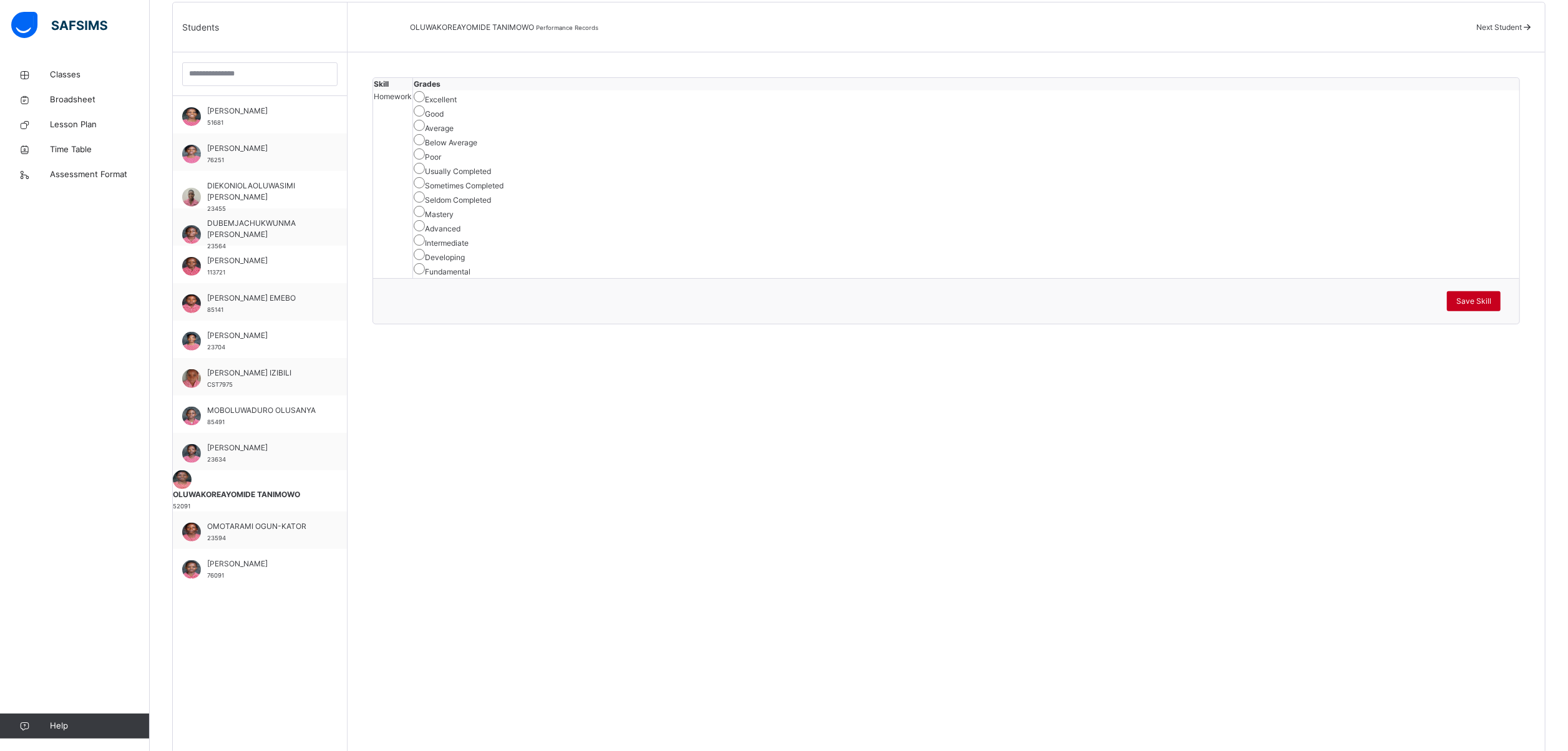 click on "Save Skill" at bounding box center [1474, 301] 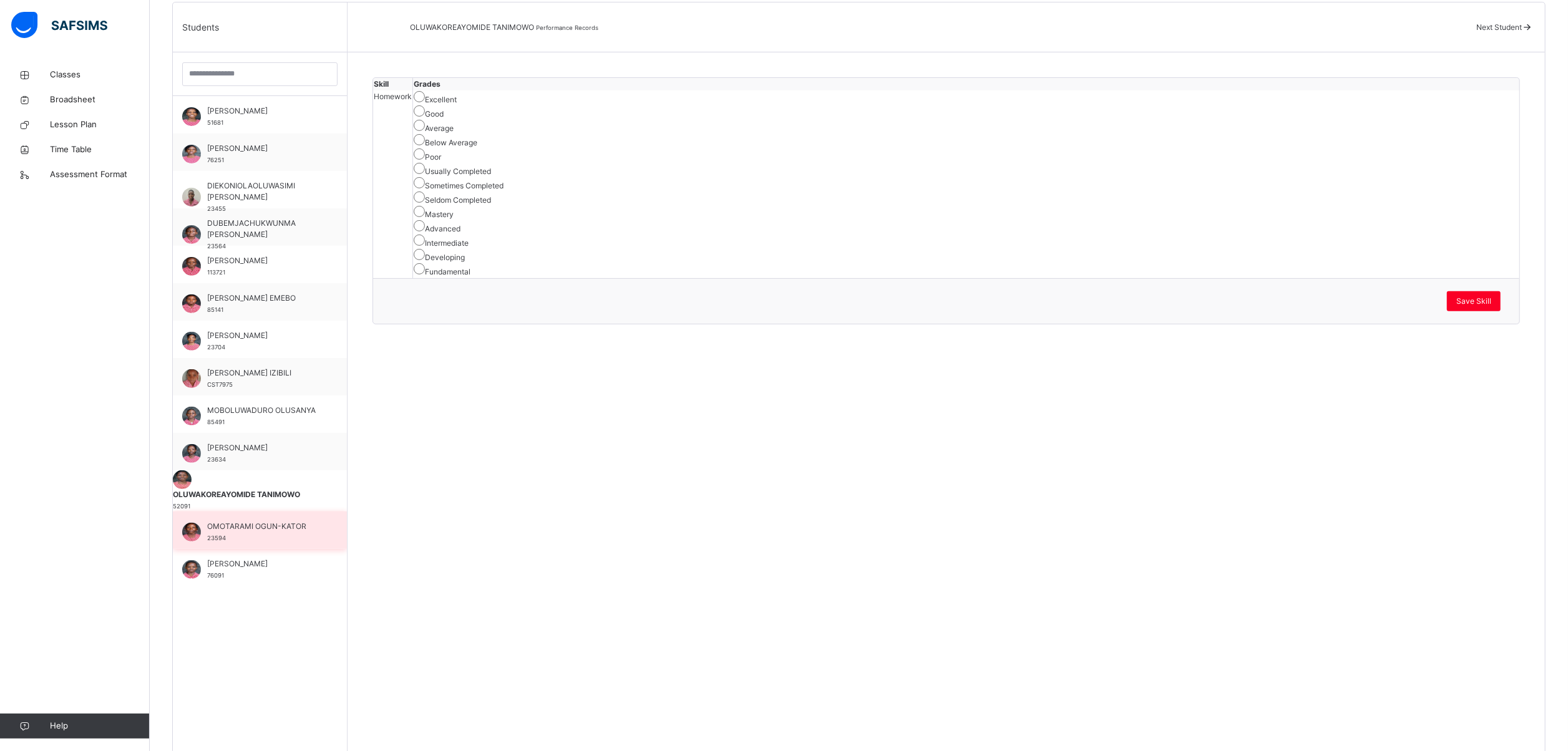 click on "OMOTARAMI  OGUN-KATOR" at bounding box center [263, 526] 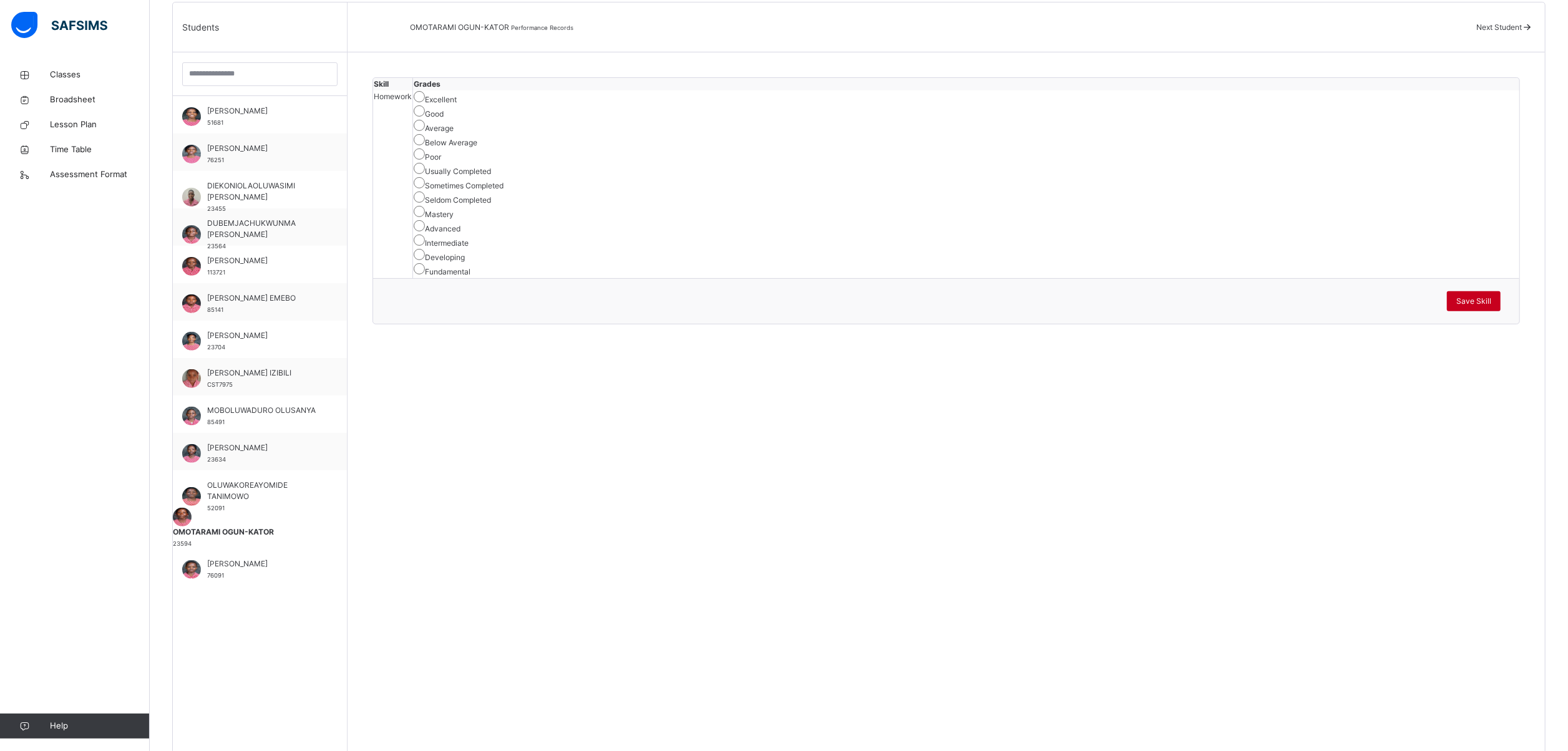 click on "Save Skill" at bounding box center (1474, 301) 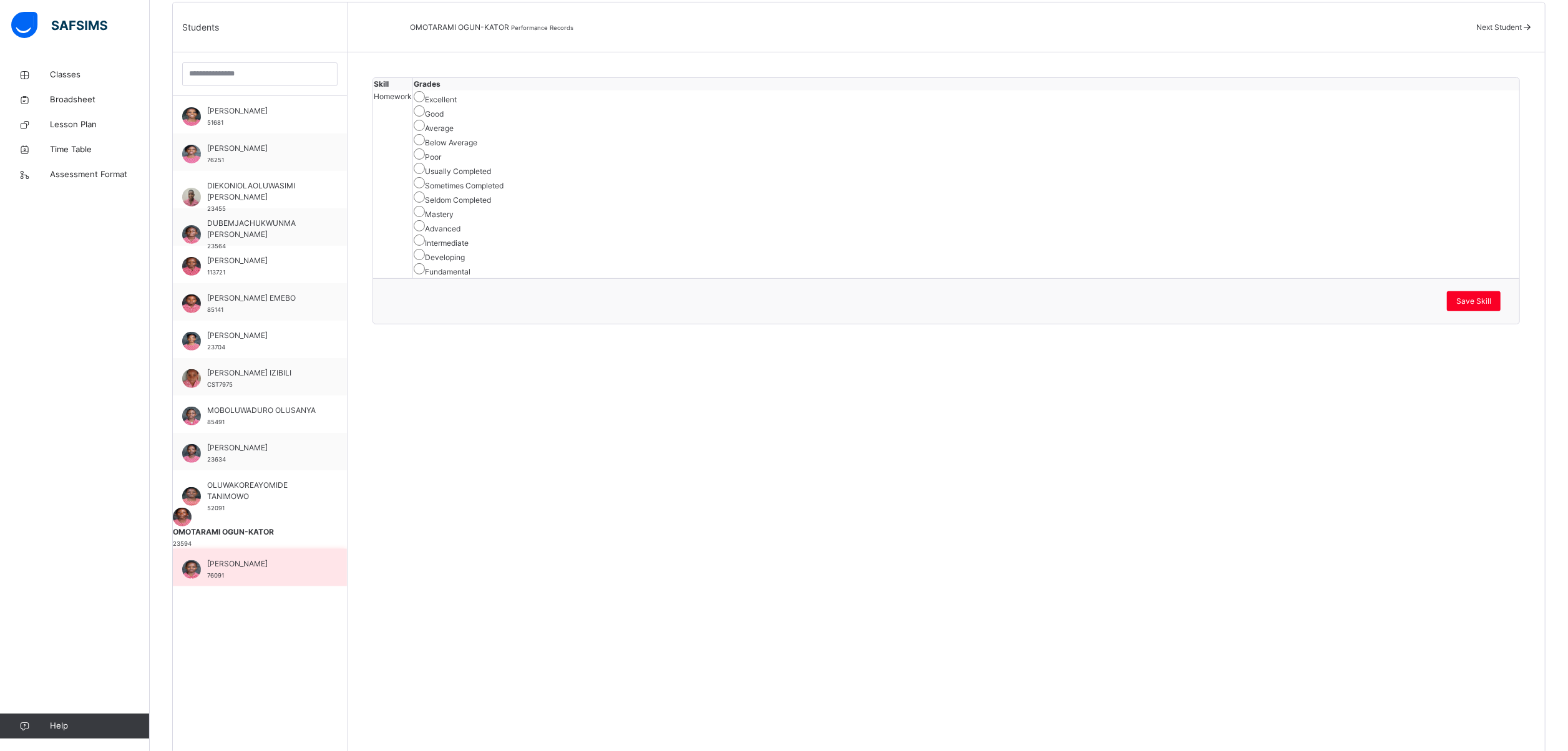 click on "[PERSON_NAME]" at bounding box center (263, 564) 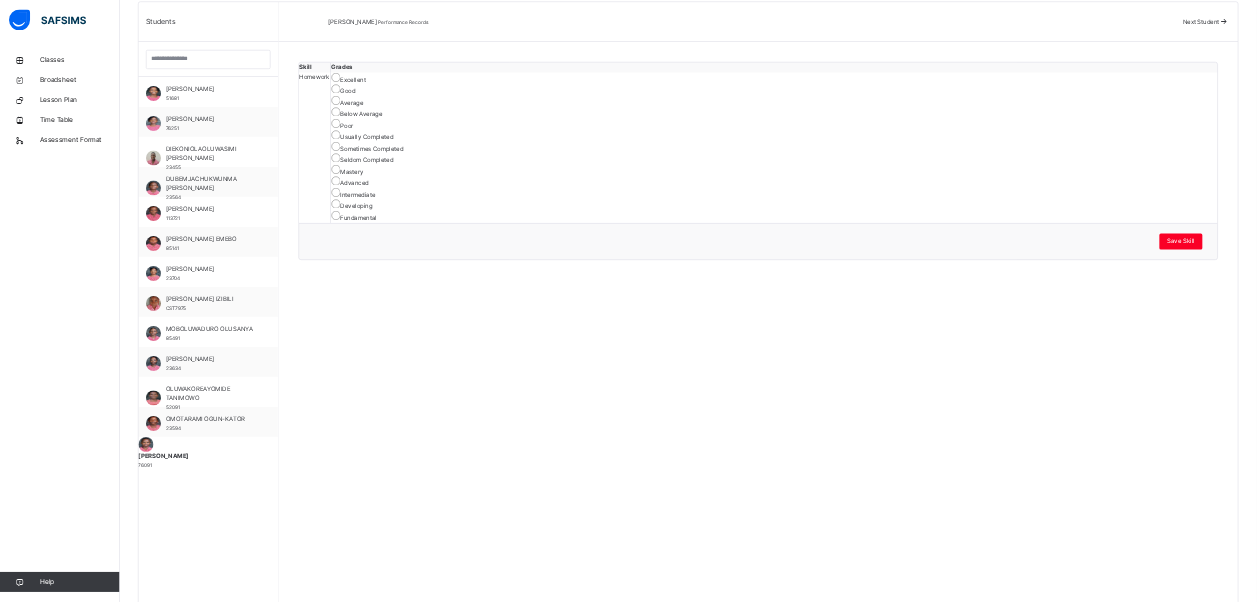 scroll, scrollTop: 0, scrollLeft: 0, axis: both 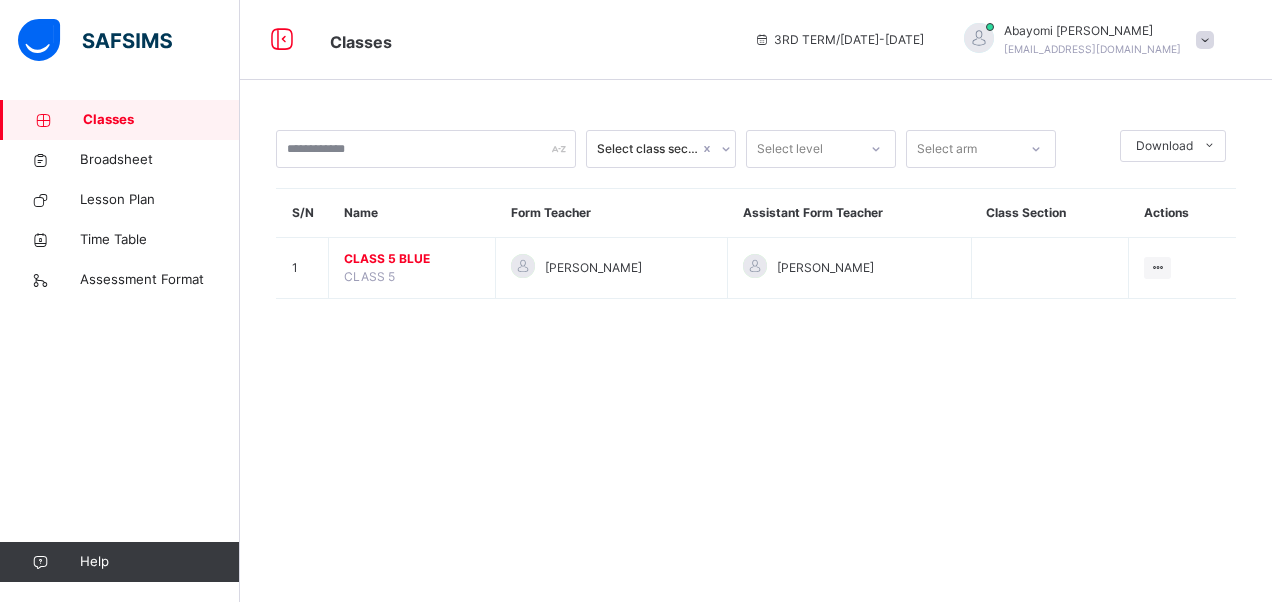 drag, startPoint x: 2478, startPoint y: 0, endPoint x: 788, endPoint y: 372, distance: 1730.4578 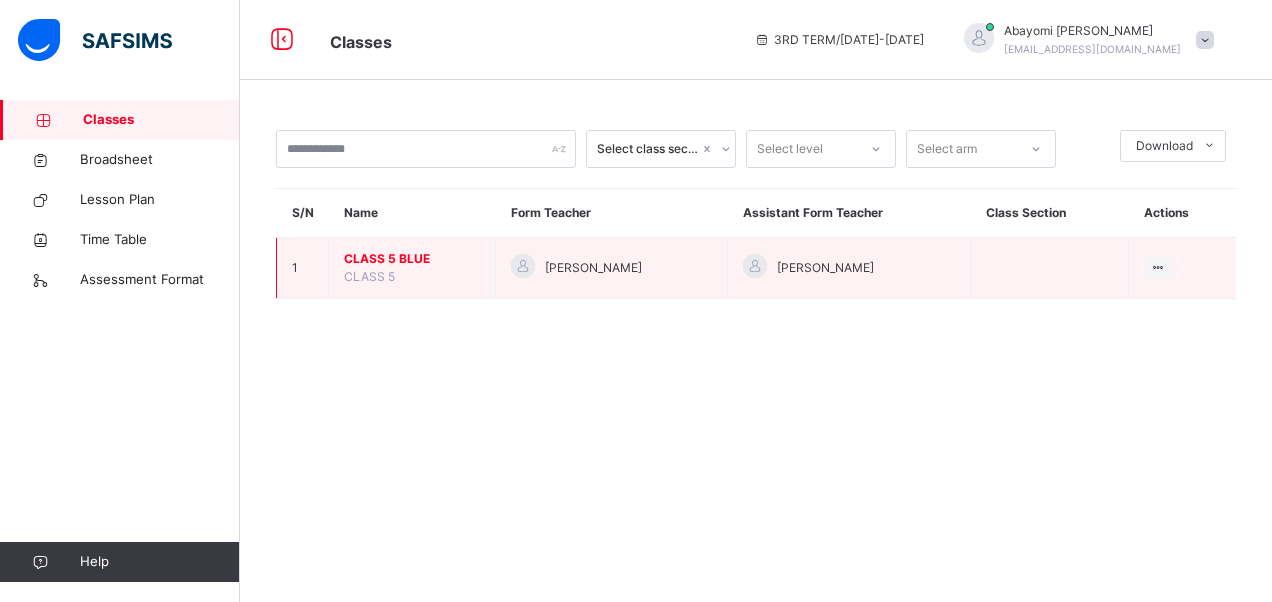 click on "CLASS 5   BLUE" at bounding box center (412, 259) 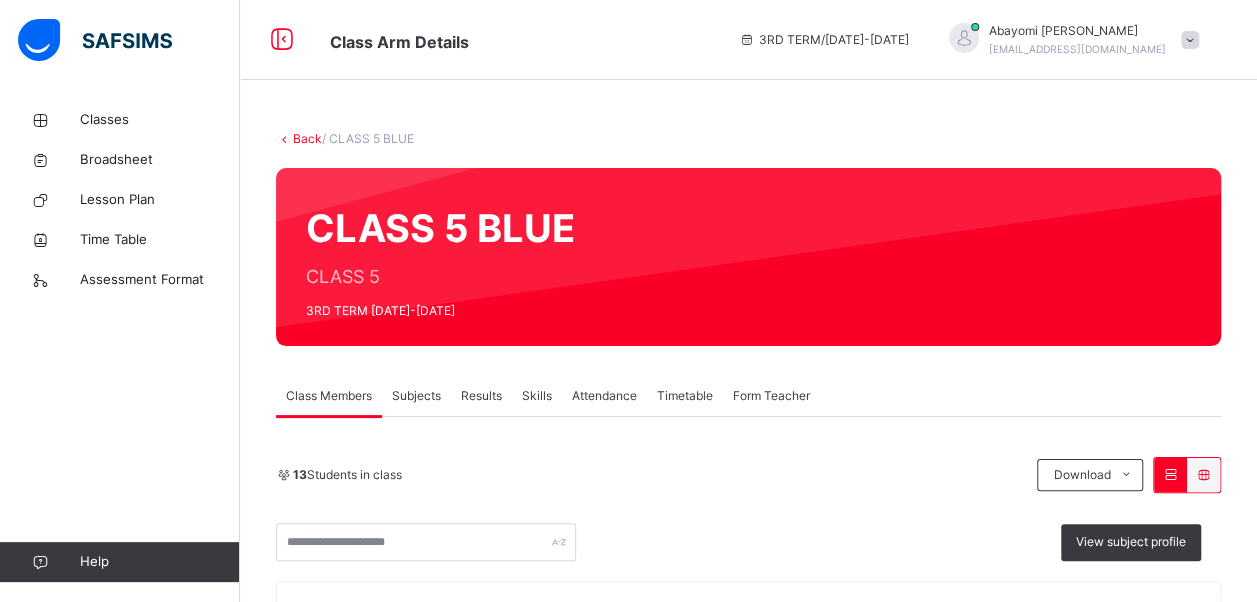 click on "Results" at bounding box center [481, 396] 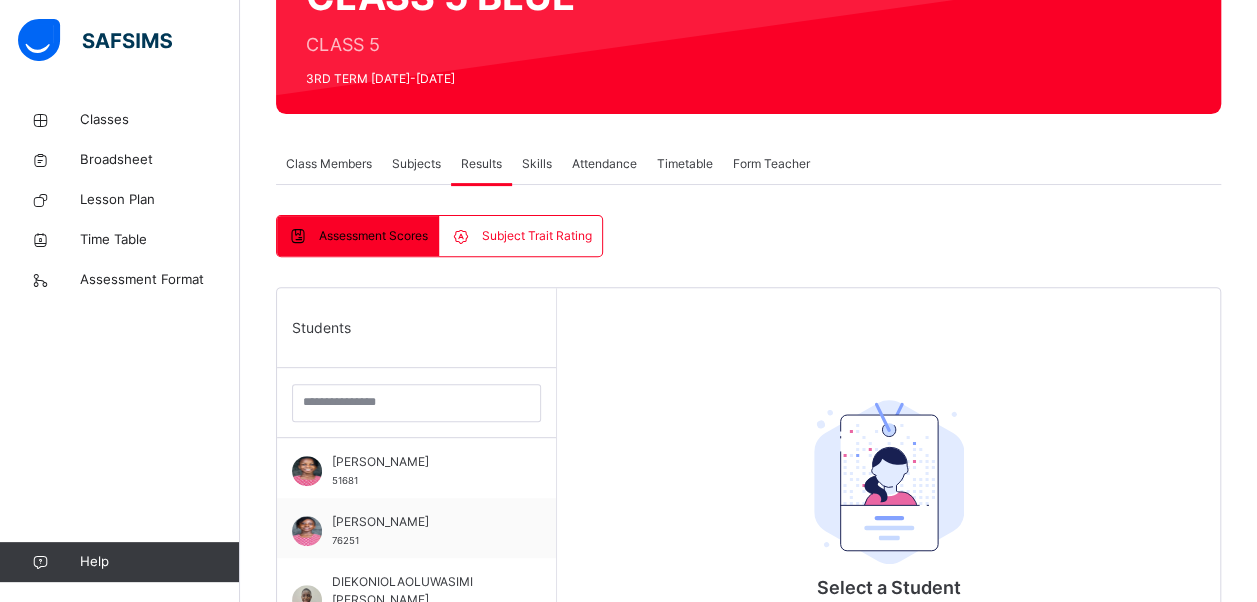 scroll, scrollTop: 235, scrollLeft: 0, axis: vertical 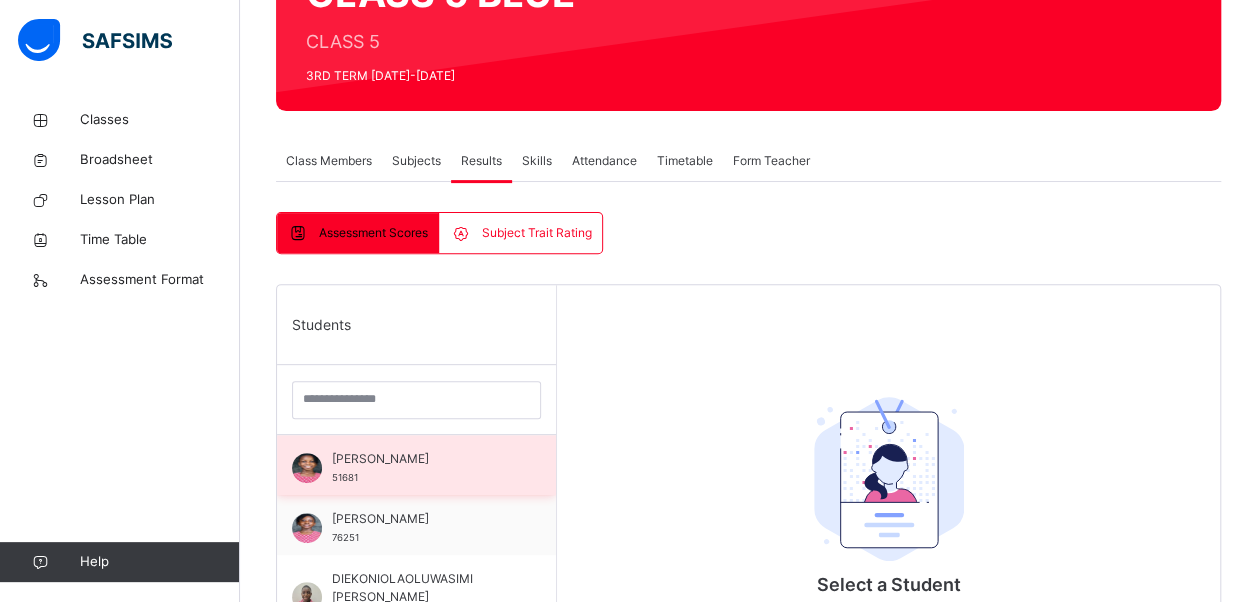 click on "[PERSON_NAME]" at bounding box center [421, 459] 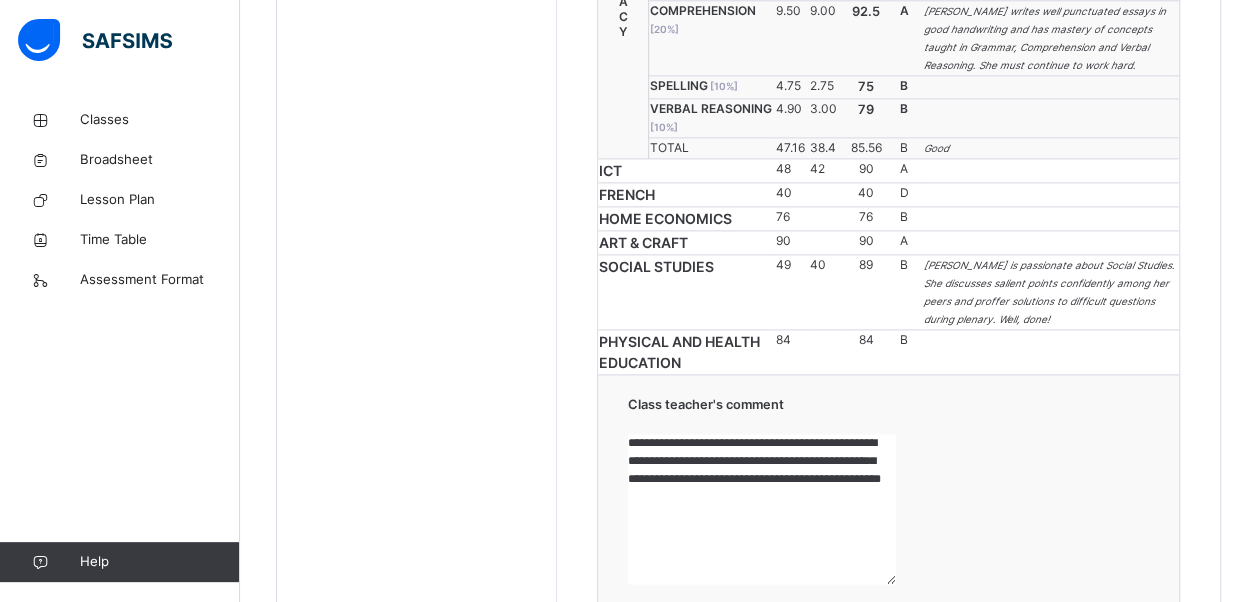 scroll, scrollTop: 1230, scrollLeft: 0, axis: vertical 